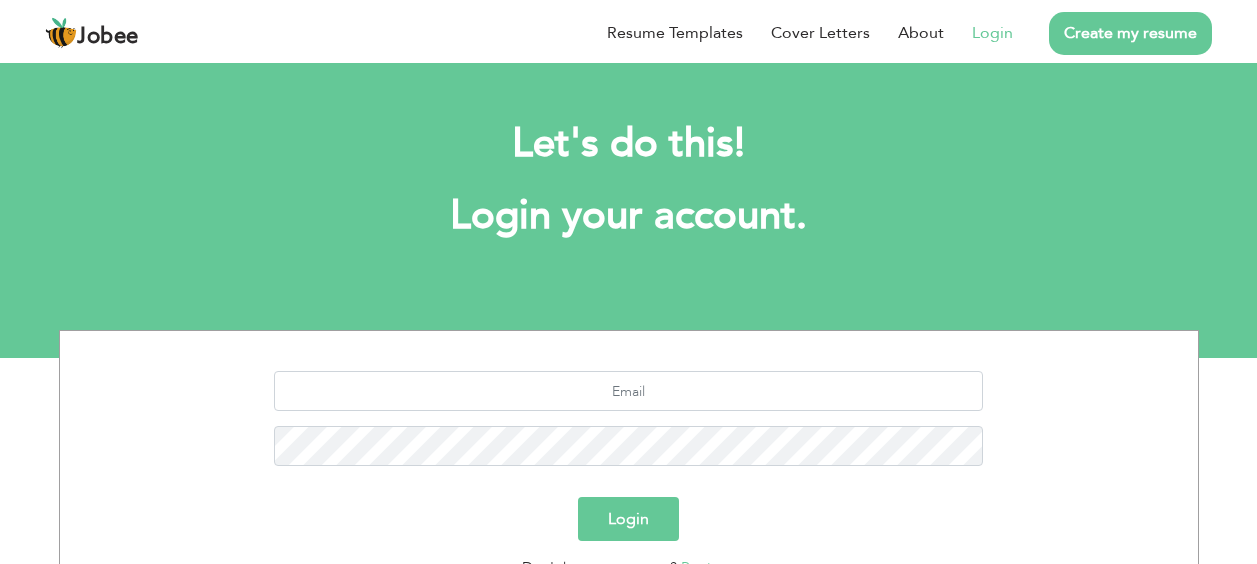 scroll, scrollTop: 0, scrollLeft: 0, axis: both 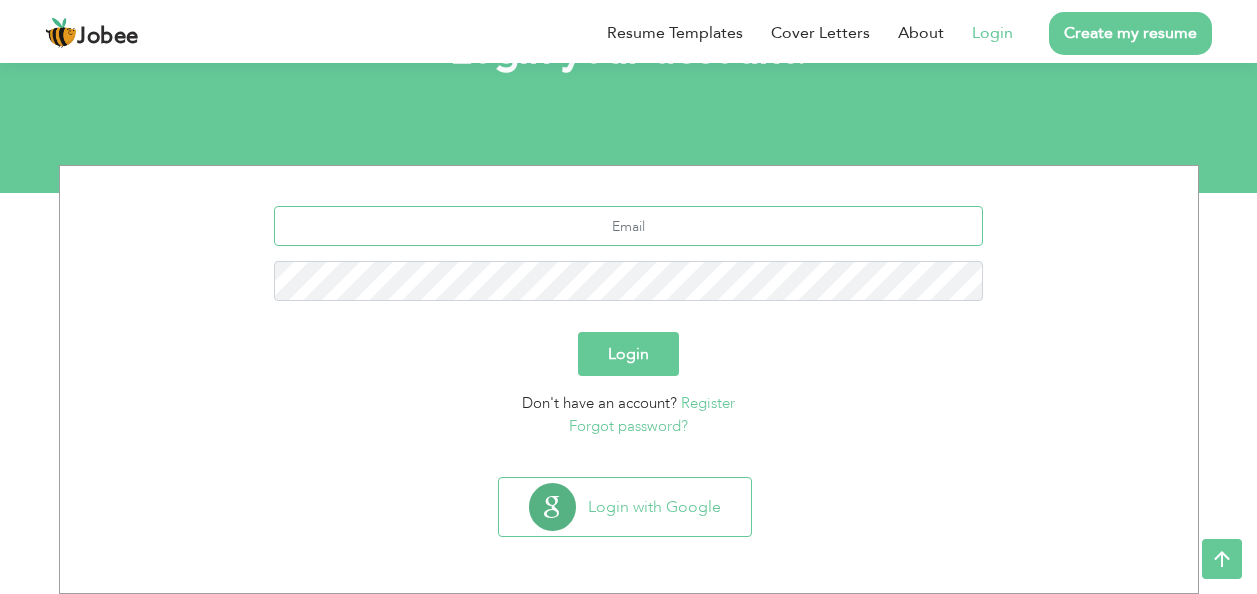 type on "[EMAIL_ADDRESS][DOMAIN_NAME]" 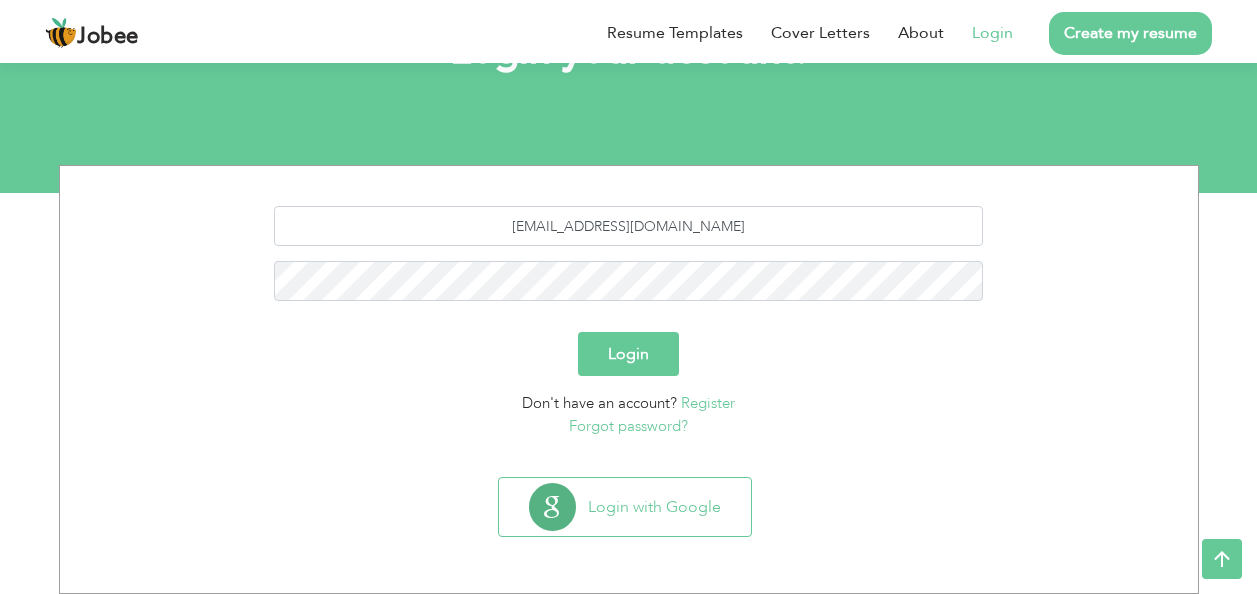click on "Register" at bounding box center (708, 403) 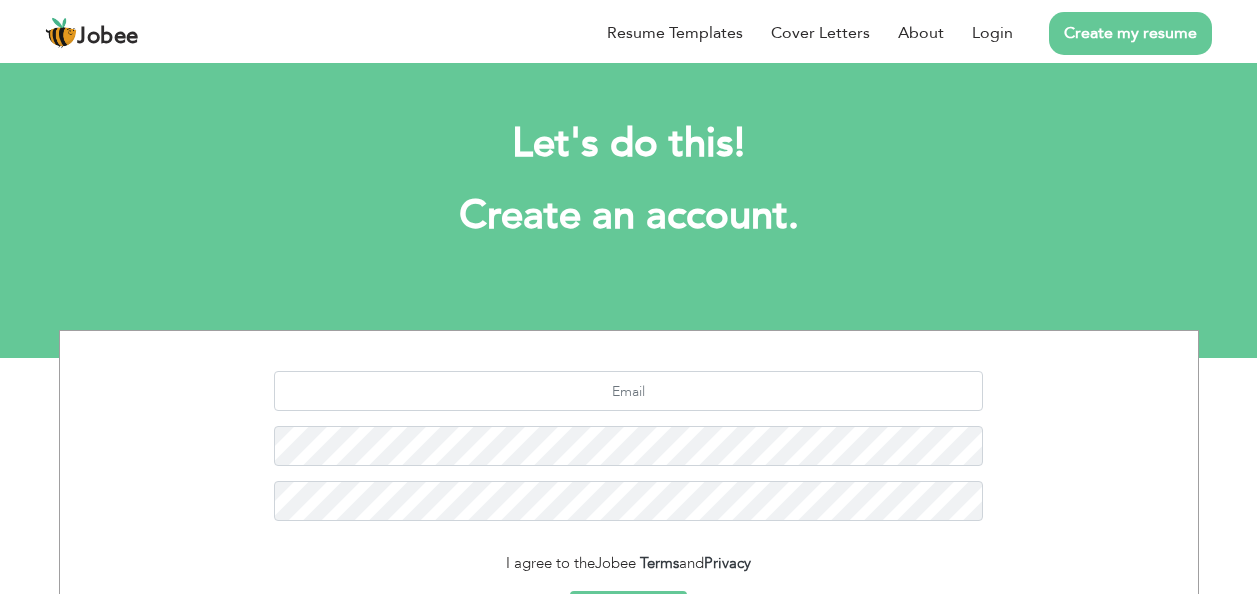 scroll, scrollTop: 0, scrollLeft: 0, axis: both 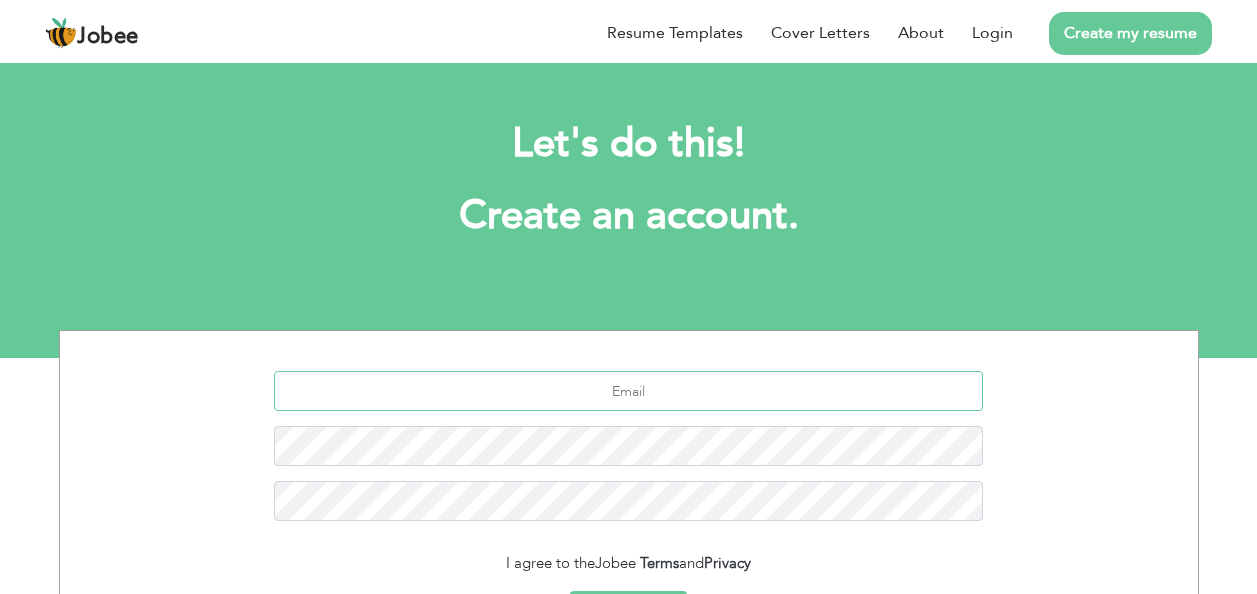 click at bounding box center (628, 391) 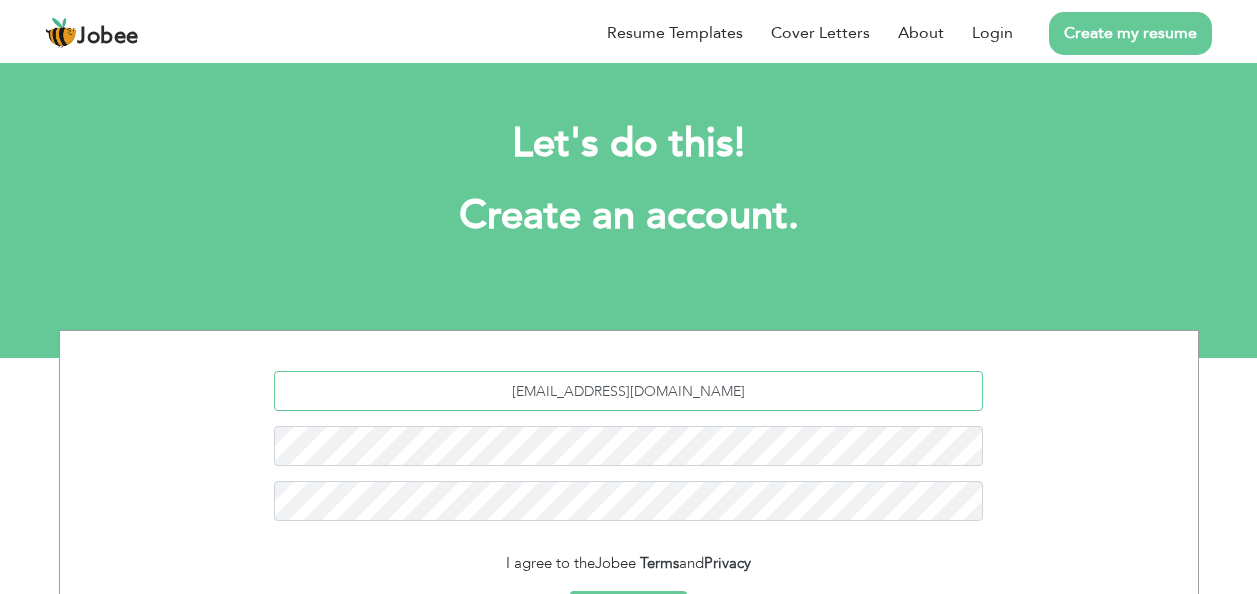 type on "abbasiqra16@gmail.com" 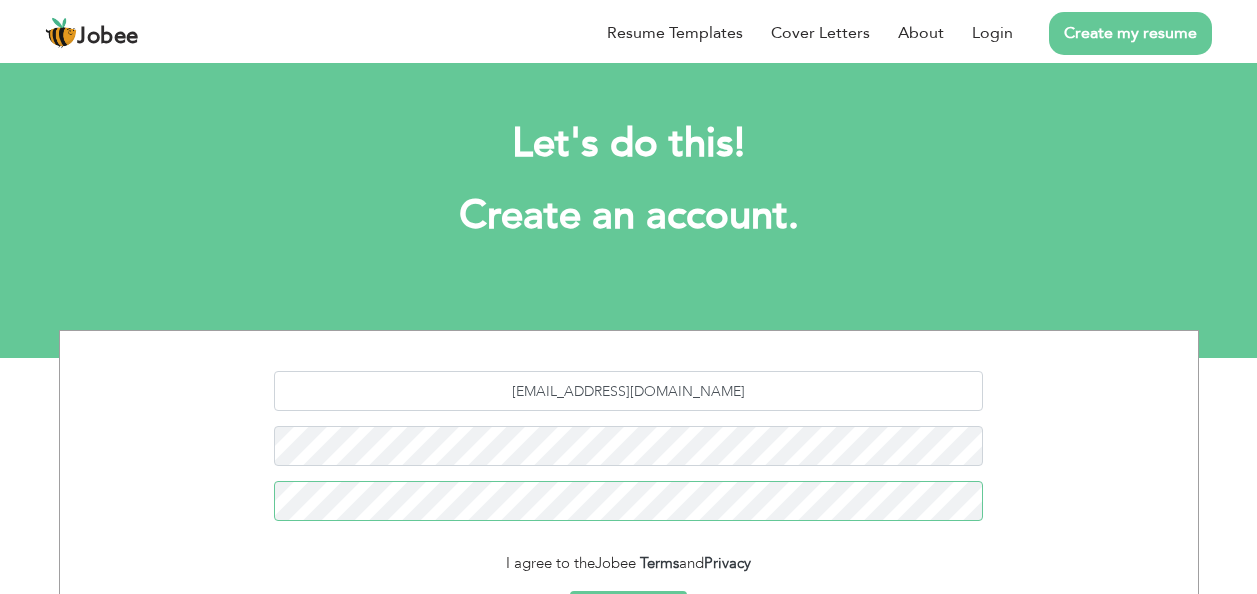 scroll, scrollTop: 200, scrollLeft: 0, axis: vertical 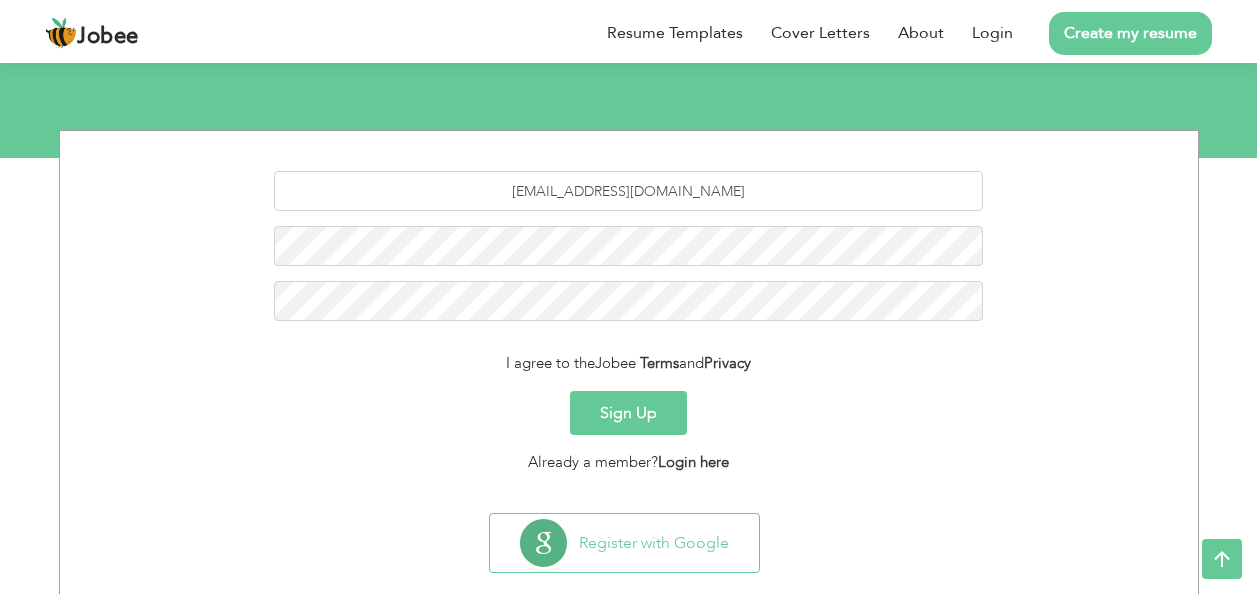 click on "Sign Up" at bounding box center [628, 413] 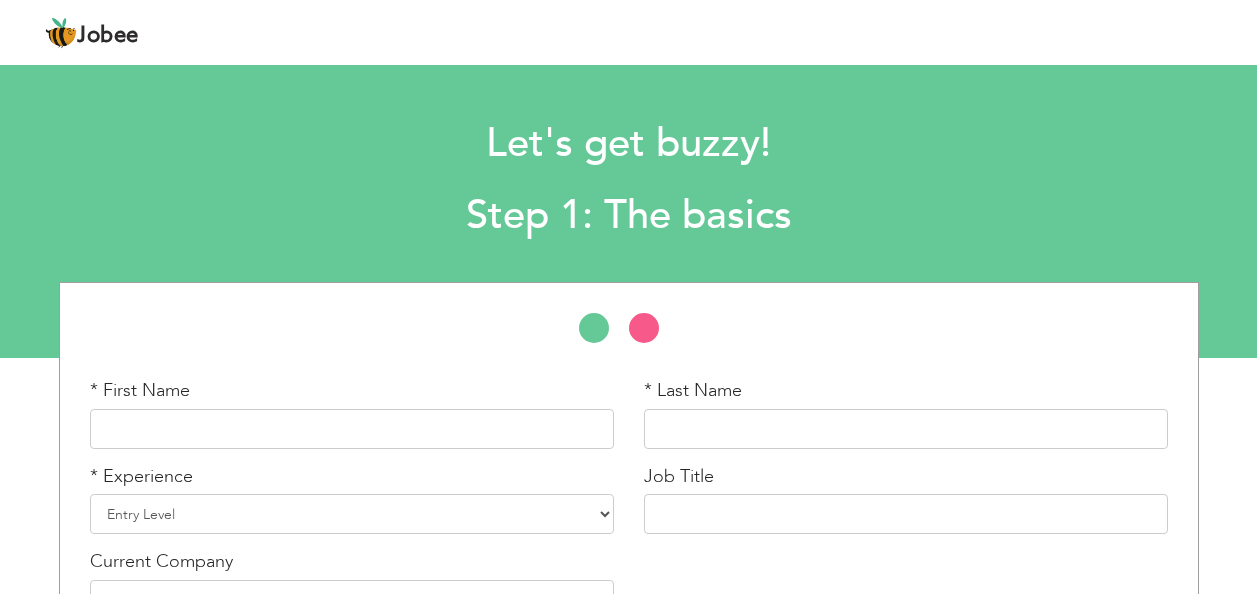 scroll, scrollTop: 0, scrollLeft: 0, axis: both 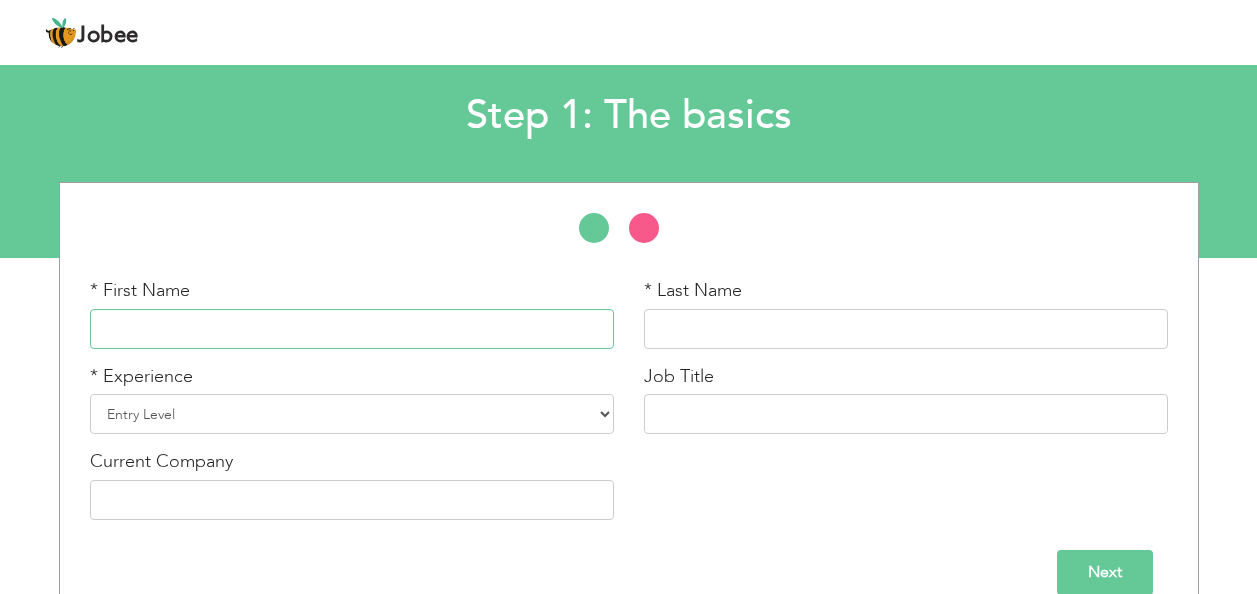 click at bounding box center (352, 329) 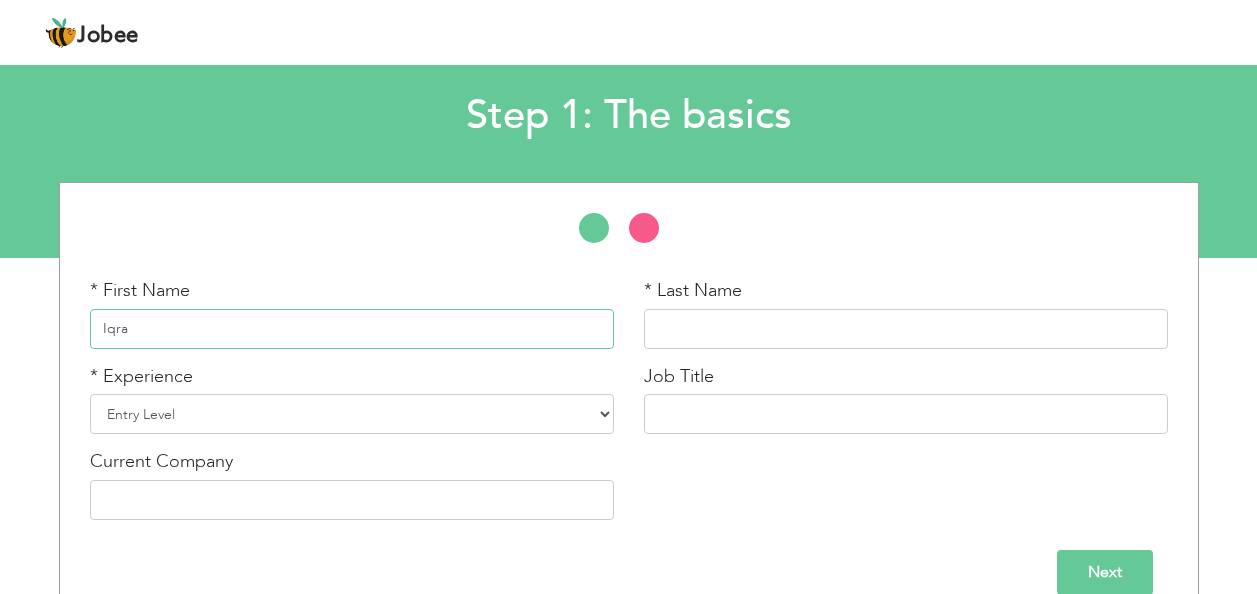 type on "Iqra" 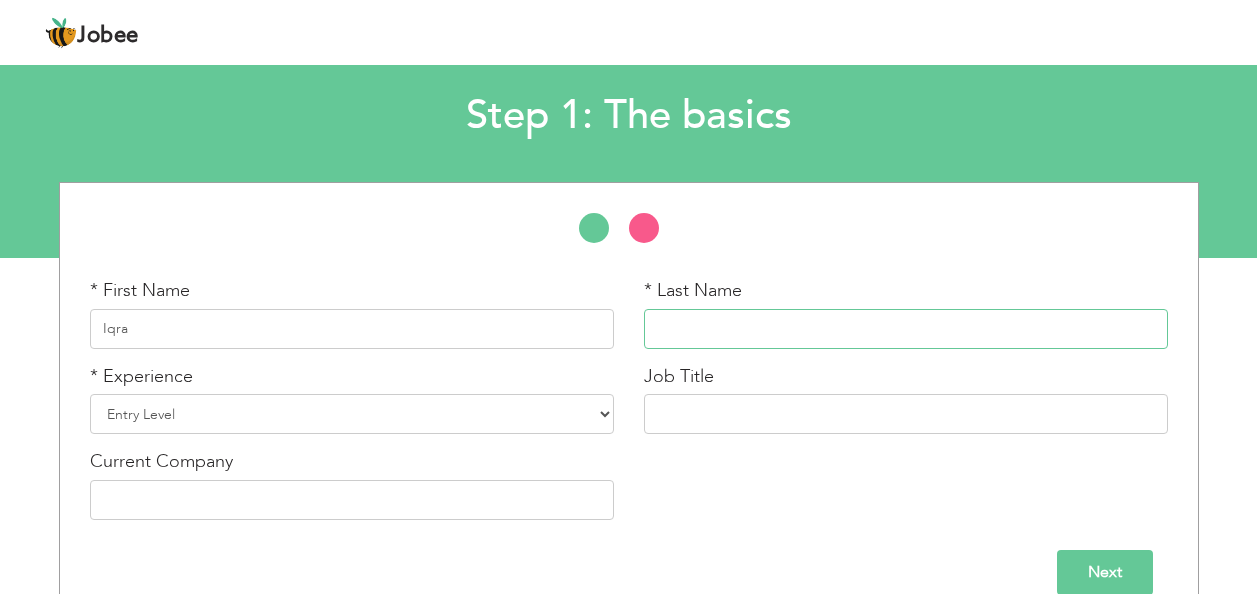 click at bounding box center [906, 329] 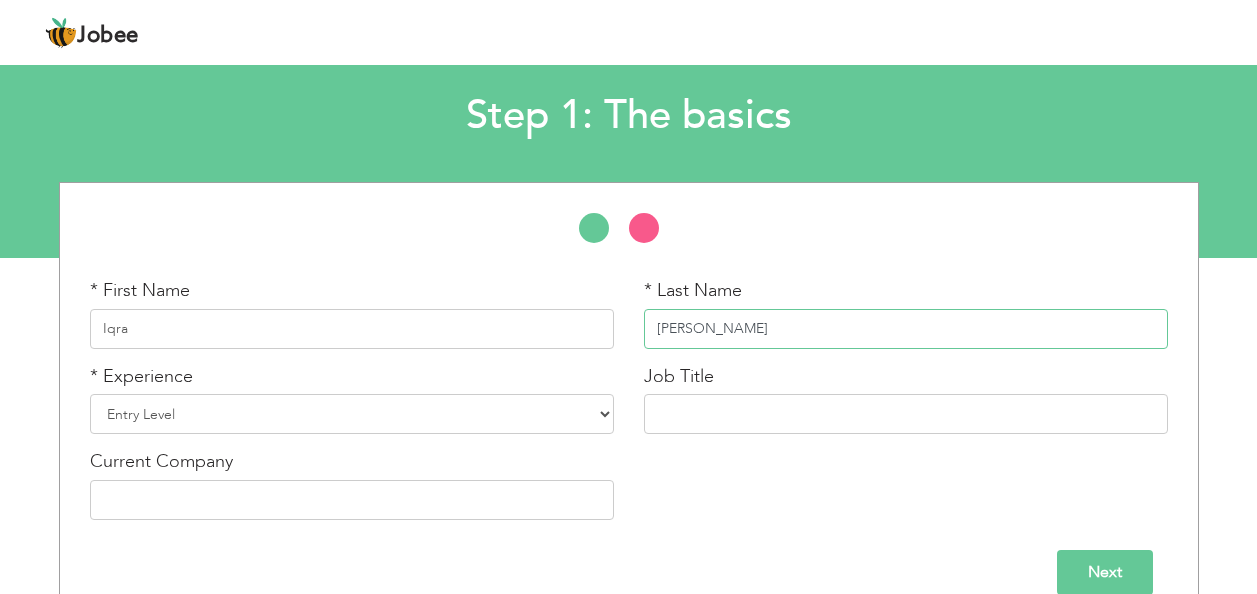 type on "[PERSON_NAME]" 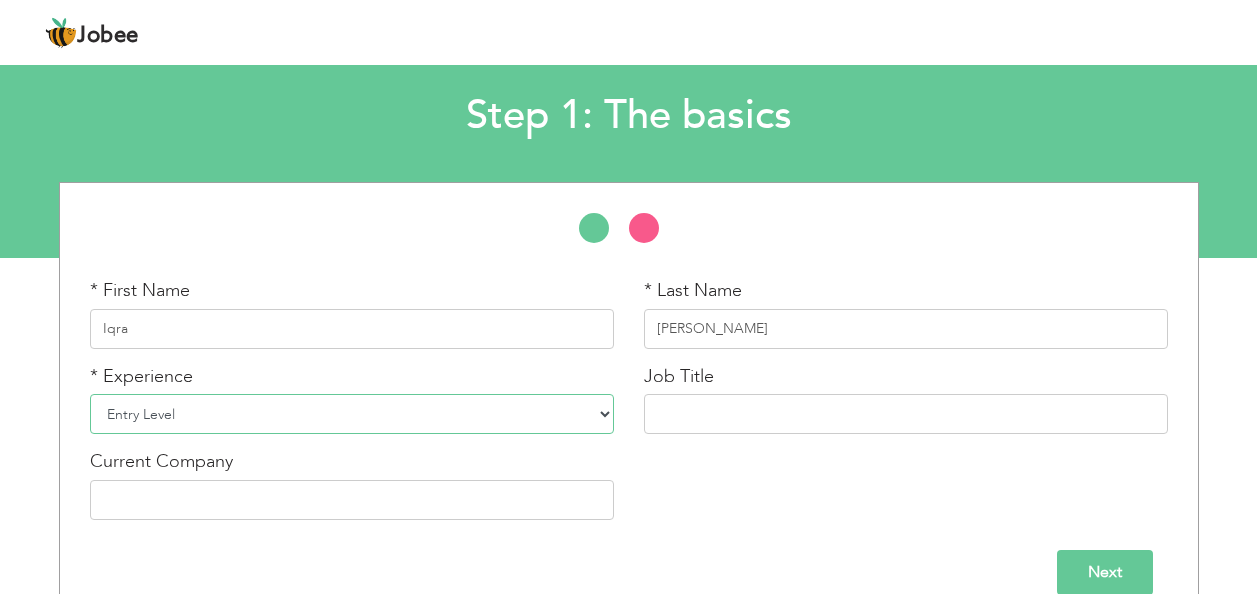 click on "Entry Level
Less than 1 Year
1 Year
2 Years
3 Years
4 Years
5 Years
6 Years
7 Years
8 Years
9 Years
10 Years
11 Years
12 Years
13 Years
14 Years
15 Years
16 Years
17 Years
18 Years
19 Years
20 Years
21 Years
22 Years
23 Years
24 Years
25 Years
26 Years
27 Years
28 Years
29 Years
30 Years
31 Years
32 Years
33 Years
34 Years
35 Years
More than 35 Years" at bounding box center (352, 414) 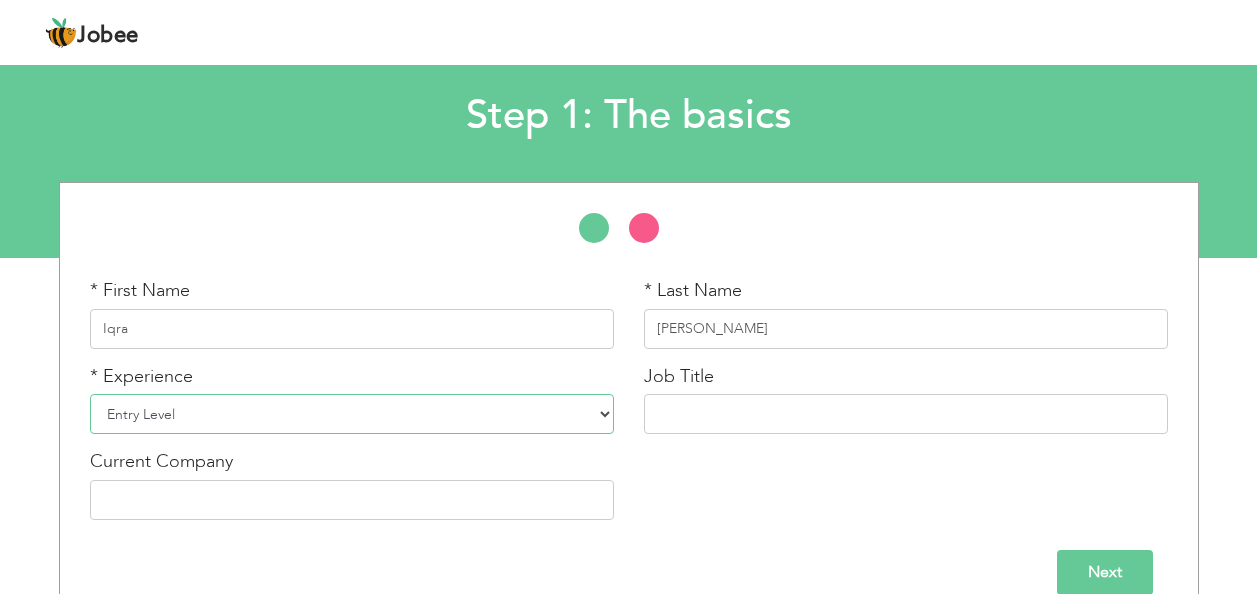 select on "3" 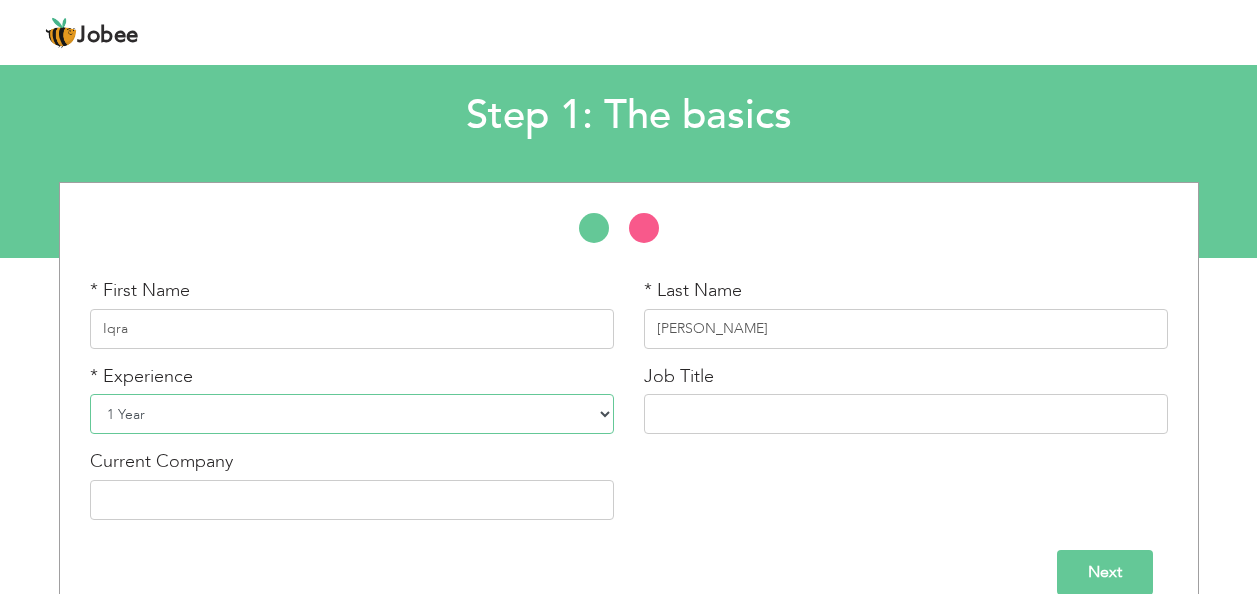 click on "Entry Level
Less than 1 Year
1 Year
2 Years
3 Years
4 Years
5 Years
6 Years
7 Years
8 Years
9 Years
10 Years
11 Years
12 Years
13 Years
14 Years
15 Years
16 Years
17 Years
18 Years
19 Years
20 Years
21 Years
22 Years
23 Years
24 Years
25 Years
26 Years
27 Years
28 Years
29 Years
30 Years
31 Years
32 Years
33 Years
34 Years
35 Years
More than 35 Years" at bounding box center [352, 414] 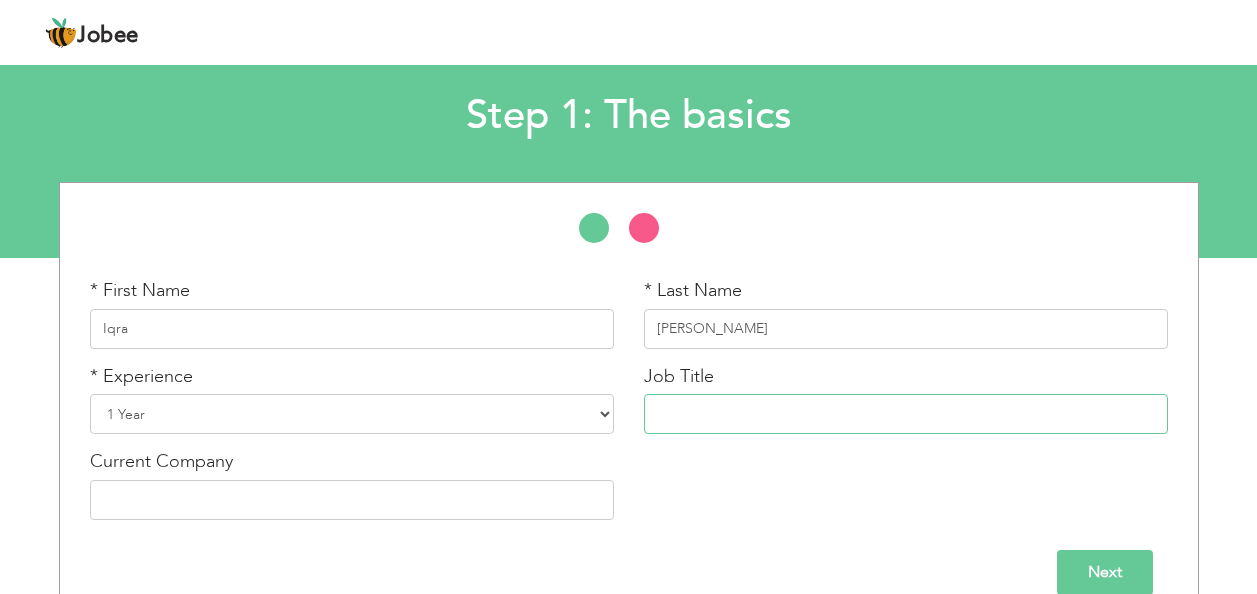 click at bounding box center (906, 414) 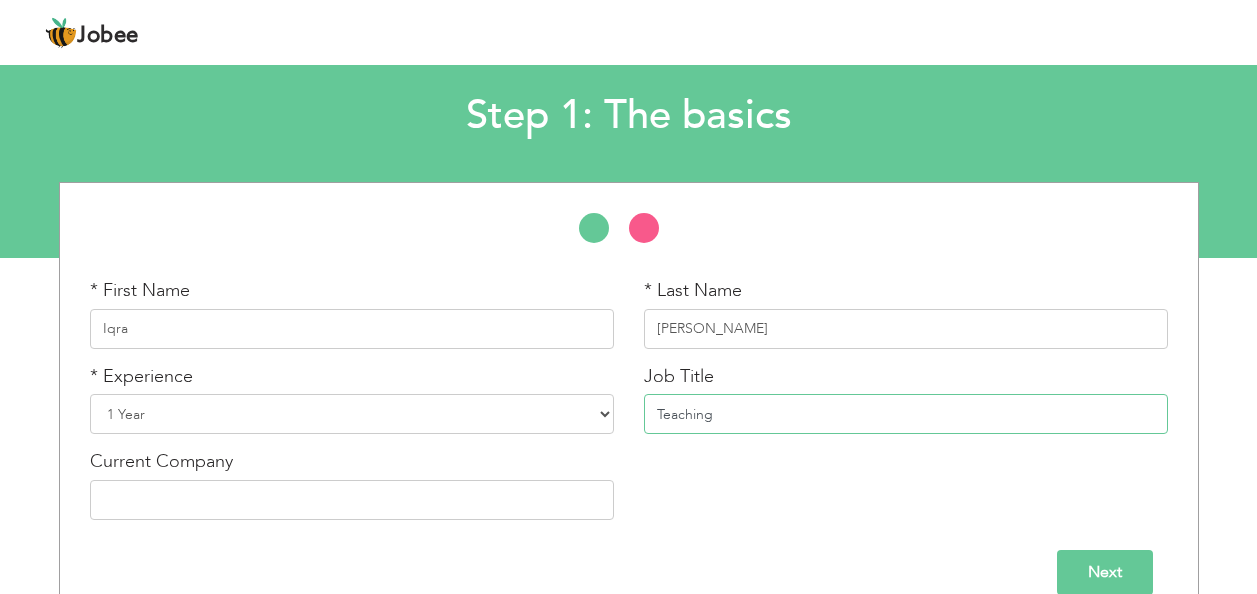 type on "Teaching" 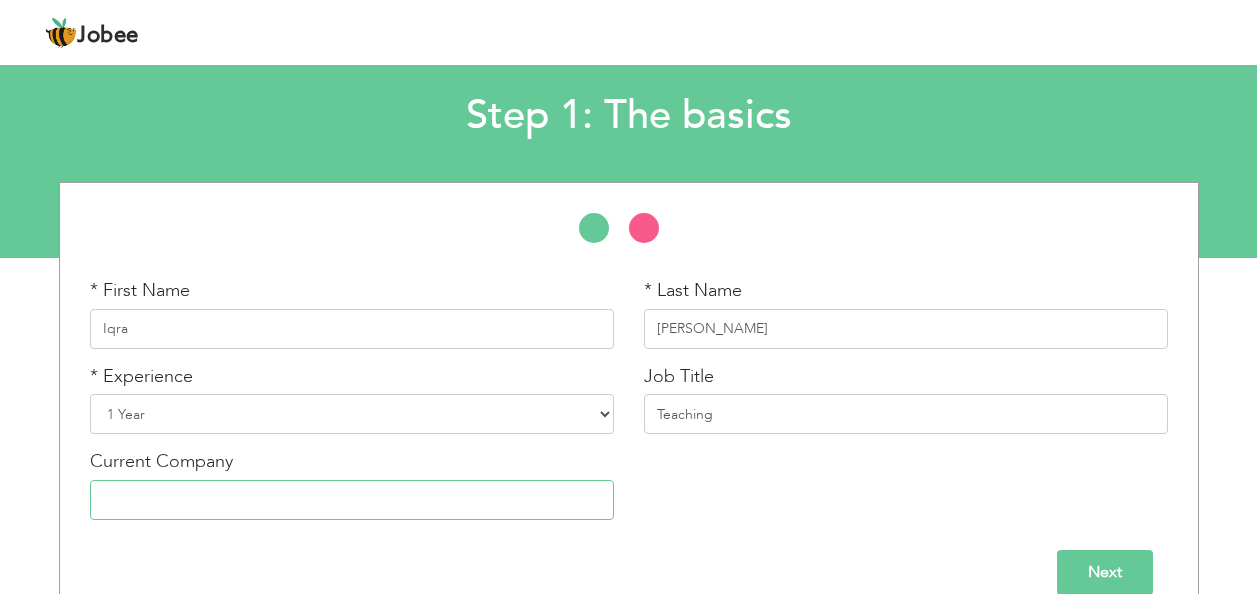 click at bounding box center [352, 500] 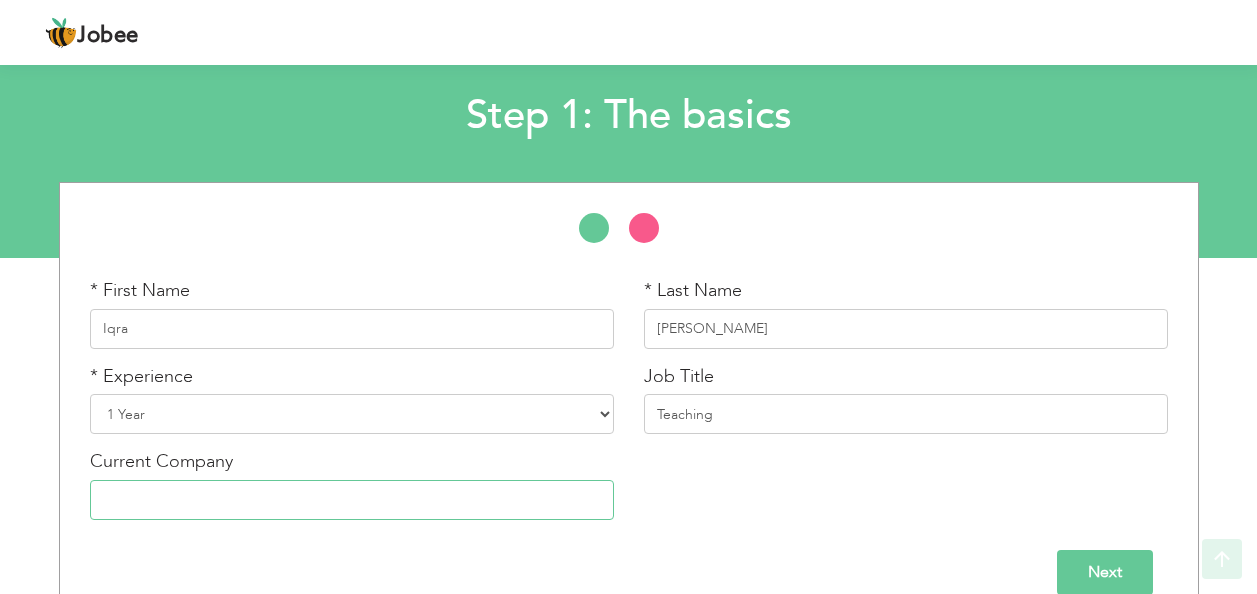 scroll, scrollTop: 132, scrollLeft: 0, axis: vertical 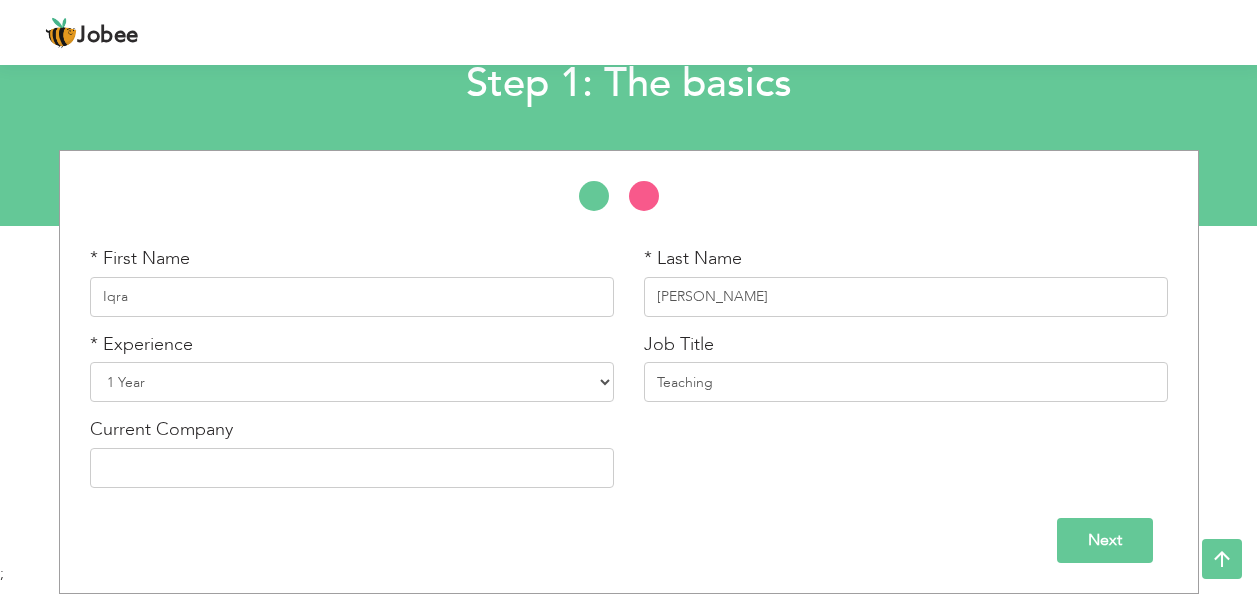 click on "Next" at bounding box center (1105, 540) 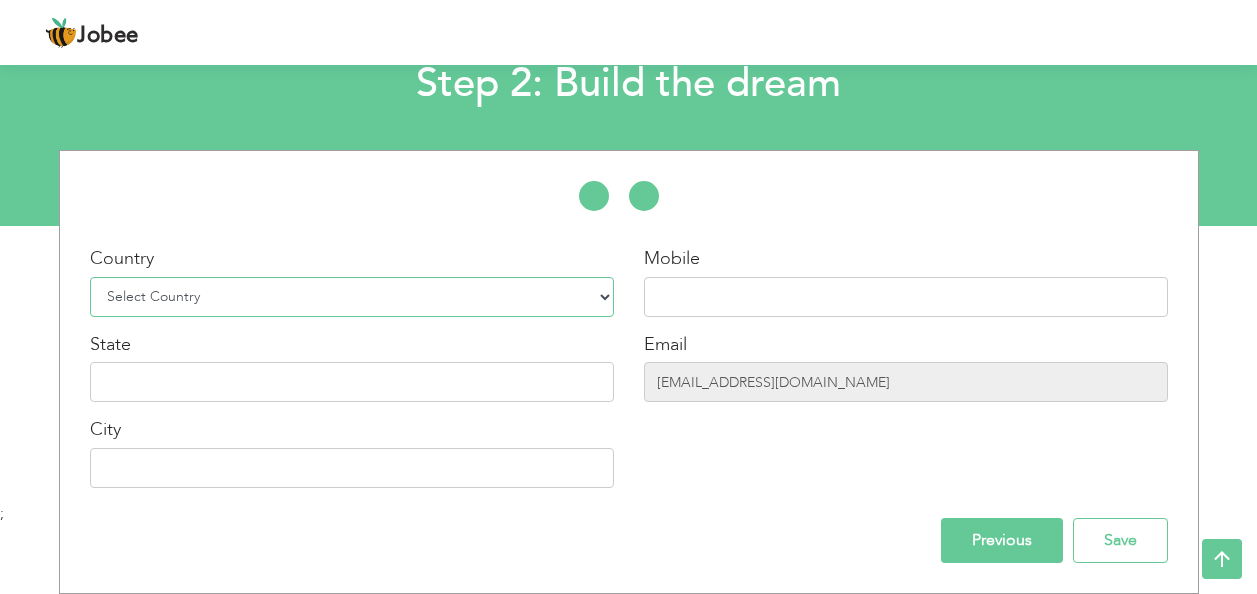 click on "Select Country
Afghanistan
Albania
Algeria
American Samoa
Andorra
Angola
Anguilla
Antarctica
Antigua and Barbuda
Argentina
Armenia
Aruba
Australia
Austria
Azerbaijan
Bahamas
Bahrain
Bangladesh
Barbados
Belarus
Belgium
Belize
Benin
Bermuda
Bhutan
Bolivia
Bosnia-Herzegovina
Botswana
Bouvet Island
Brazil
British Indian Ocean Territory
Brunei Darussalam
Bulgaria
Burkina Faso
Burundi
Cambodia
Cameroon
Canada
Cape Verde
Cayman Islands
Central African Republic
Chad
Chile
China
Christmas Island
Cocos (Keeling) Islands
Colombia
Comoros
Congo
Congo, Dem. Republic
Cook Islands
Costa Rica
Croatia
Cuba
Cyprus
Czech Rep
Denmark
Djibouti
Dominica
Dominican Republic
Ecuador
Egypt
El Salvador
Equatorial Guinea
Eritrea
Estonia
Ethiopia
European Union
Falkland Islands (Malvinas)
Faroe Islands
Fiji
Finland
France
French Guiana
French Southern Territories
Gabon
Gambia
Georgia" at bounding box center [352, 297] 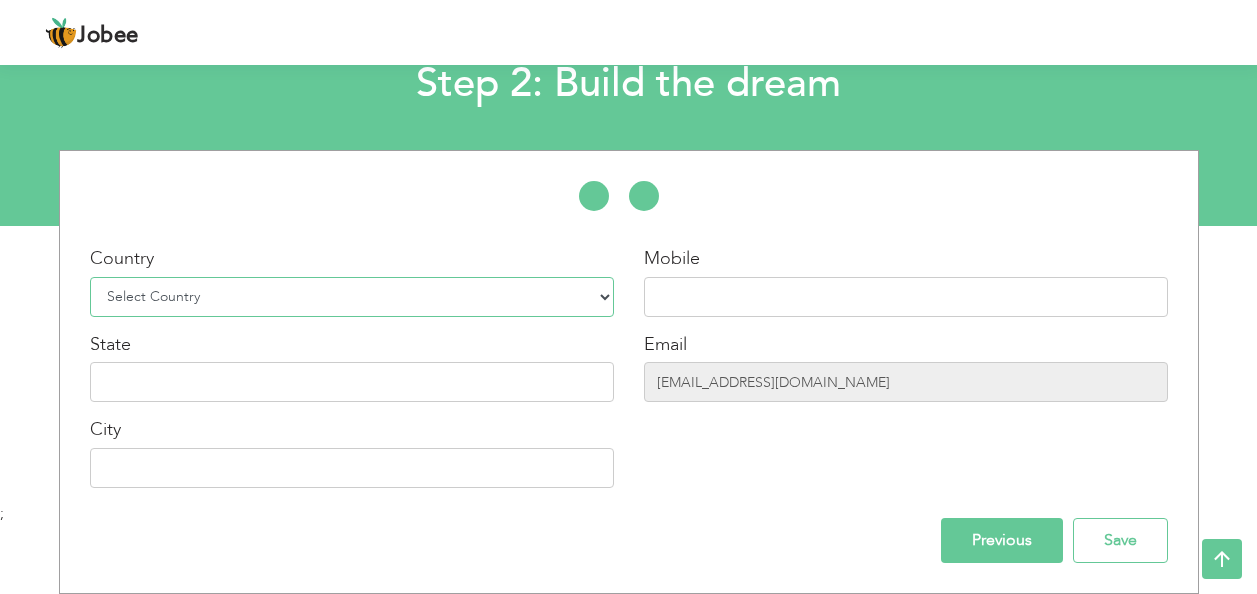 select on "166" 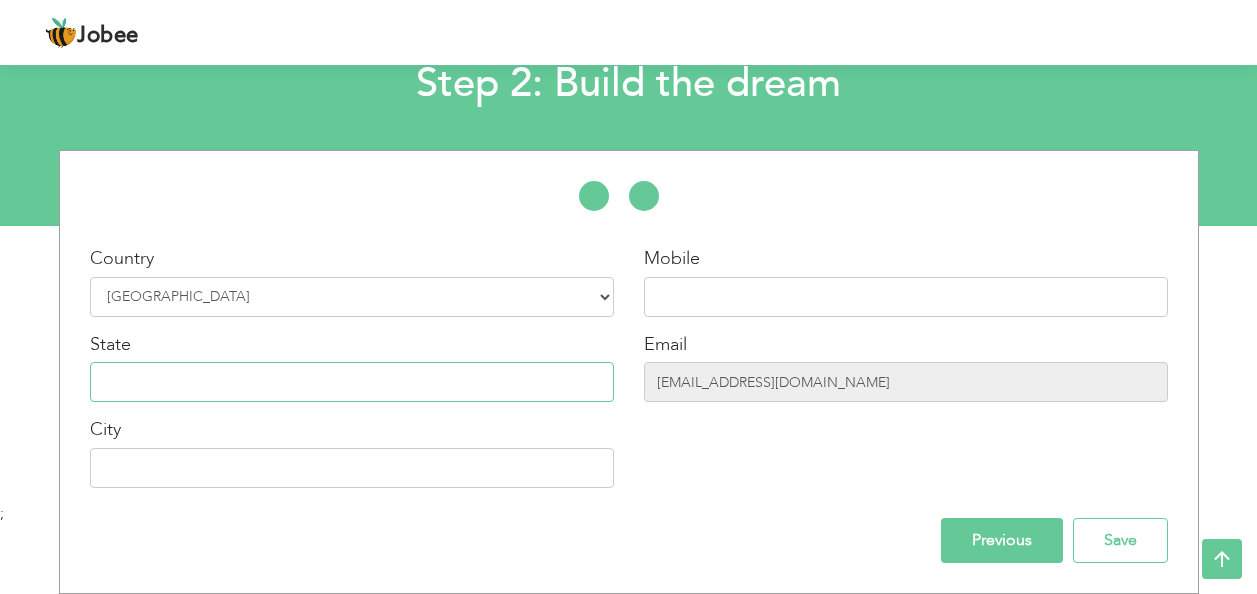 click at bounding box center (352, 382) 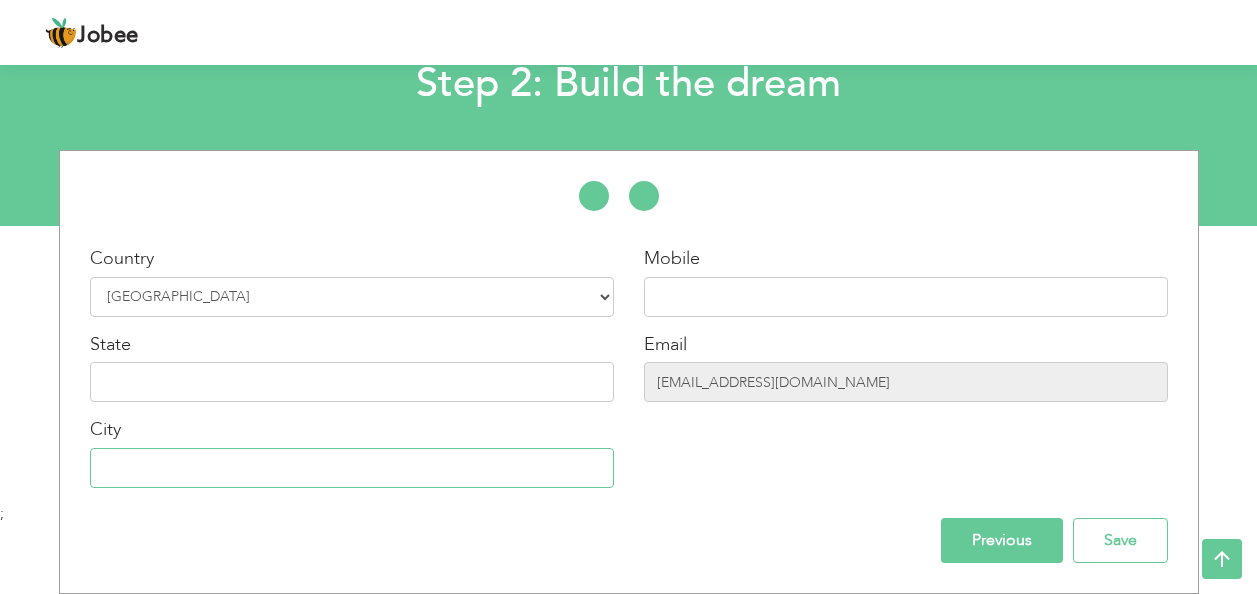 click at bounding box center [352, 468] 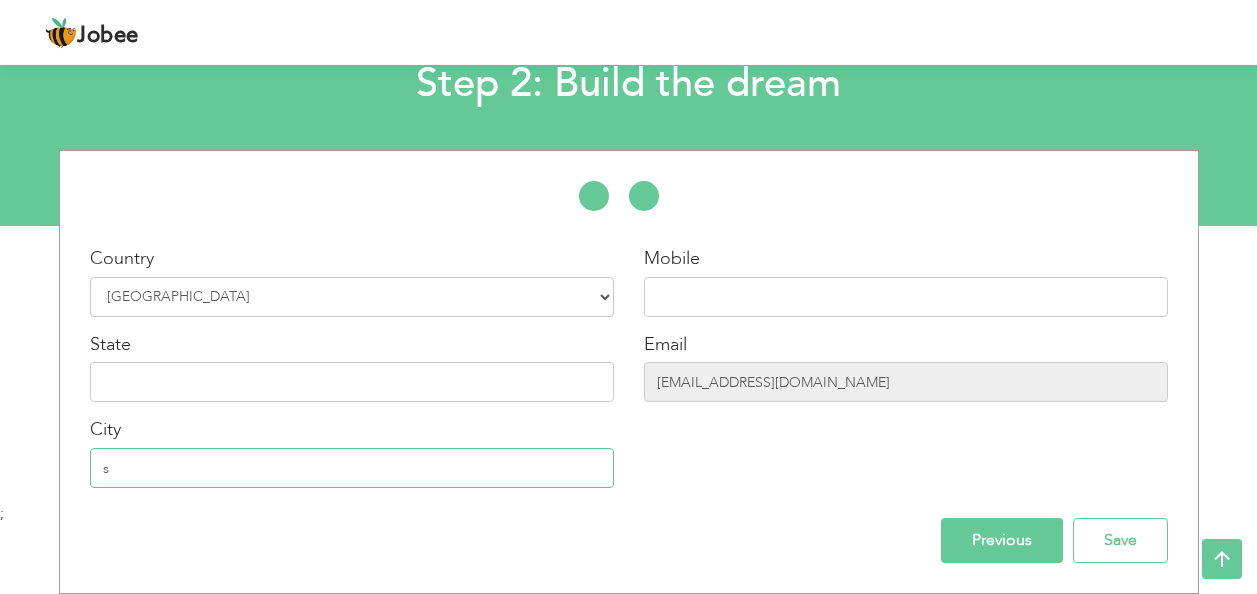 type on "s" 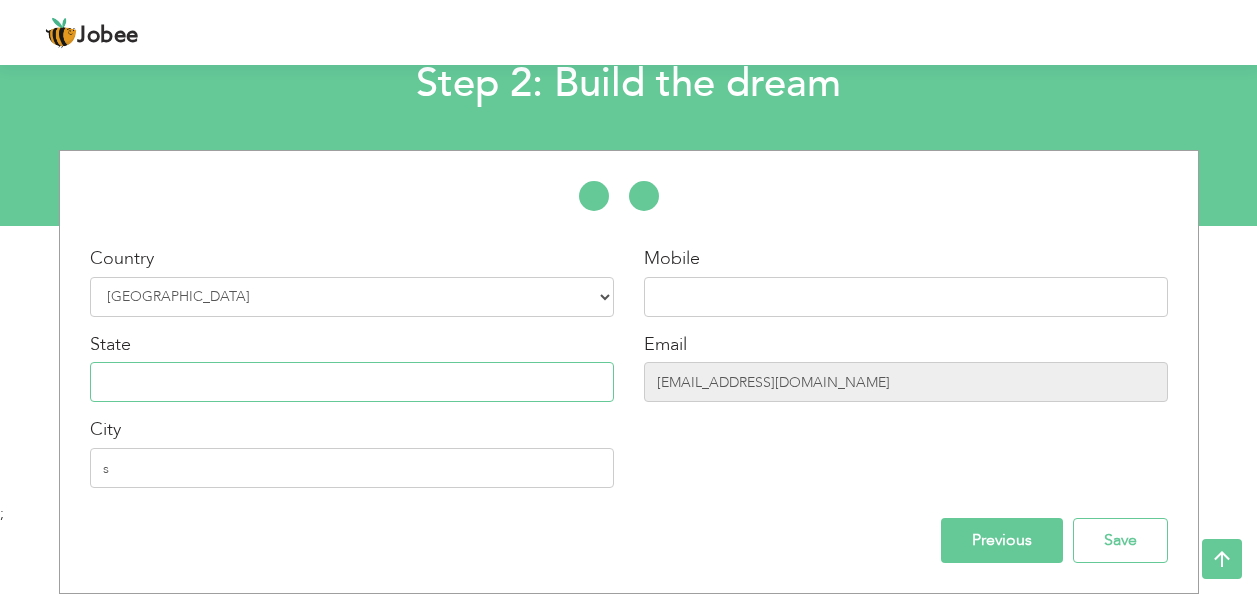 click at bounding box center (352, 382) 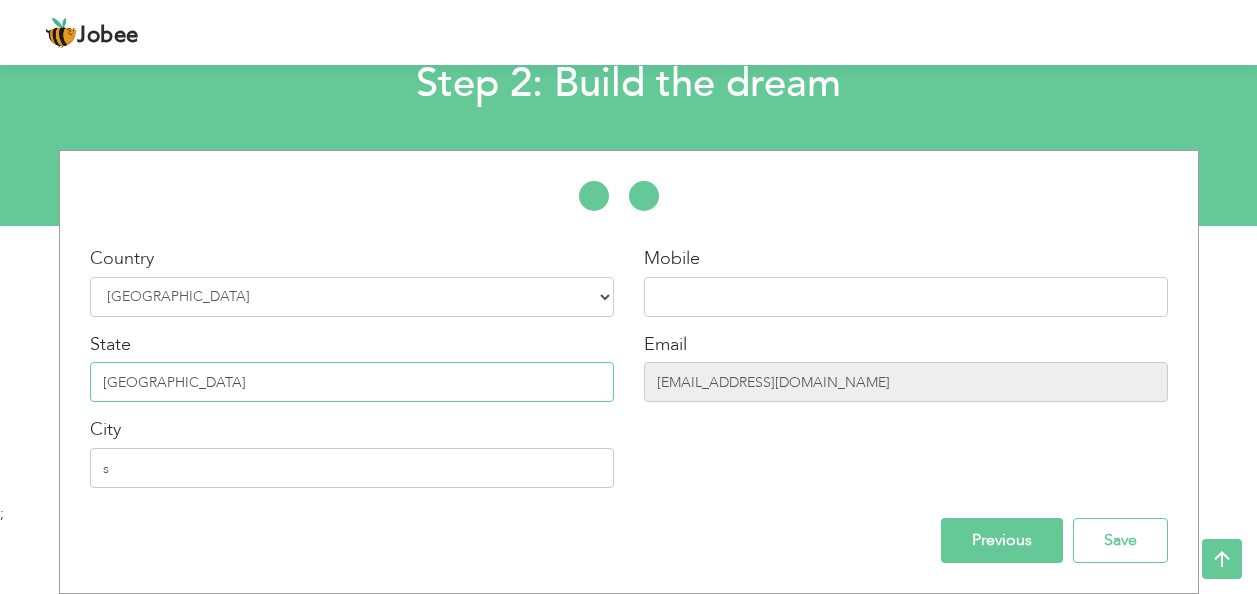 type on "[GEOGRAPHIC_DATA]" 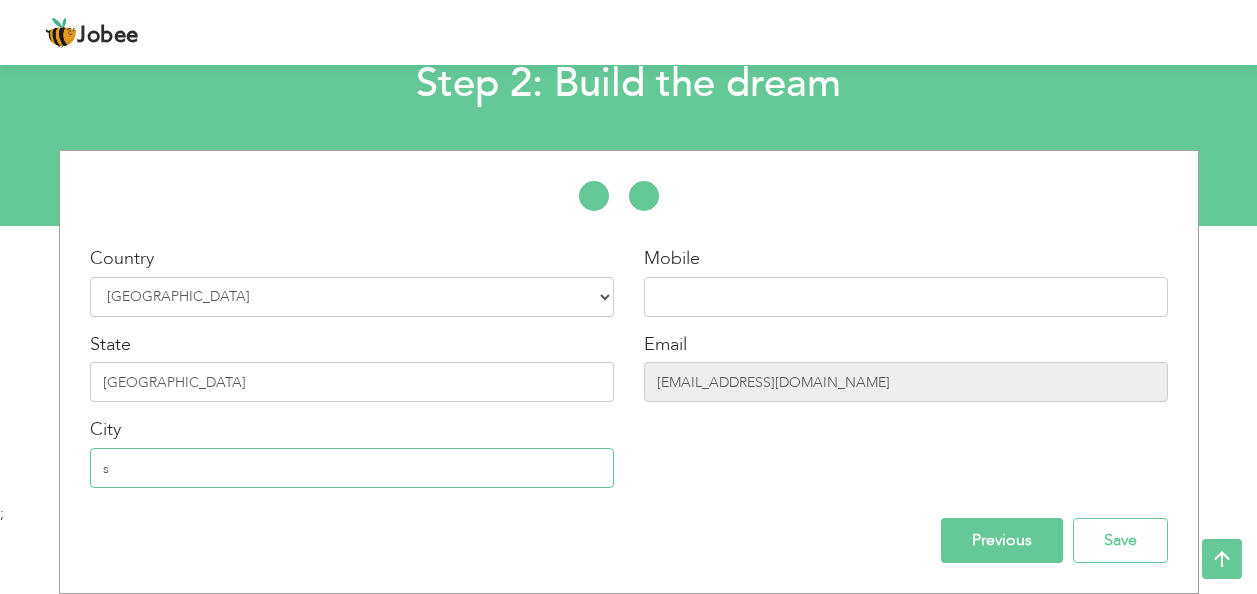 click on "s" at bounding box center (352, 468) 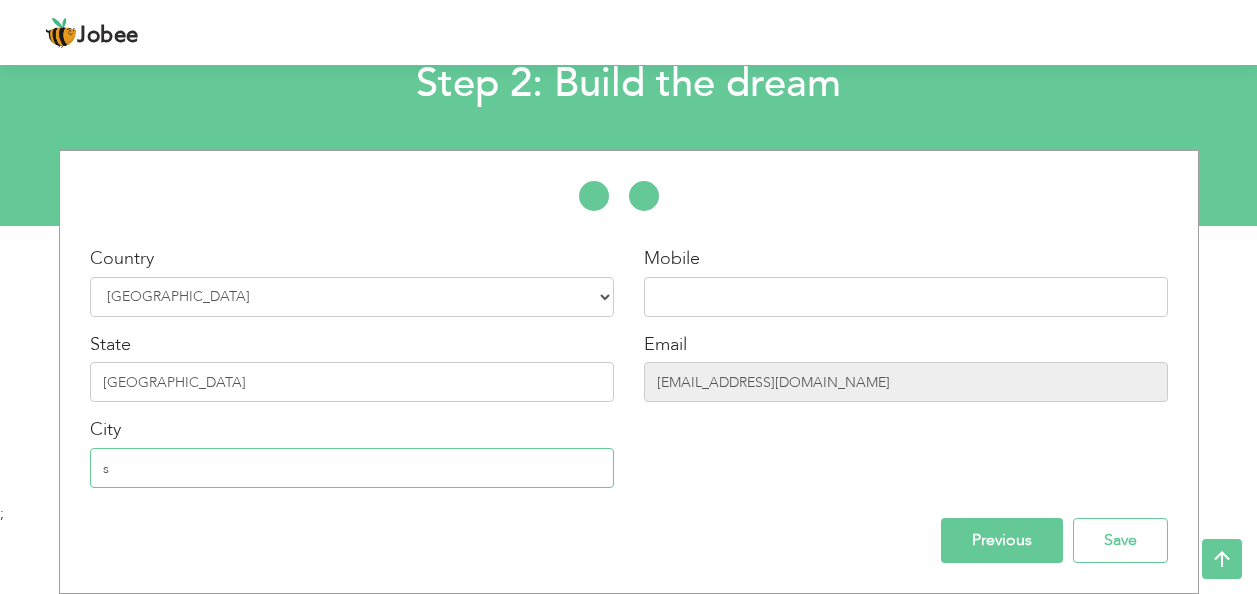 type on "Sargodha" 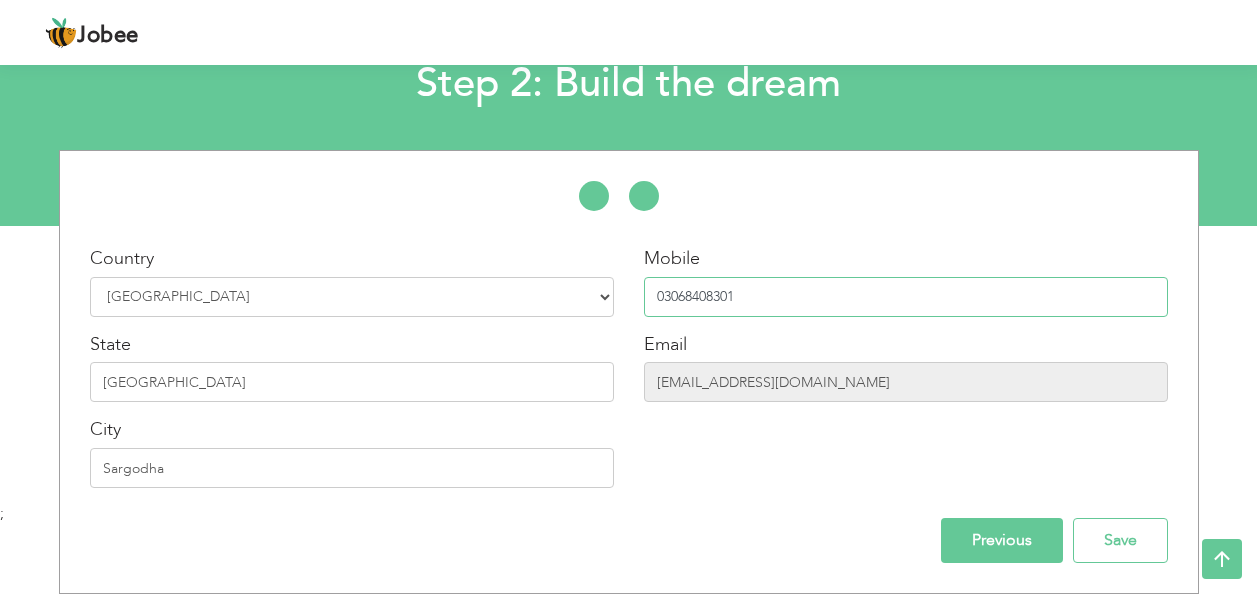 click on "03068408301" at bounding box center [906, 297] 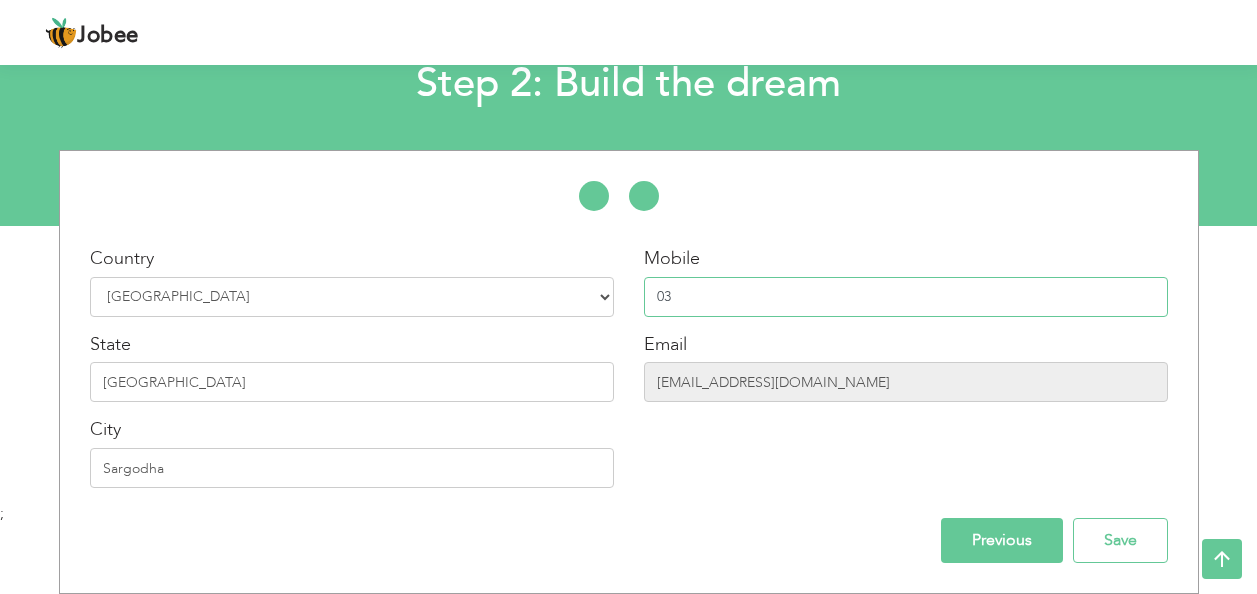 type on "0" 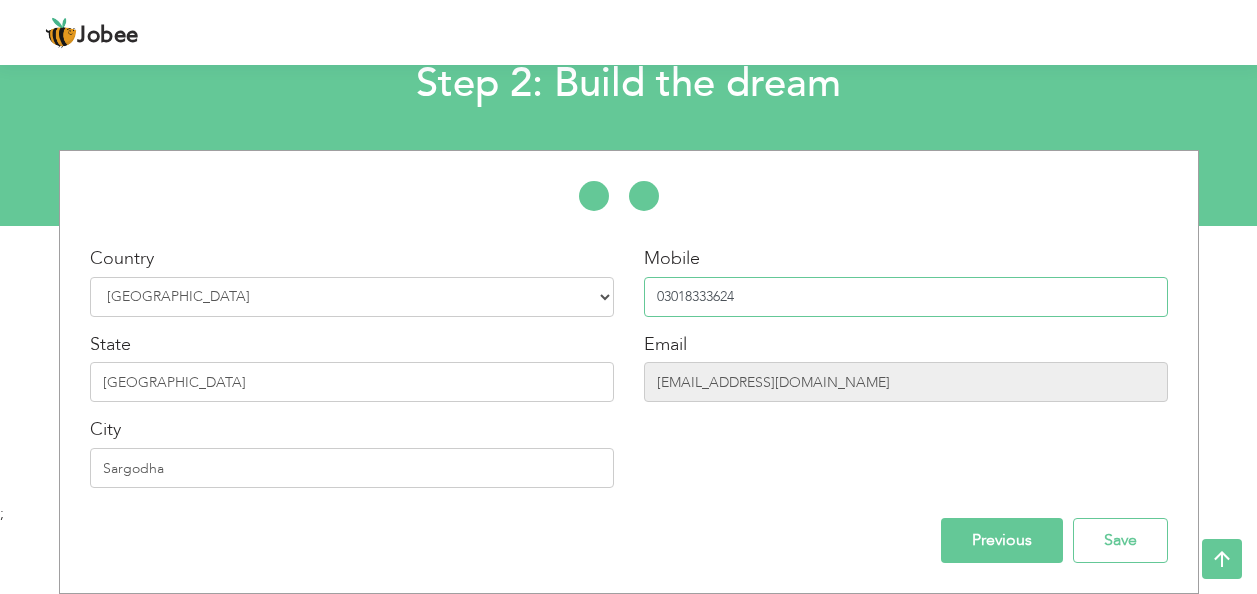 type on "03018333624" 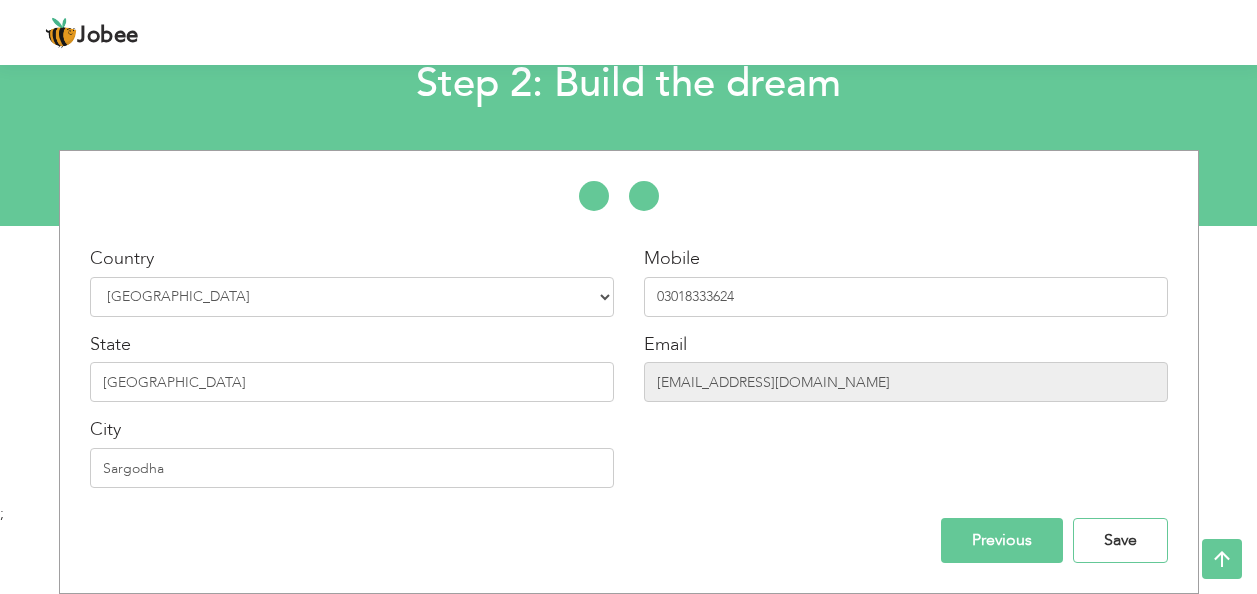 click on "Save" at bounding box center [1120, 540] 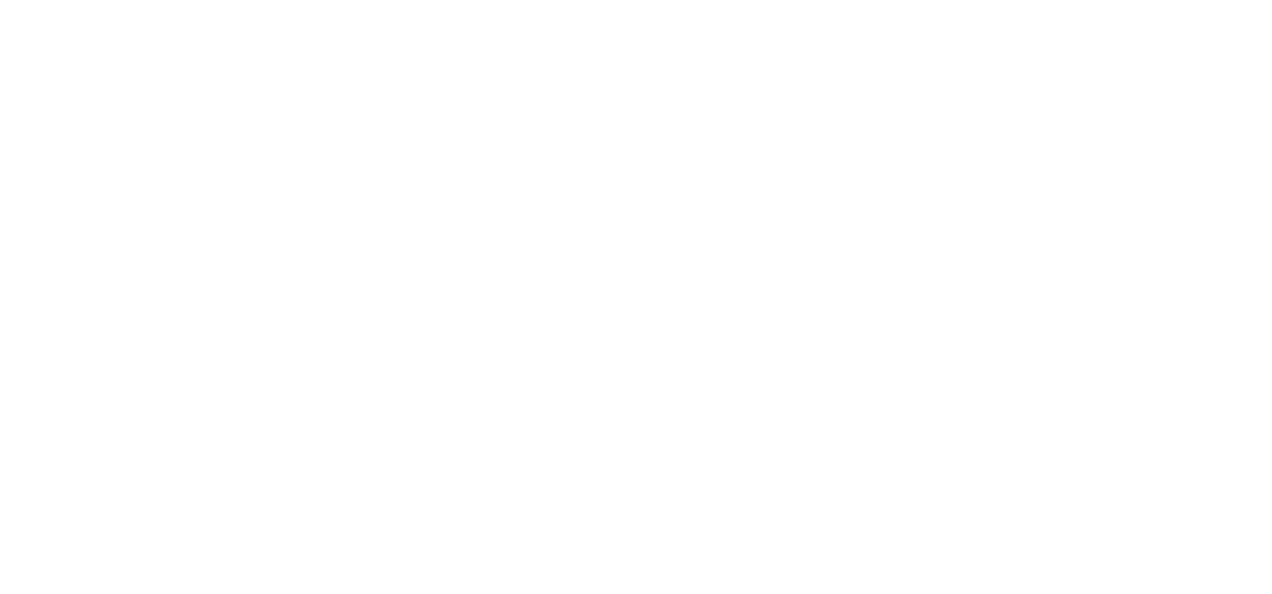 scroll, scrollTop: 0, scrollLeft: 0, axis: both 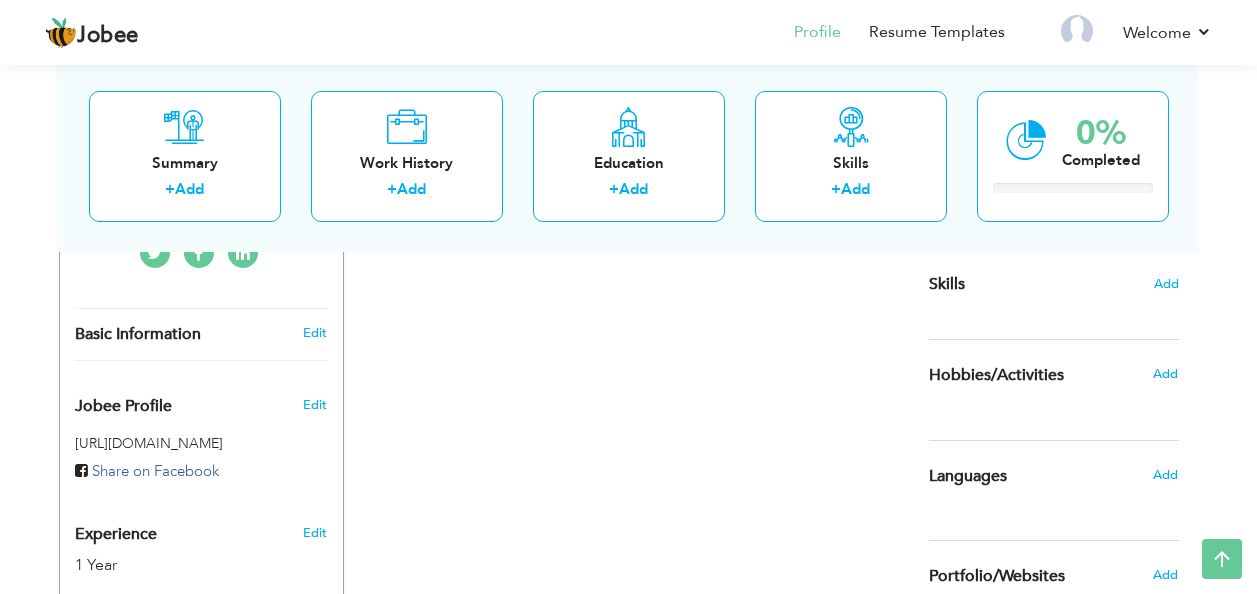 click on "Edit" at bounding box center (315, 333) 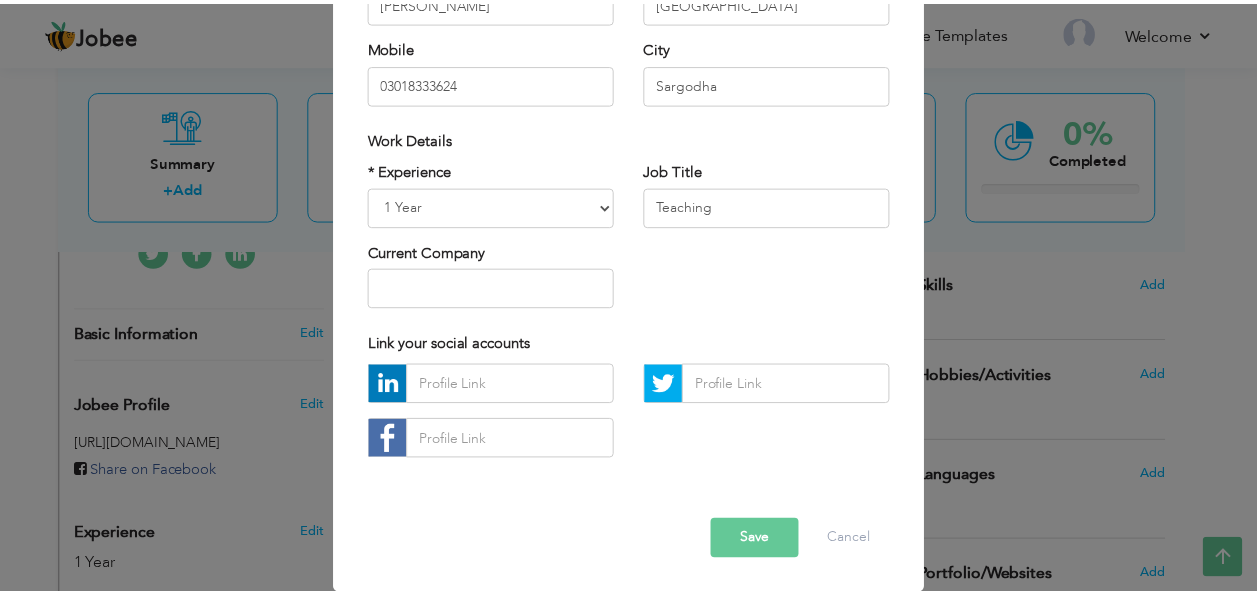scroll, scrollTop: 304, scrollLeft: 0, axis: vertical 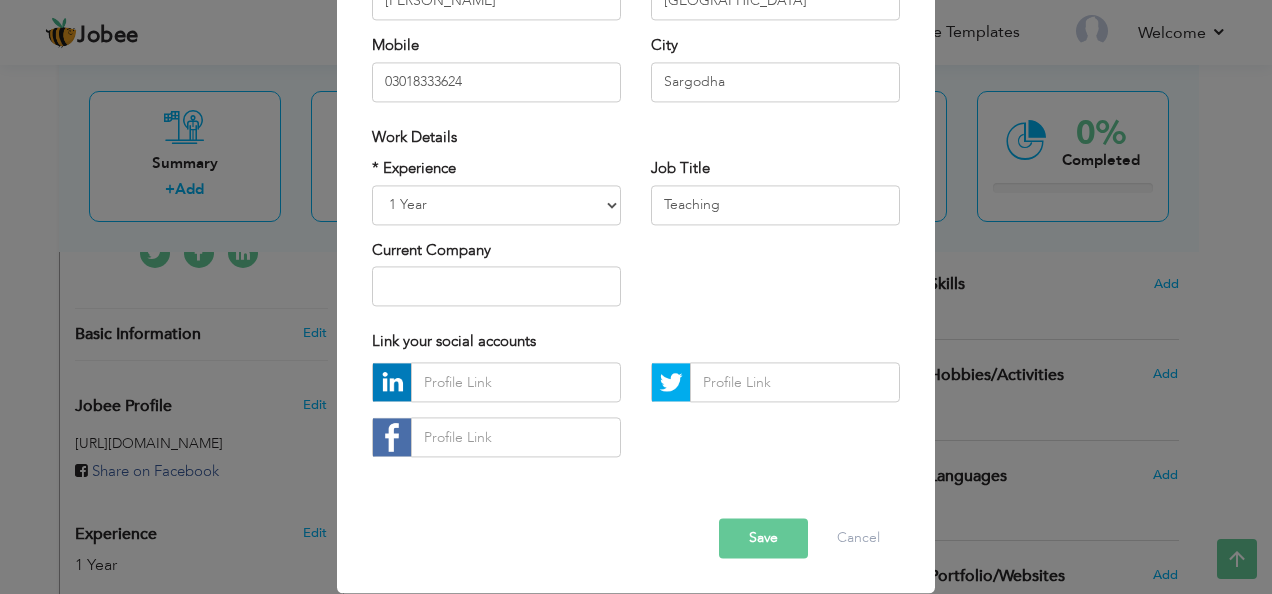 click on "Save" at bounding box center [763, 539] 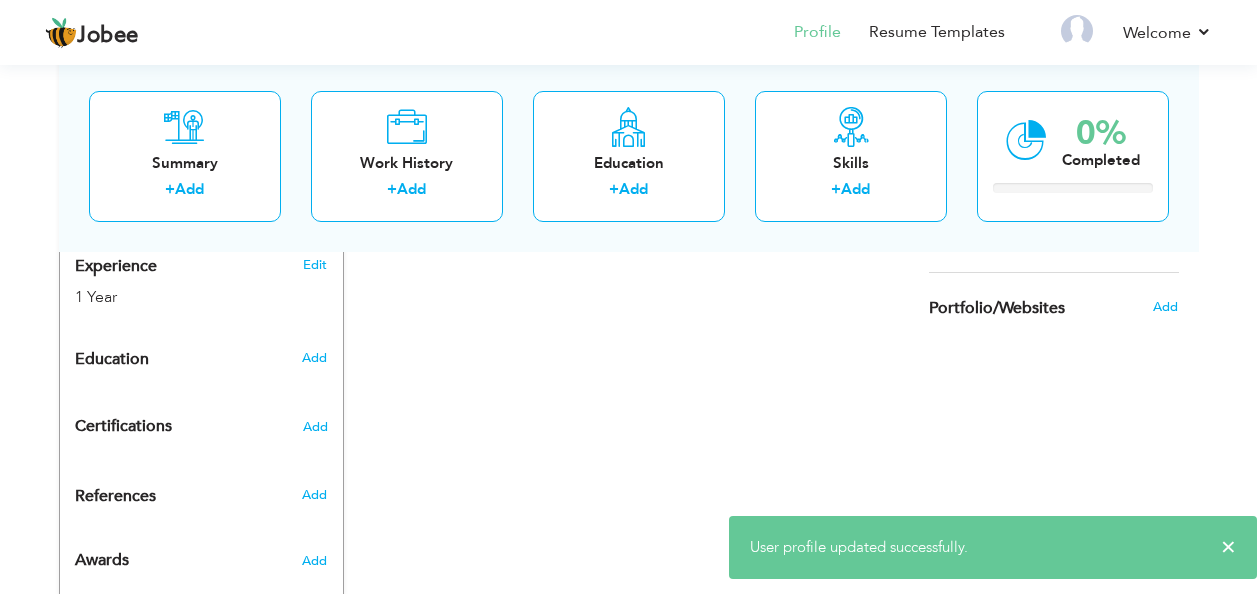 scroll, scrollTop: 796, scrollLeft: 0, axis: vertical 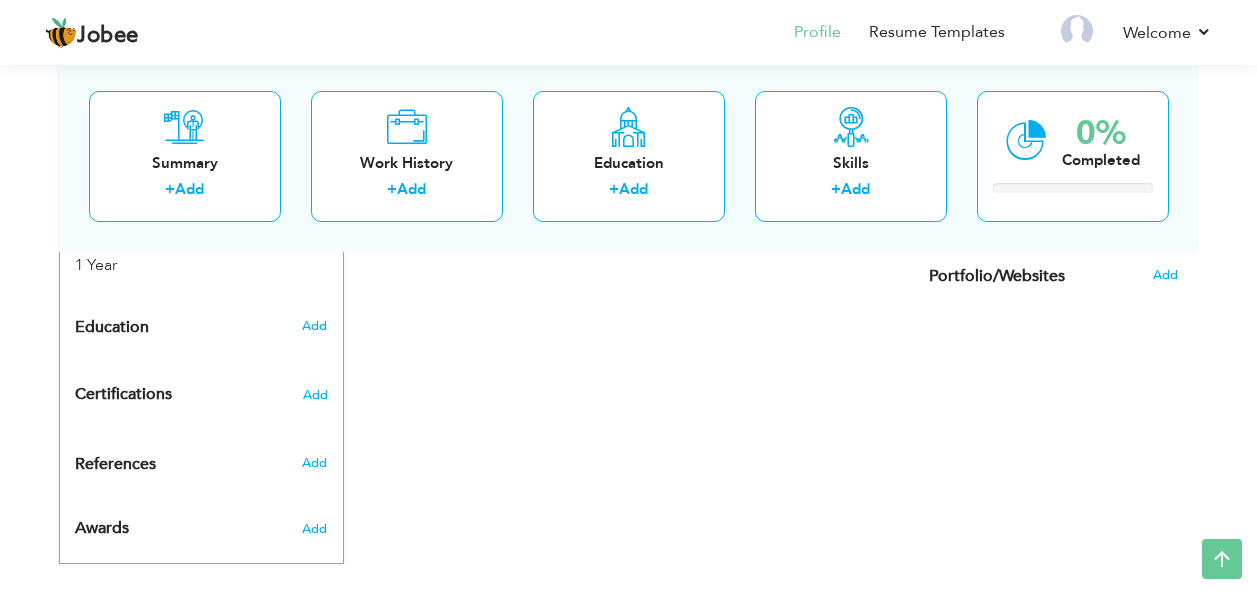 click on "Add" at bounding box center [314, 463] 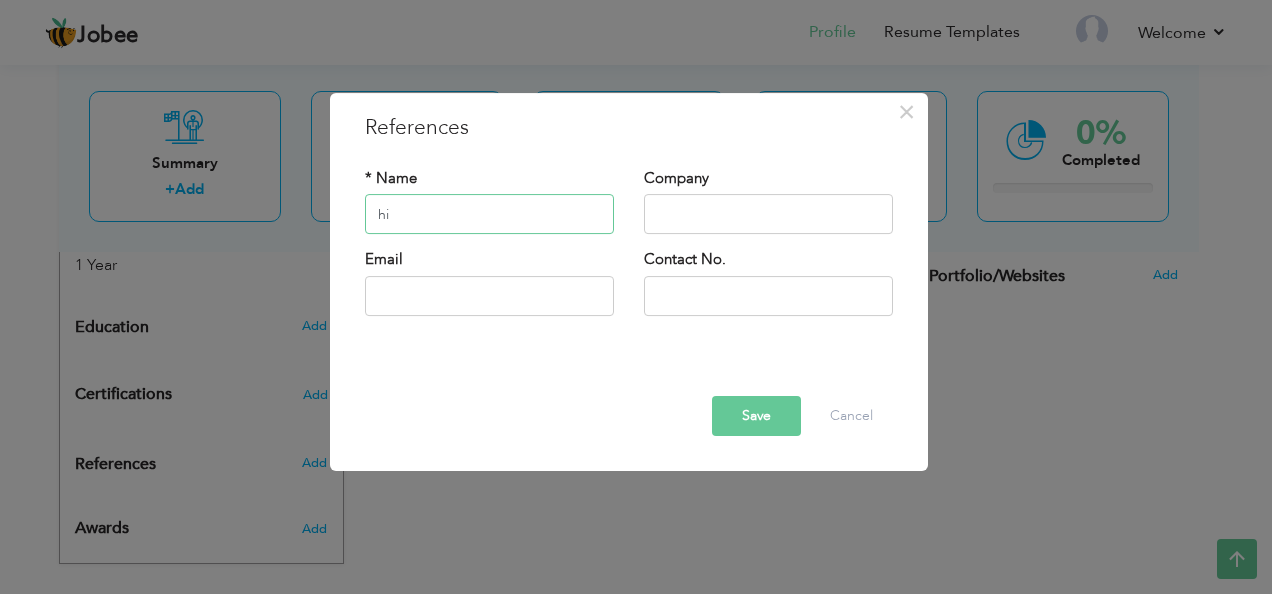 type on "h" 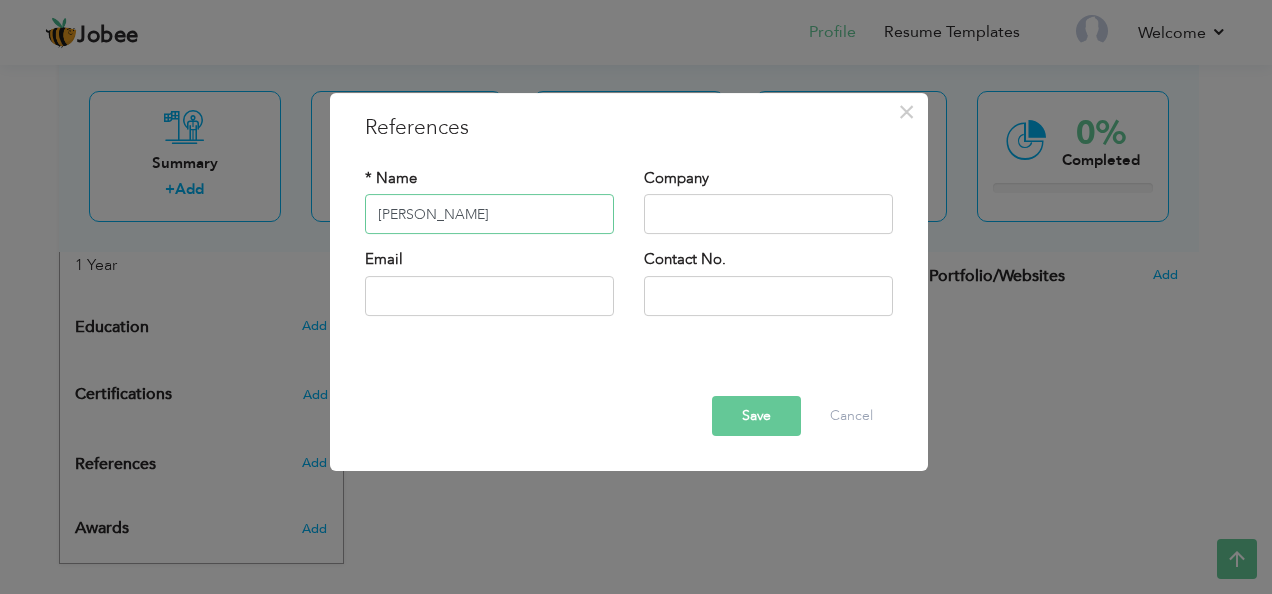 type on "[PERSON_NAME]" 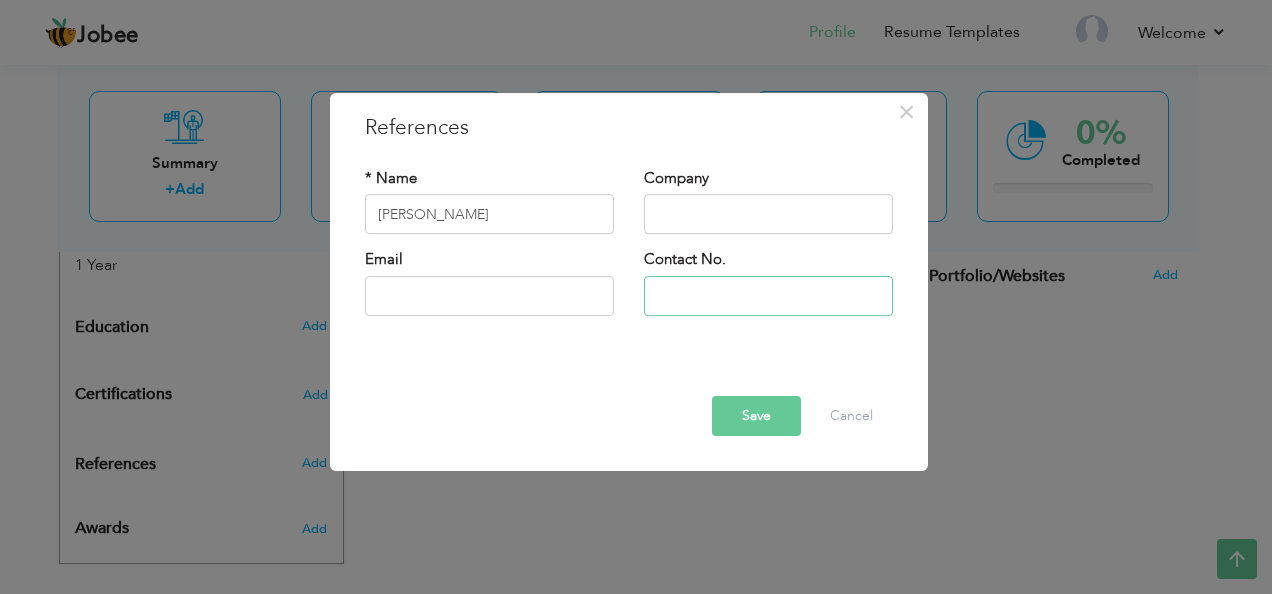 click at bounding box center (768, 296) 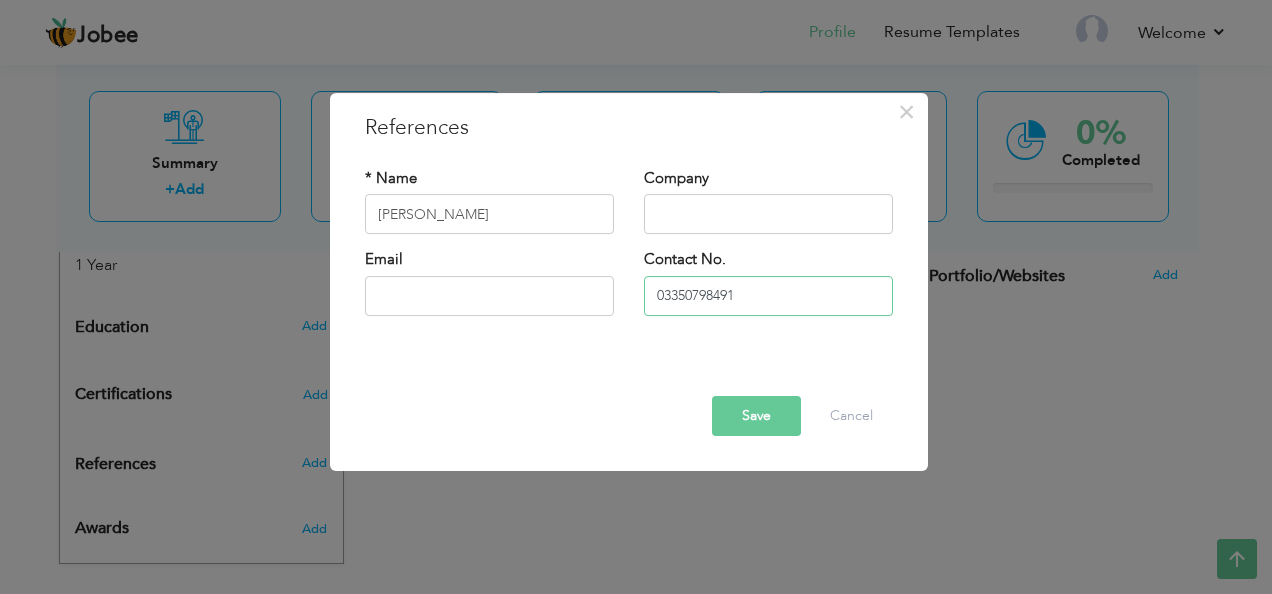 type on "03350798491" 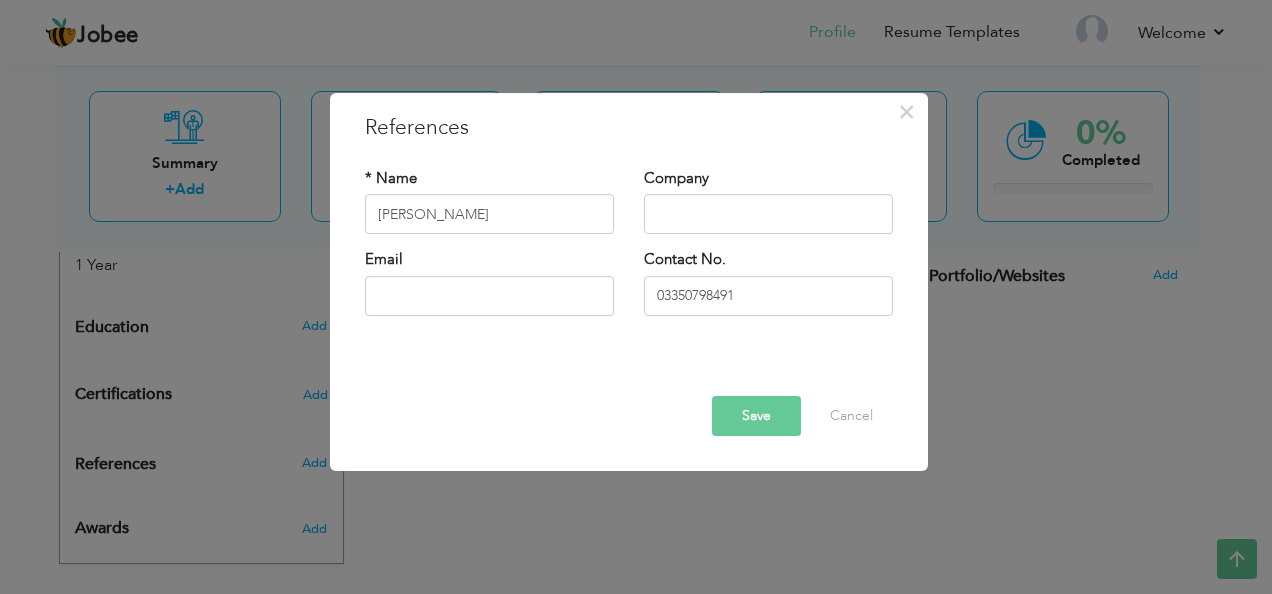 click on "Save" at bounding box center [756, 416] 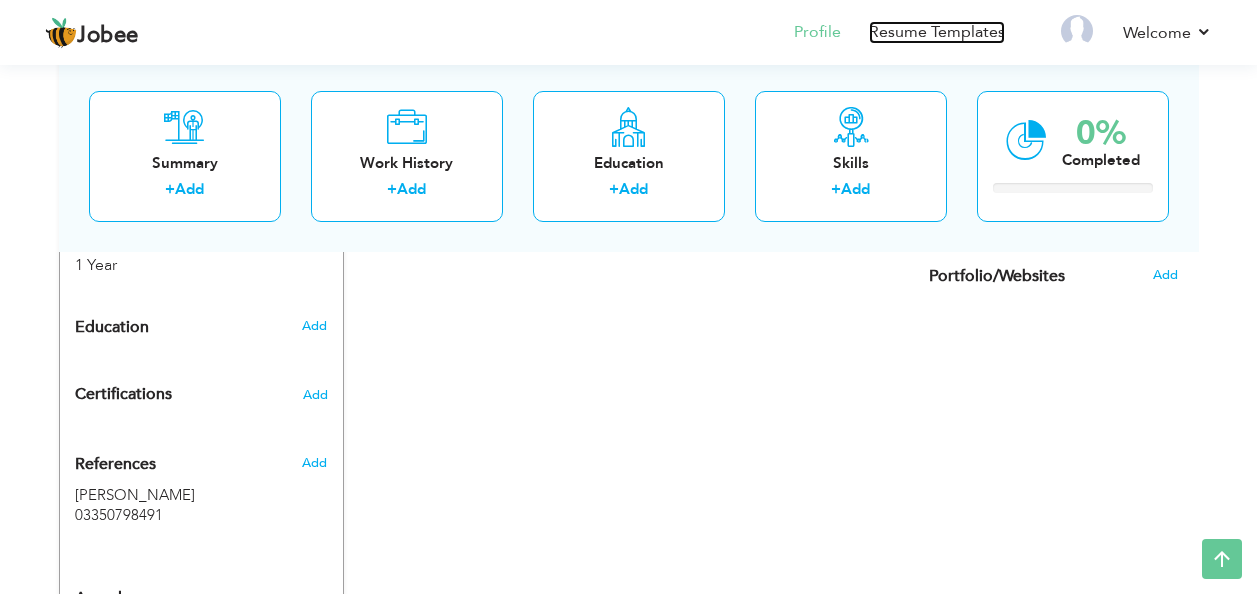 click on "Resume Templates" at bounding box center (937, 32) 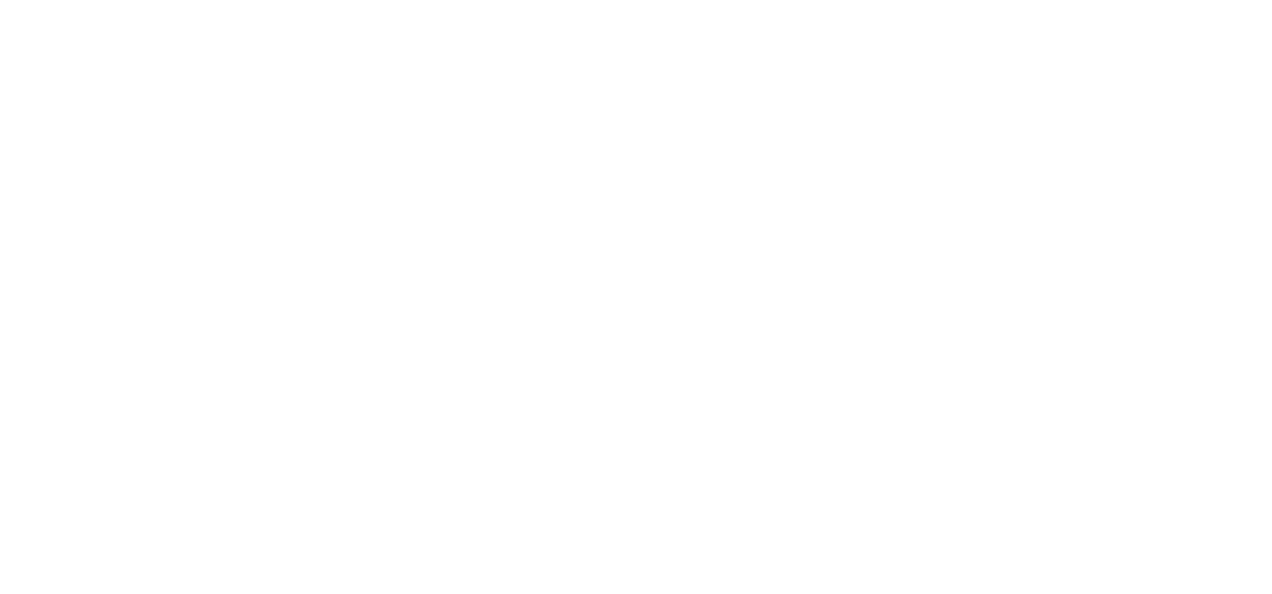 scroll, scrollTop: 0, scrollLeft: 0, axis: both 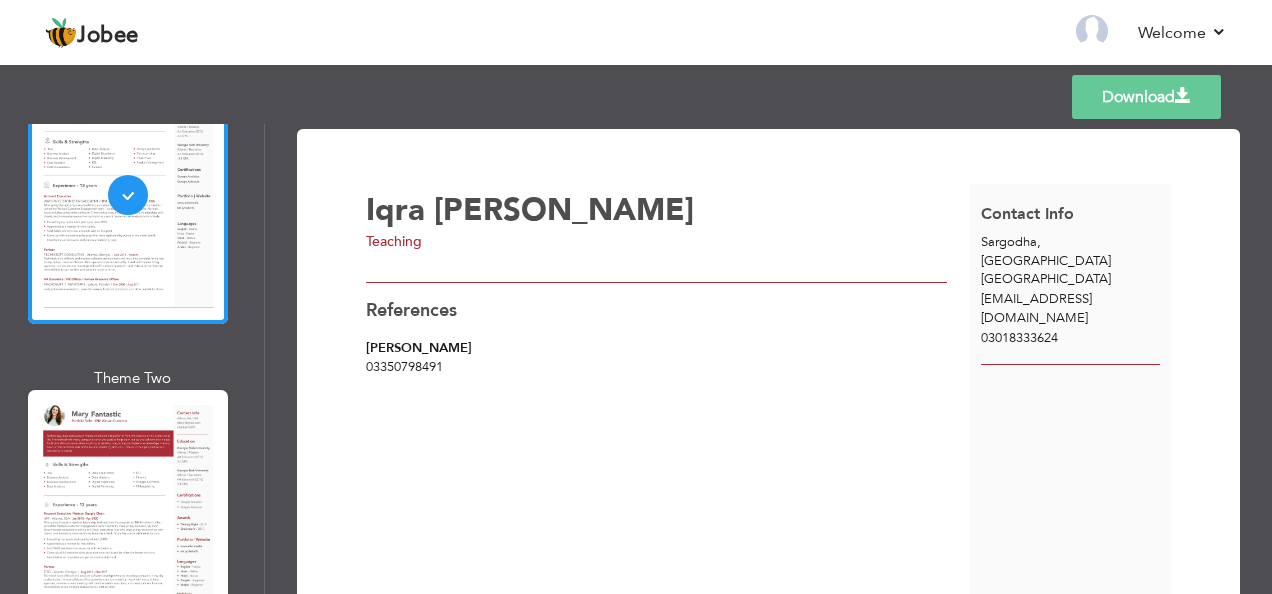 click at bounding box center (128, 519) 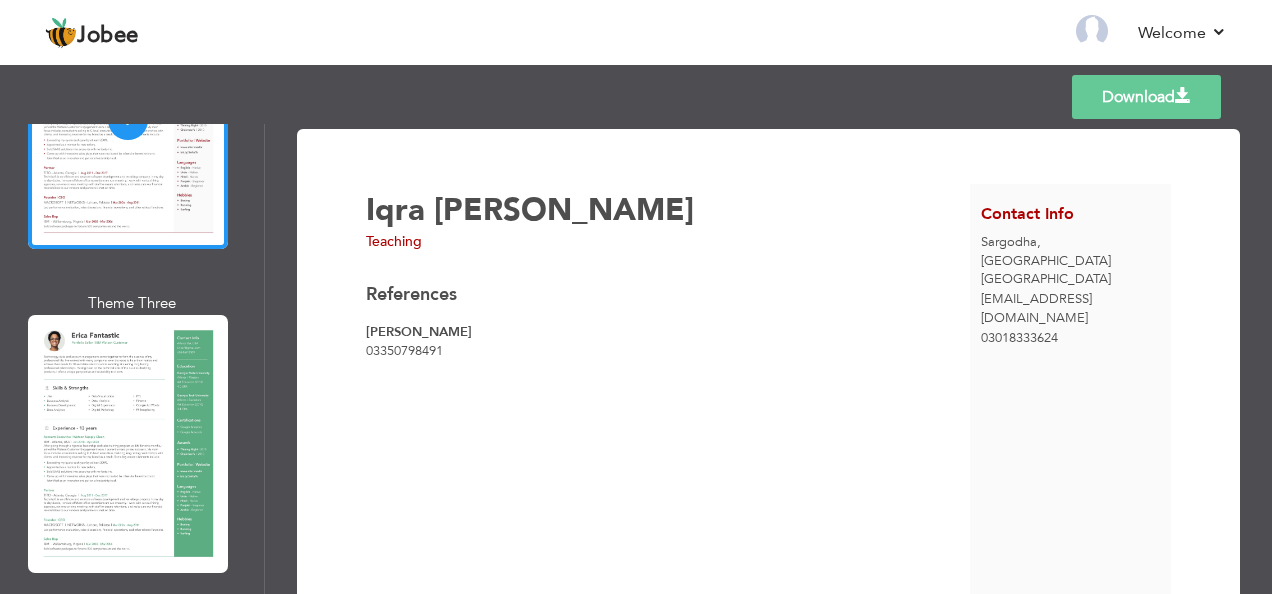 scroll, scrollTop: 600, scrollLeft: 0, axis: vertical 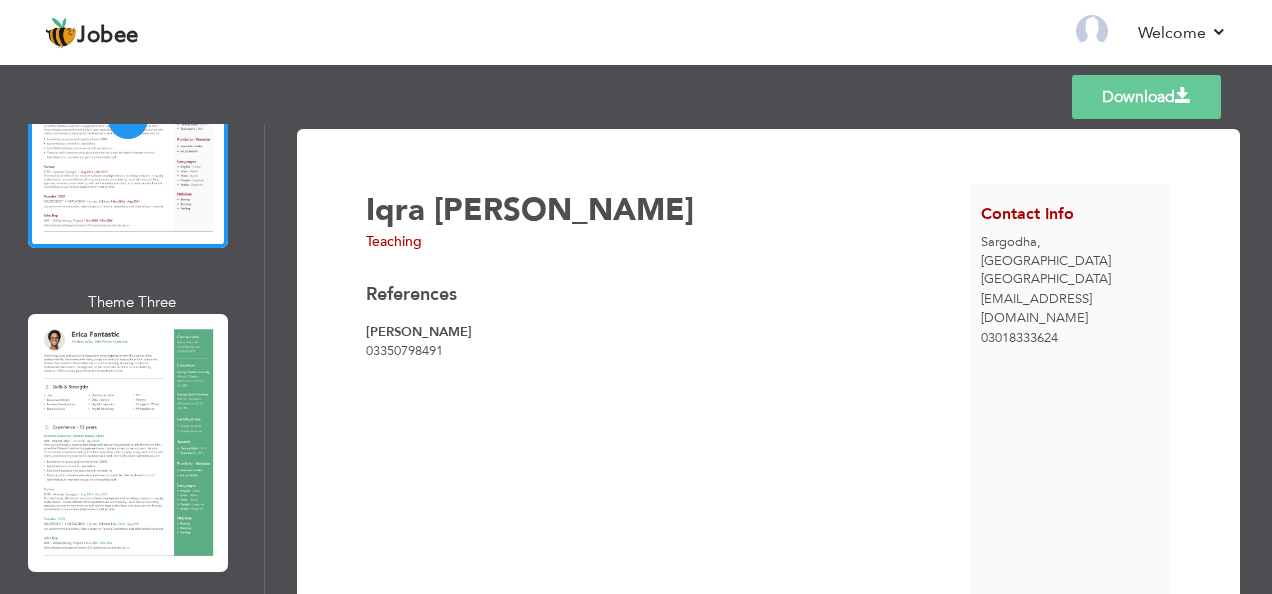 click at bounding box center [128, 443] 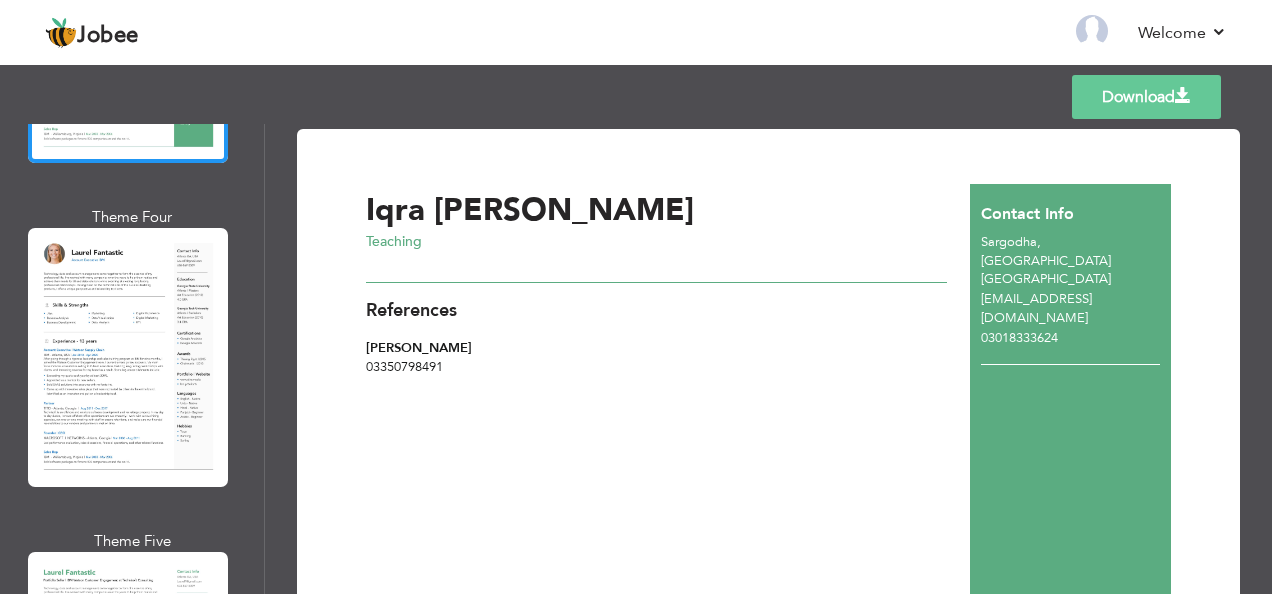 scroll, scrollTop: 1100, scrollLeft: 0, axis: vertical 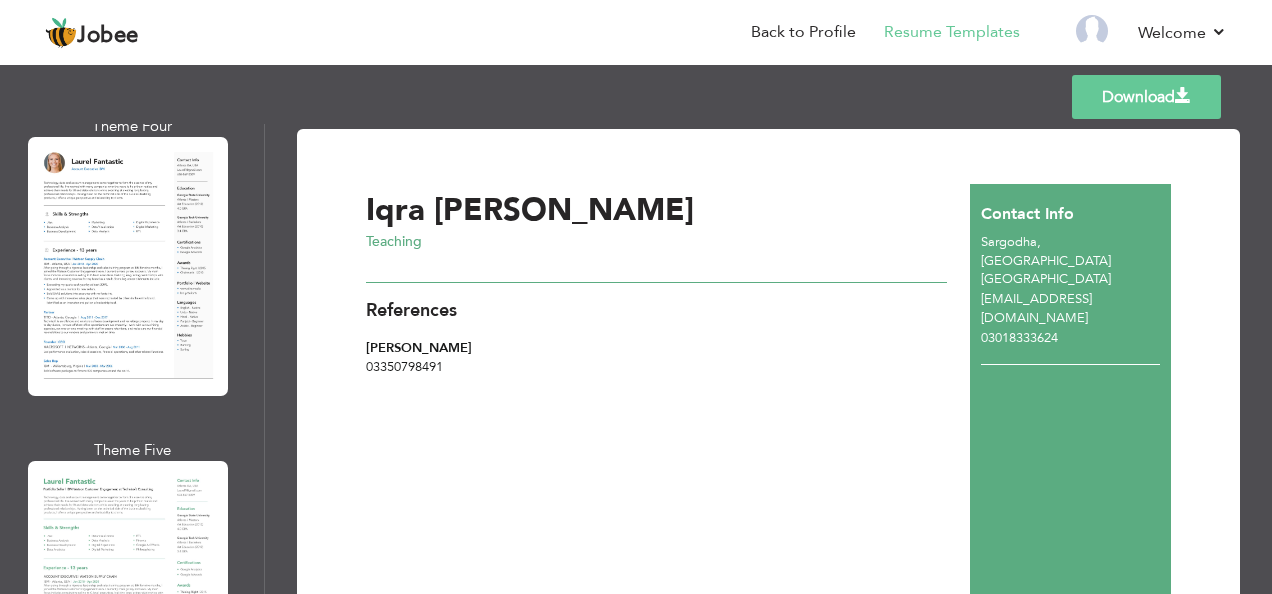 click at bounding box center (128, 266) 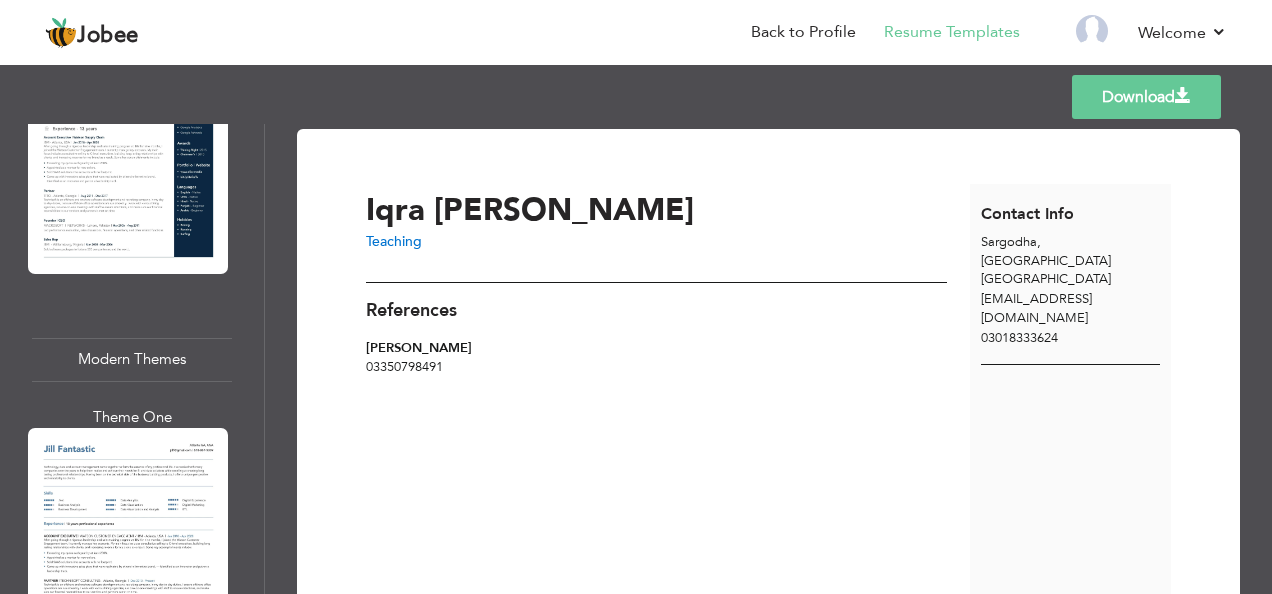 scroll, scrollTop: 1900, scrollLeft: 0, axis: vertical 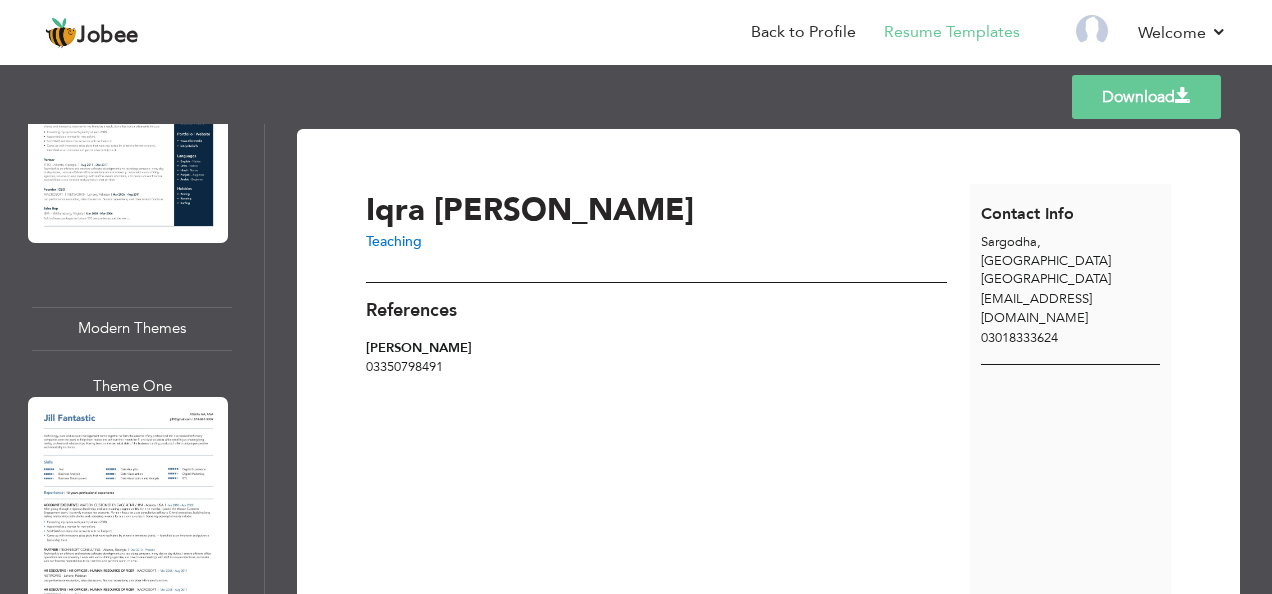 click at bounding box center [128, 526] 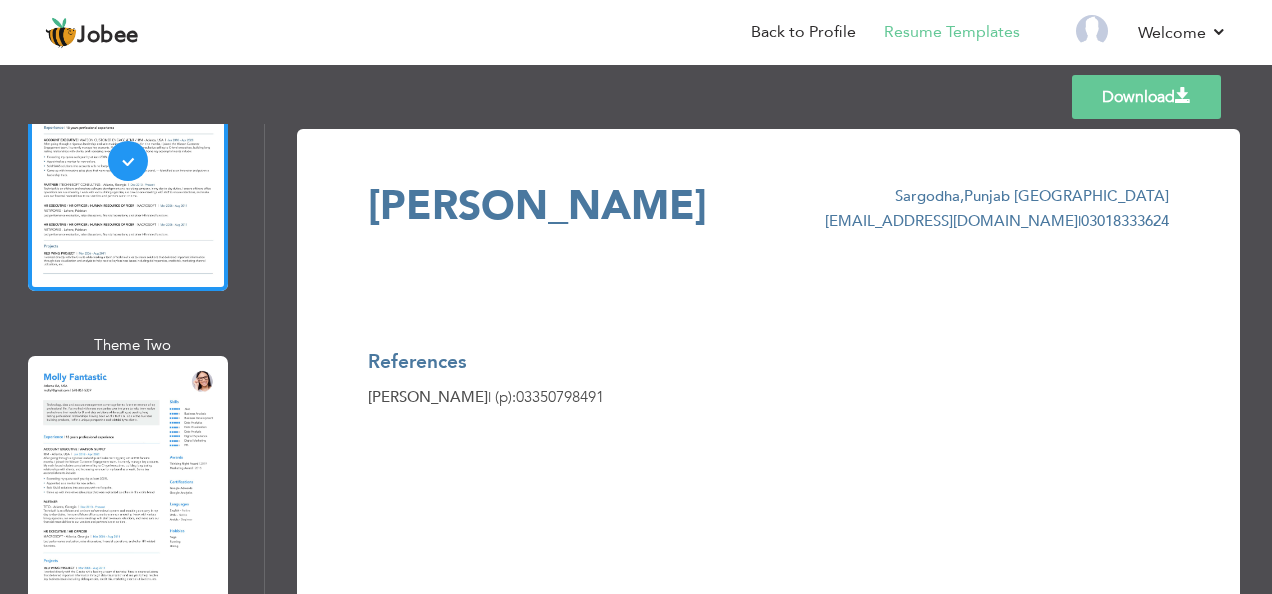 scroll, scrollTop: 2300, scrollLeft: 0, axis: vertical 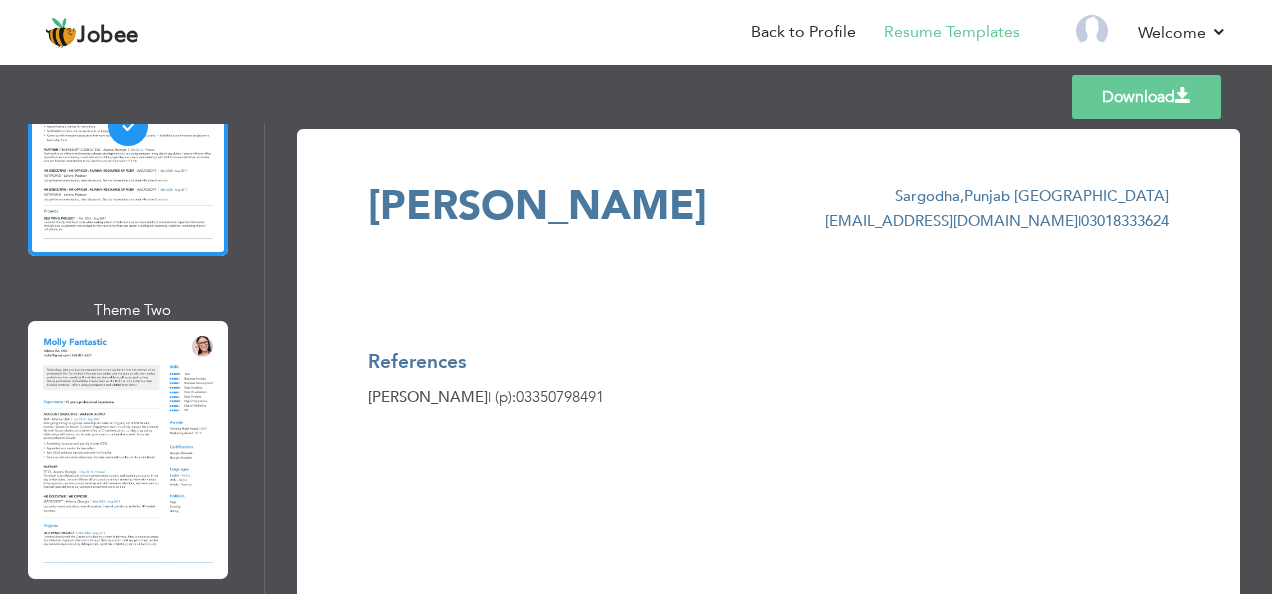 click at bounding box center [128, 450] 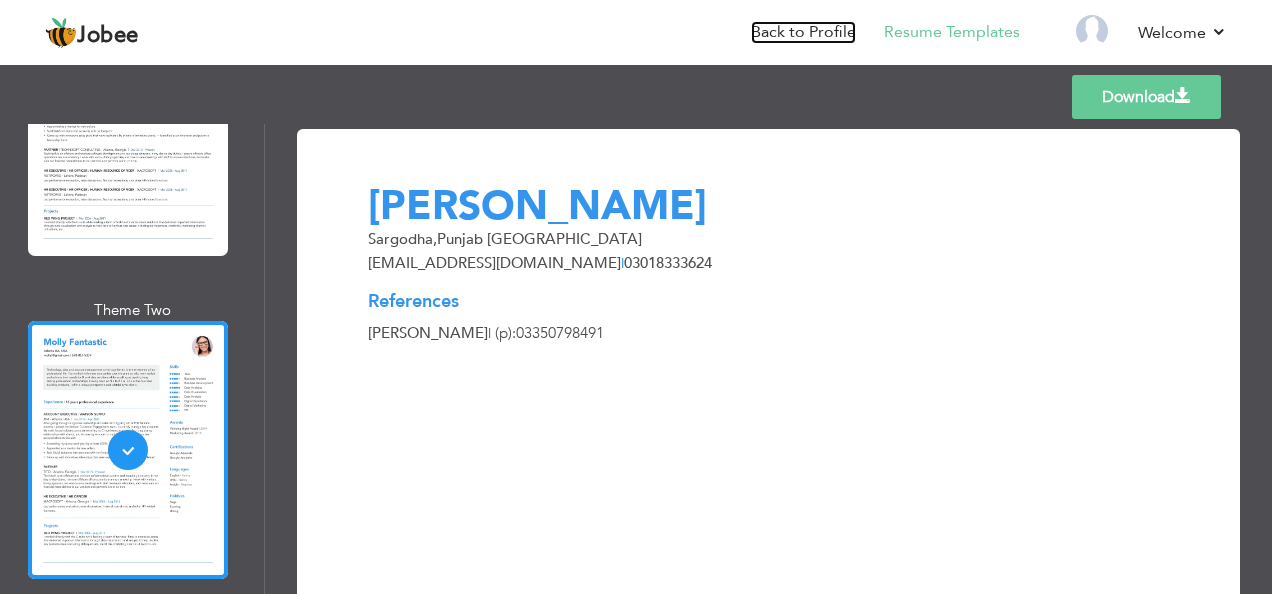 click on "Back to Profile" at bounding box center (803, 32) 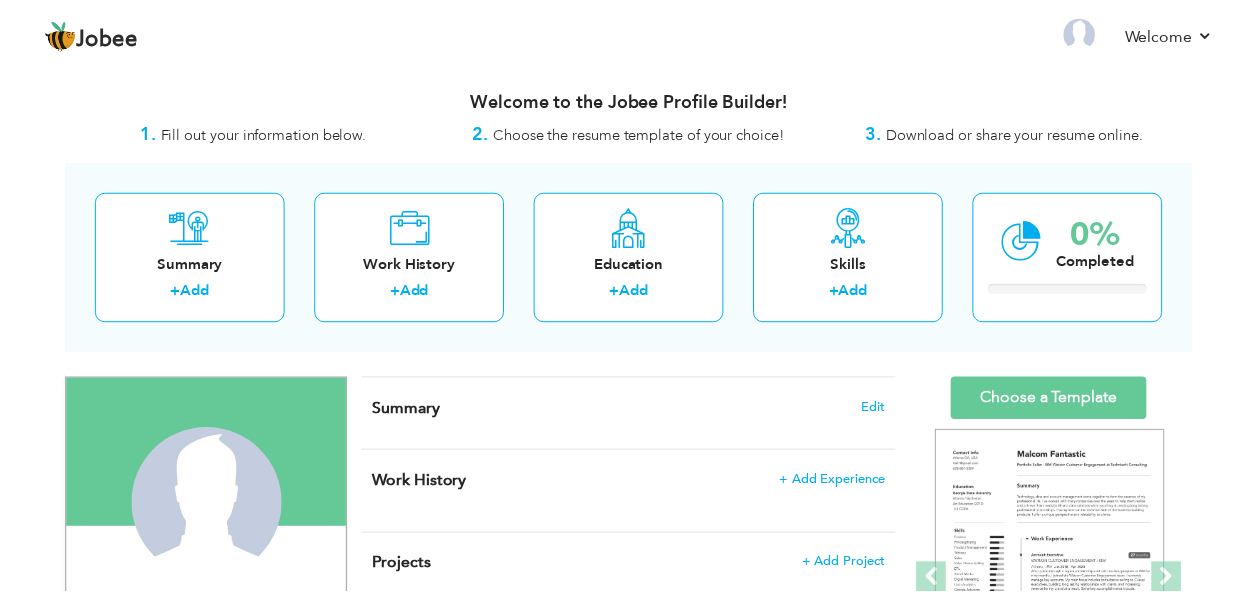 scroll, scrollTop: 0, scrollLeft: 0, axis: both 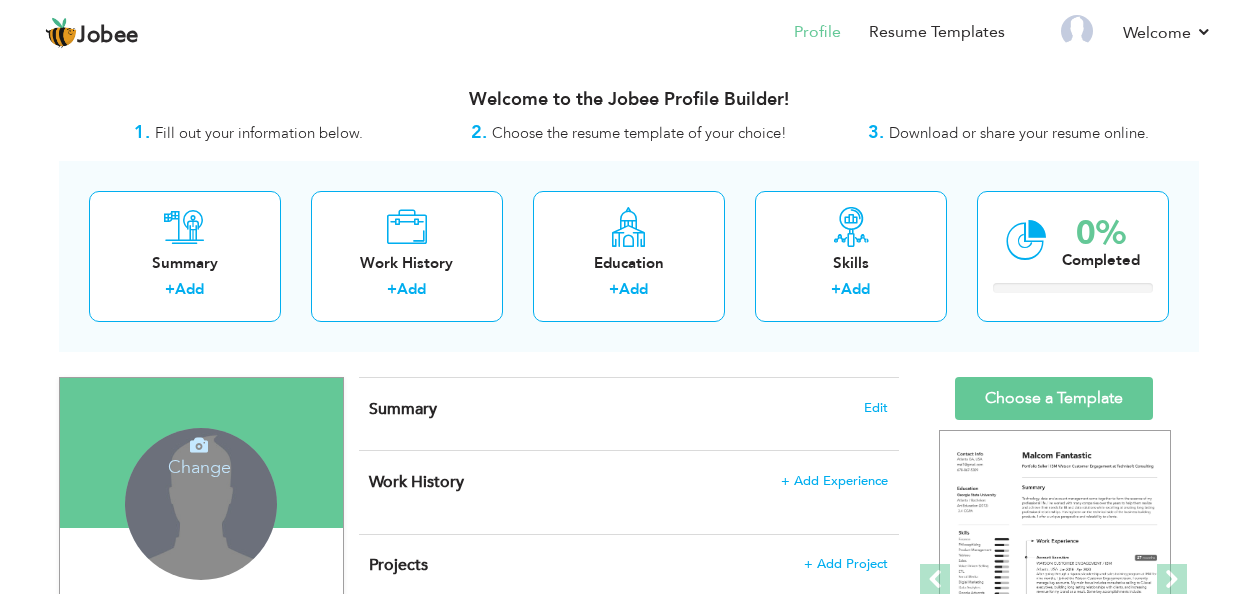 click on "Change
Remove" at bounding box center [201, 504] 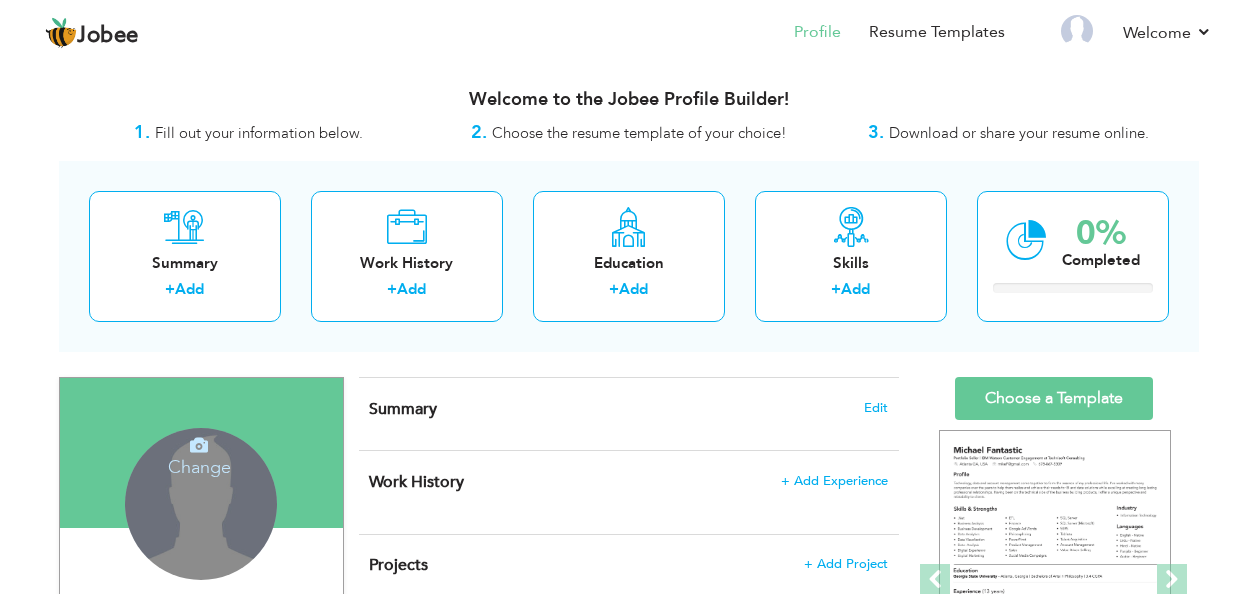 click on "Change" at bounding box center [199, 454] 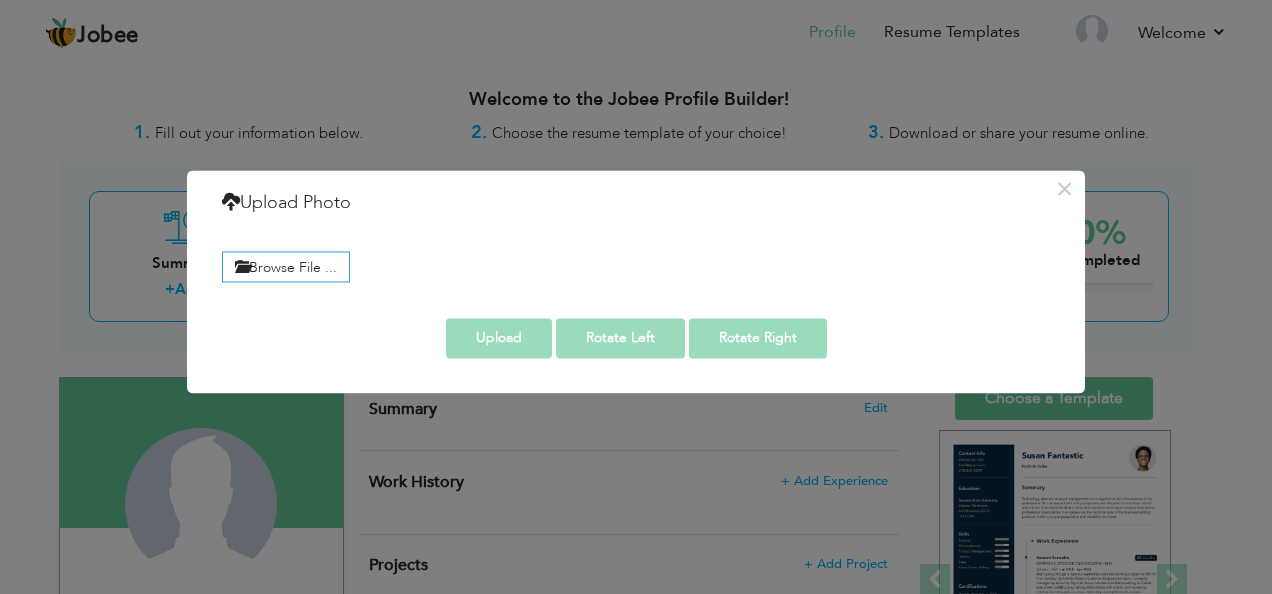 click on "Browse File ..." at bounding box center (286, 266) 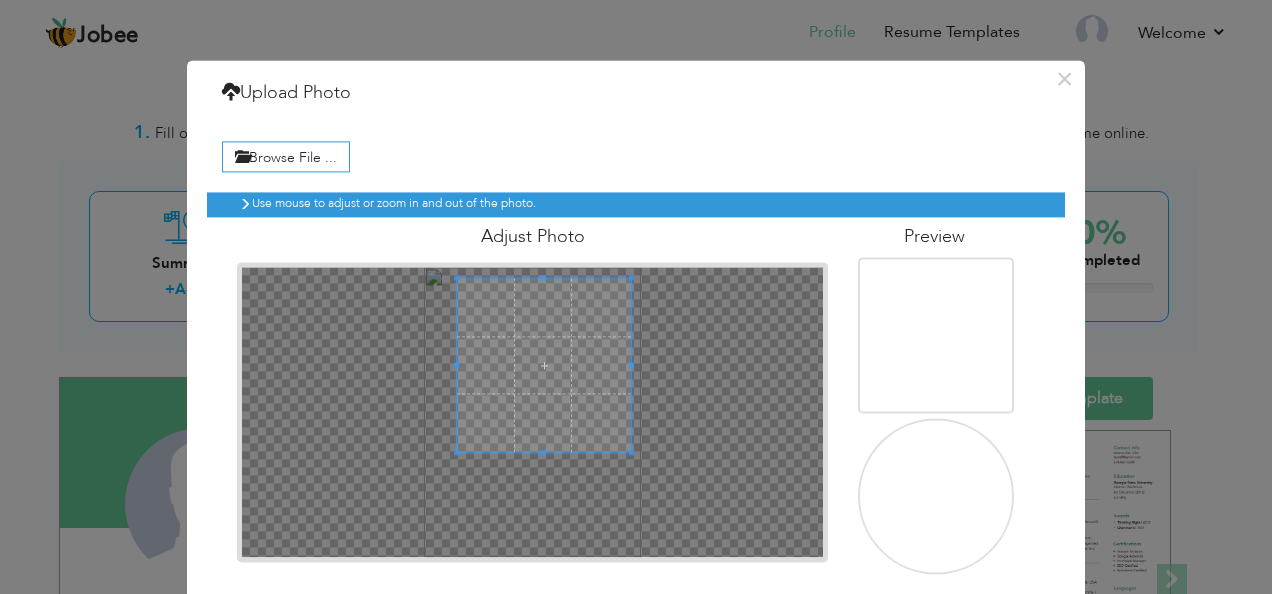 click at bounding box center [544, 365] 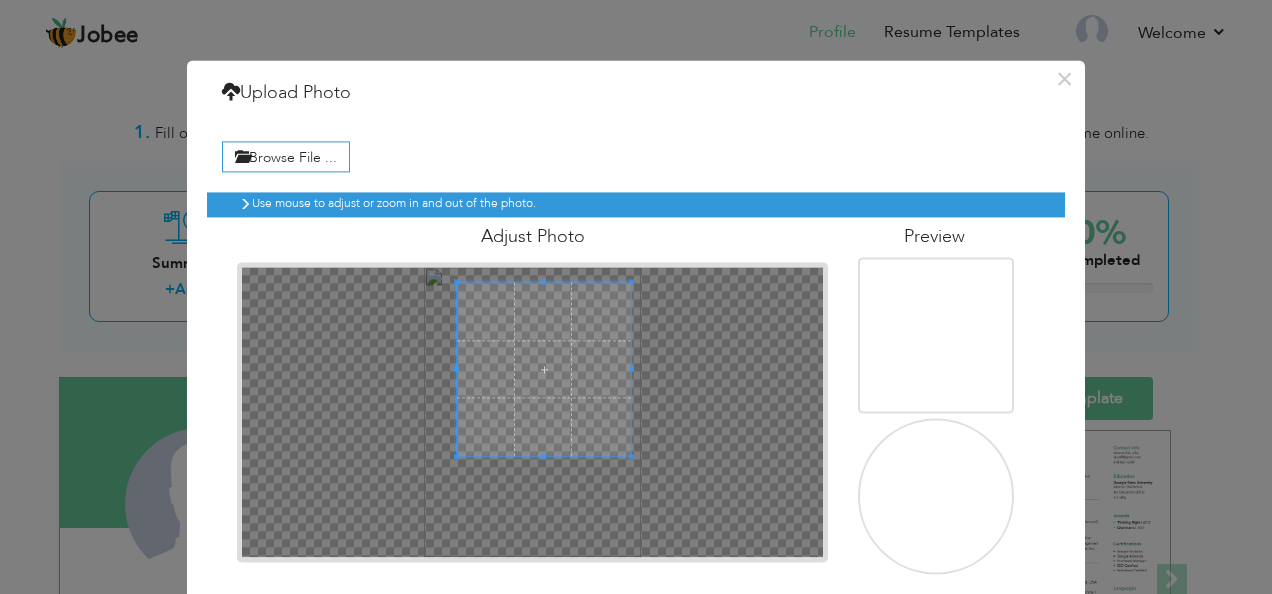 click at bounding box center [544, 369] 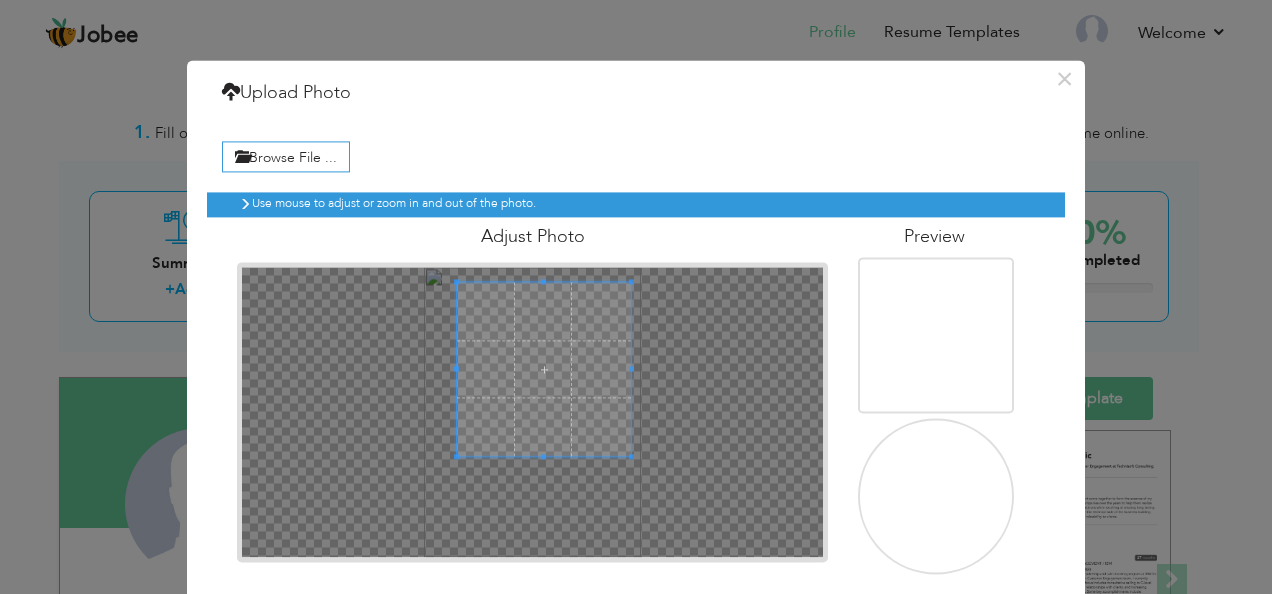 click at bounding box center (928, 537) 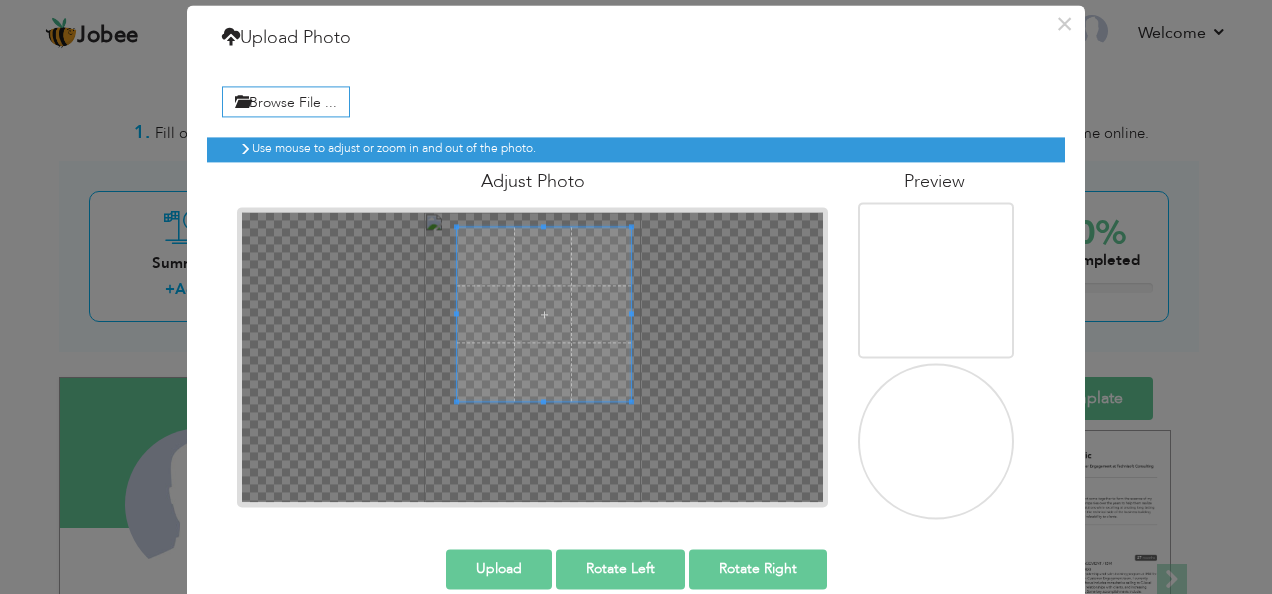 scroll, scrollTop: 85, scrollLeft: 0, axis: vertical 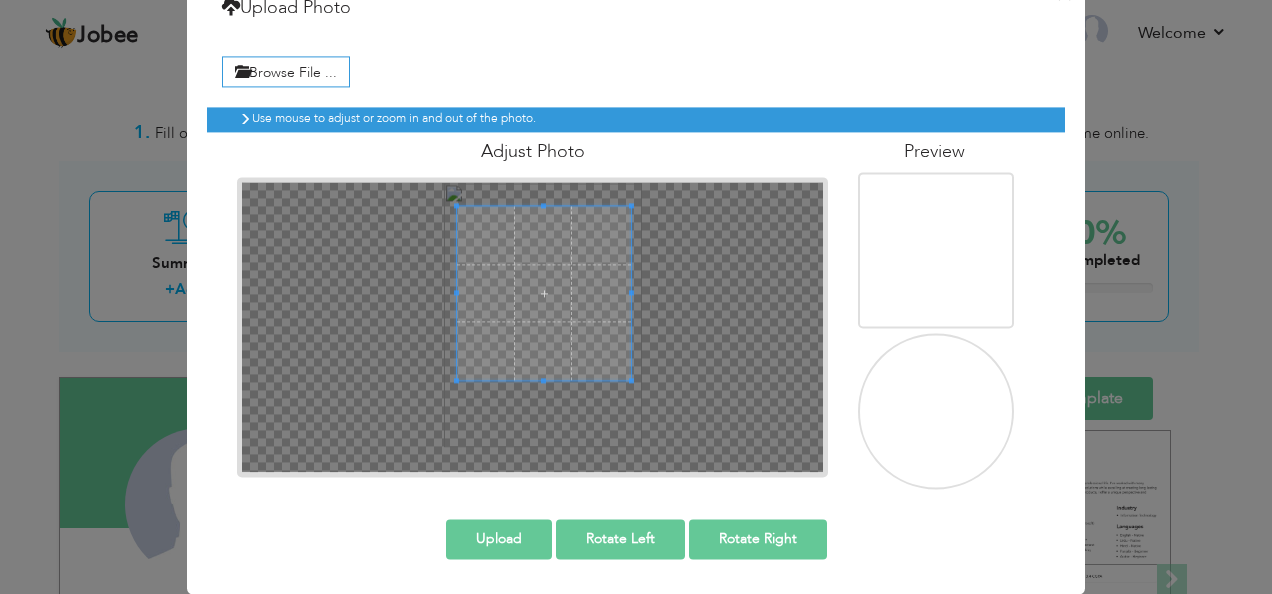 click at bounding box center (544, 293) 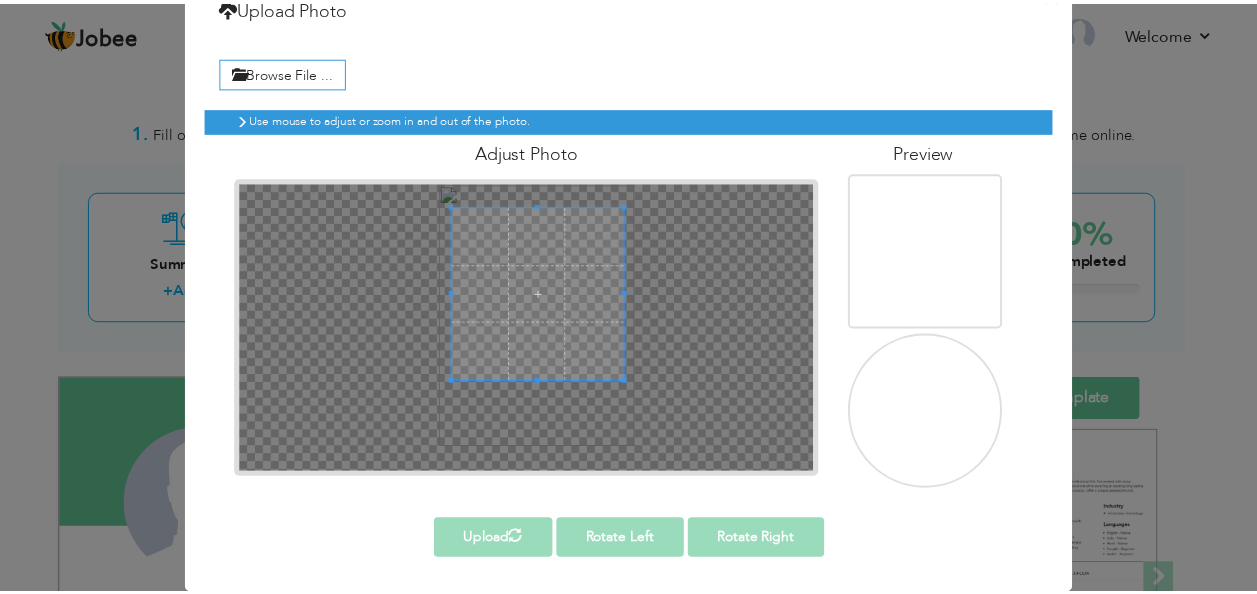 scroll, scrollTop: 0, scrollLeft: 0, axis: both 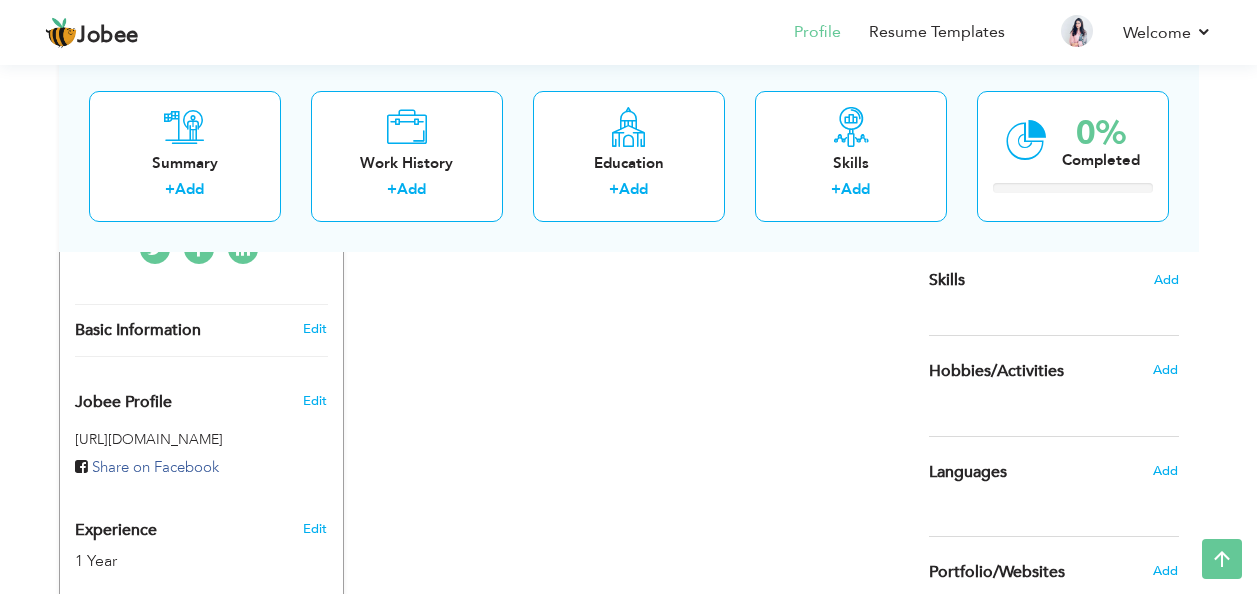 click on "Edit" at bounding box center (315, 529) 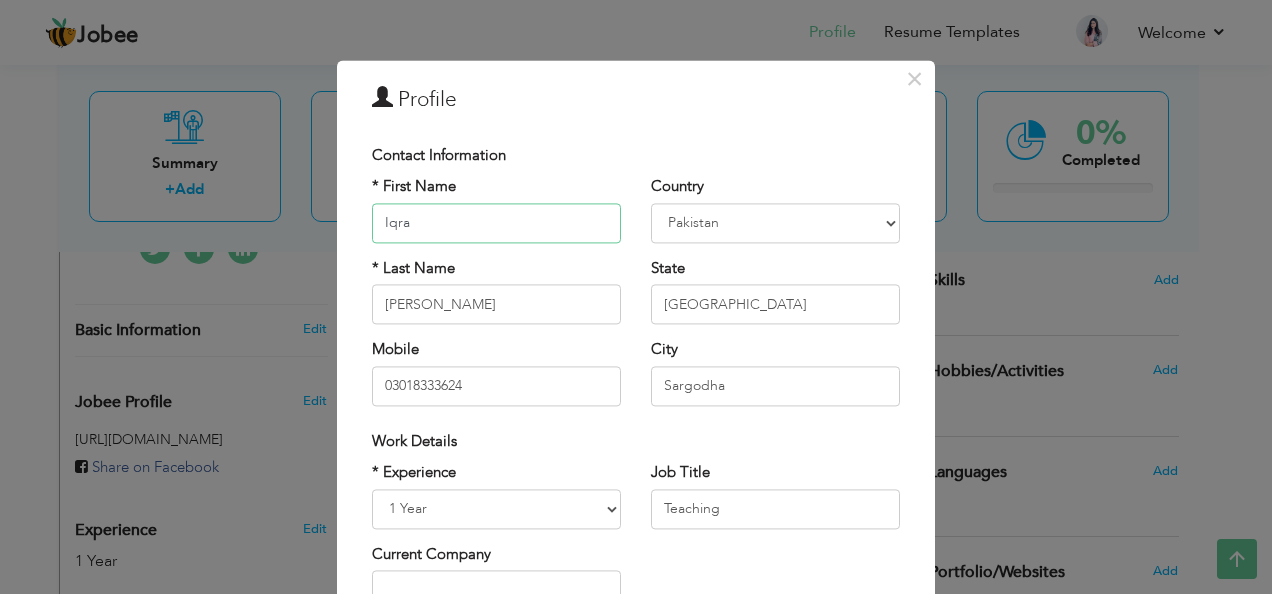 scroll, scrollTop: 100, scrollLeft: 0, axis: vertical 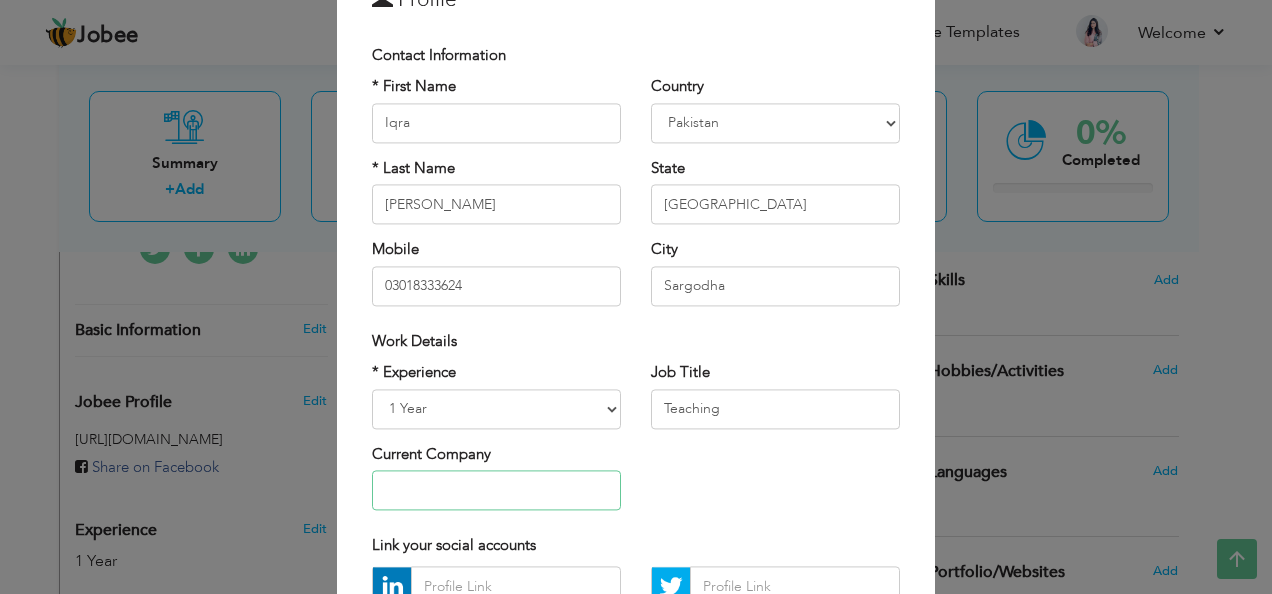 click at bounding box center (496, 490) 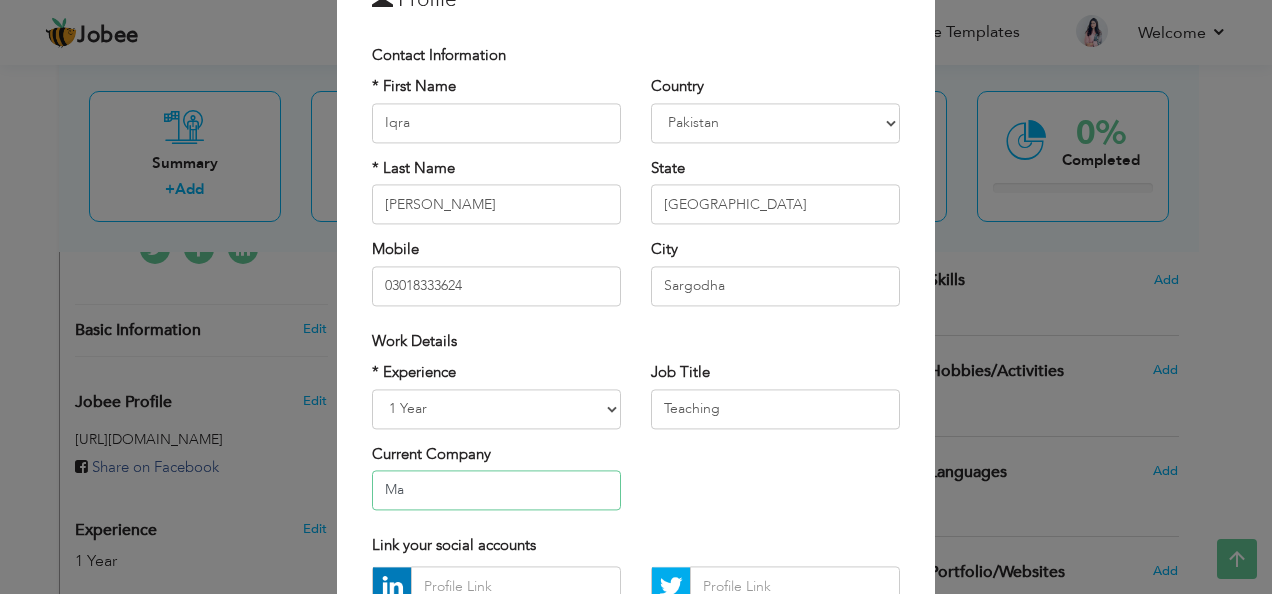 type on "M" 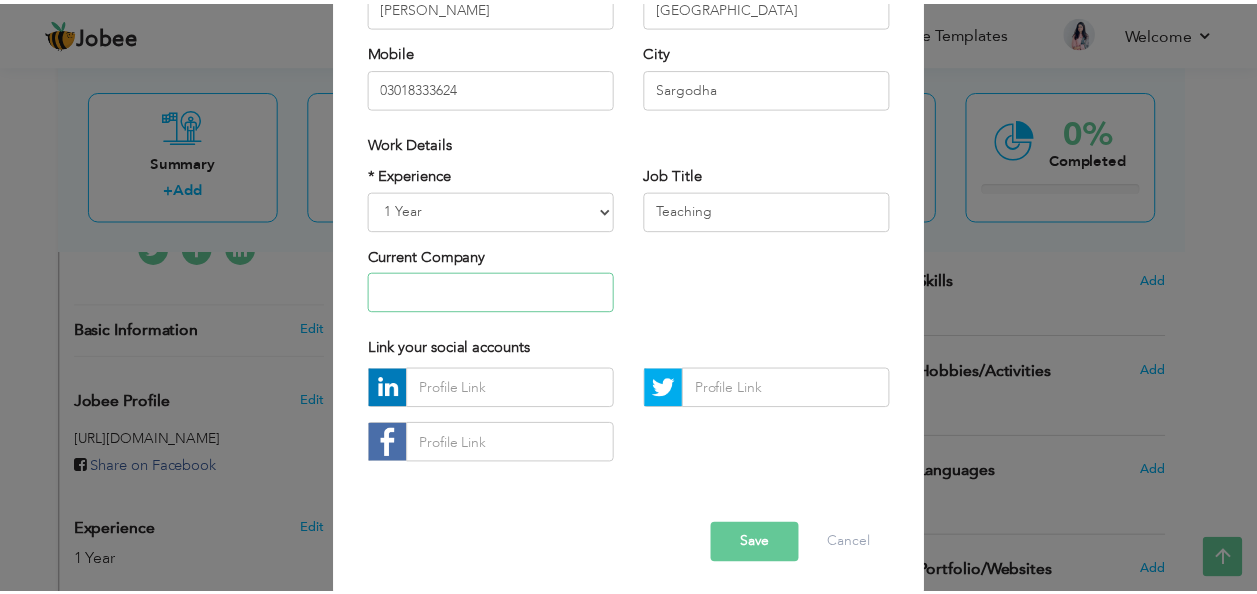 scroll, scrollTop: 304, scrollLeft: 0, axis: vertical 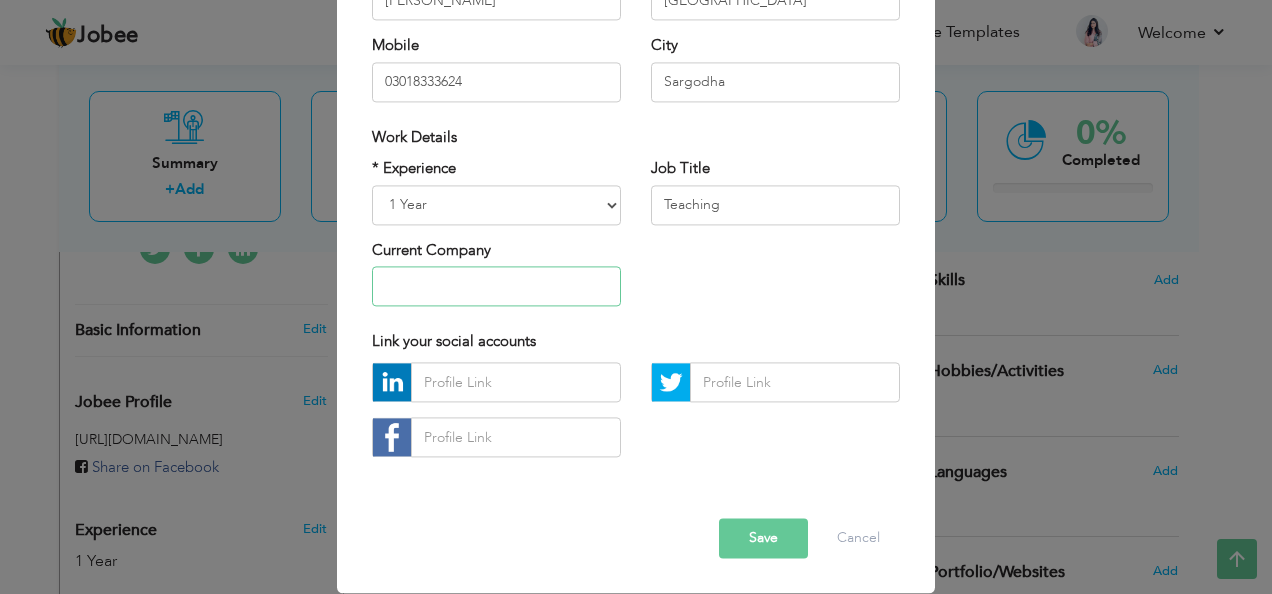 click at bounding box center [496, 286] 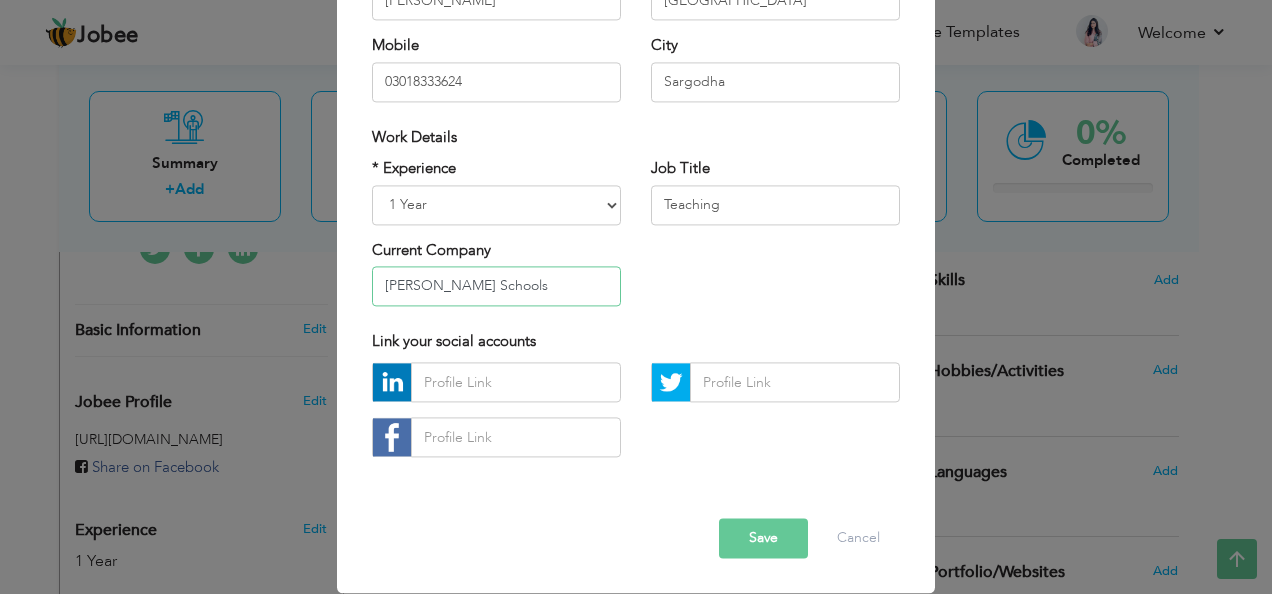 type on "[PERSON_NAME] Schools" 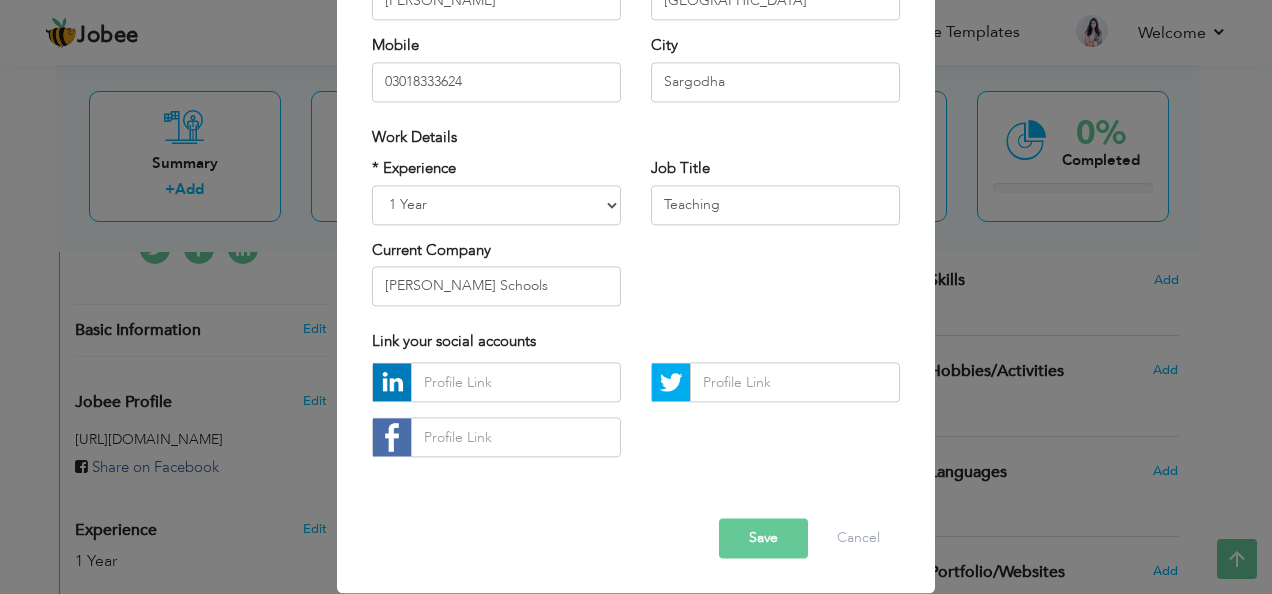 click on "Save" at bounding box center (763, 539) 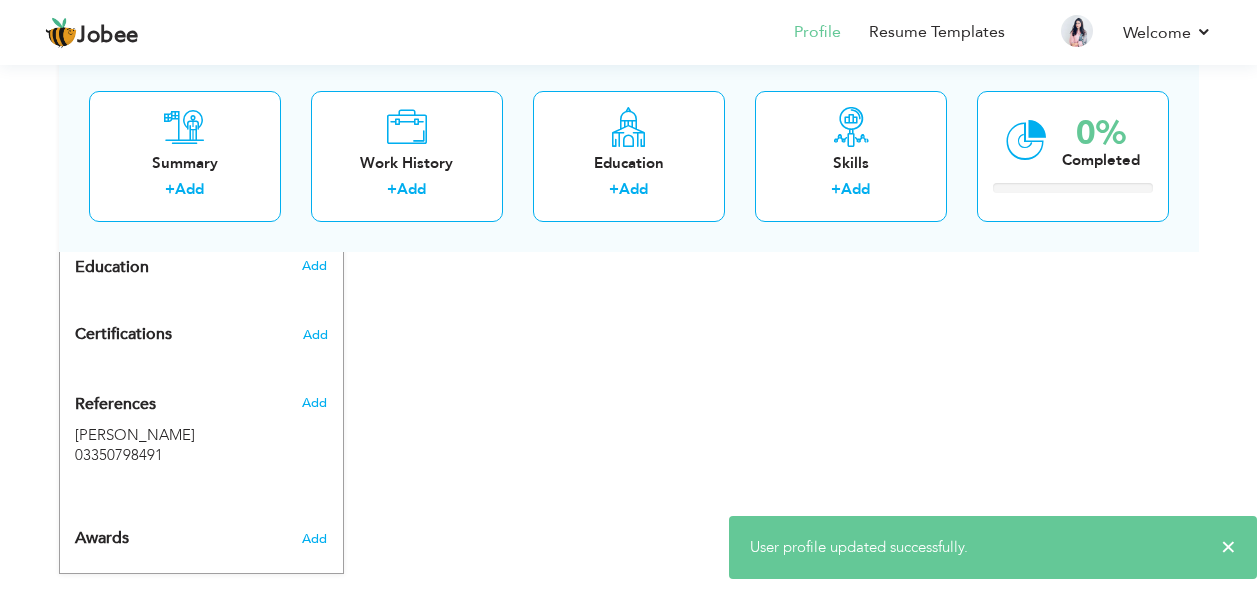 scroll, scrollTop: 891, scrollLeft: 0, axis: vertical 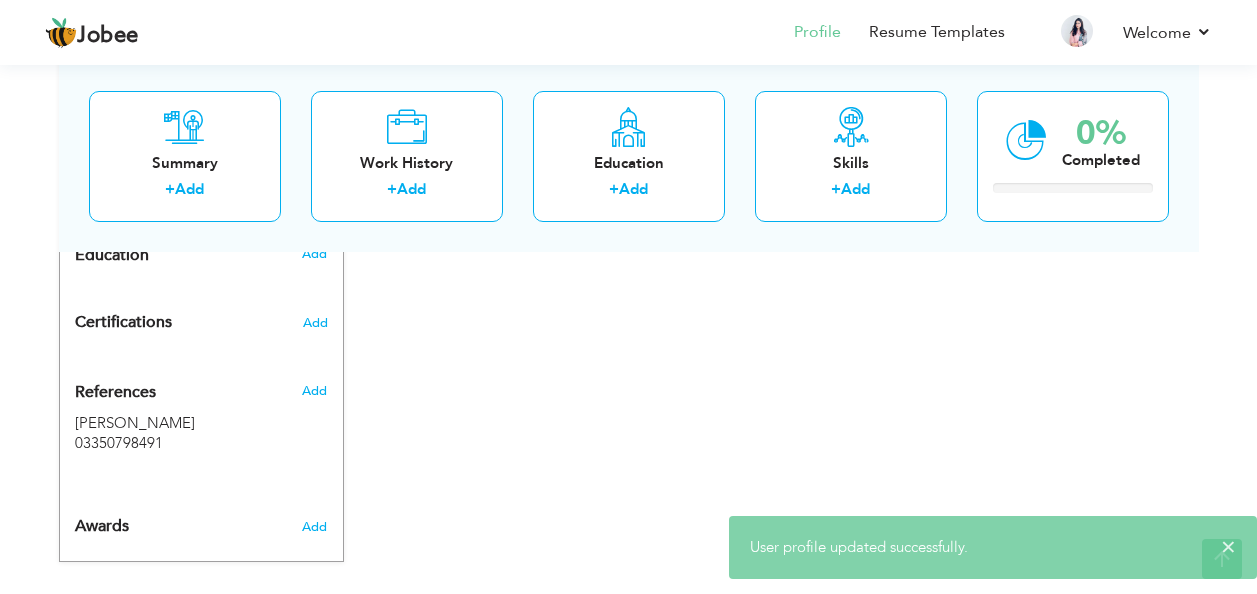 click on "Awards" at bounding box center (178, 522) 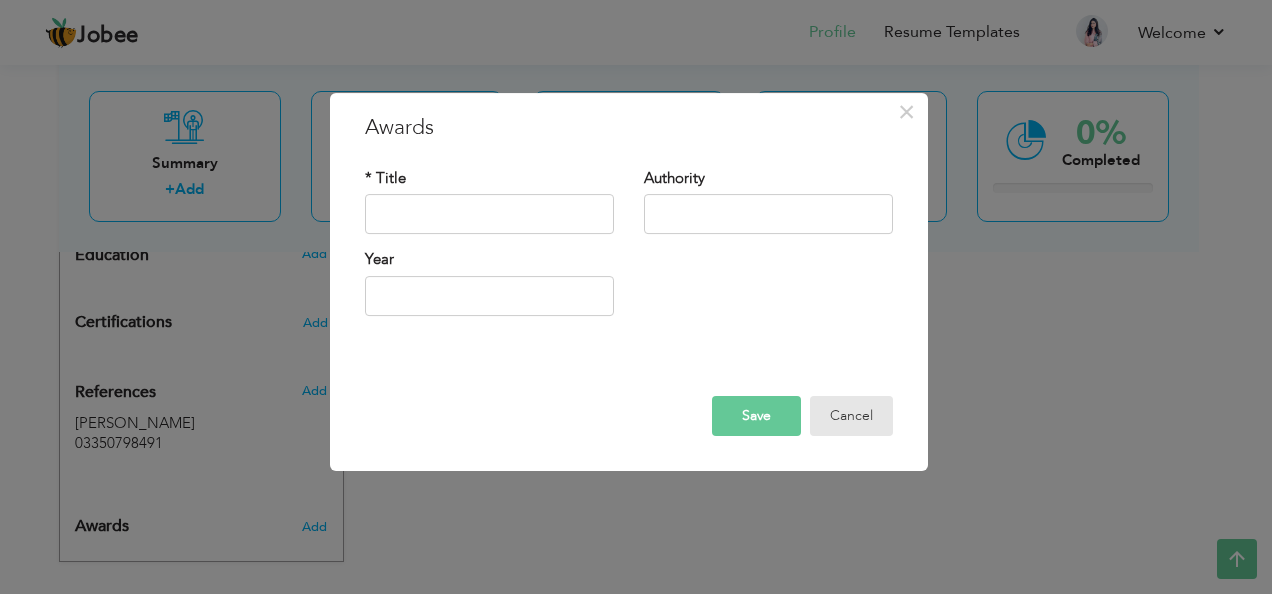 click on "Cancel" at bounding box center [851, 416] 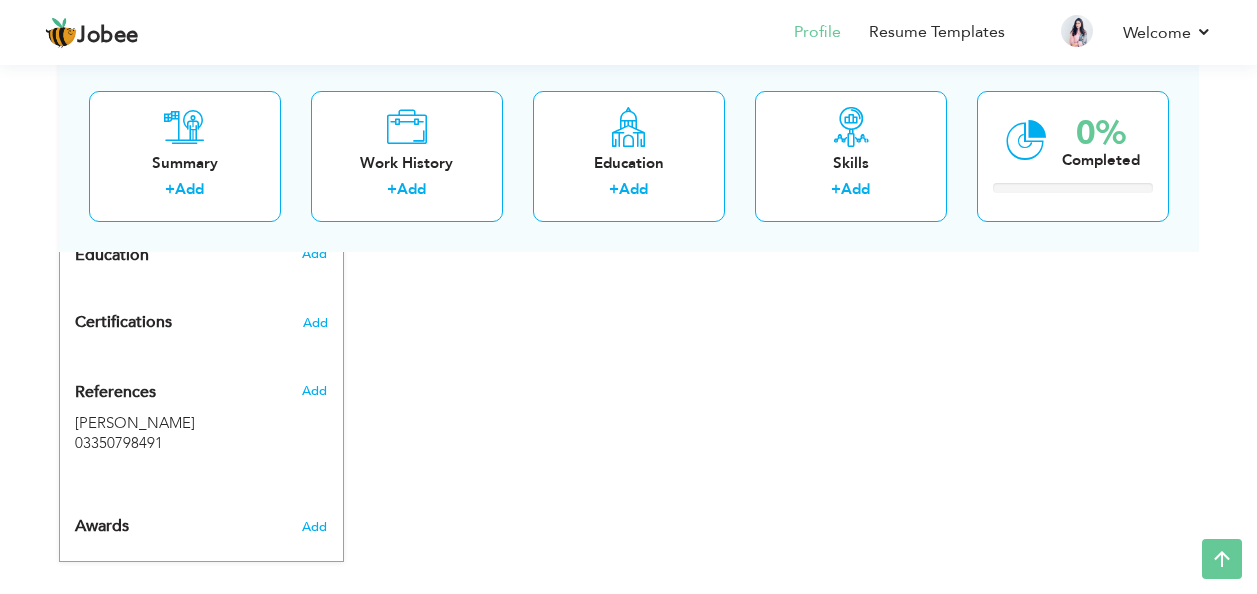 scroll, scrollTop: 791, scrollLeft: 0, axis: vertical 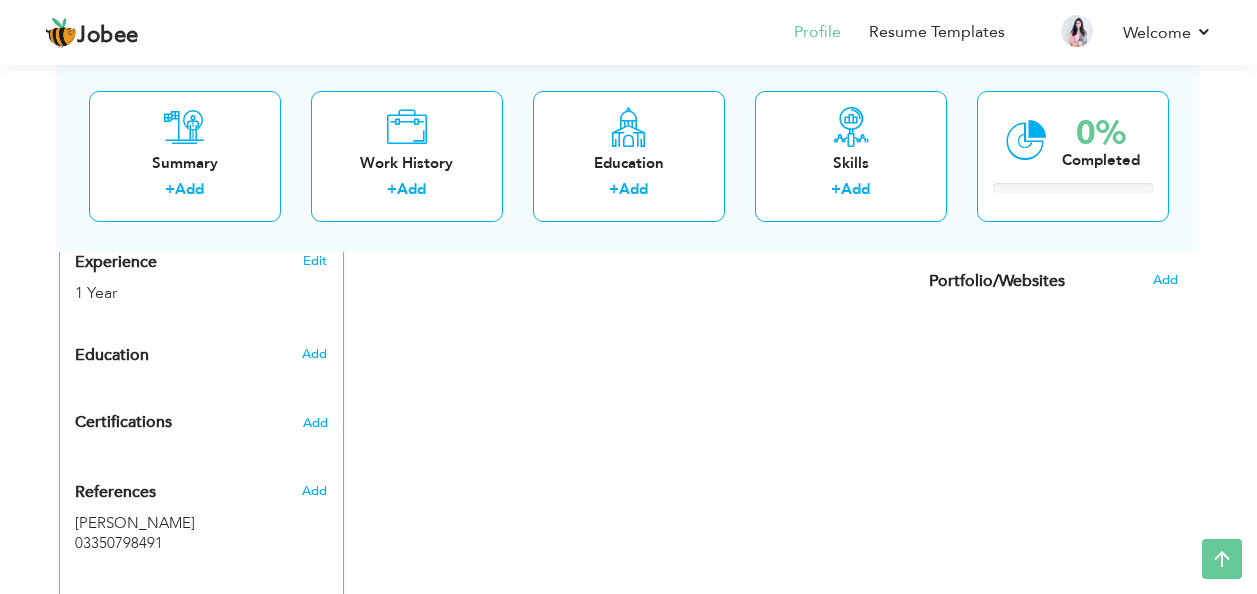 click on "Add" at bounding box center [314, 354] 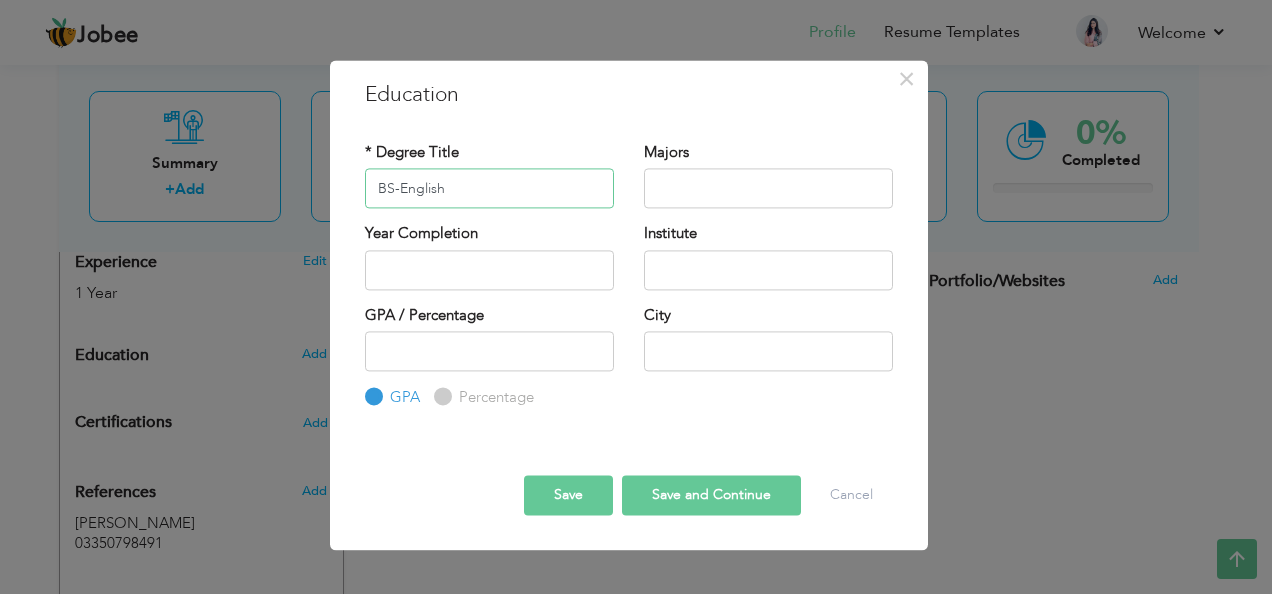 type on "BS-English" 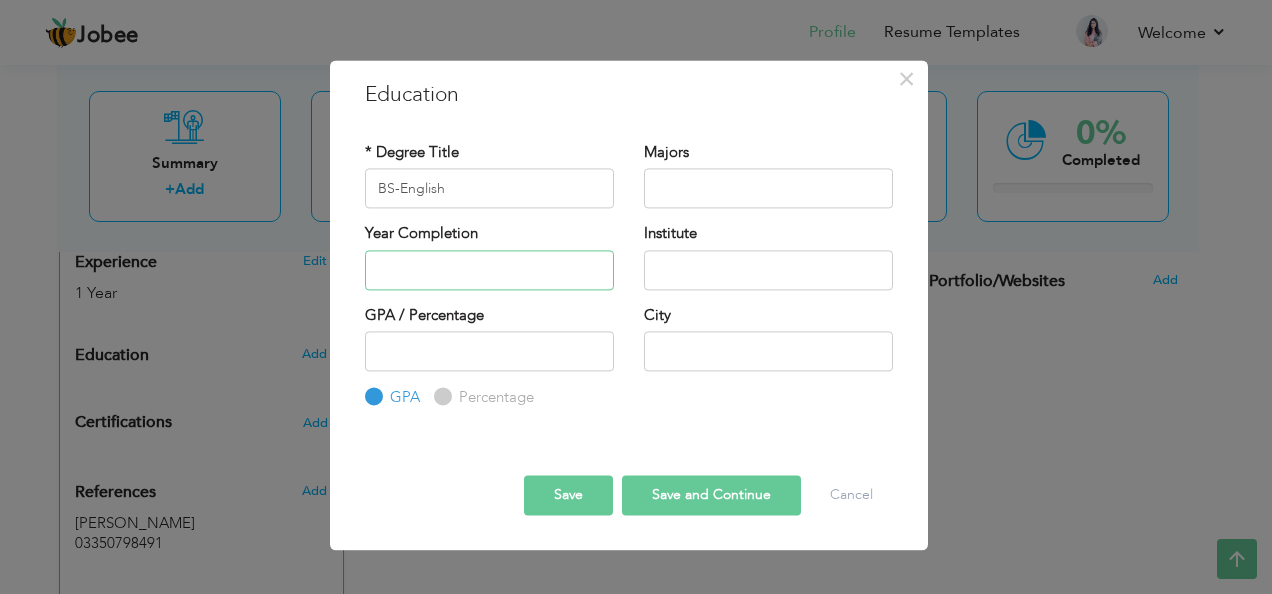 type on "2025" 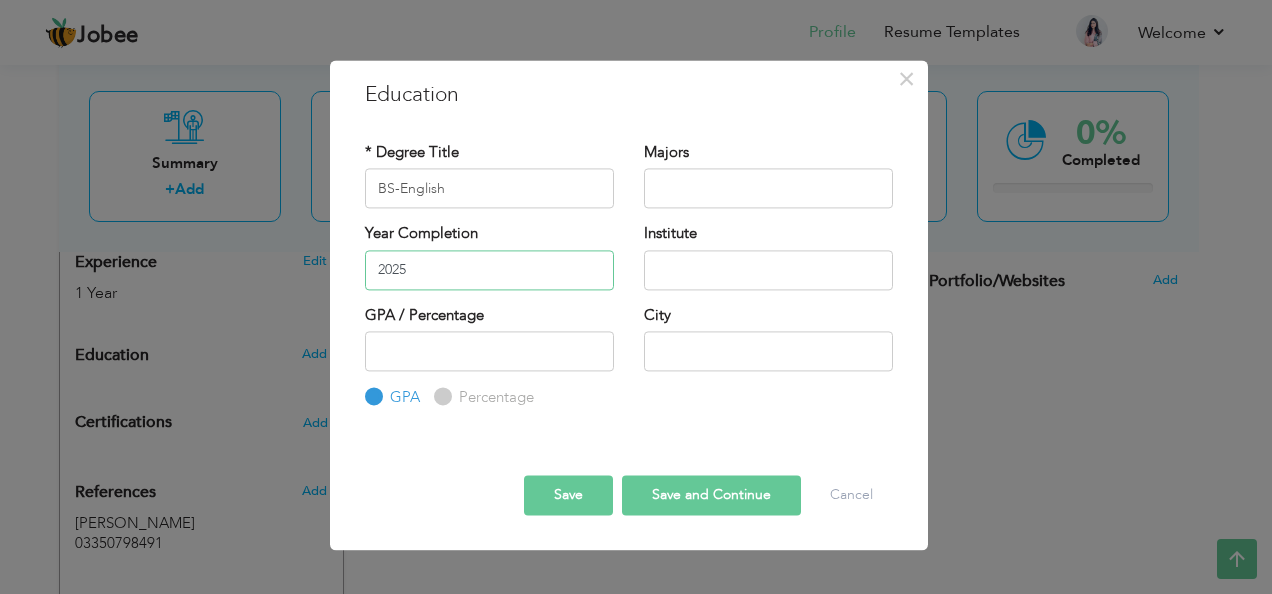 click on "2025" at bounding box center [489, 270] 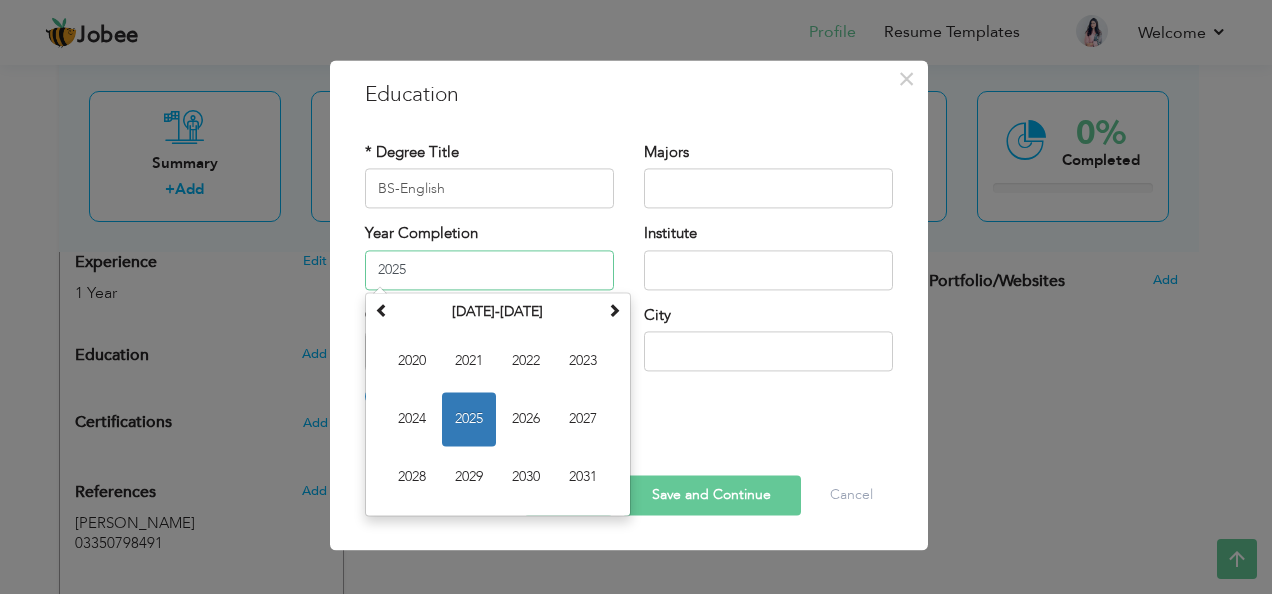 click on "2025" at bounding box center [469, 419] 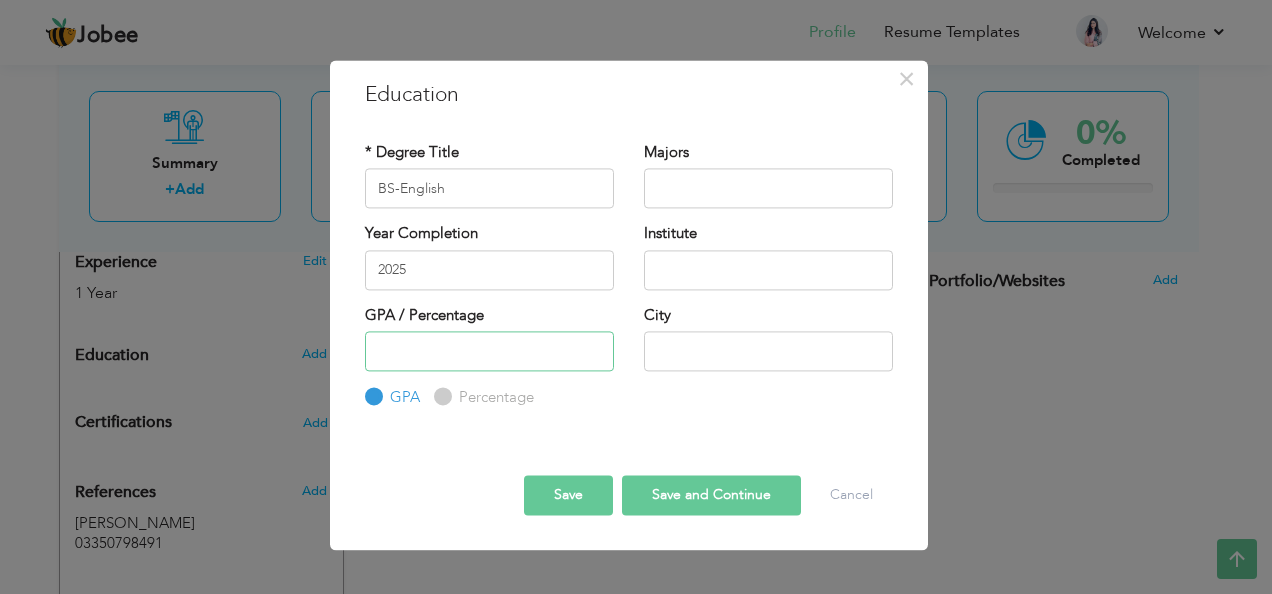 click at bounding box center [489, 351] 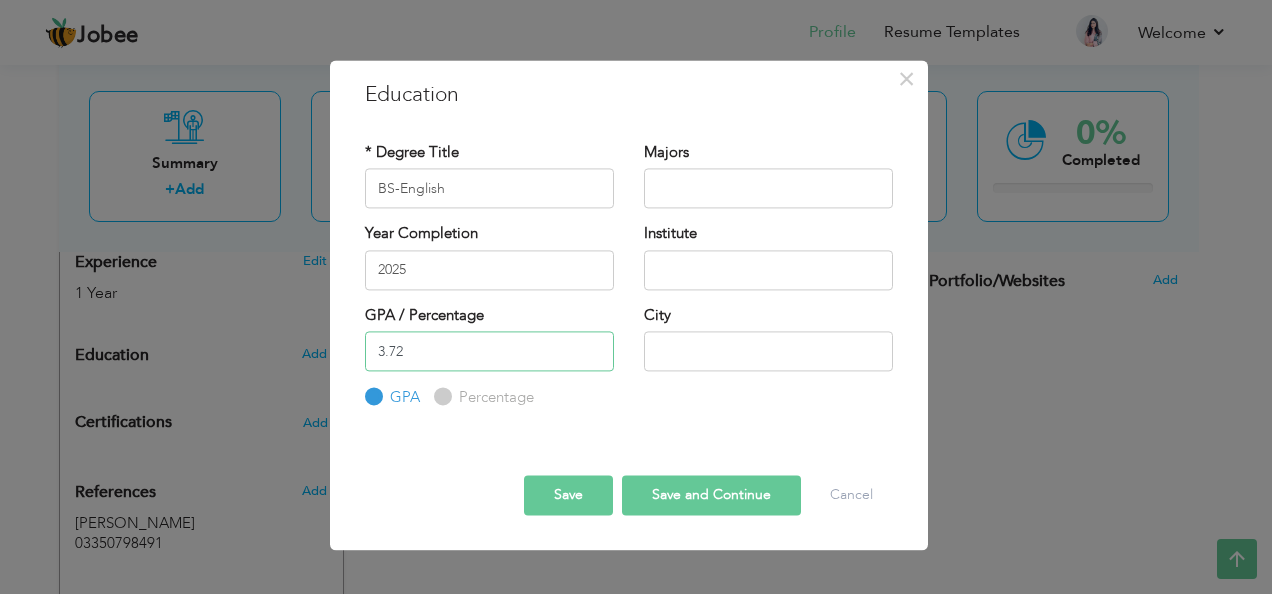 type on "3.72" 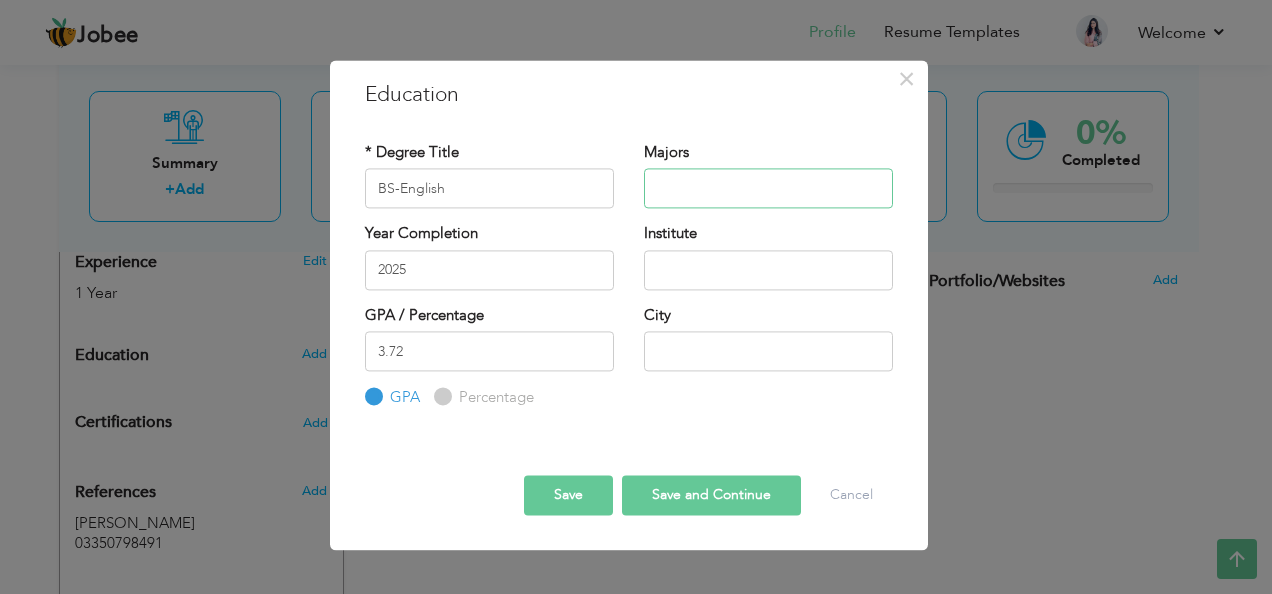 click at bounding box center [768, 189] 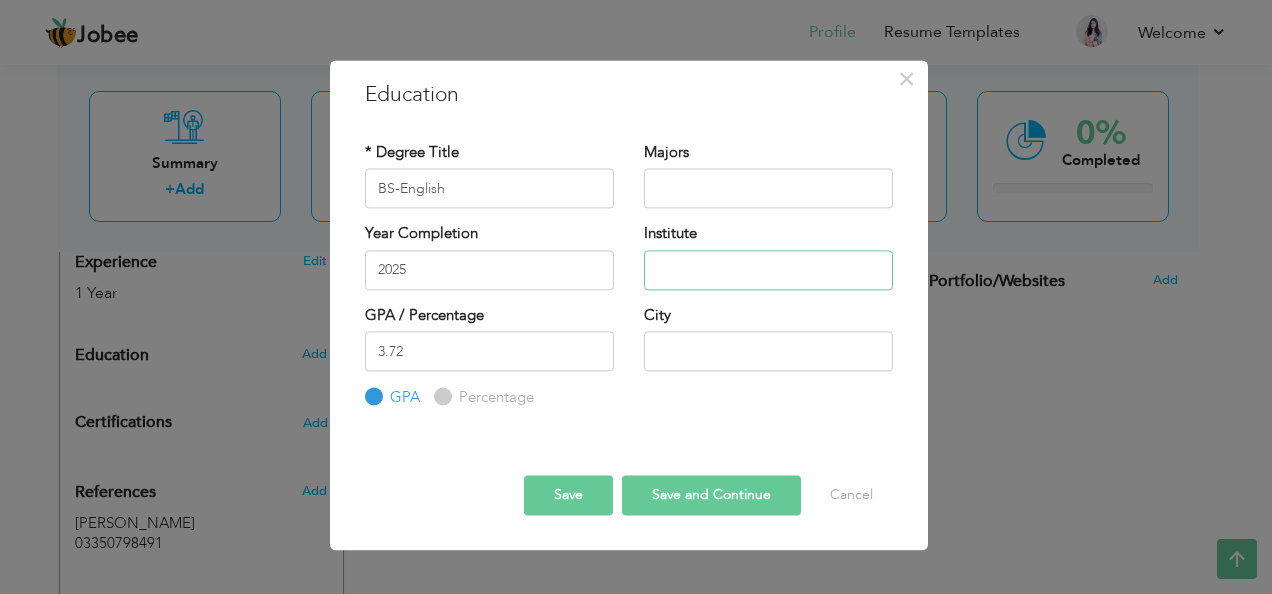 click at bounding box center (768, 270) 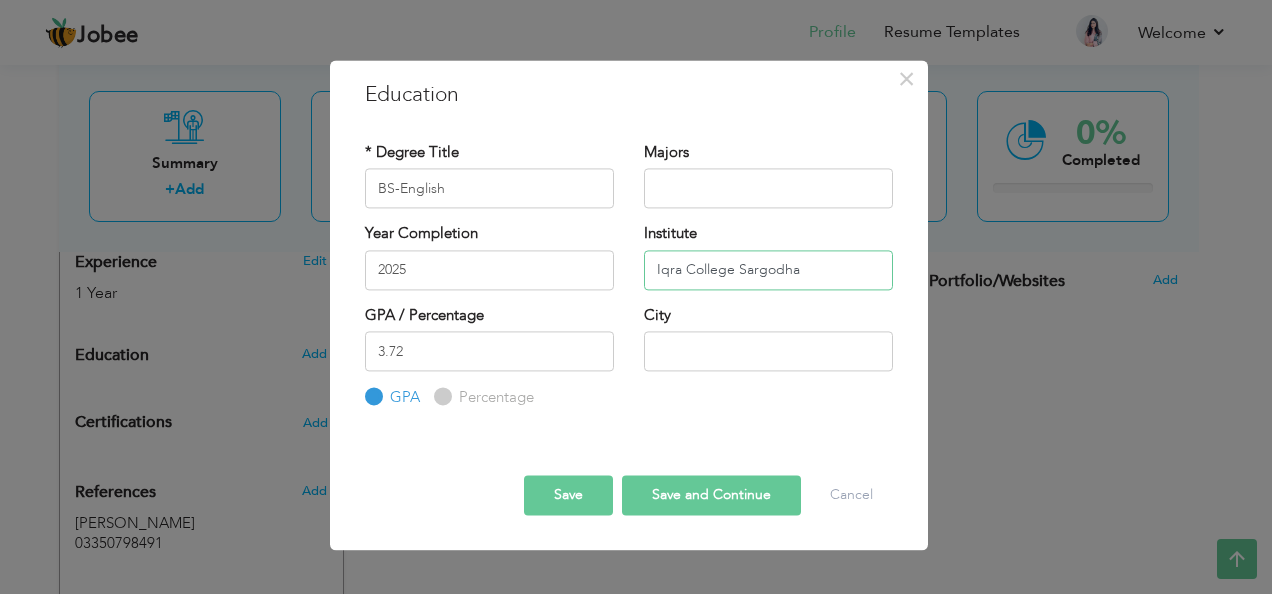 type on "Iqra College Sargodha" 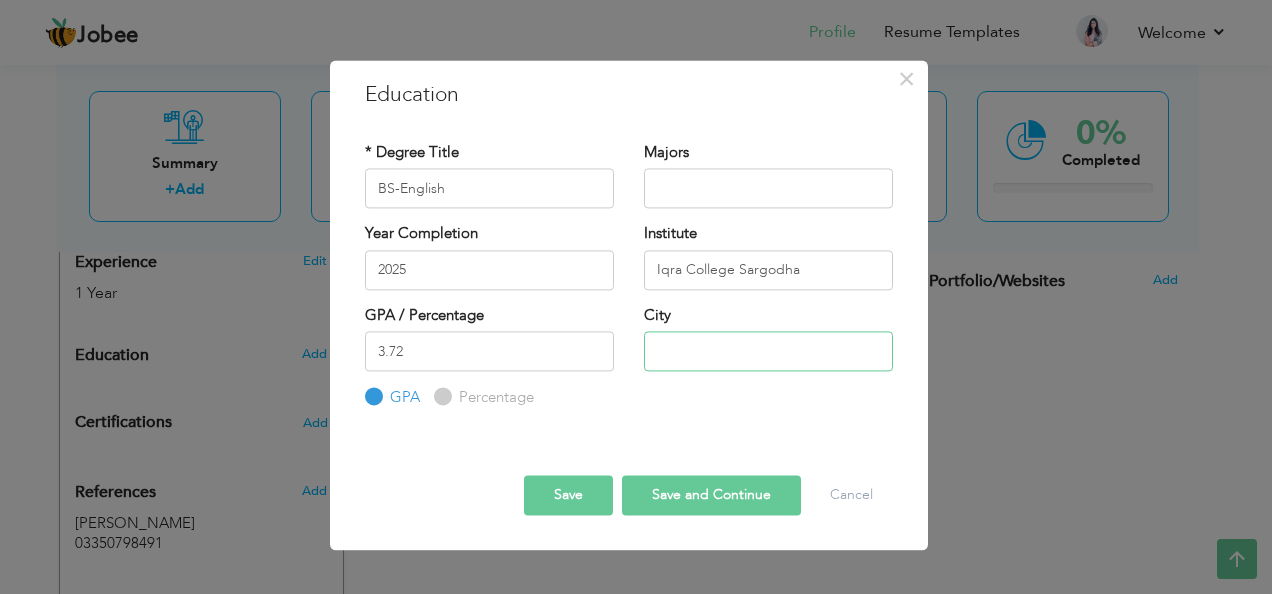 click at bounding box center [768, 351] 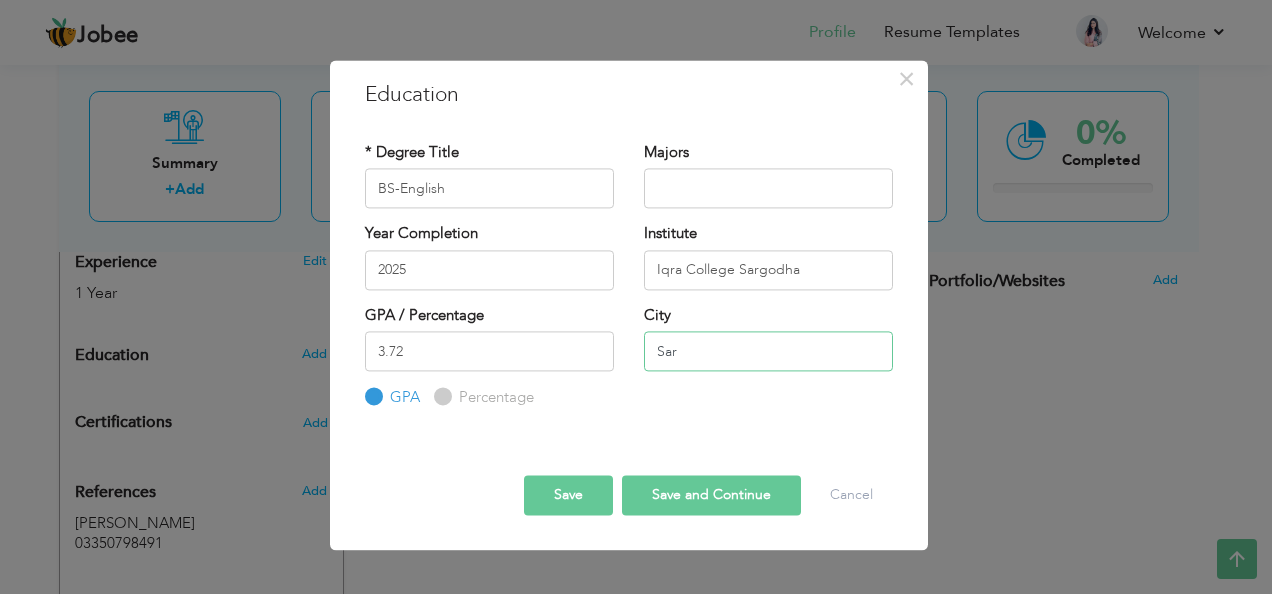 type on "Sargodha" 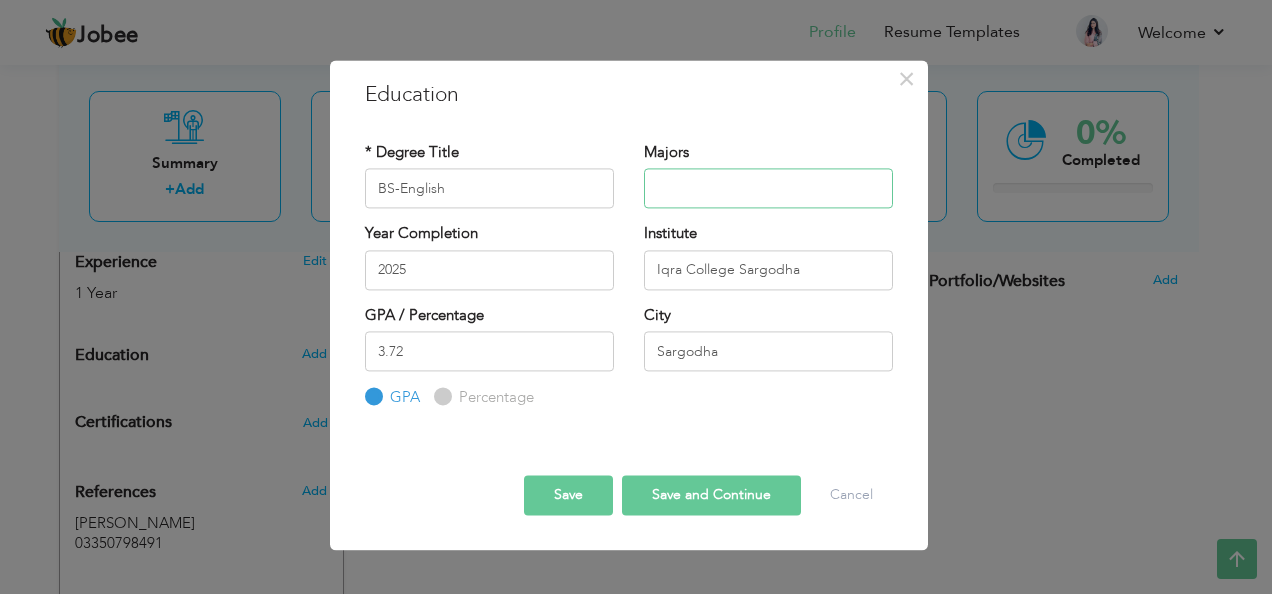 click at bounding box center [768, 189] 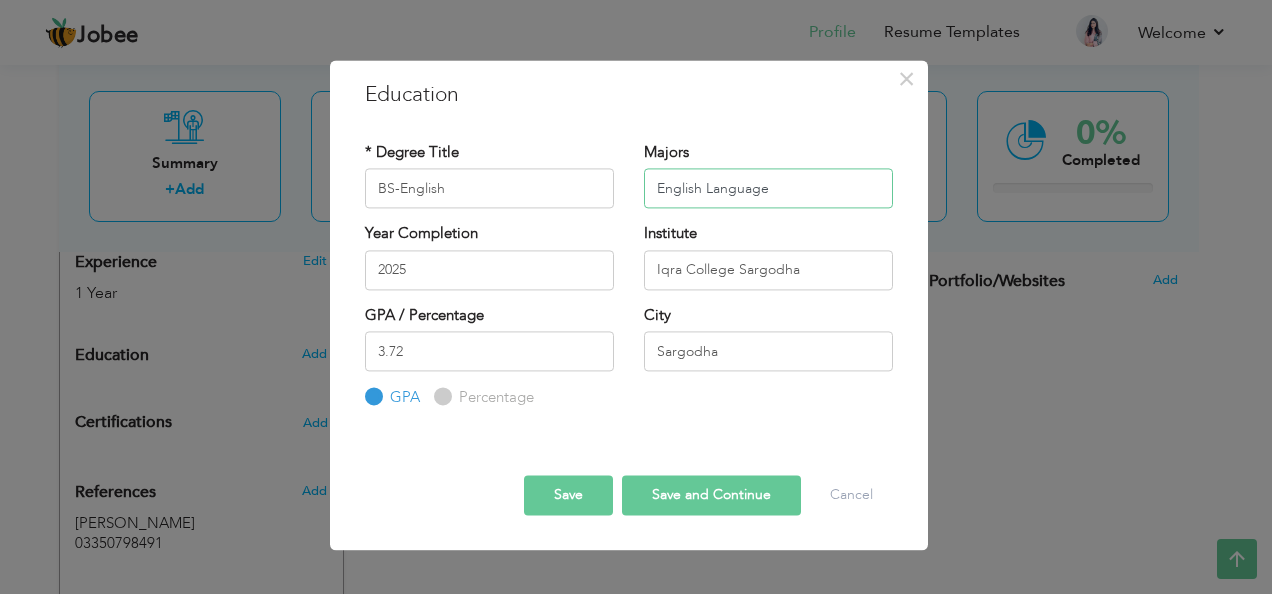 type on "English Language" 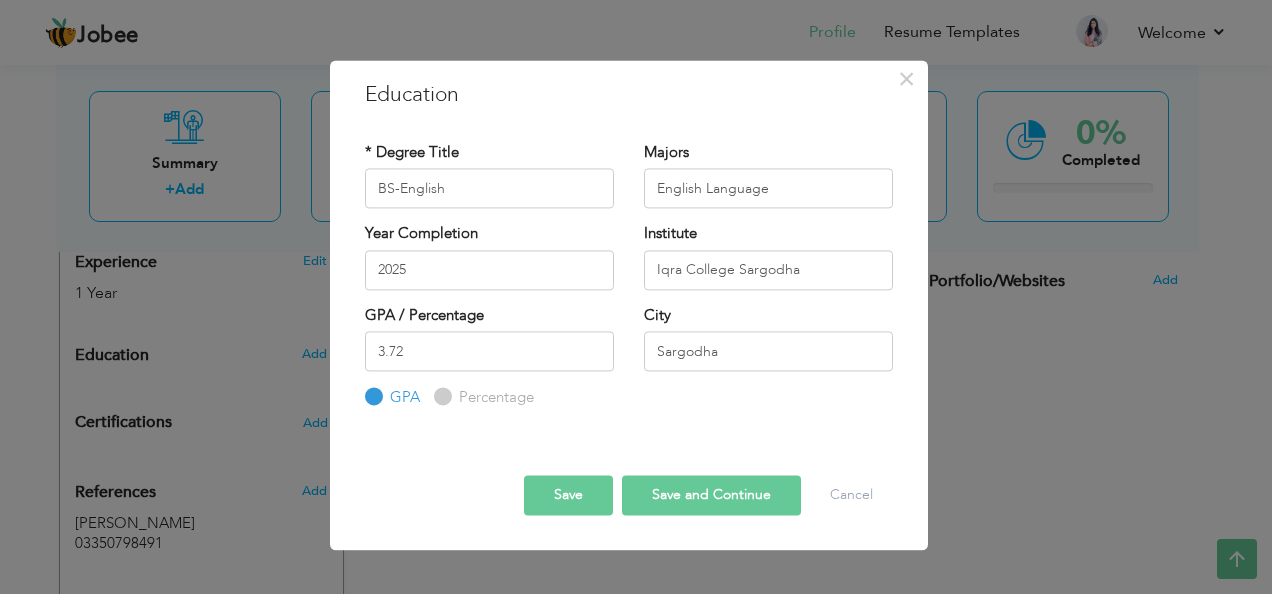 click on "Save and Continue" at bounding box center [711, 495] 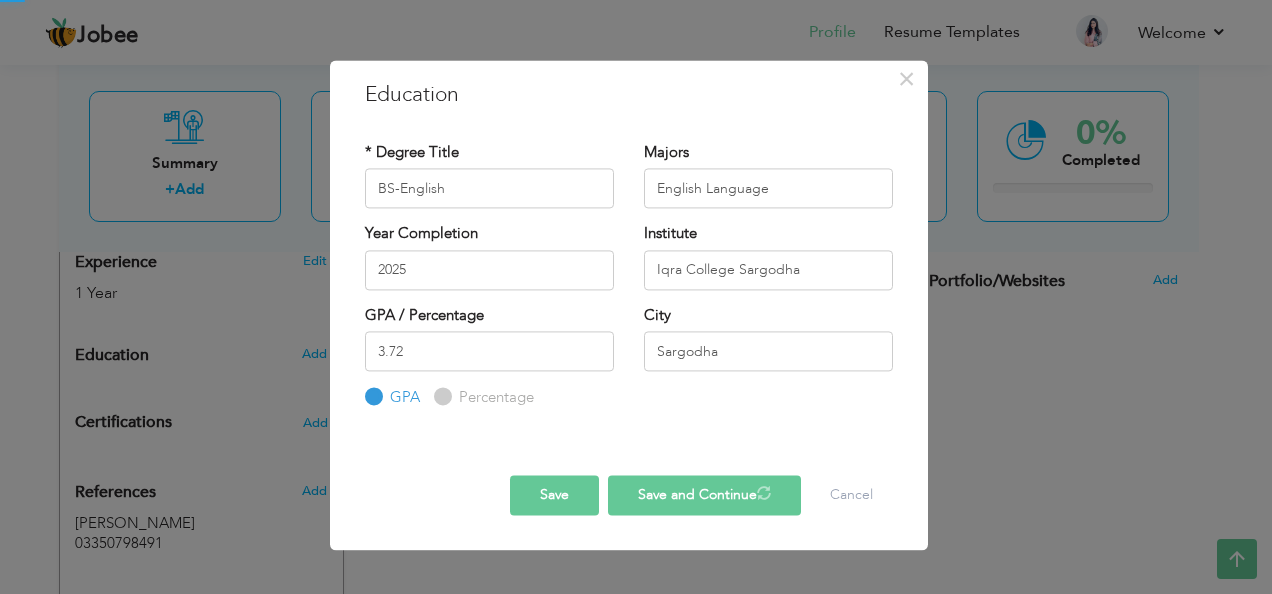 type 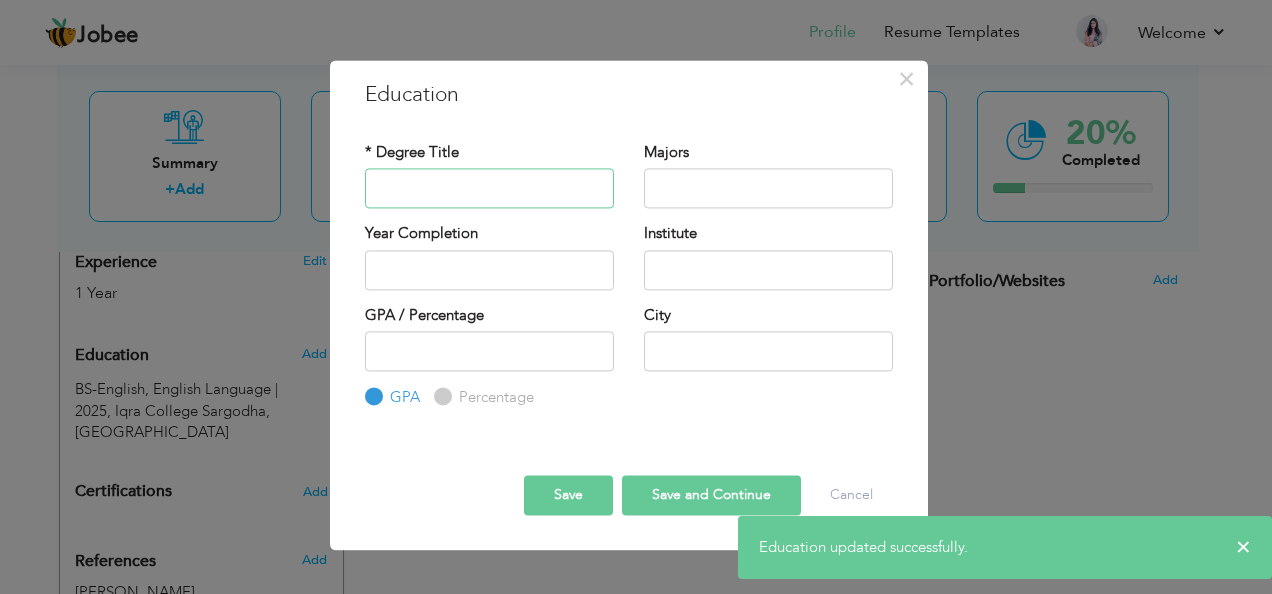 click at bounding box center (489, 189) 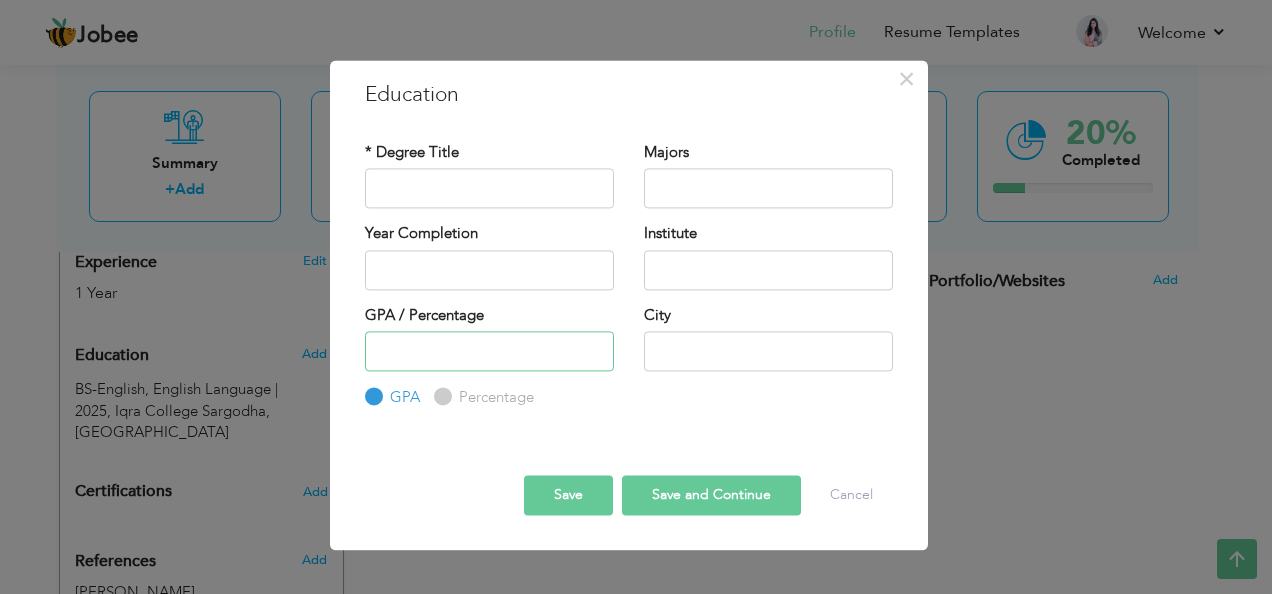 click at bounding box center (489, 351) 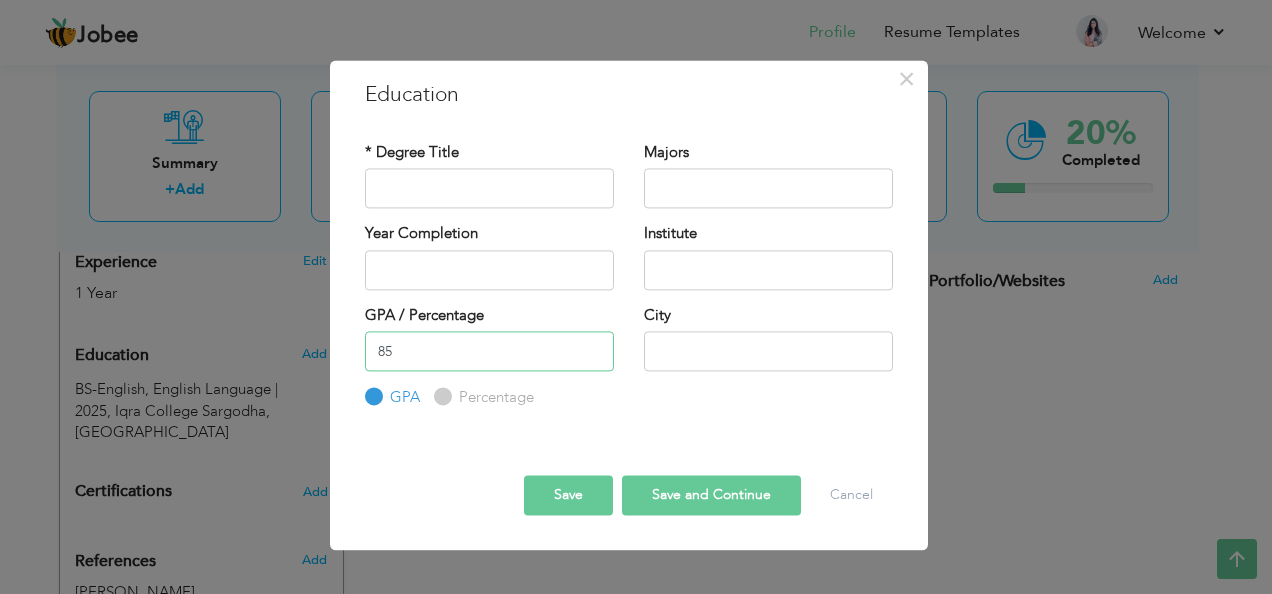 type on "85" 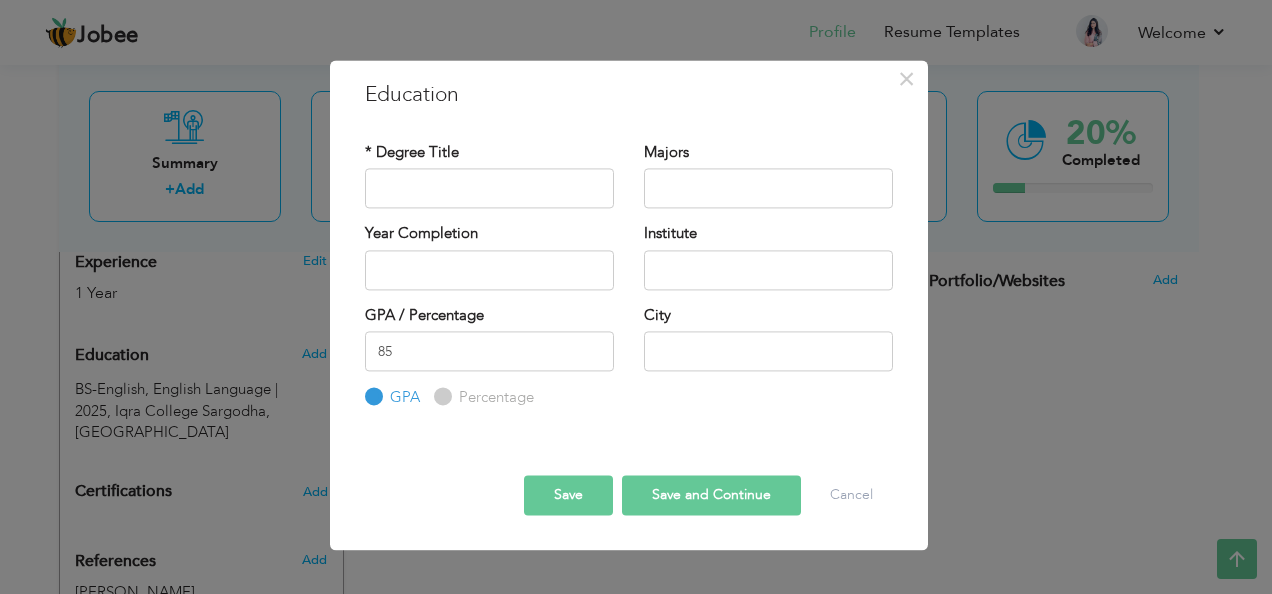 click on "Percentage" at bounding box center (494, 398) 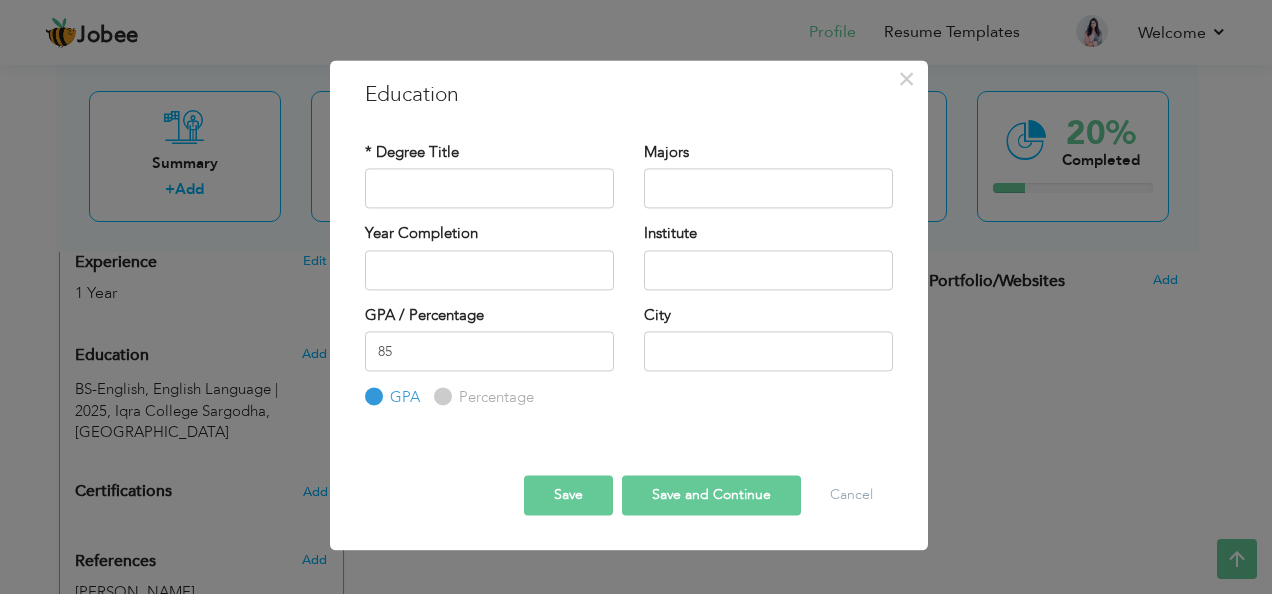 click on "Percentage" at bounding box center (440, 397) 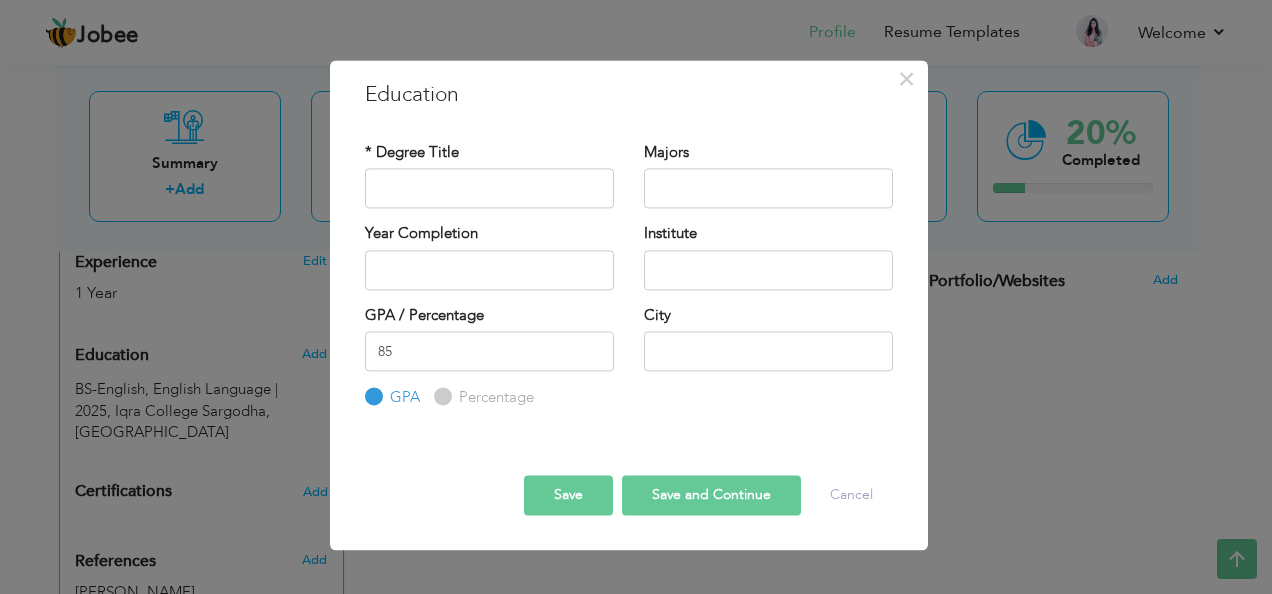 radio on "true" 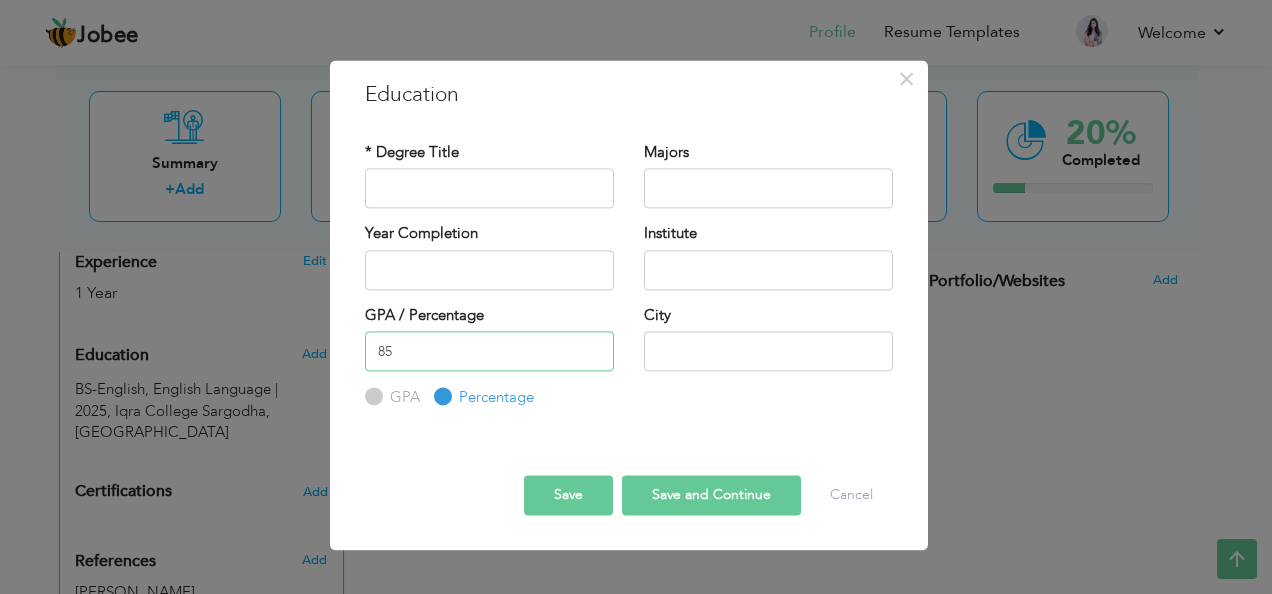click on "85" at bounding box center [489, 351] 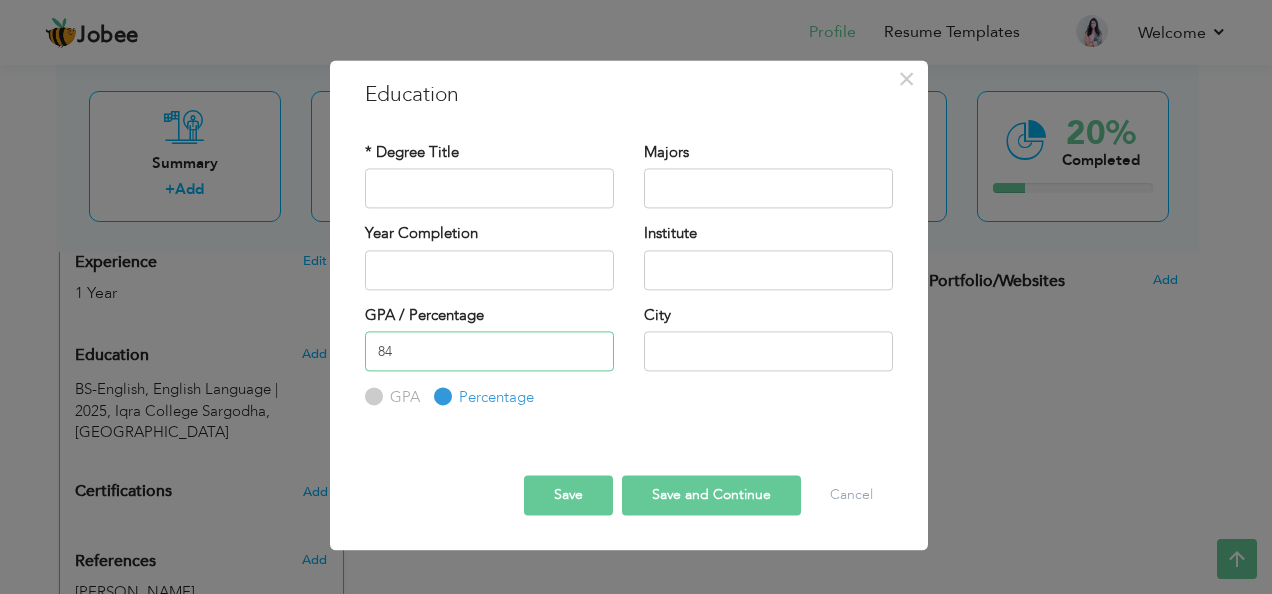 type on "84" 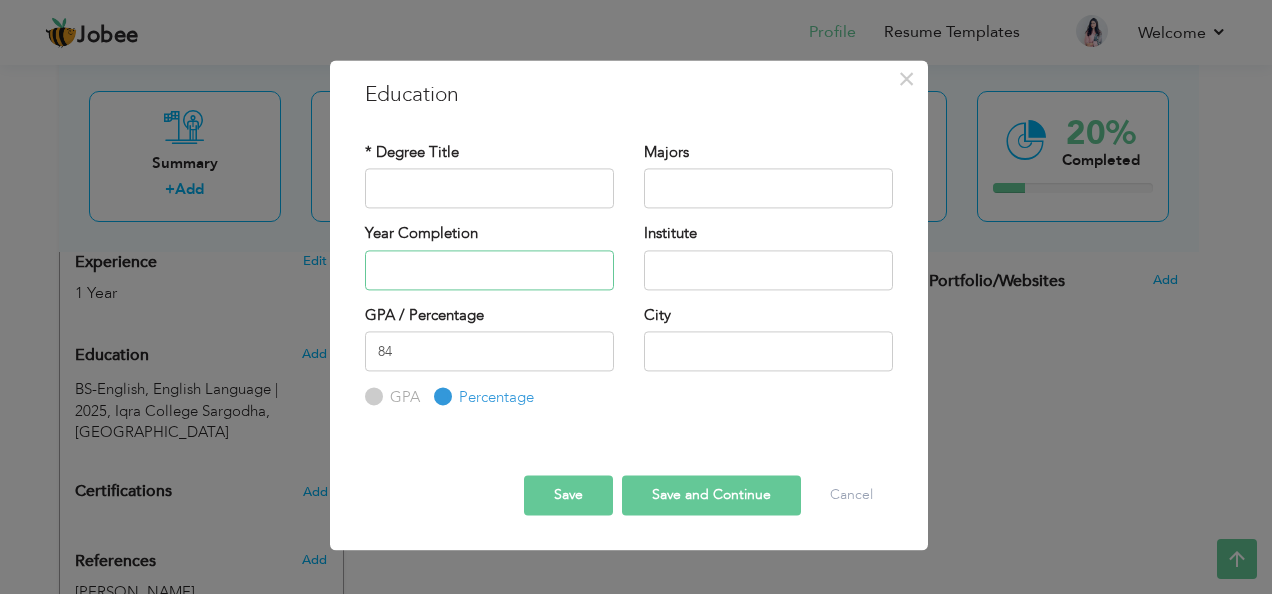 click at bounding box center (489, 270) 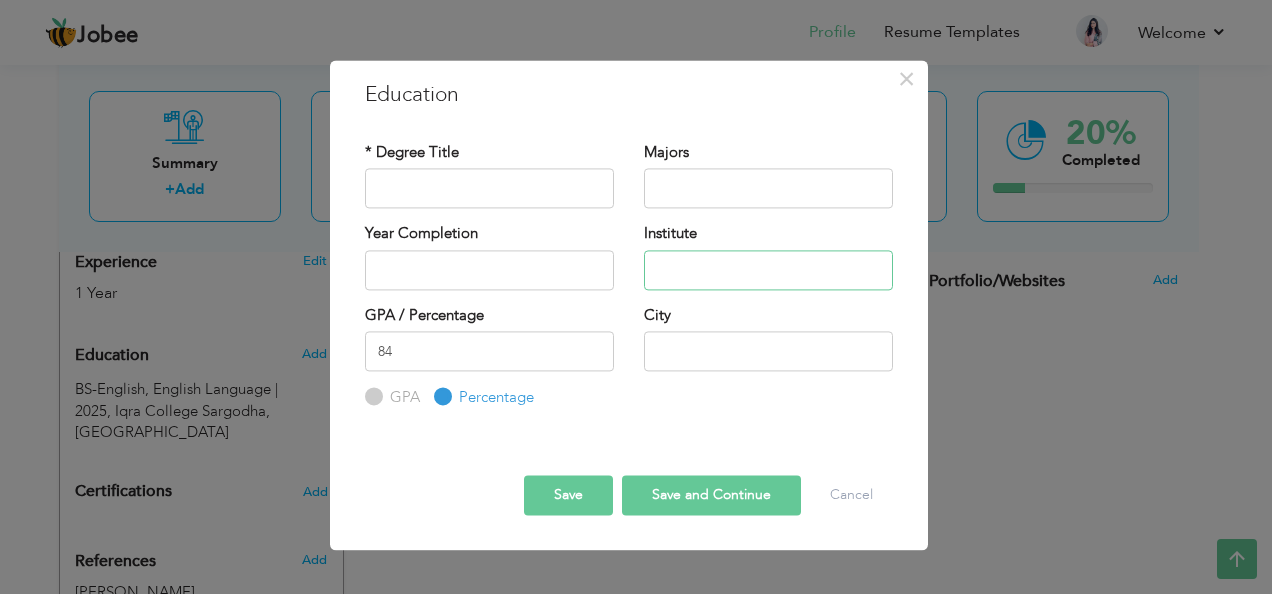 click at bounding box center [768, 270] 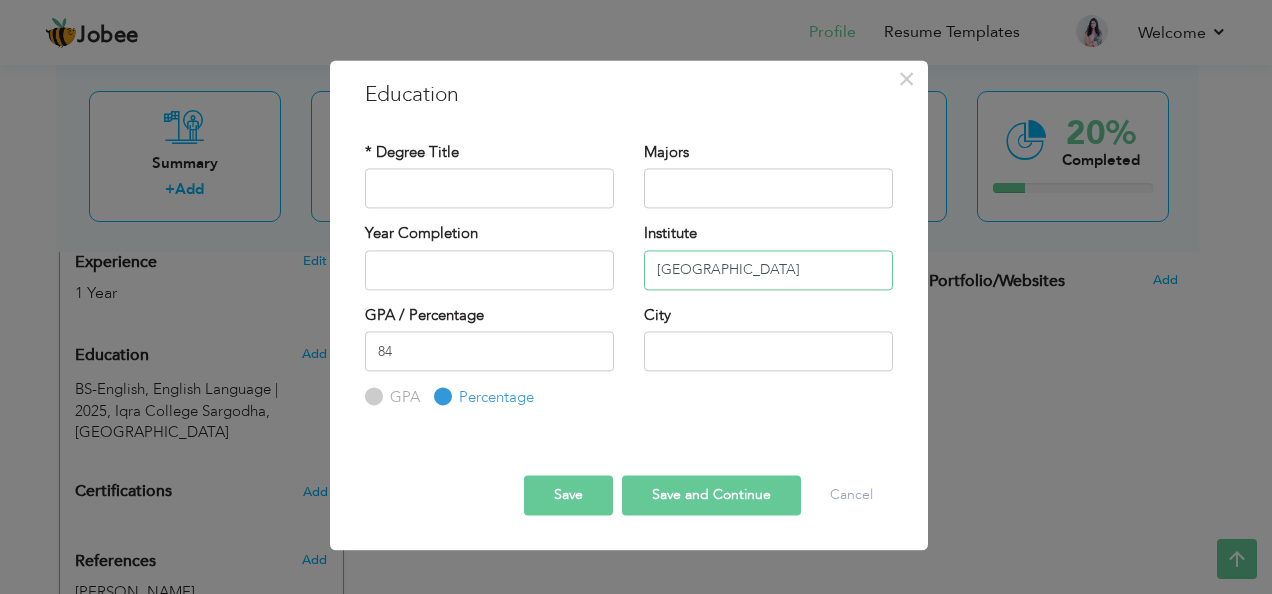 type on "[GEOGRAPHIC_DATA]" 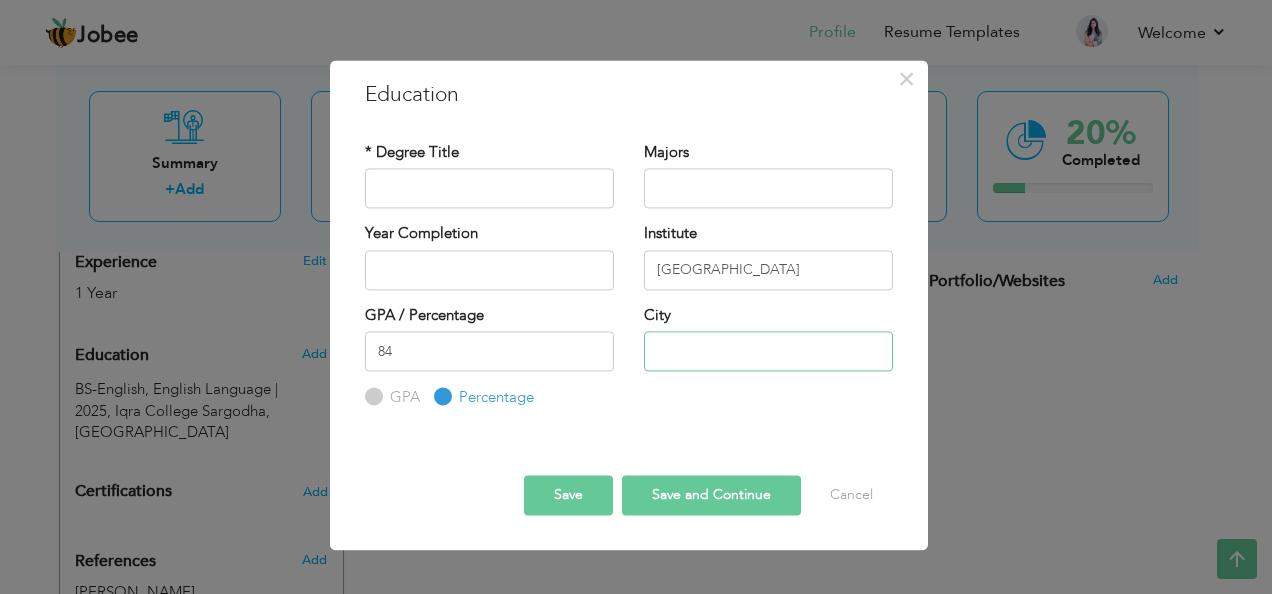 click at bounding box center (768, 351) 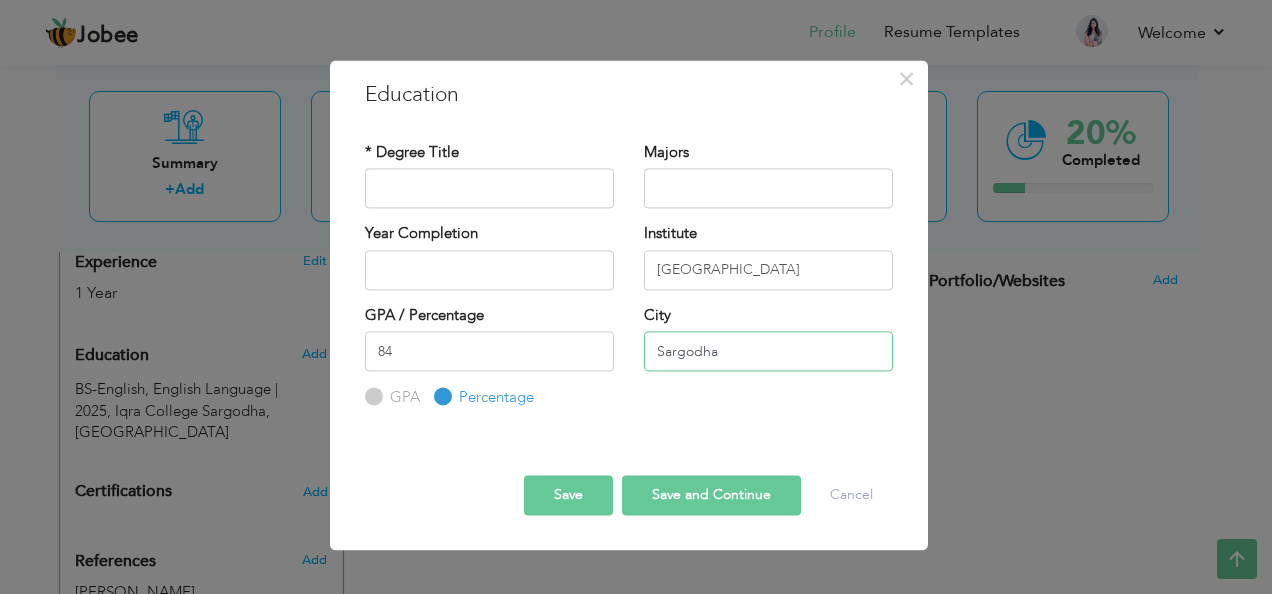 type on "Sargodha" 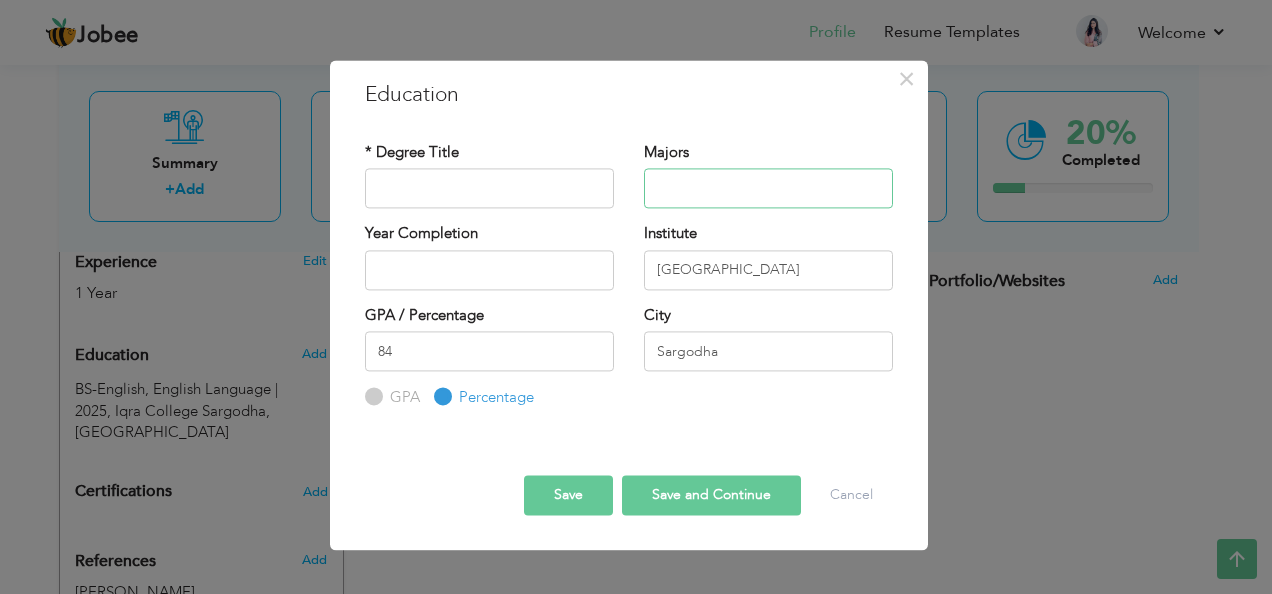 click at bounding box center (768, 189) 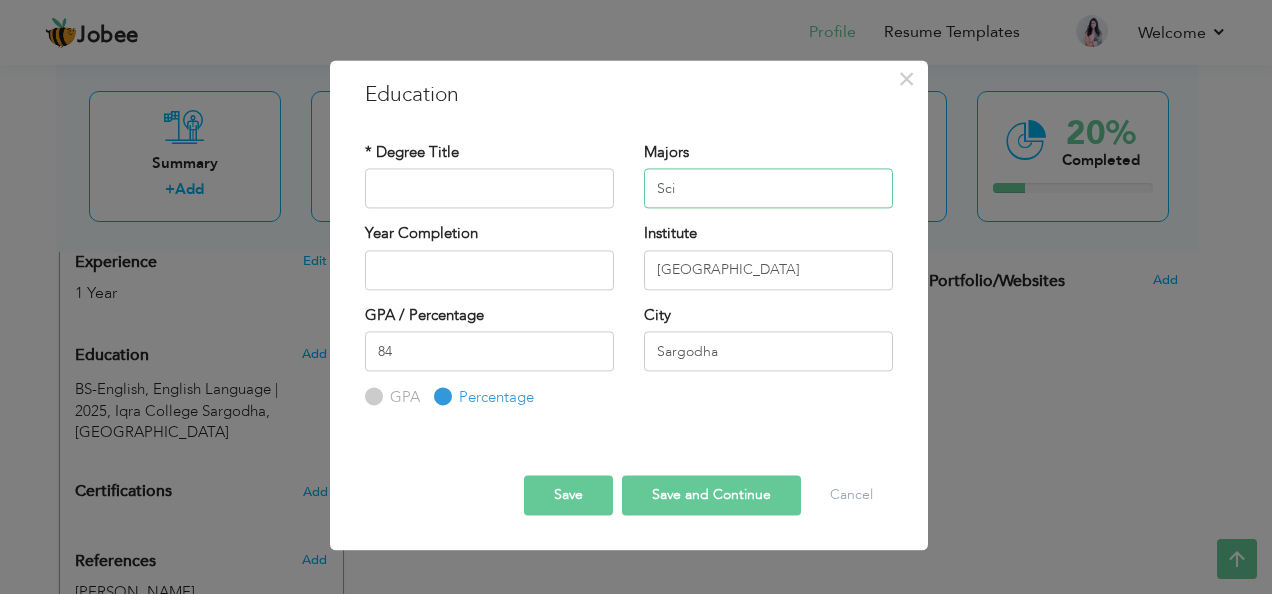 type on "Sci" 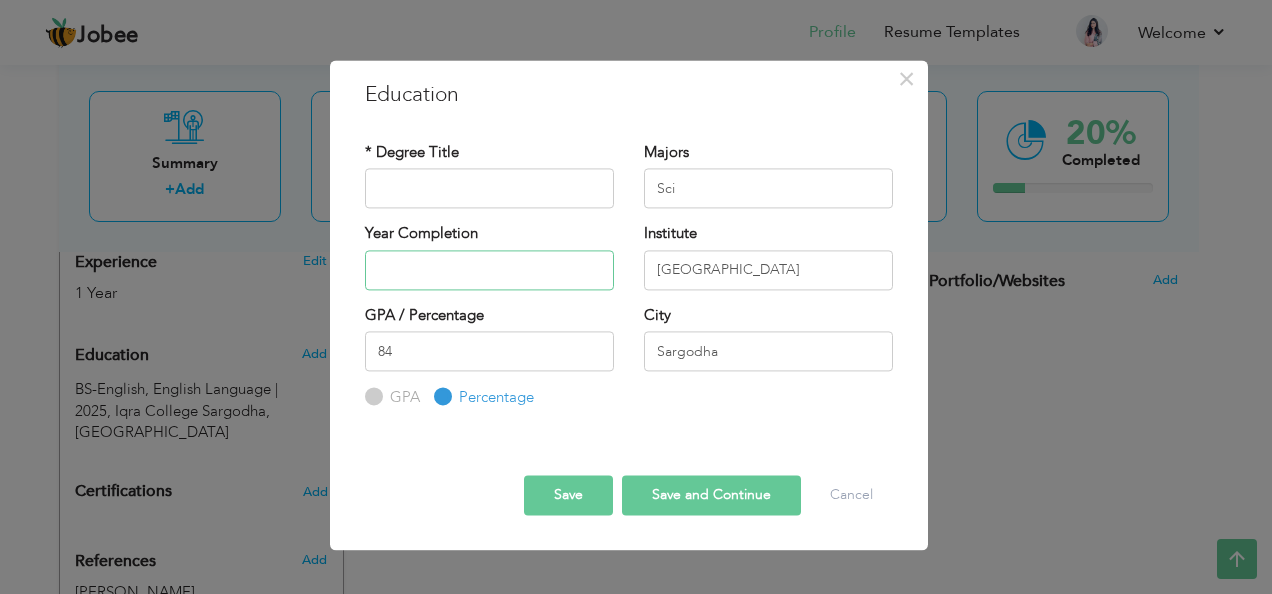 click at bounding box center (489, 270) 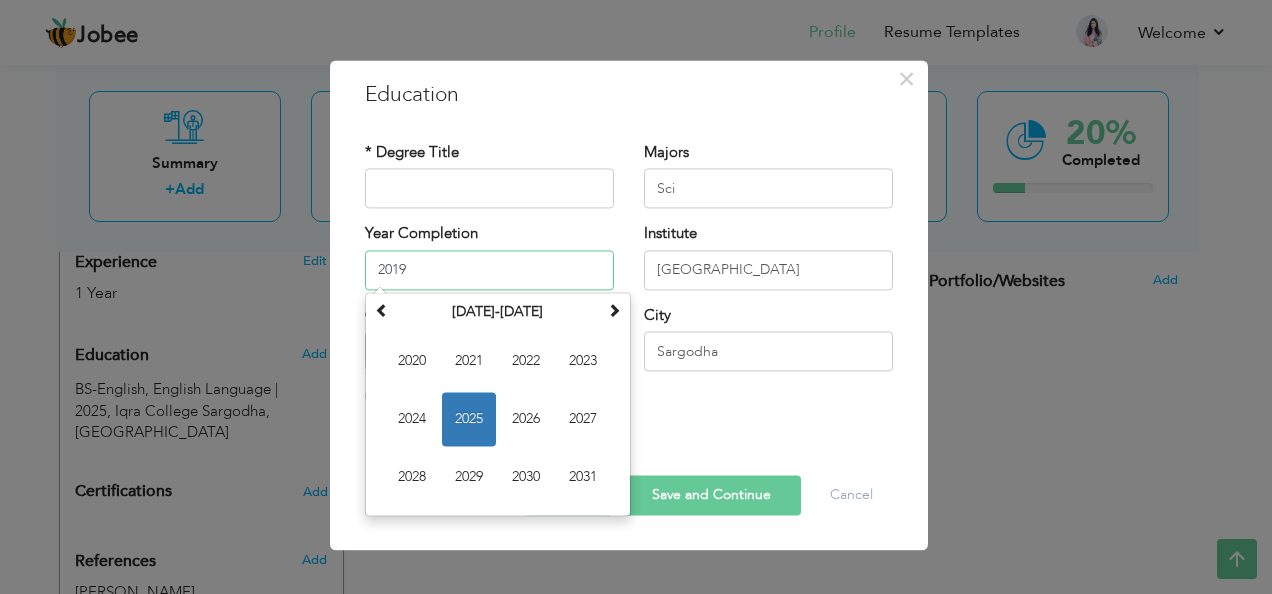 type on "2019" 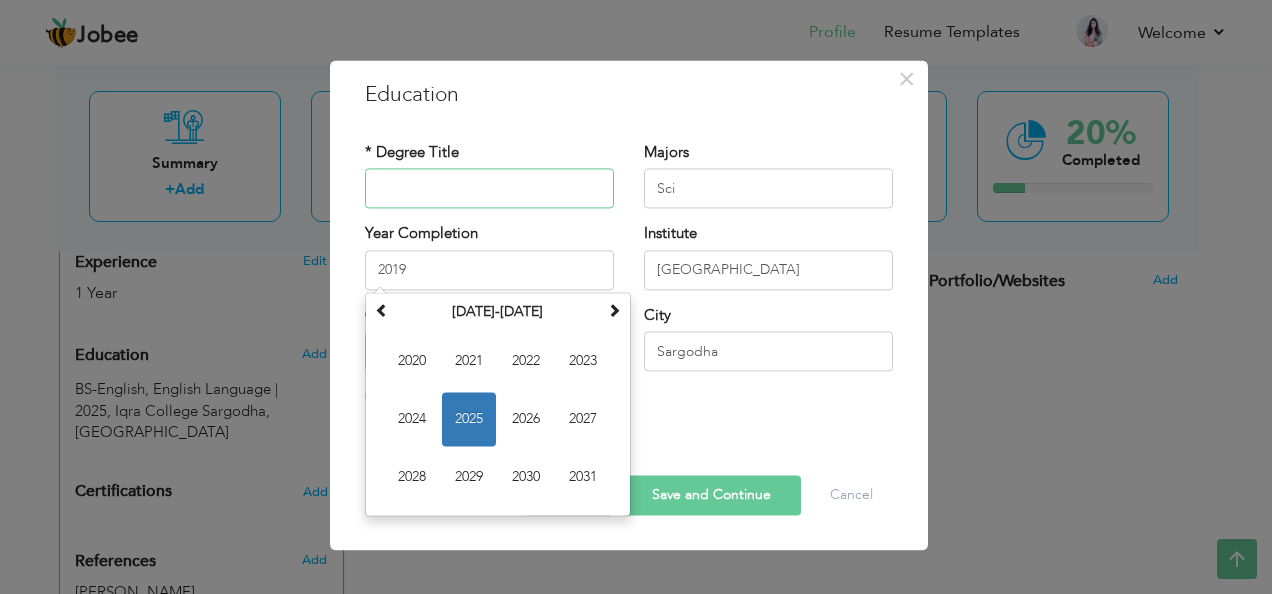 click at bounding box center (489, 189) 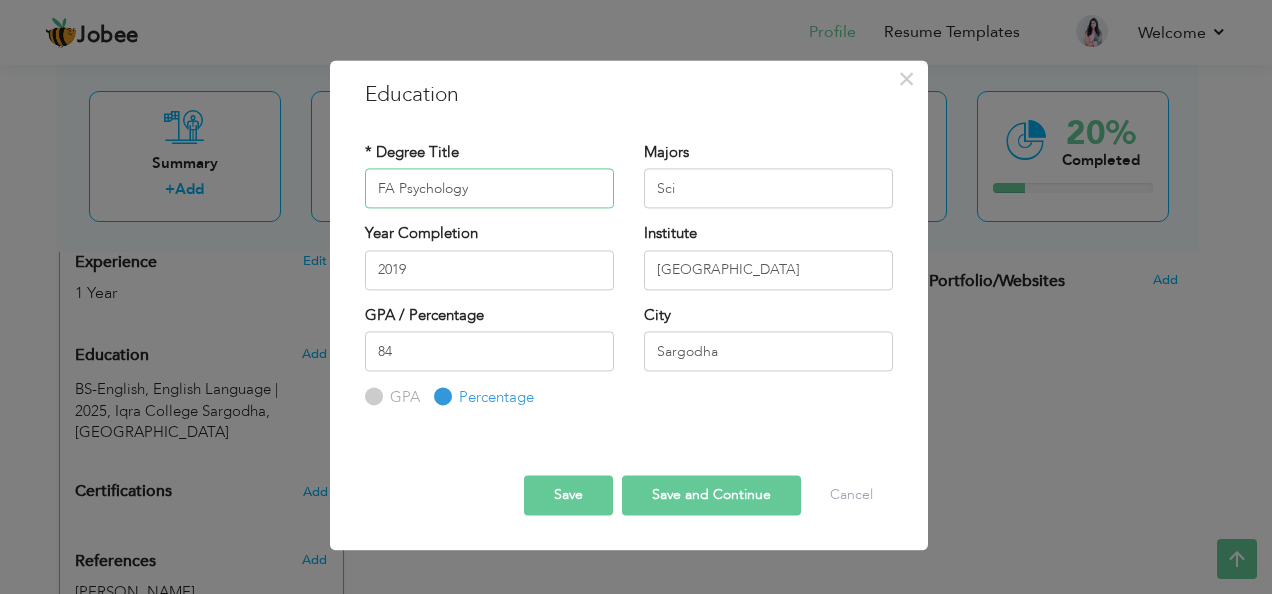 type on "FA Psychology" 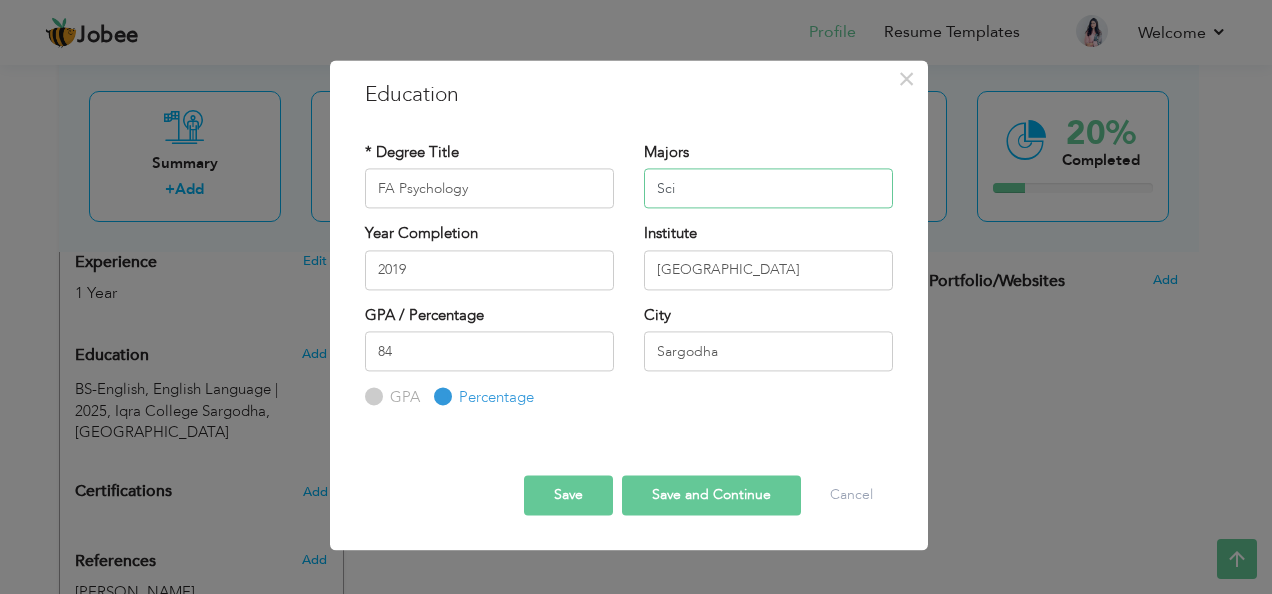 click on "Sci" at bounding box center (768, 189) 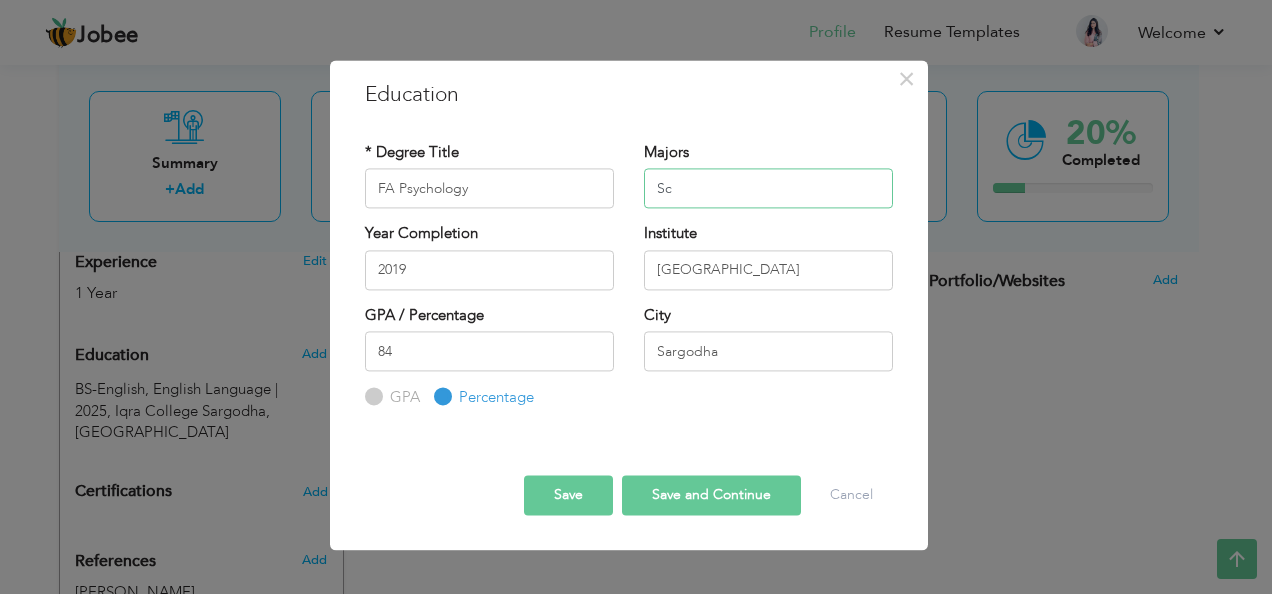 type on "S" 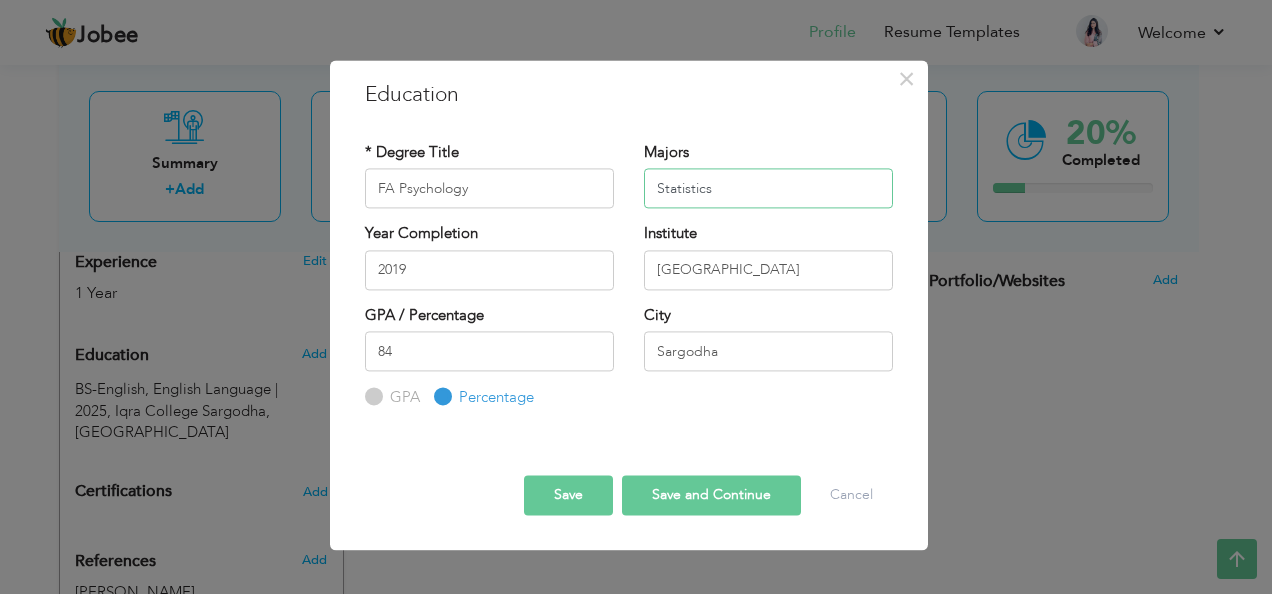 type on "Statistics" 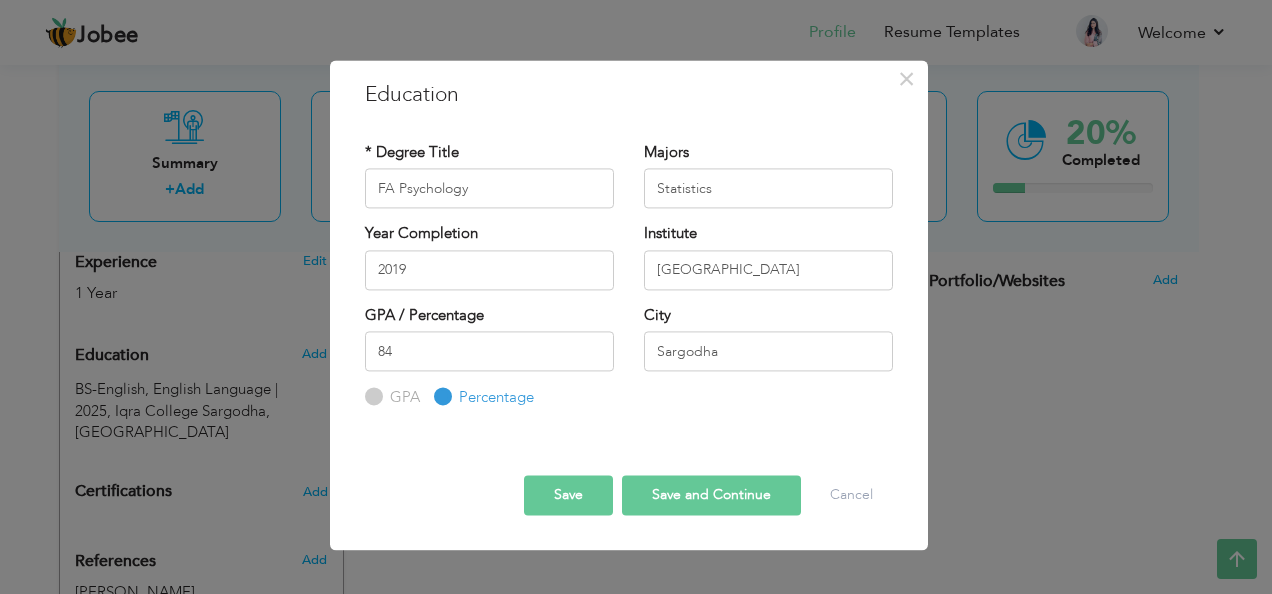 click on "Save and Continue" at bounding box center (711, 495) 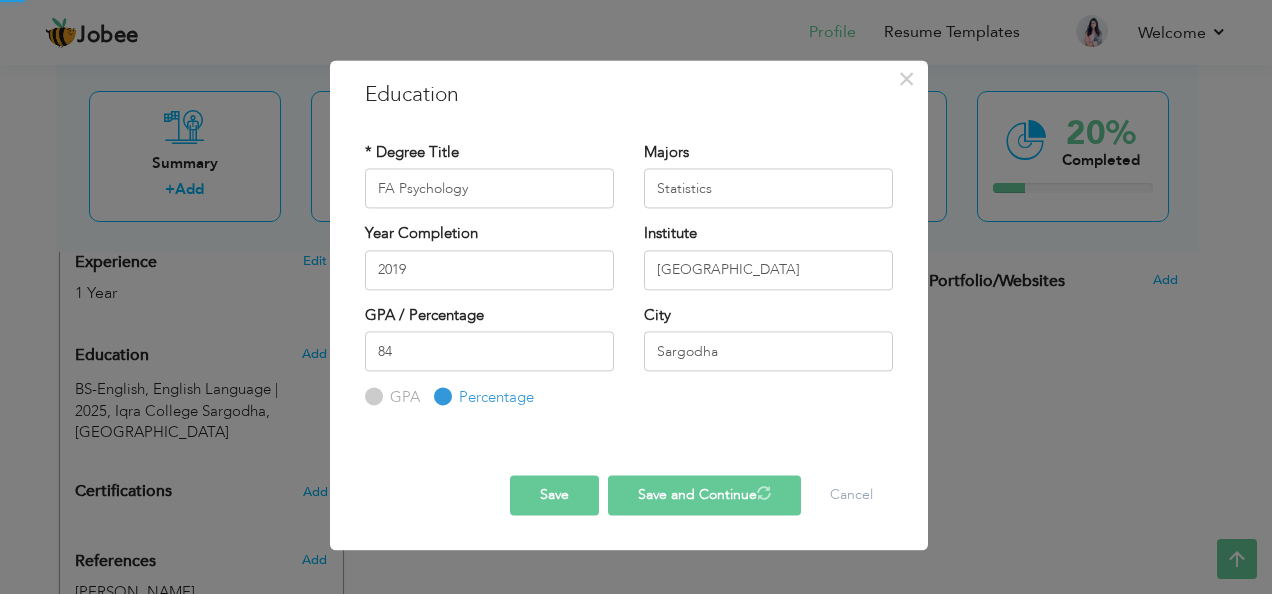 type 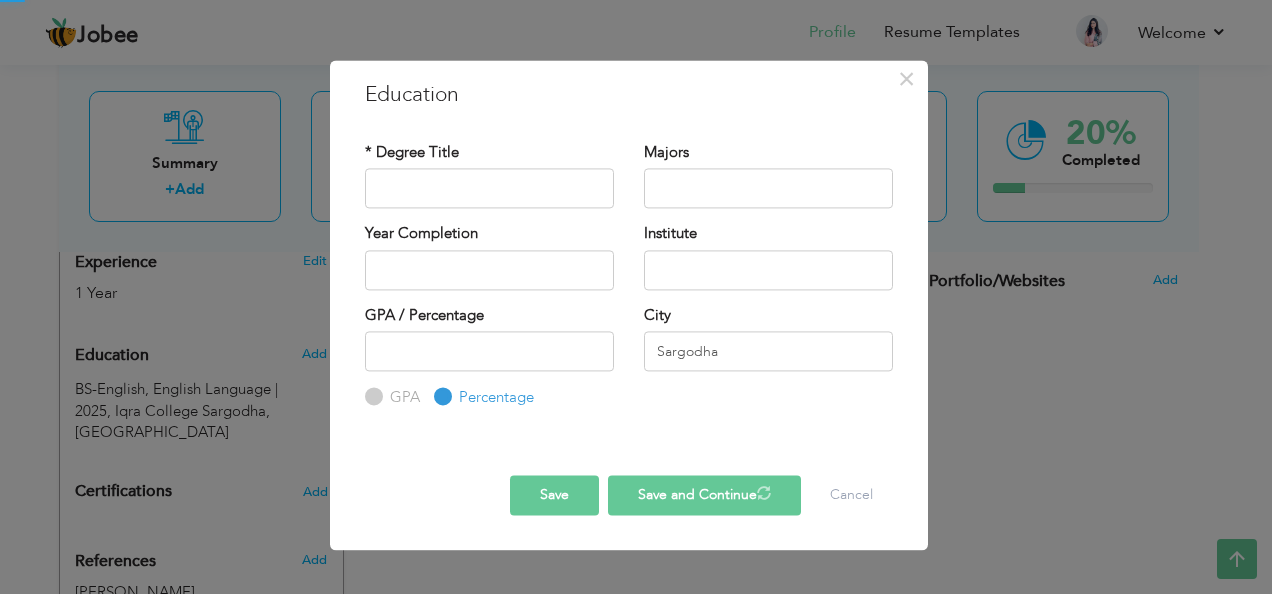 radio on "true" 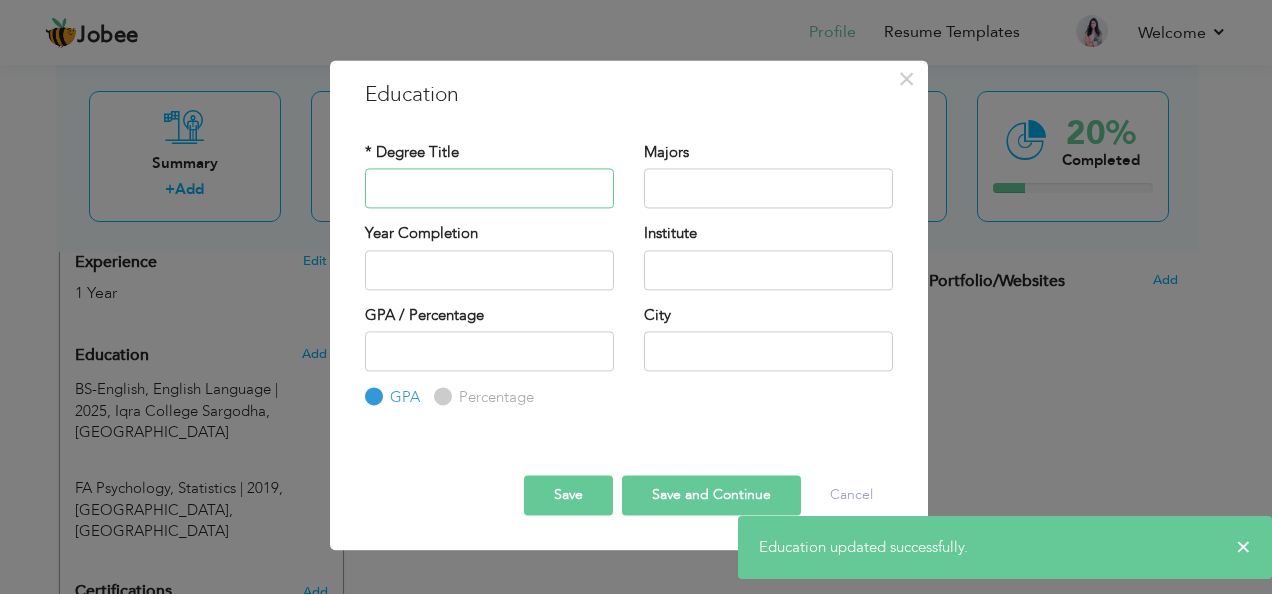 click at bounding box center (489, 189) 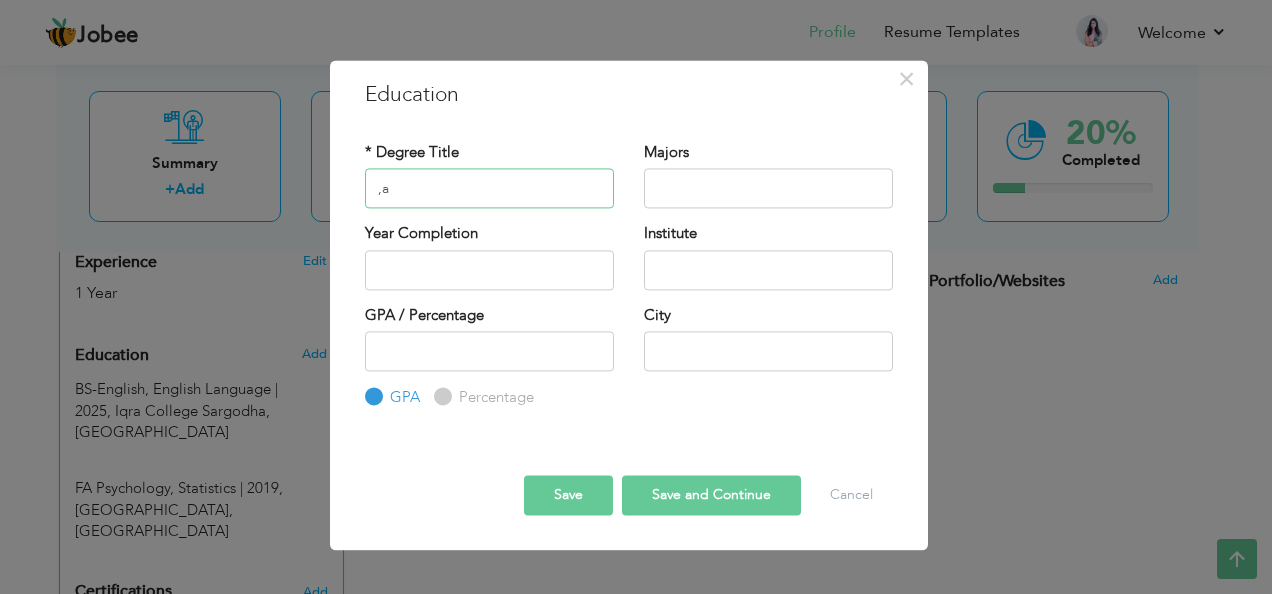 type on "," 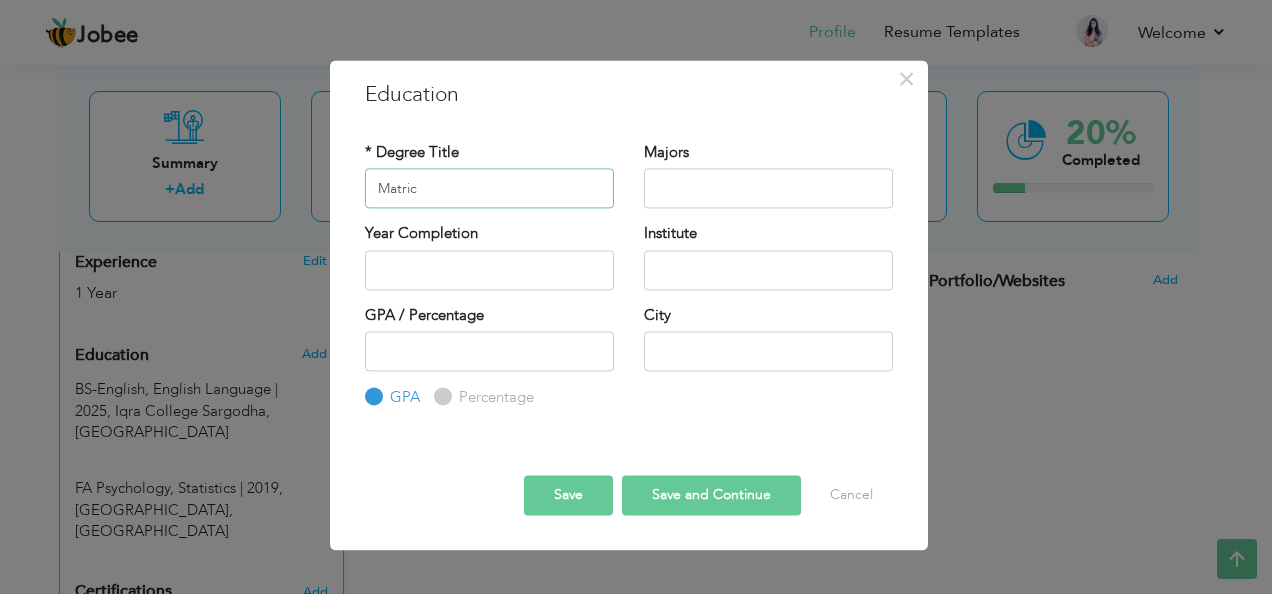 type on "Matric" 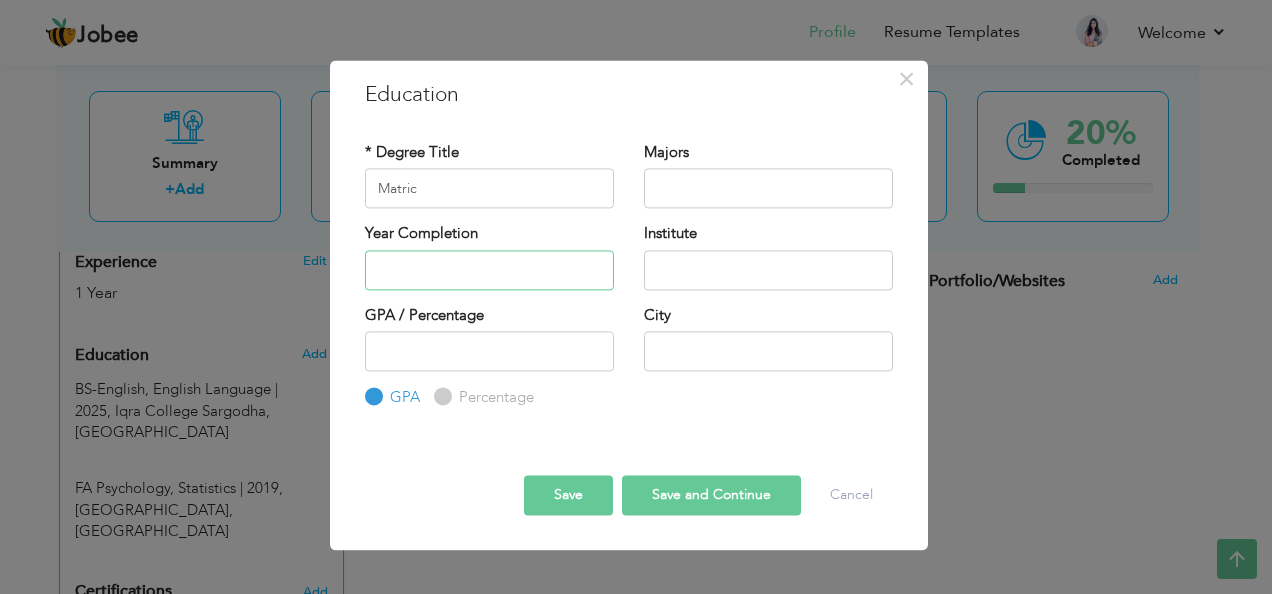 click at bounding box center [489, 270] 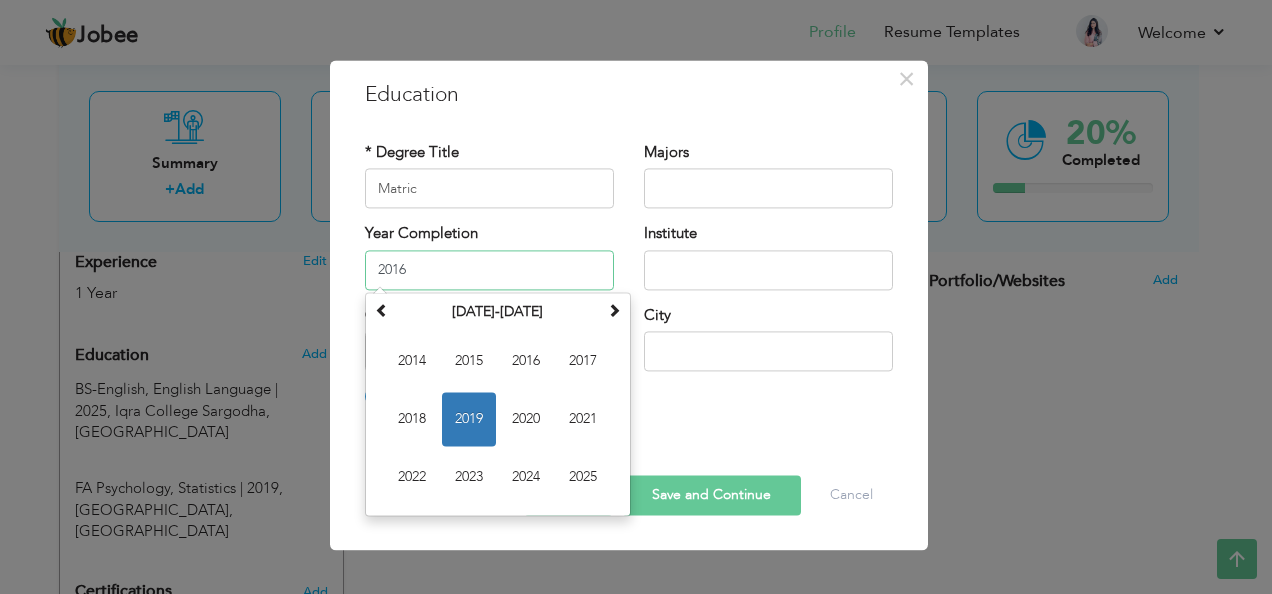 type on "2016" 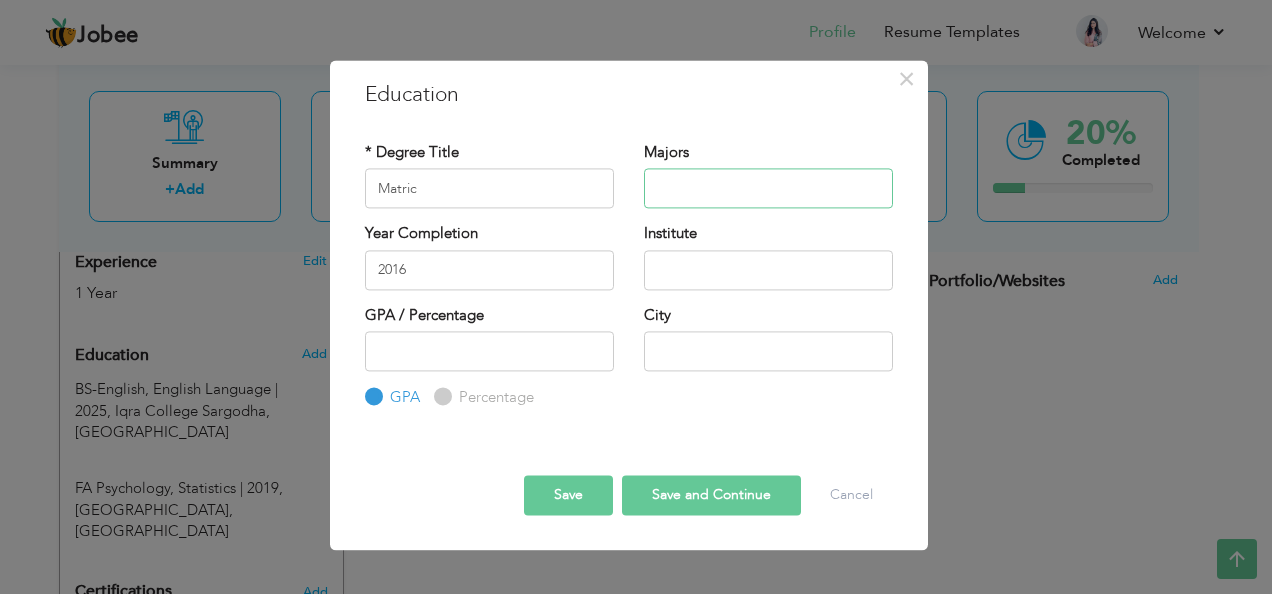 click at bounding box center (768, 189) 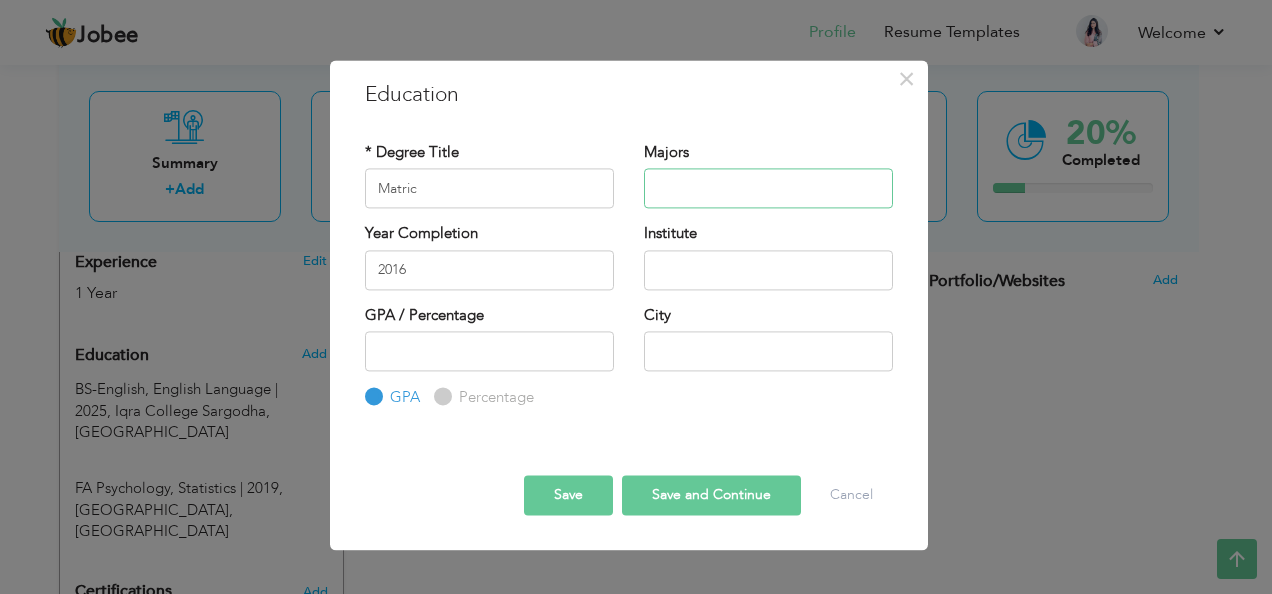click at bounding box center (768, 189) 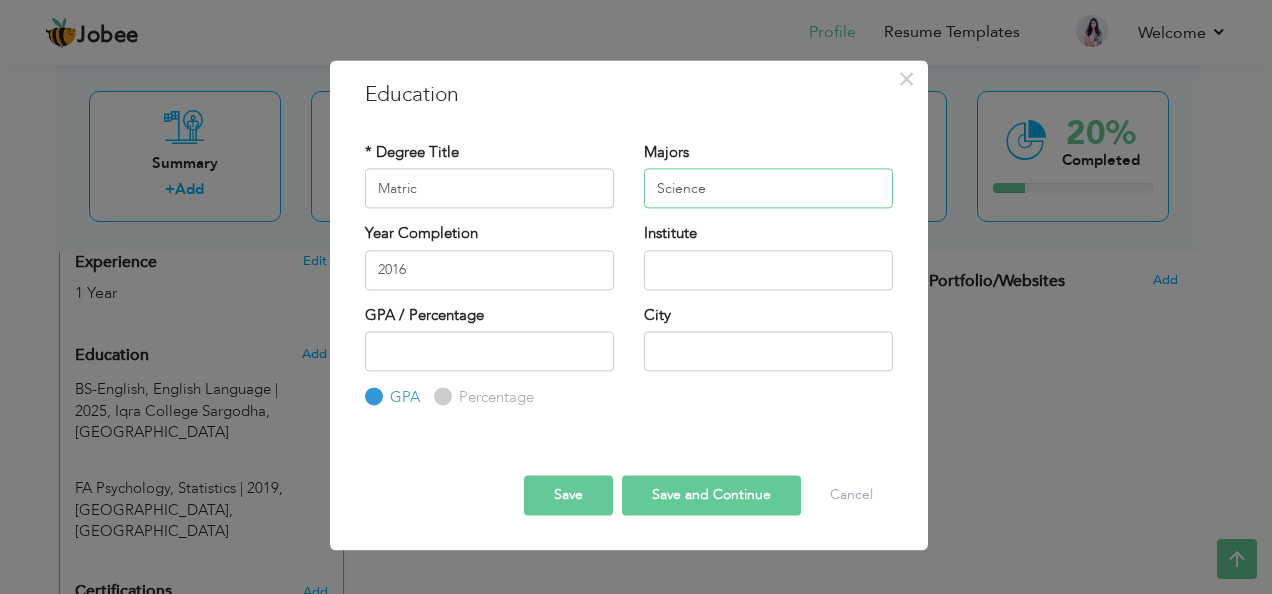 type on "Science" 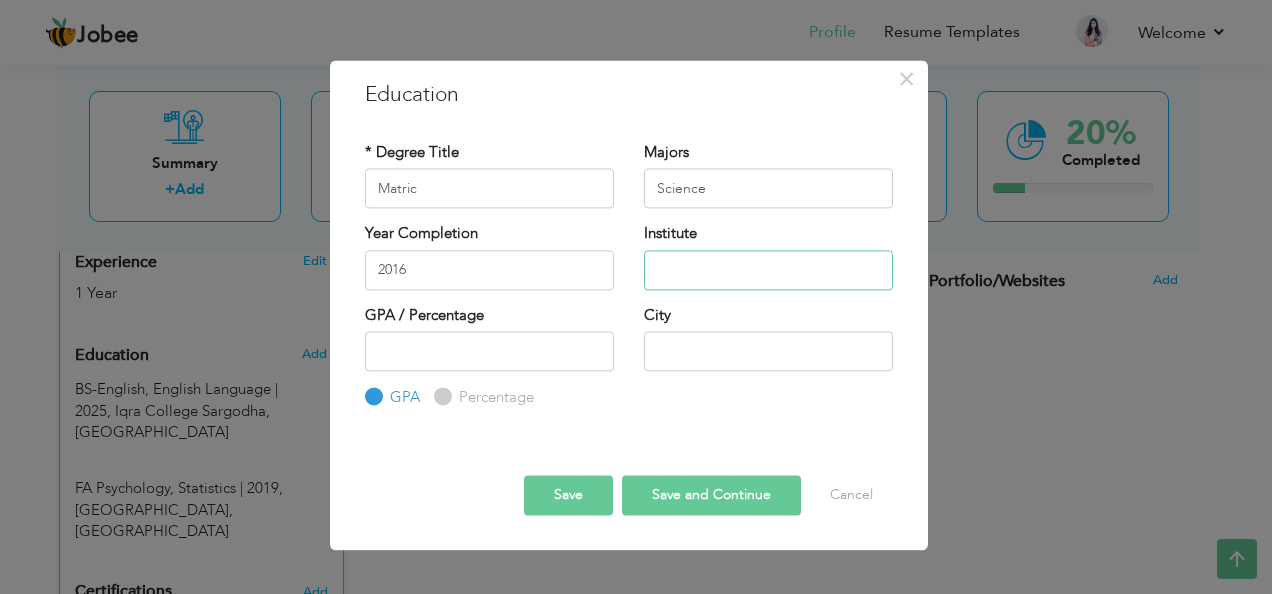 click at bounding box center (768, 270) 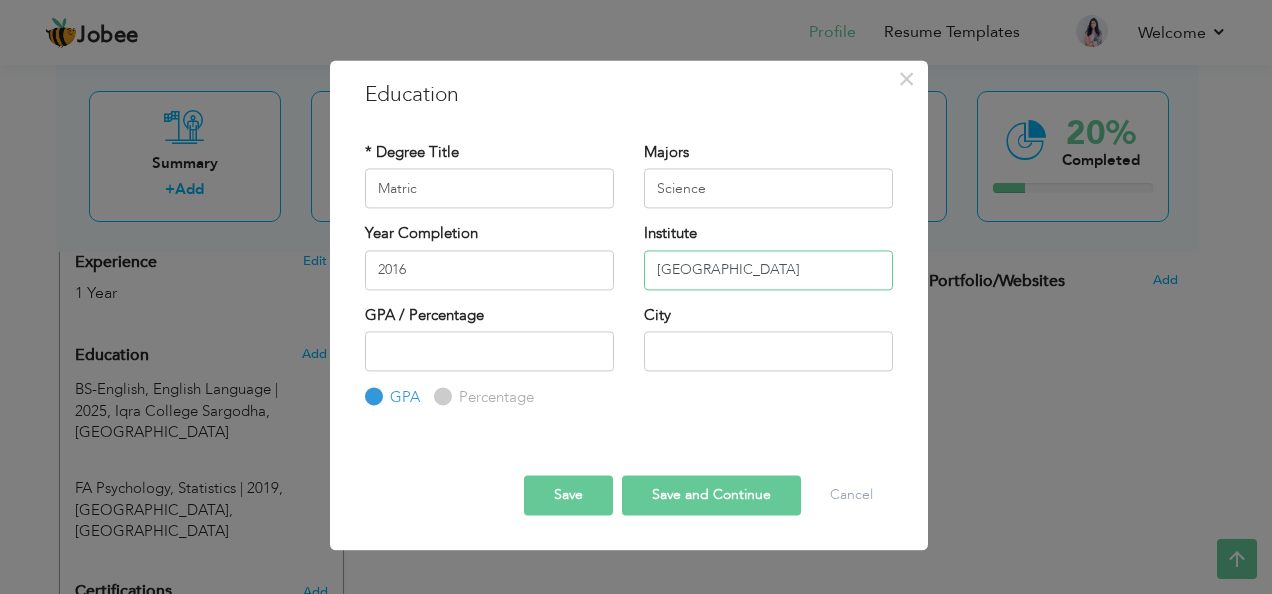 type on "[GEOGRAPHIC_DATA]" 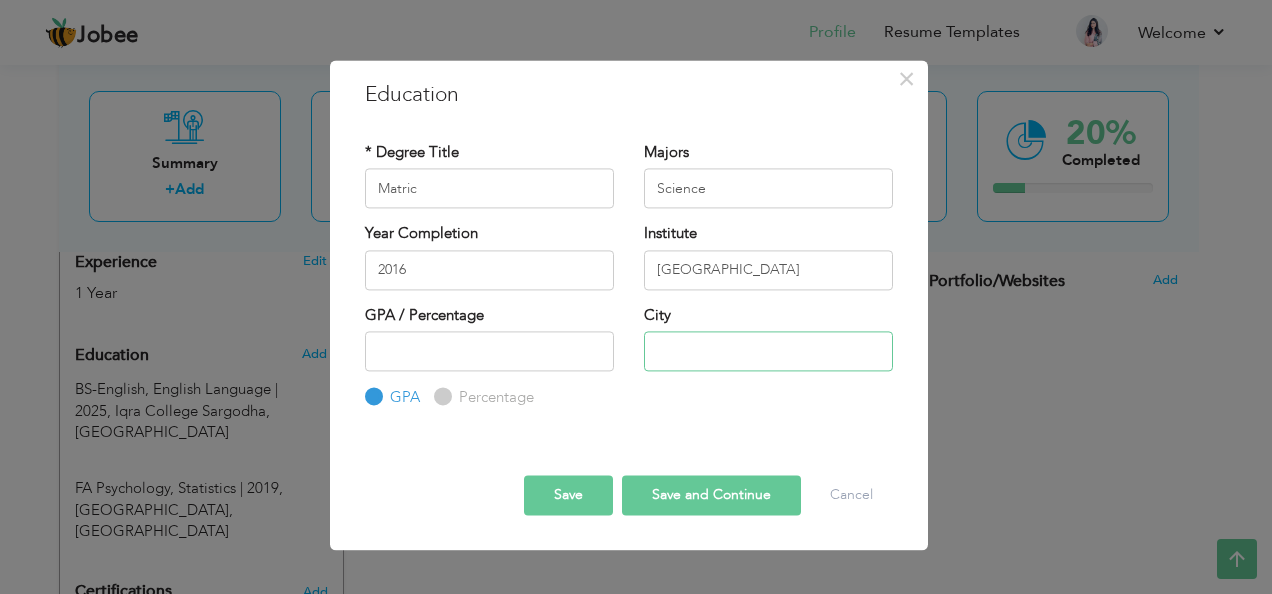 click at bounding box center [768, 351] 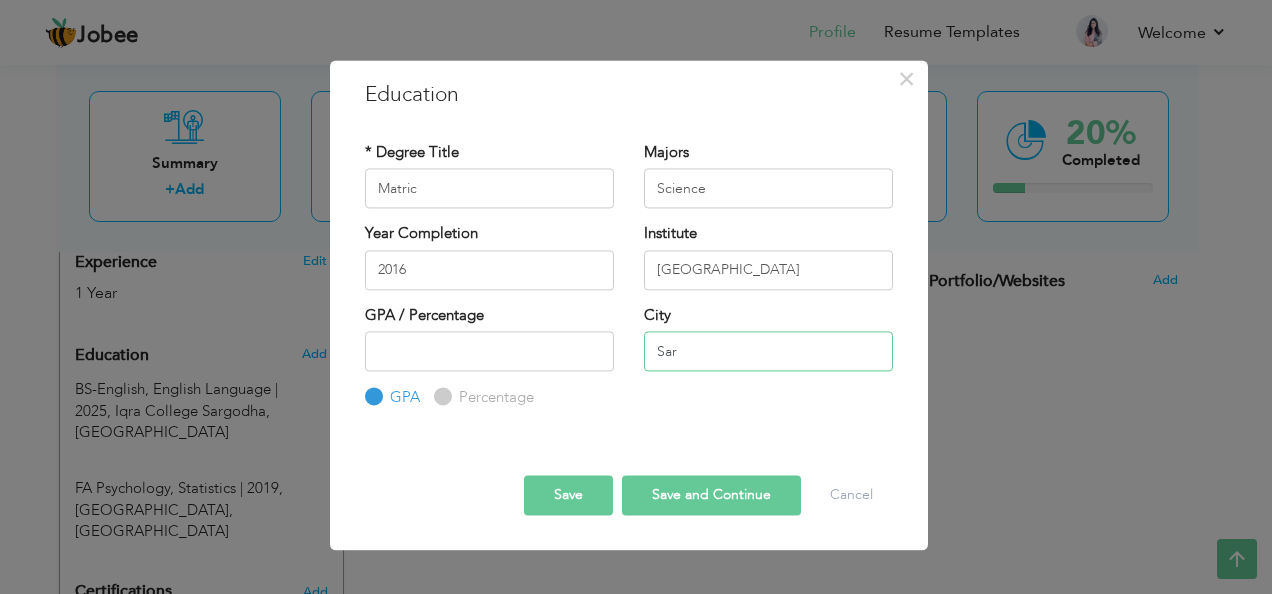 type on "Sargodha" 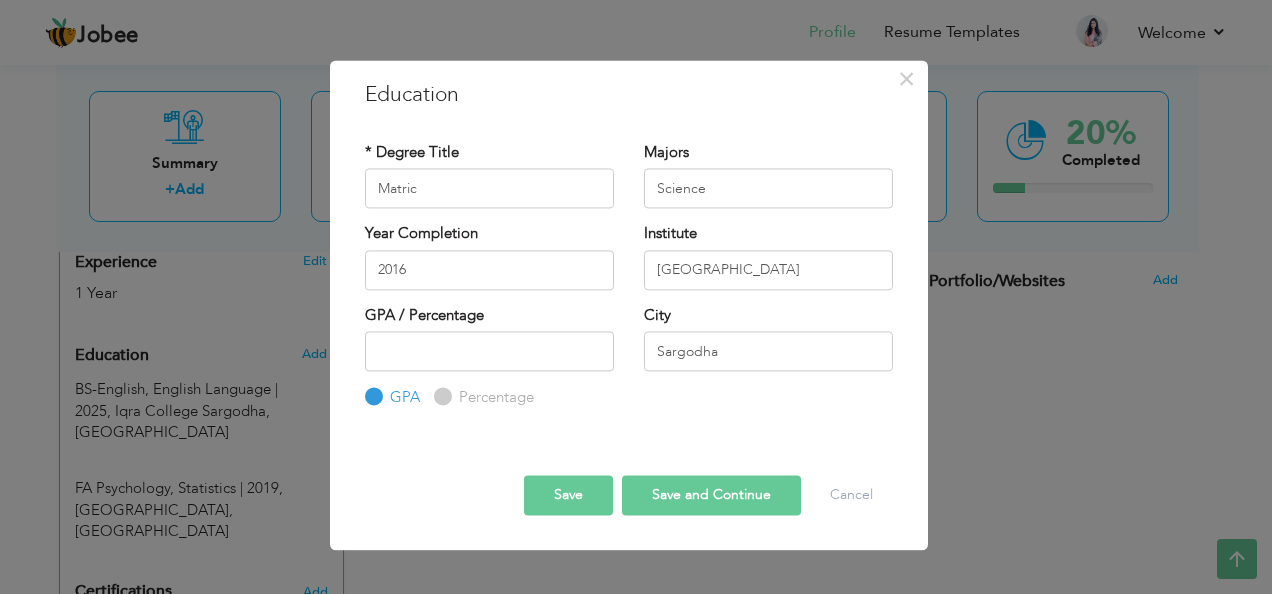 click on "Percentage" at bounding box center (494, 398) 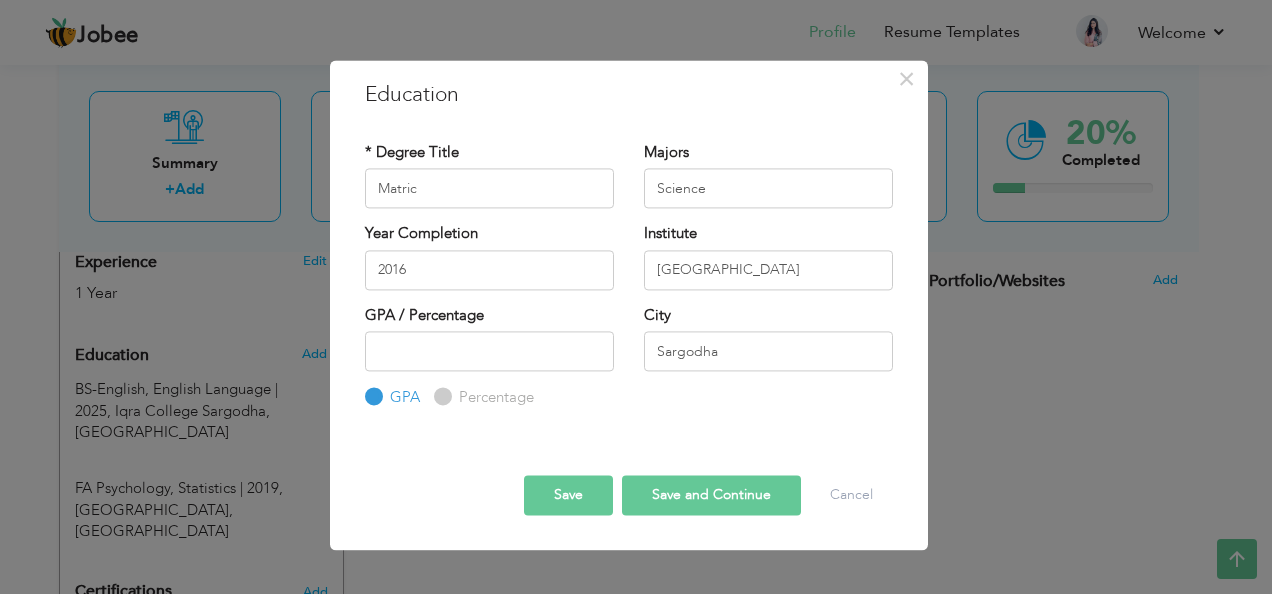 click on "Percentage" at bounding box center (440, 397) 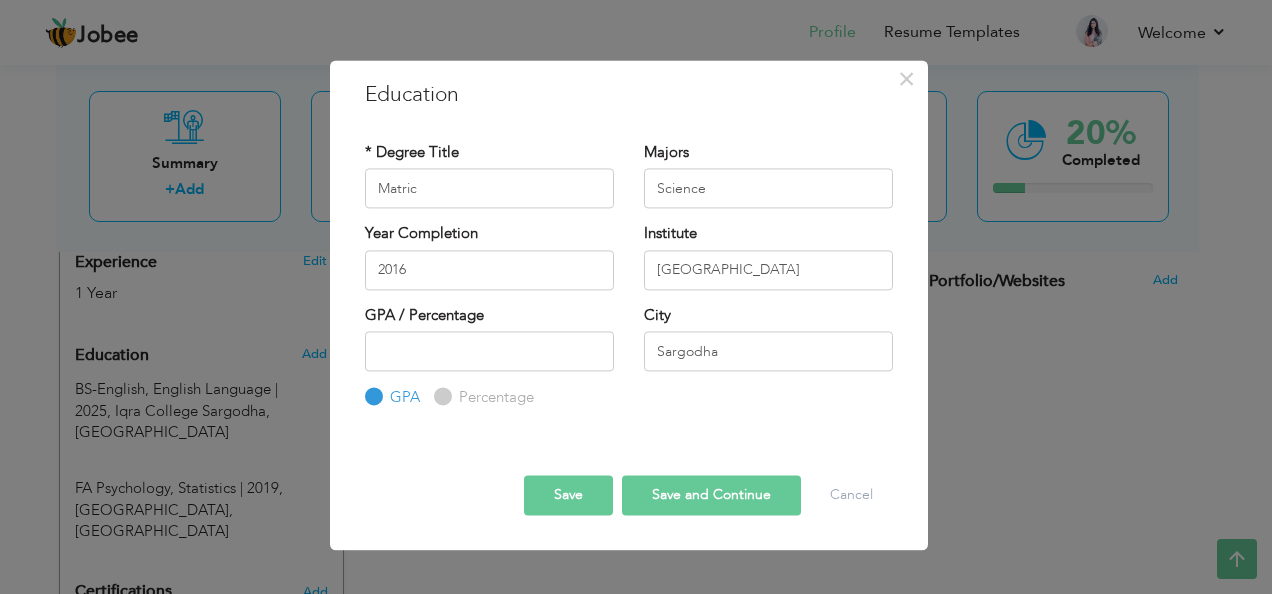 radio on "true" 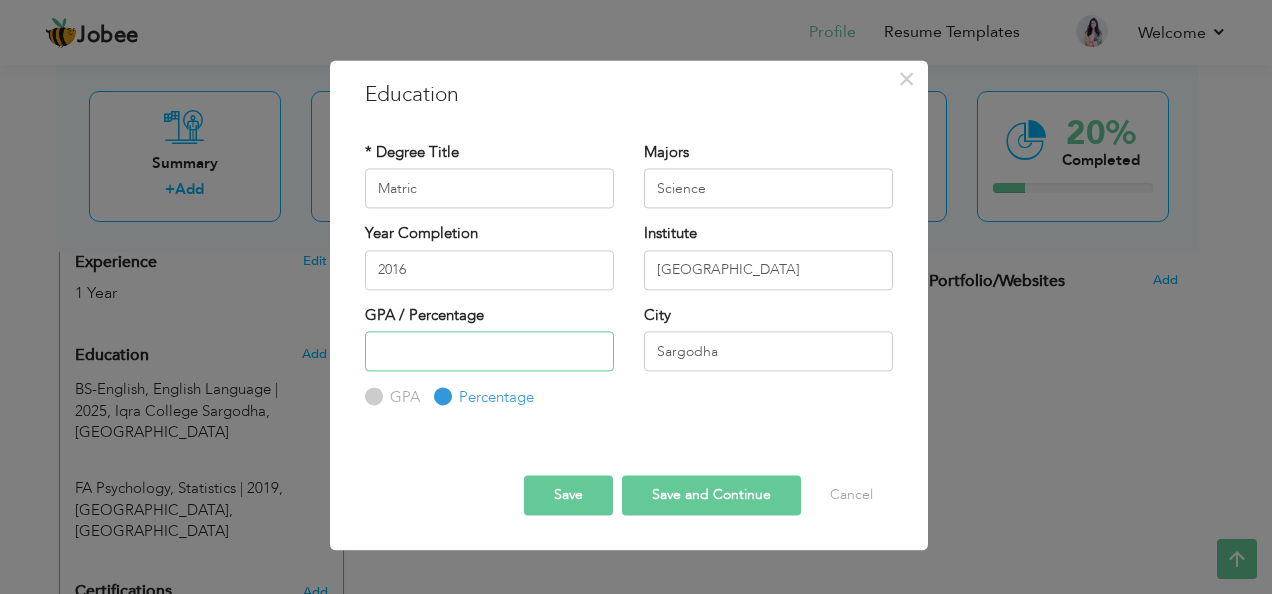 click at bounding box center (489, 351) 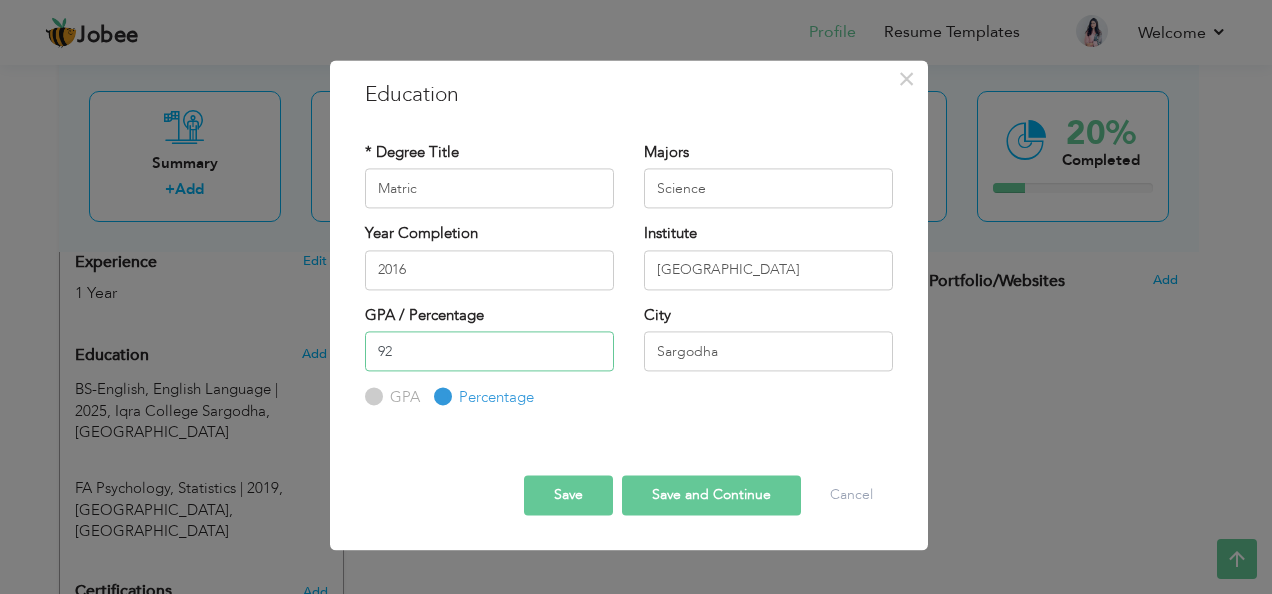 type on "92" 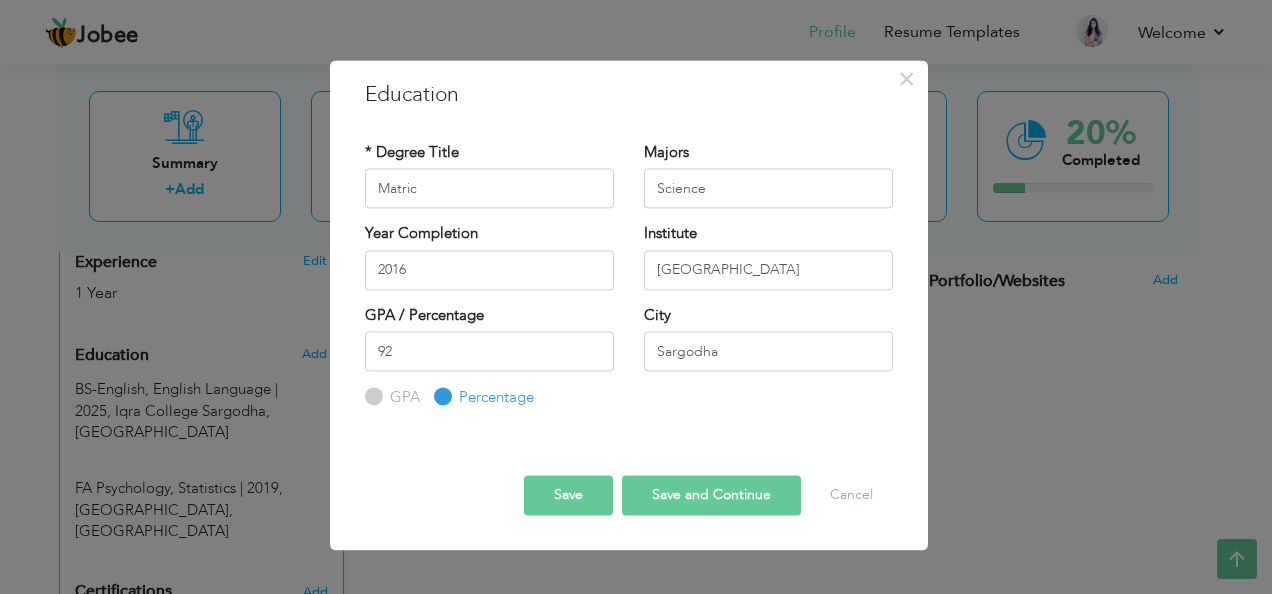 click on "Save" at bounding box center [568, 495] 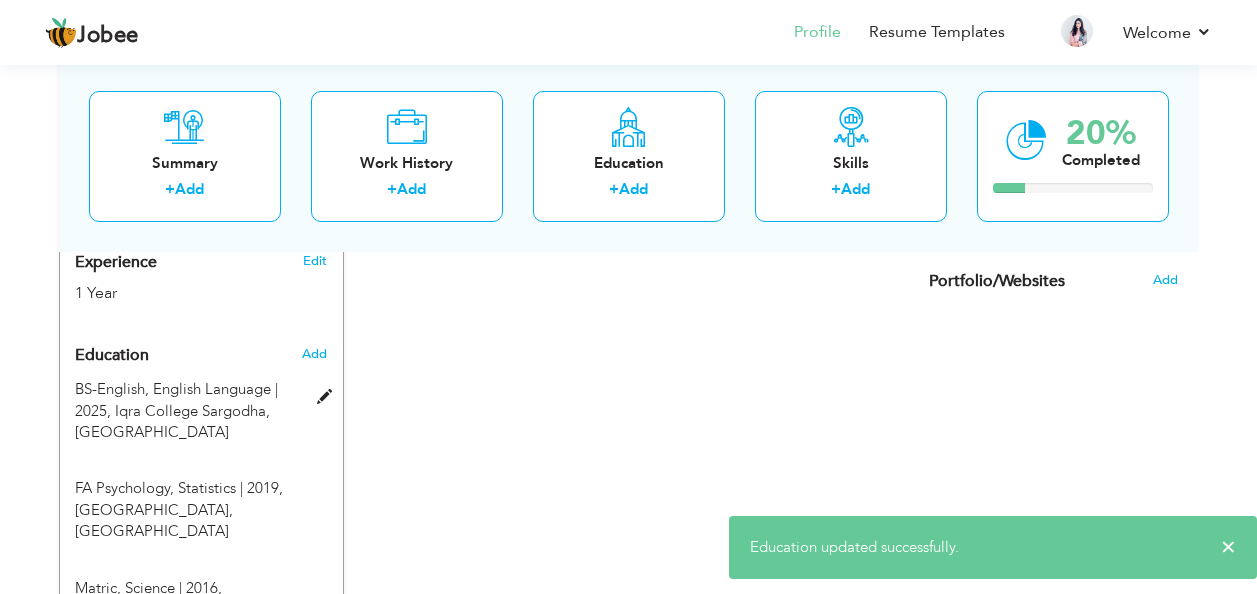 click at bounding box center (329, 397) 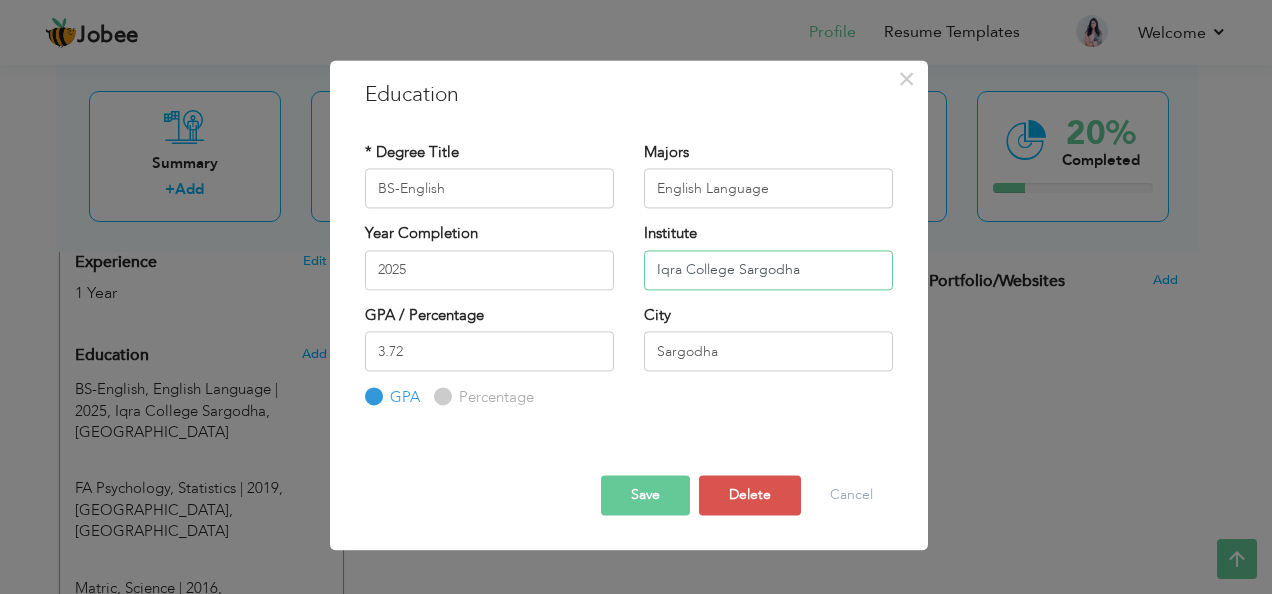 click on "Iqra College Sargodha" at bounding box center [768, 270] 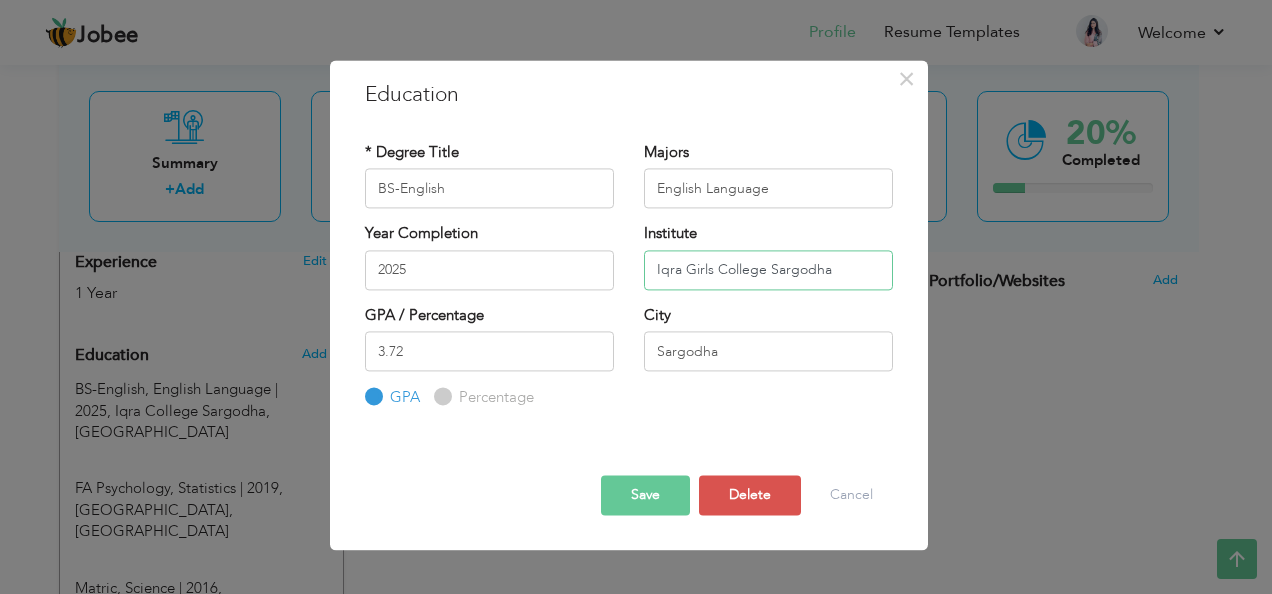 click on "Iqra Girls College Sargodha" at bounding box center (768, 270) 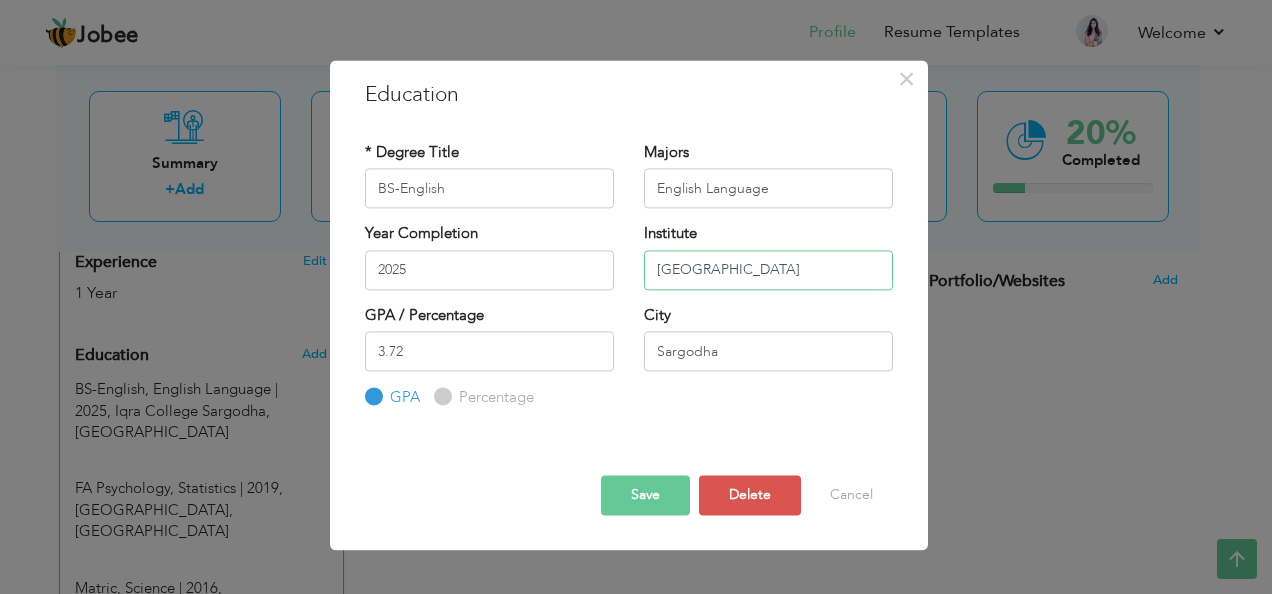 type on "[GEOGRAPHIC_DATA]" 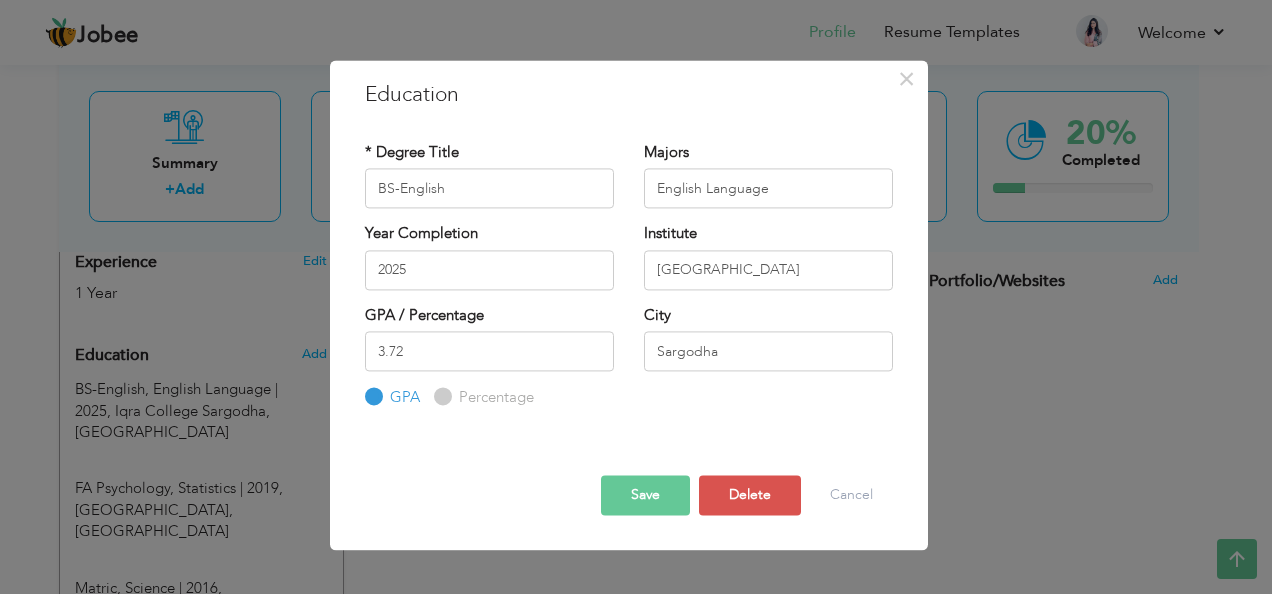 click on "Save" at bounding box center (645, 495) 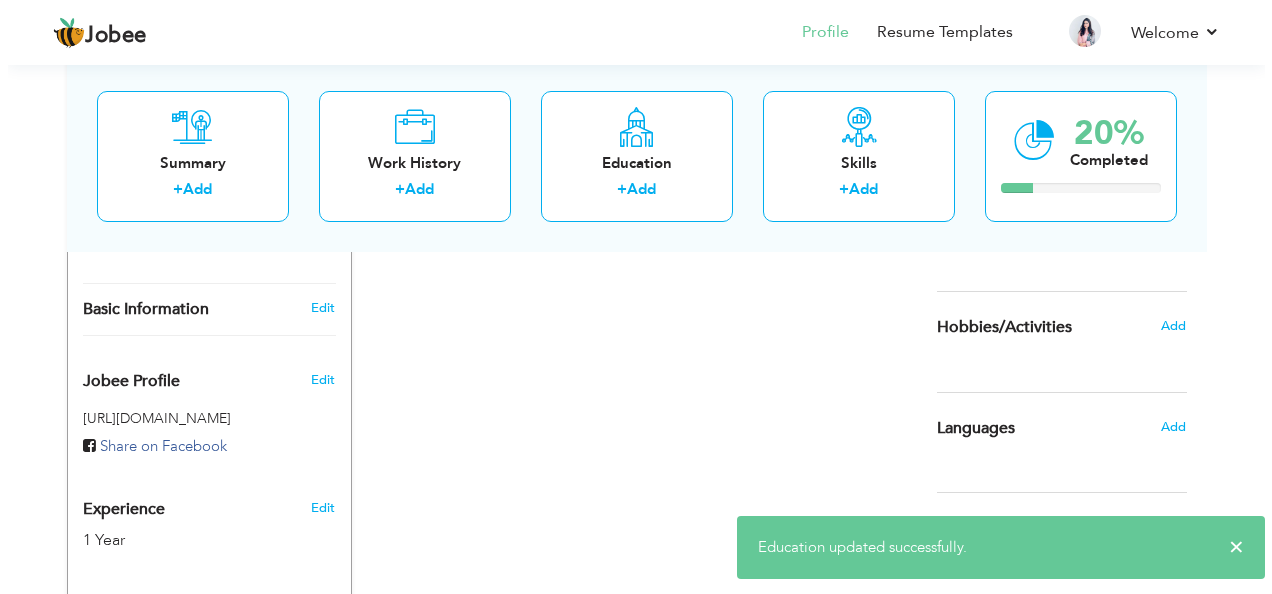 scroll, scrollTop: 591, scrollLeft: 0, axis: vertical 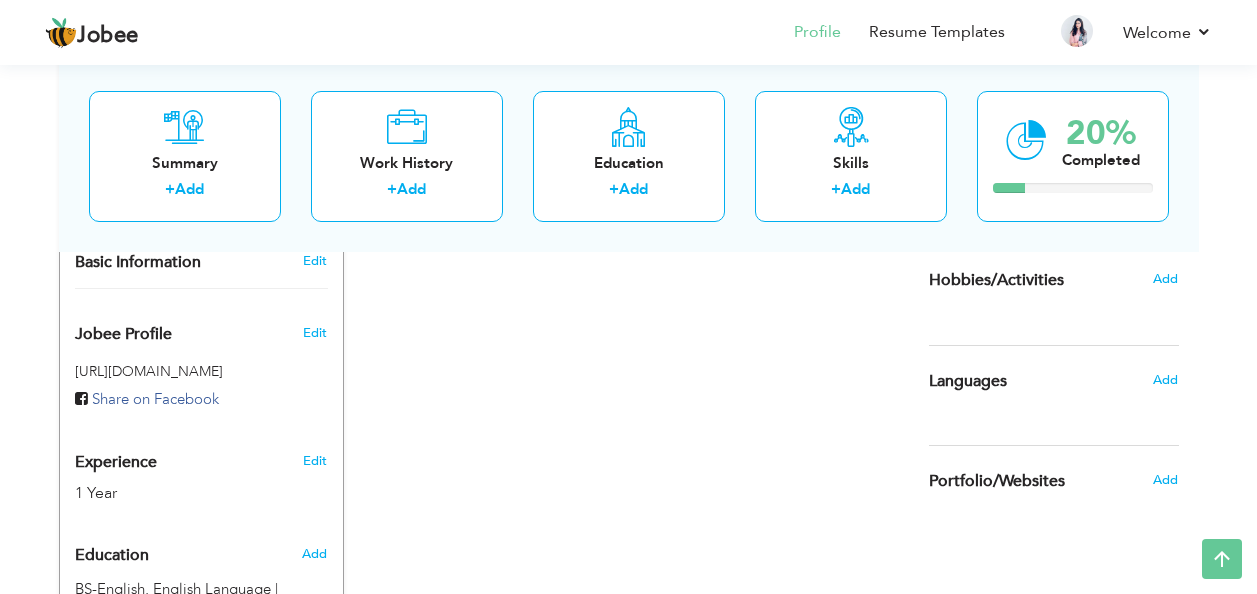 click on "Edit" at bounding box center (315, 461) 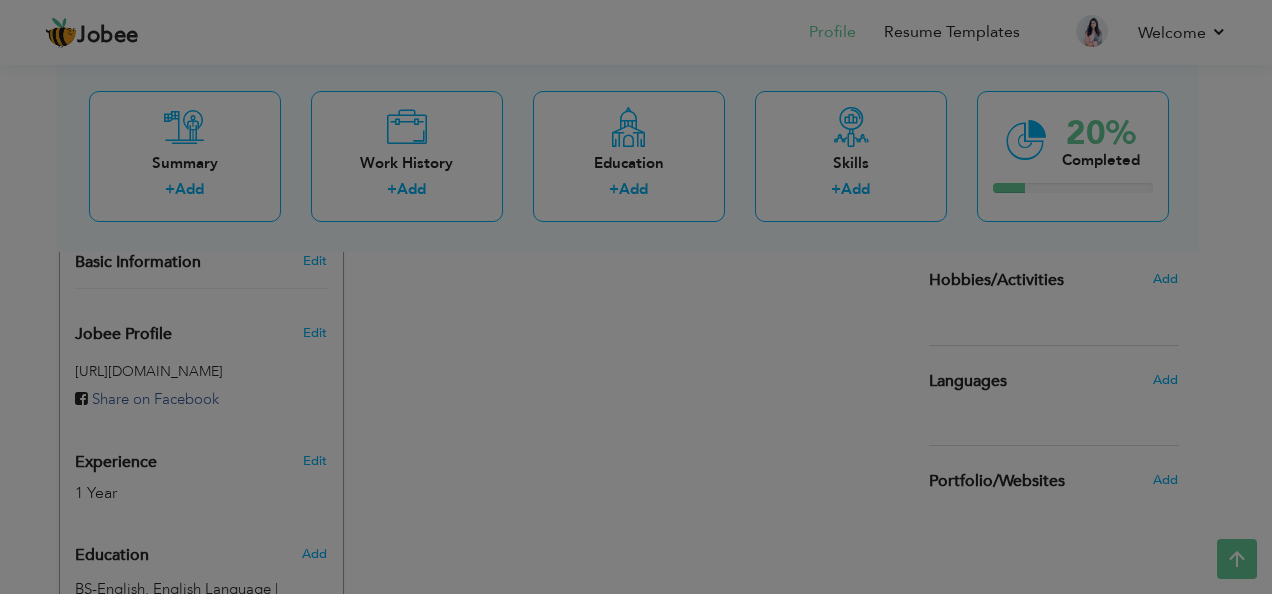 scroll, scrollTop: 0, scrollLeft: 0, axis: both 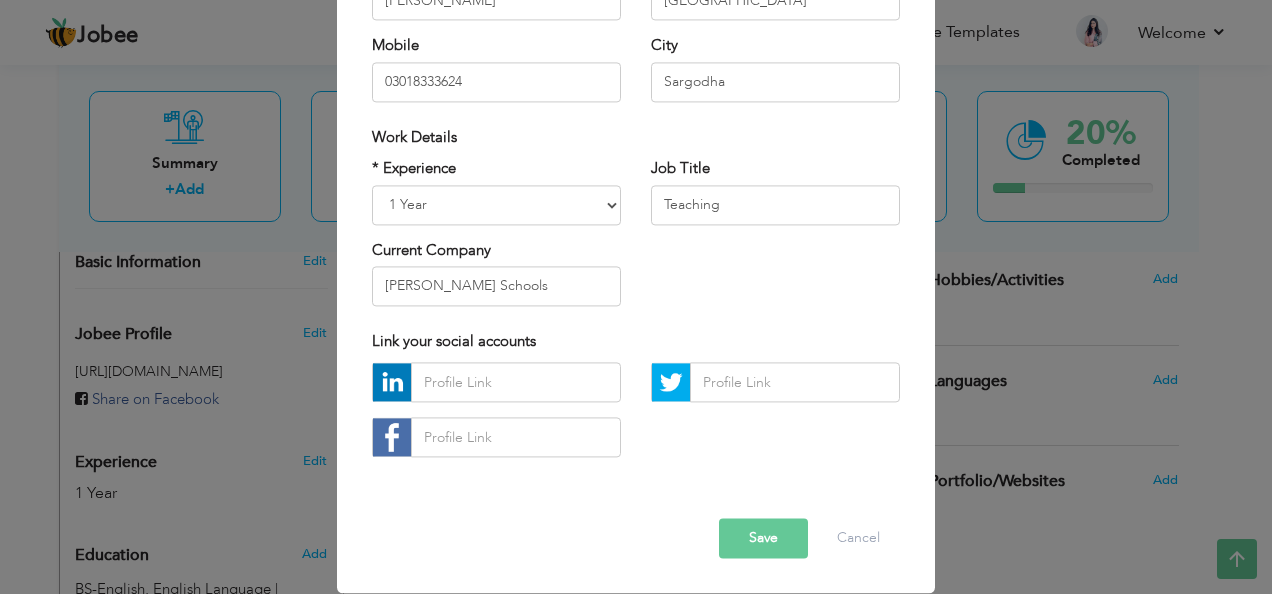 click on "Save" at bounding box center [763, 539] 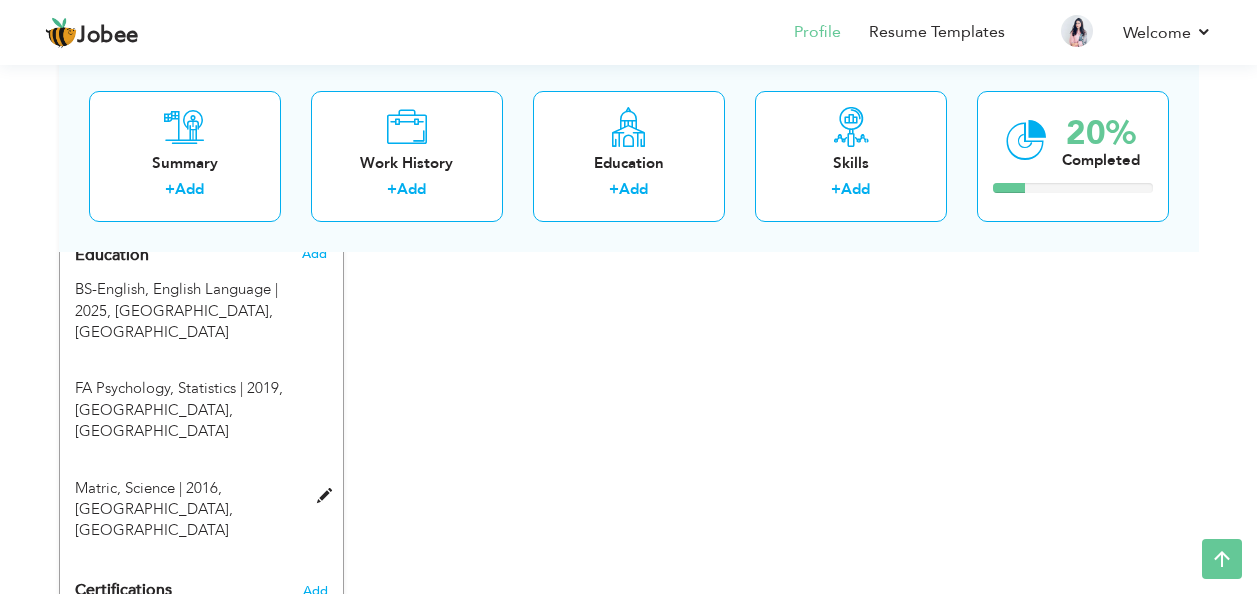 scroll, scrollTop: 991, scrollLeft: 0, axis: vertical 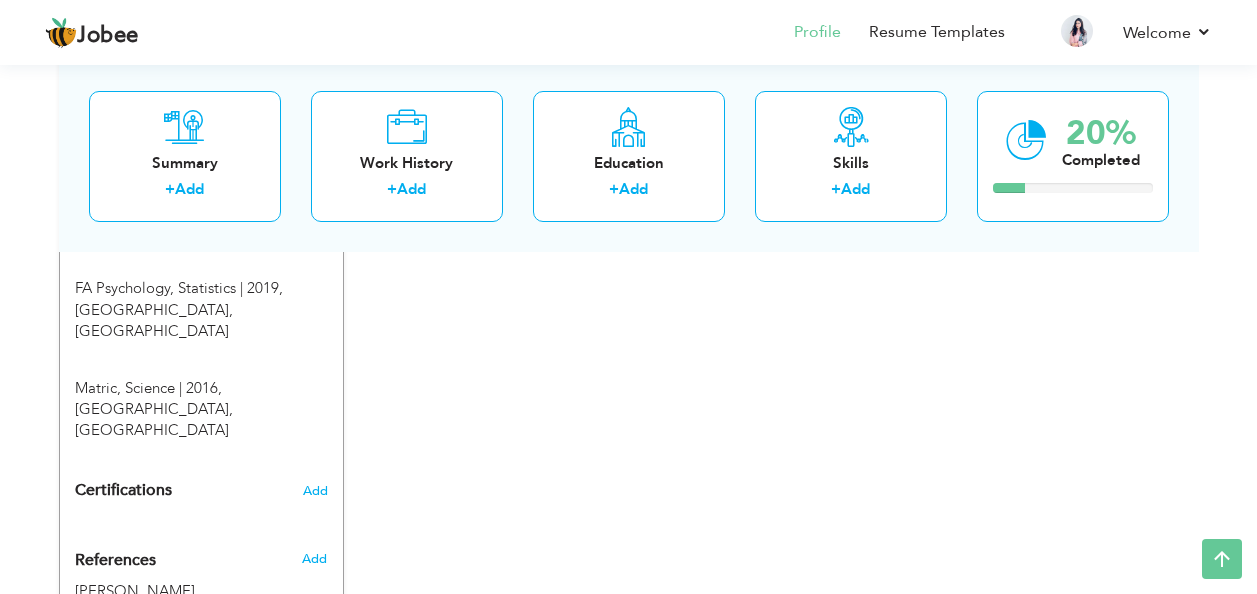 click on "Add" at bounding box center (315, 491) 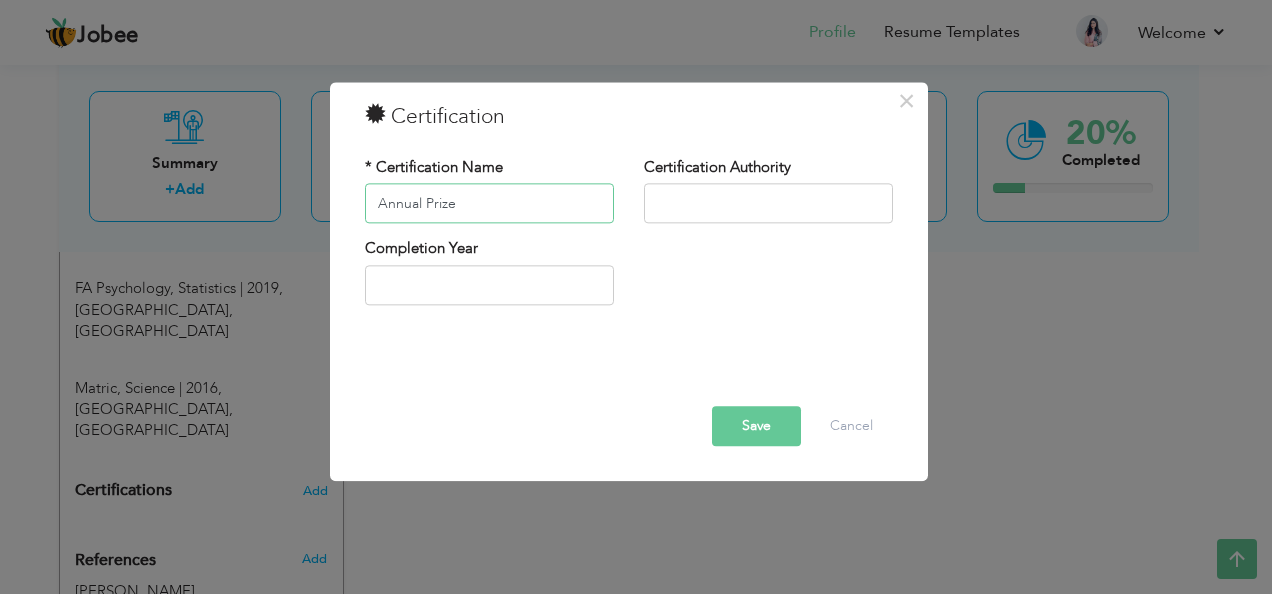 type on "Annual Prize" 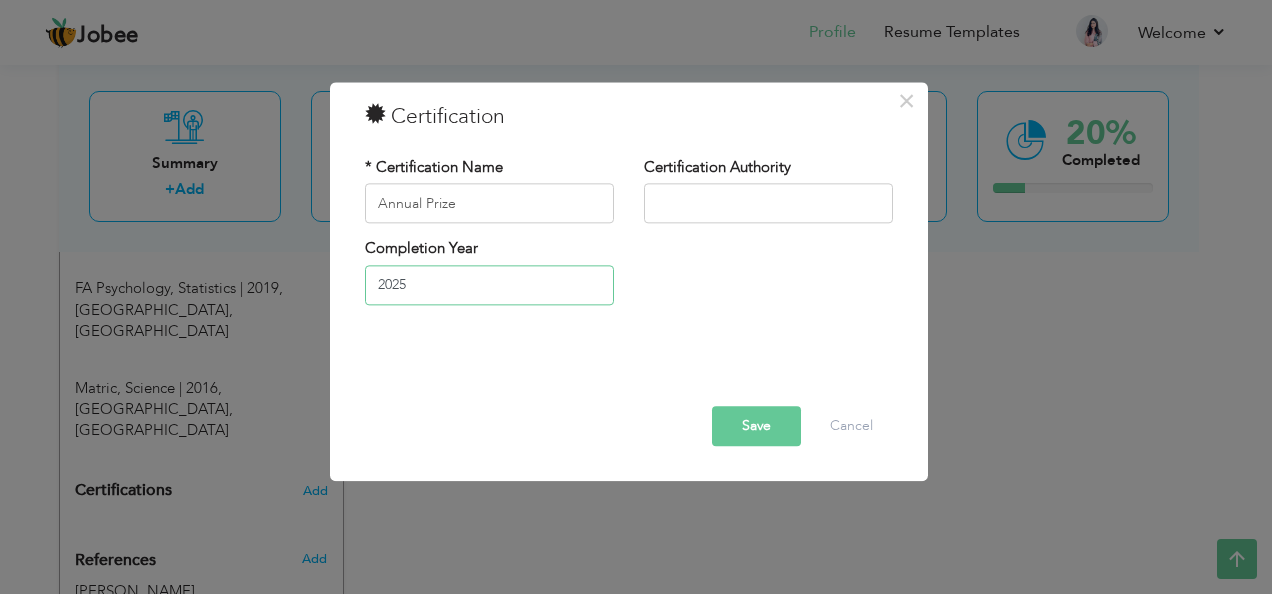 click on "2025" at bounding box center [489, 285] 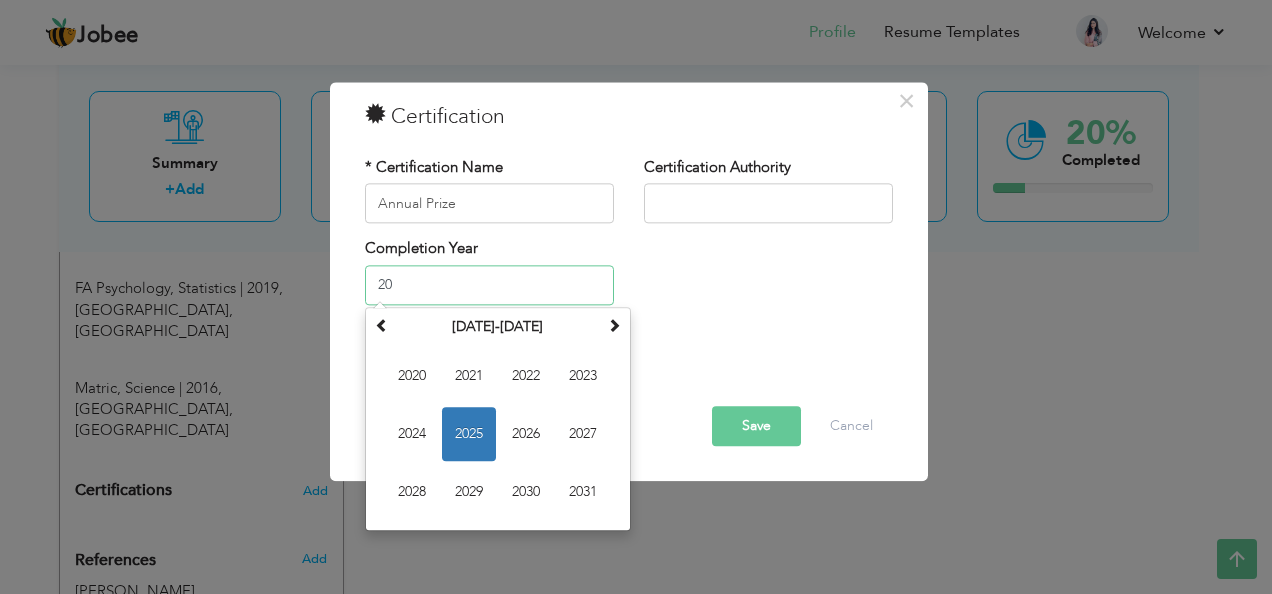 type on "2" 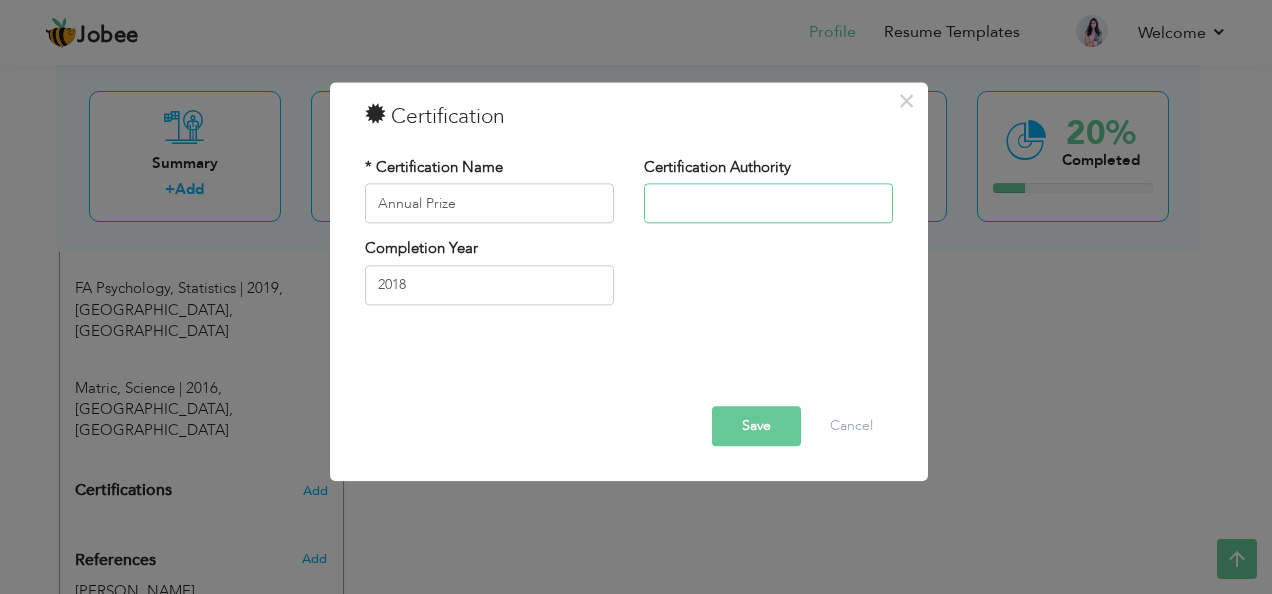 click at bounding box center [768, 204] 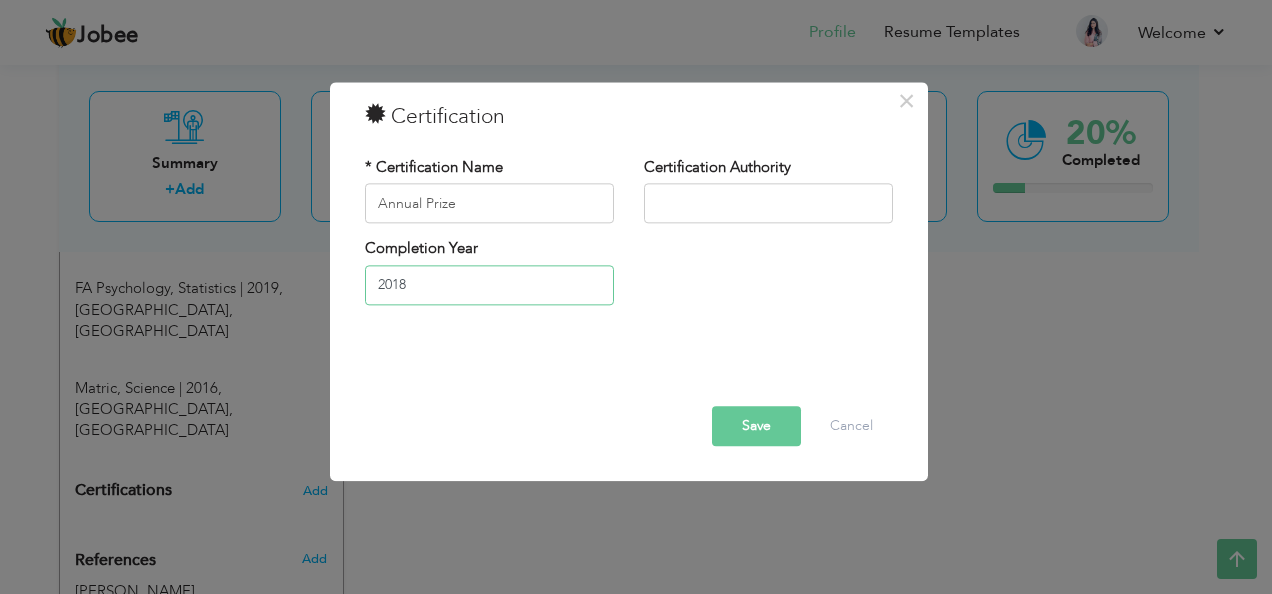 click on "2018" at bounding box center (489, 285) 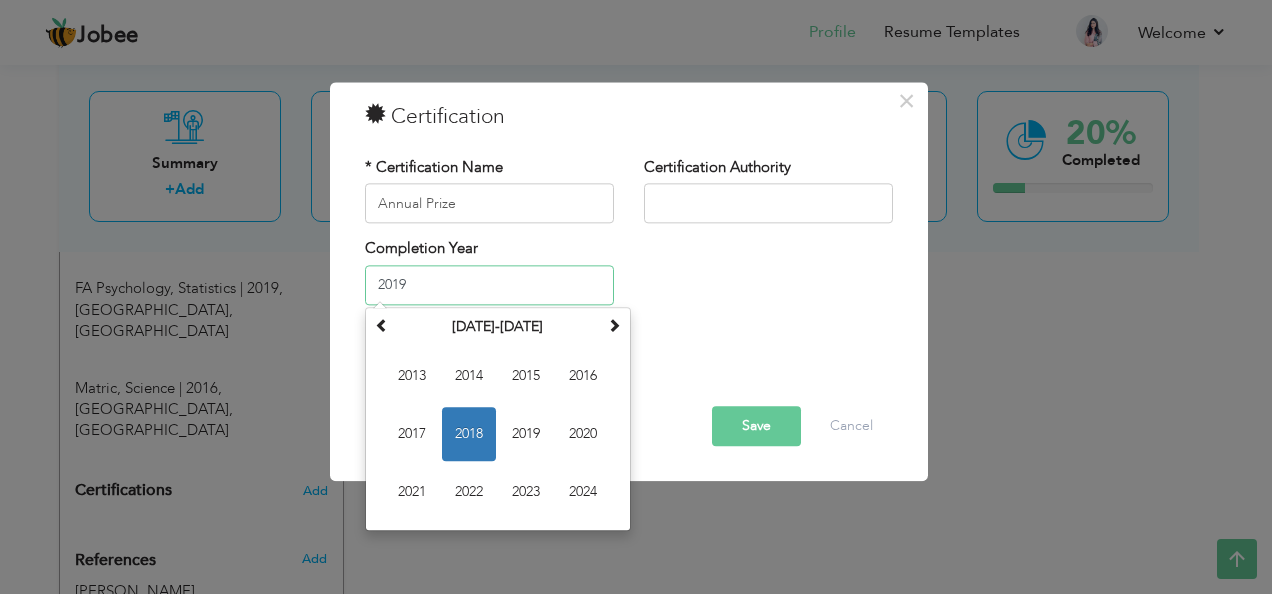 type on "2019" 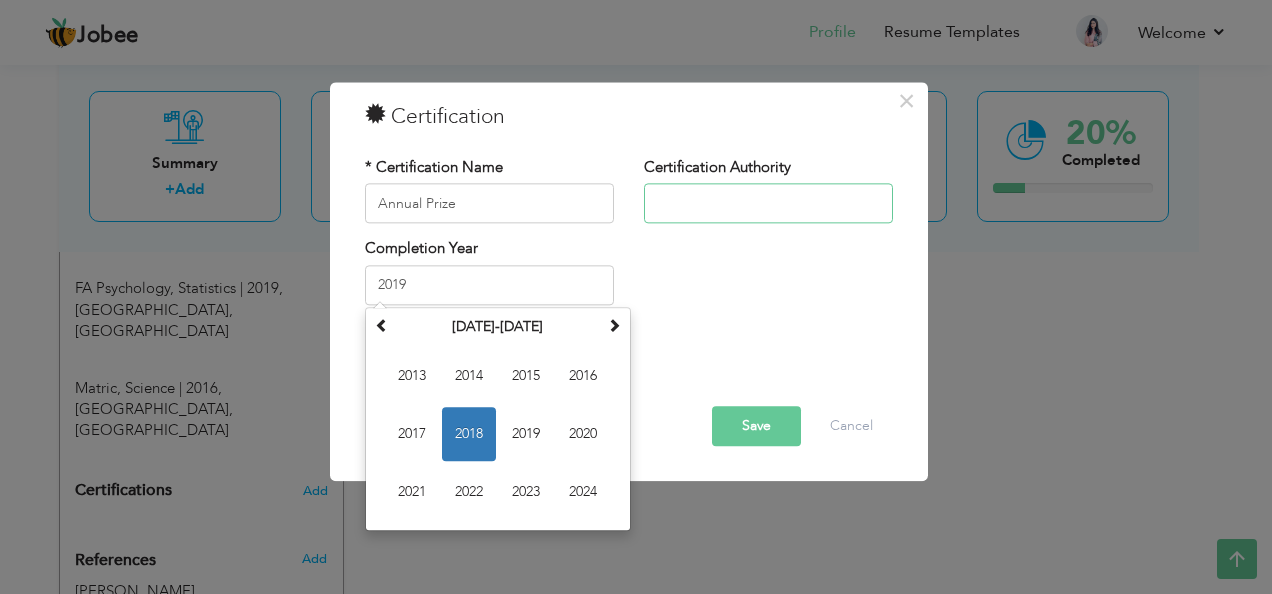 click at bounding box center (768, 204) 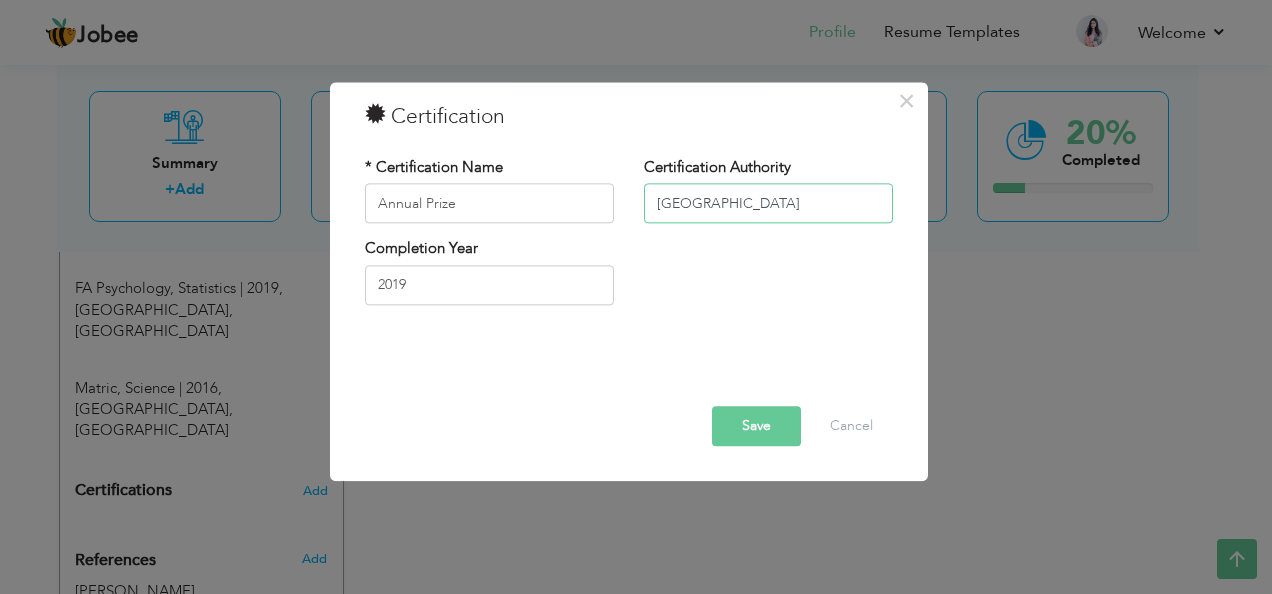 type on "[GEOGRAPHIC_DATA]" 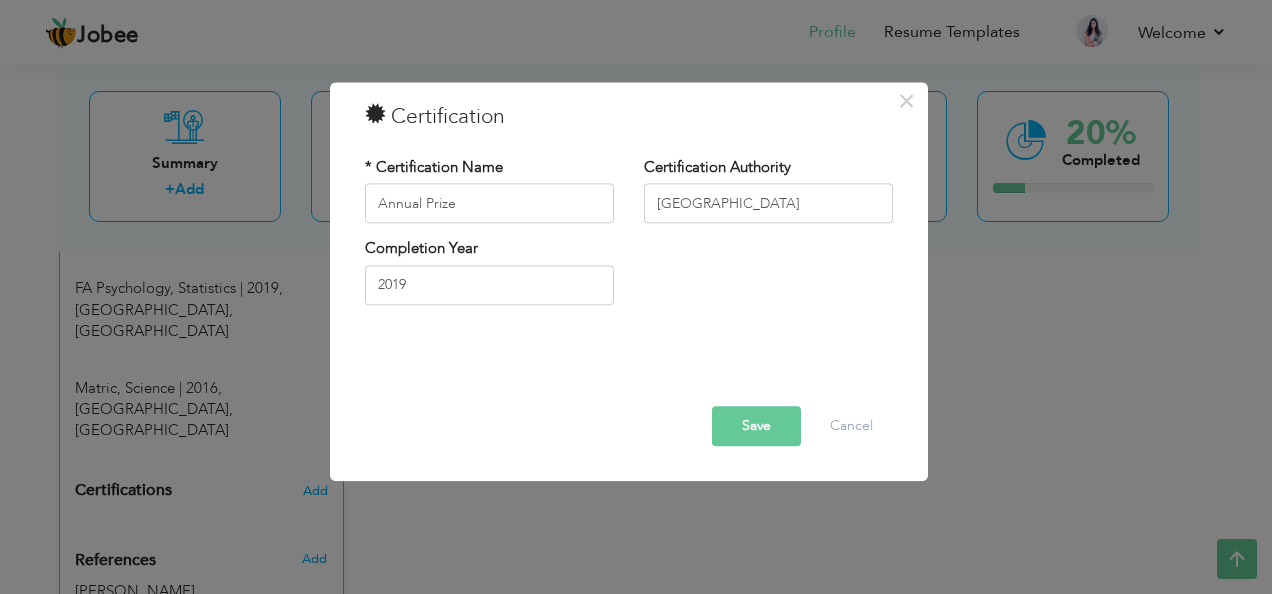 click on "Save" at bounding box center (756, 427) 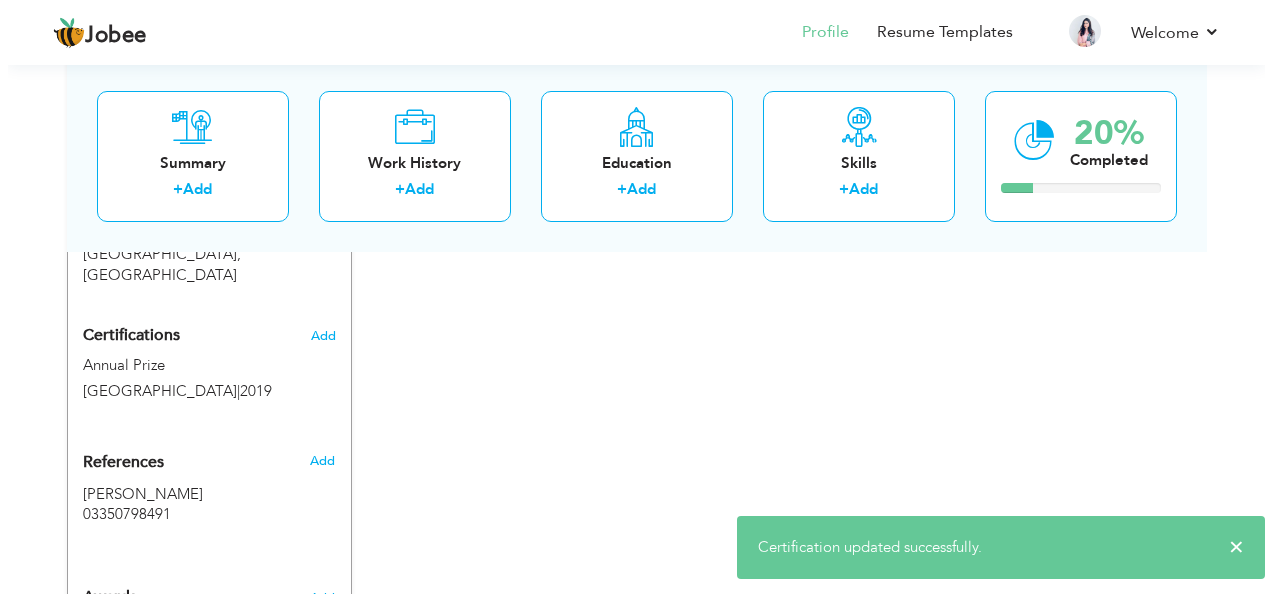 scroll, scrollTop: 1152, scrollLeft: 0, axis: vertical 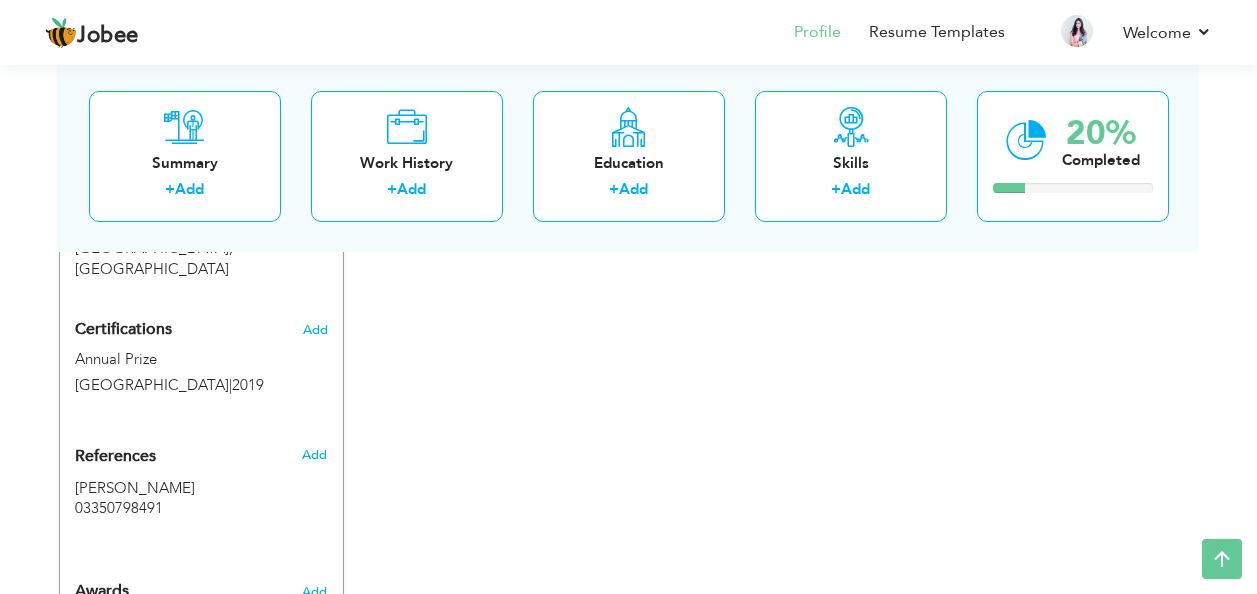 click on "Add" at bounding box center [314, 592] 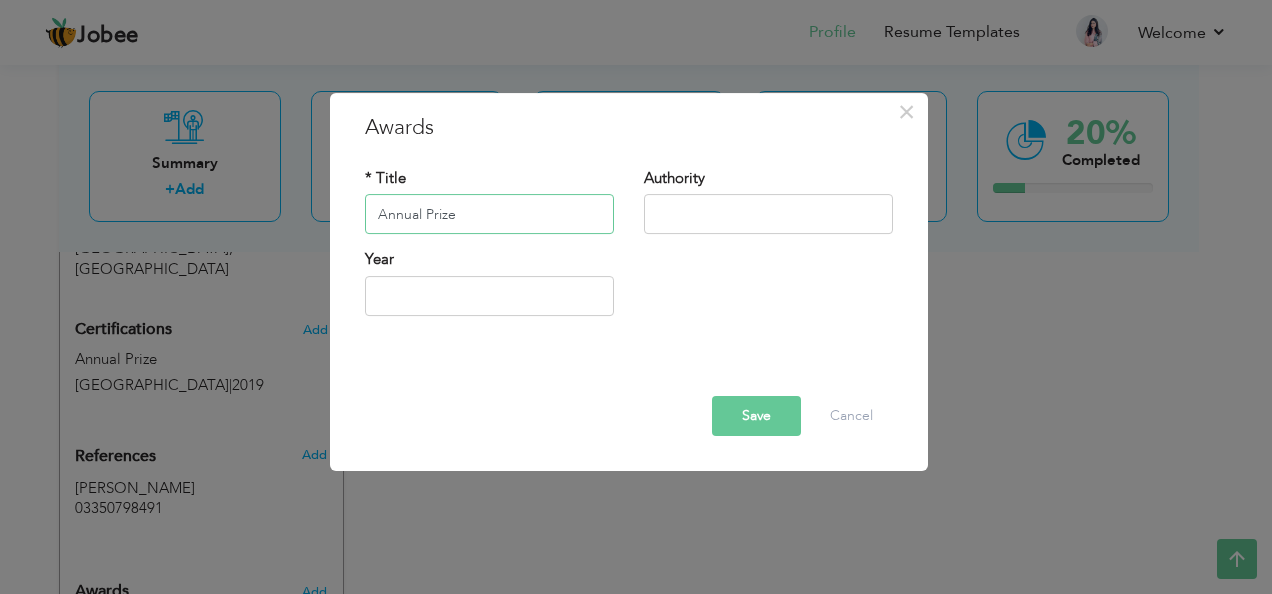 type on "Annual Prize" 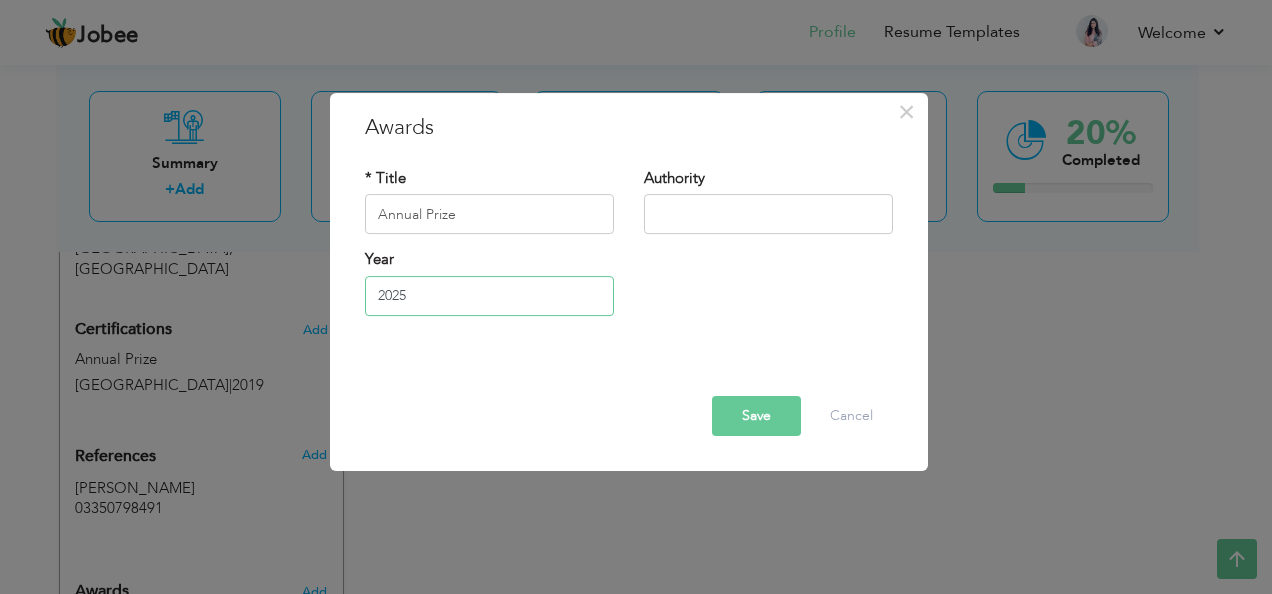 click on "2025" at bounding box center [489, 296] 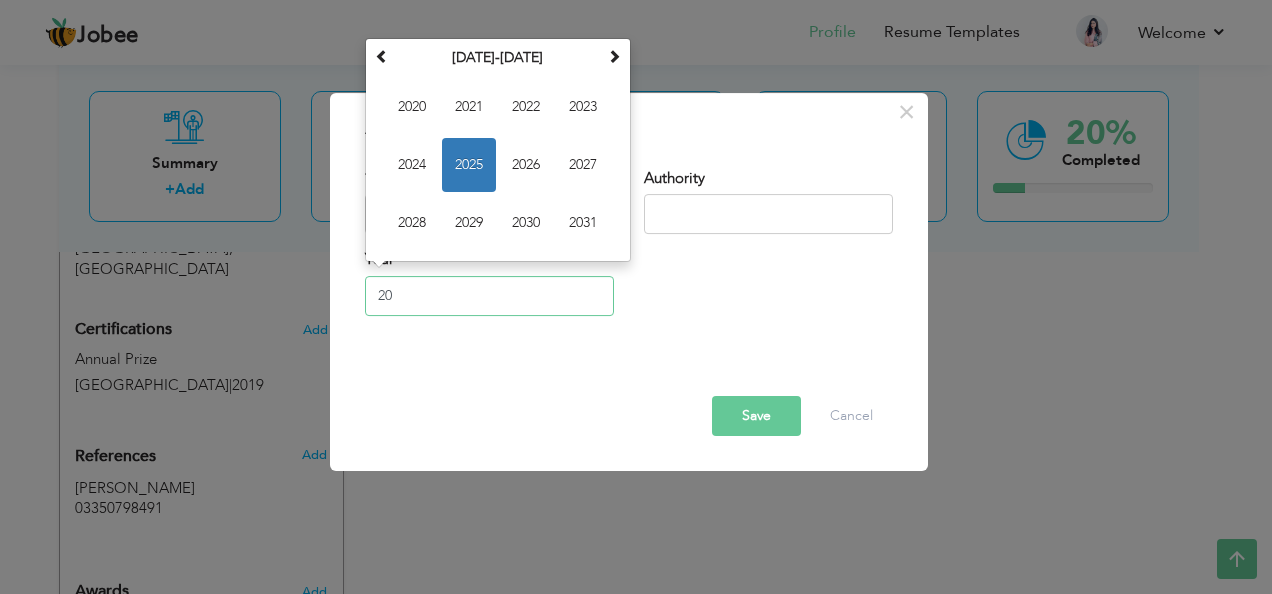 type on "2" 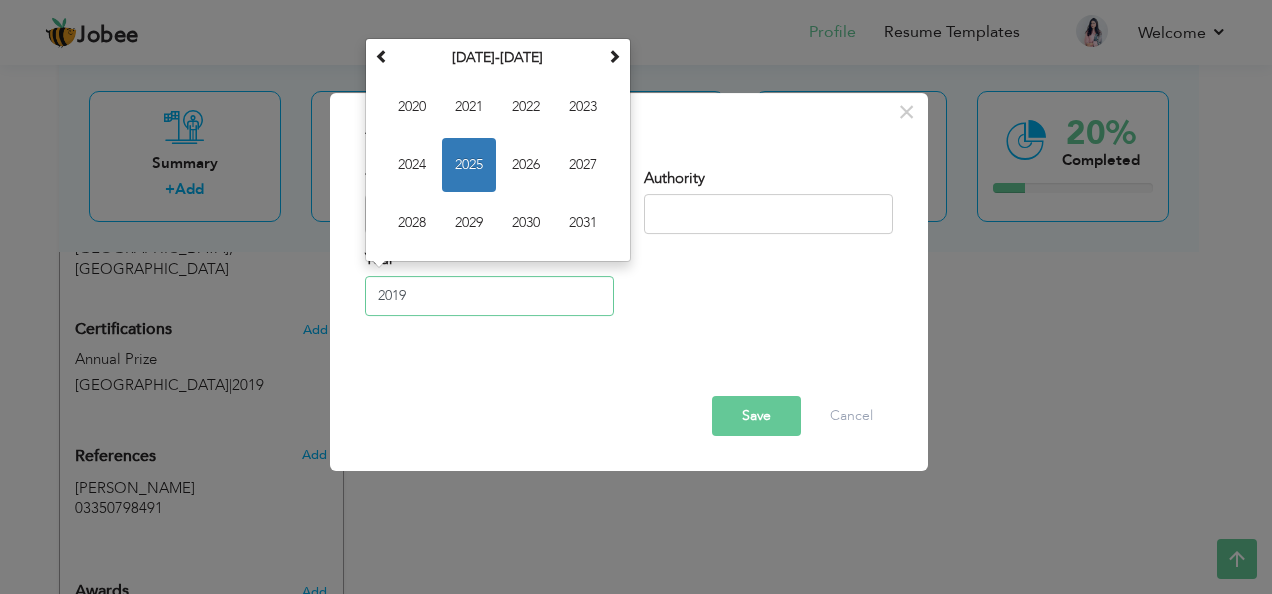 type on "2019" 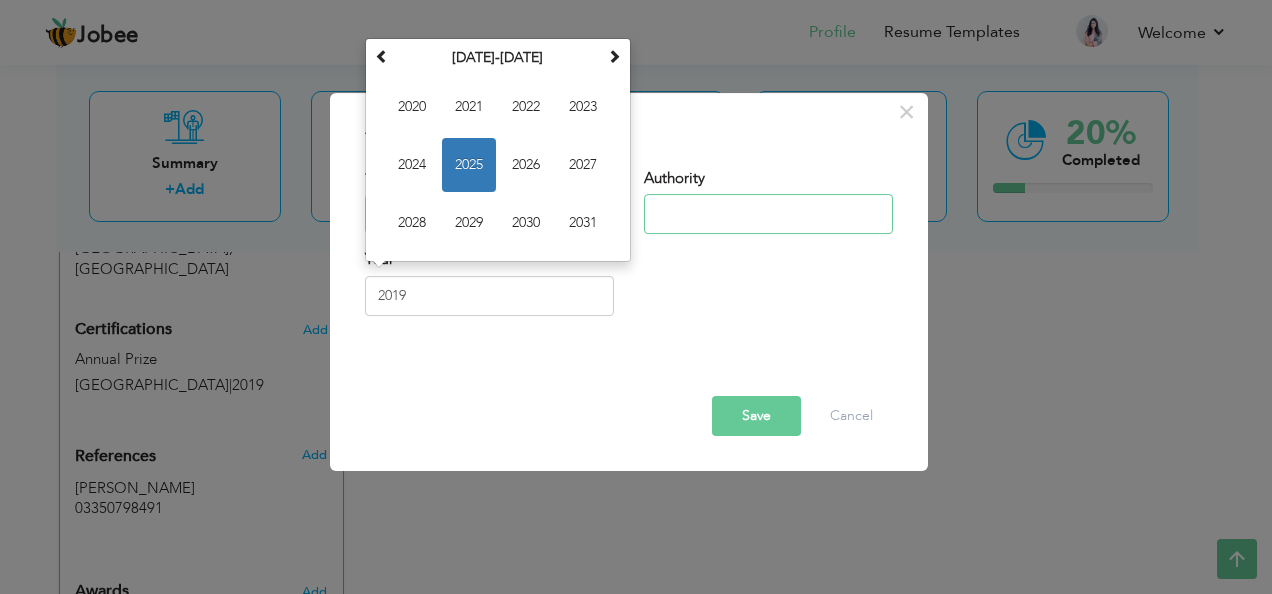 click at bounding box center (768, 215) 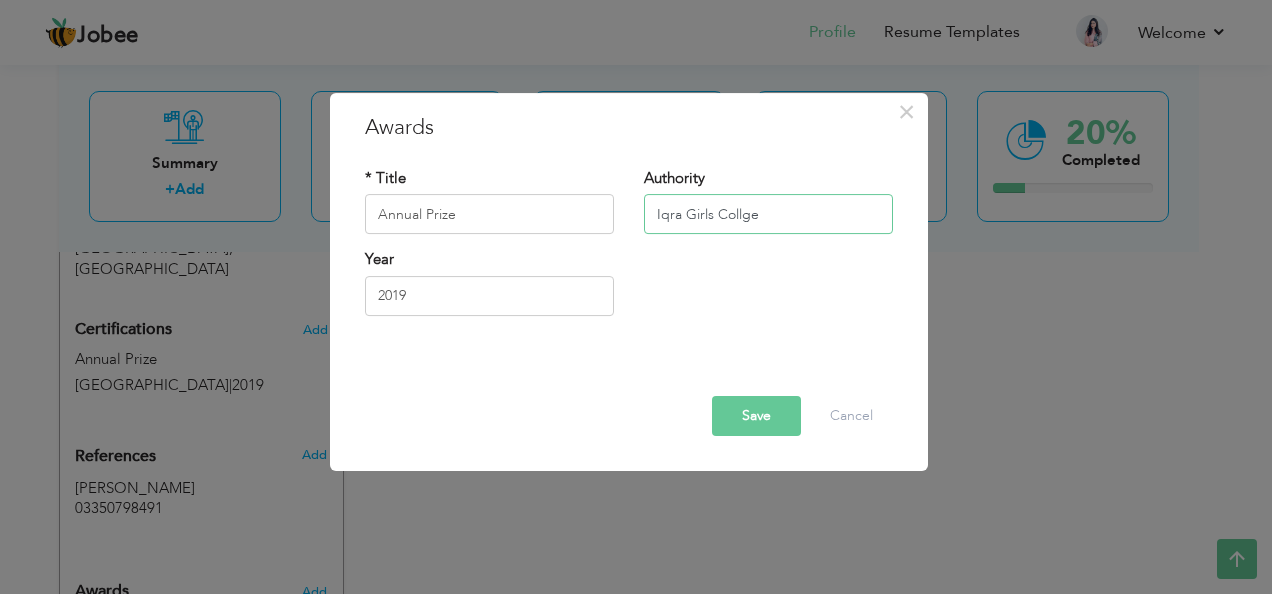 type on "Iqra Girls Collge" 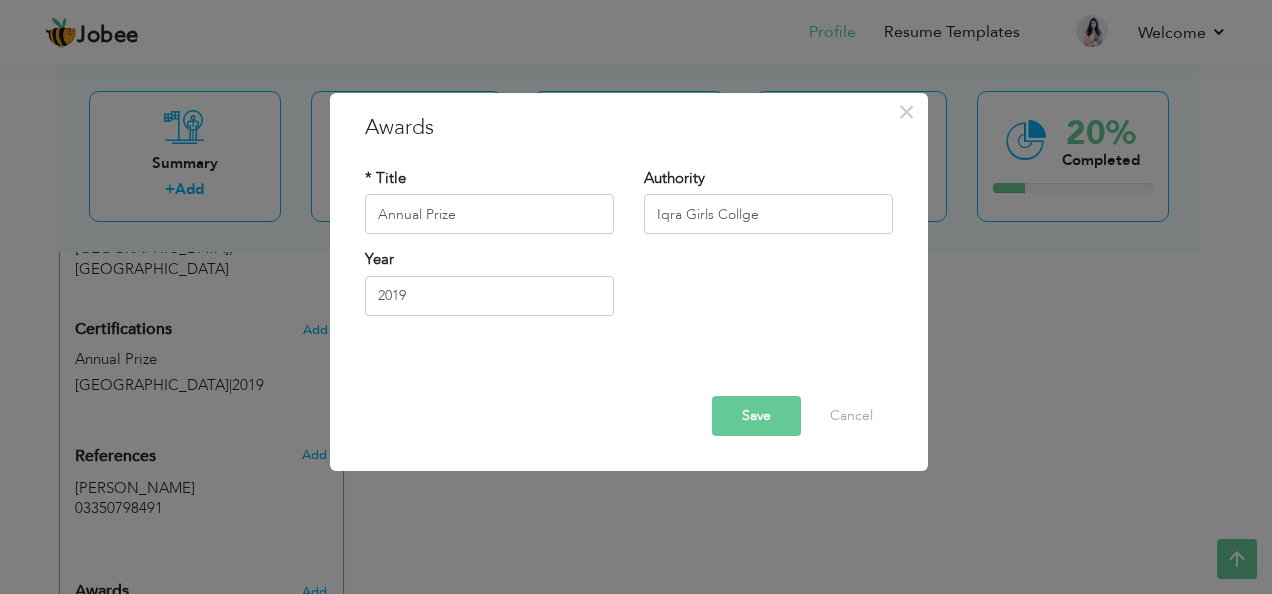 click on "Save" at bounding box center (756, 416) 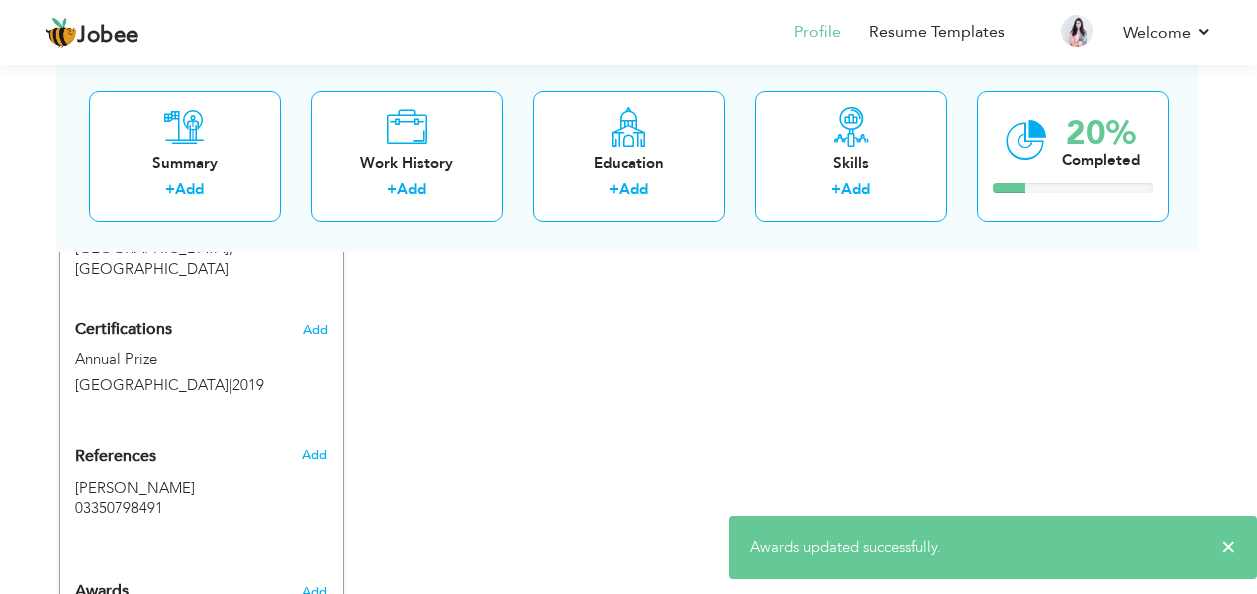 click on "Add" at bounding box center (314, 592) 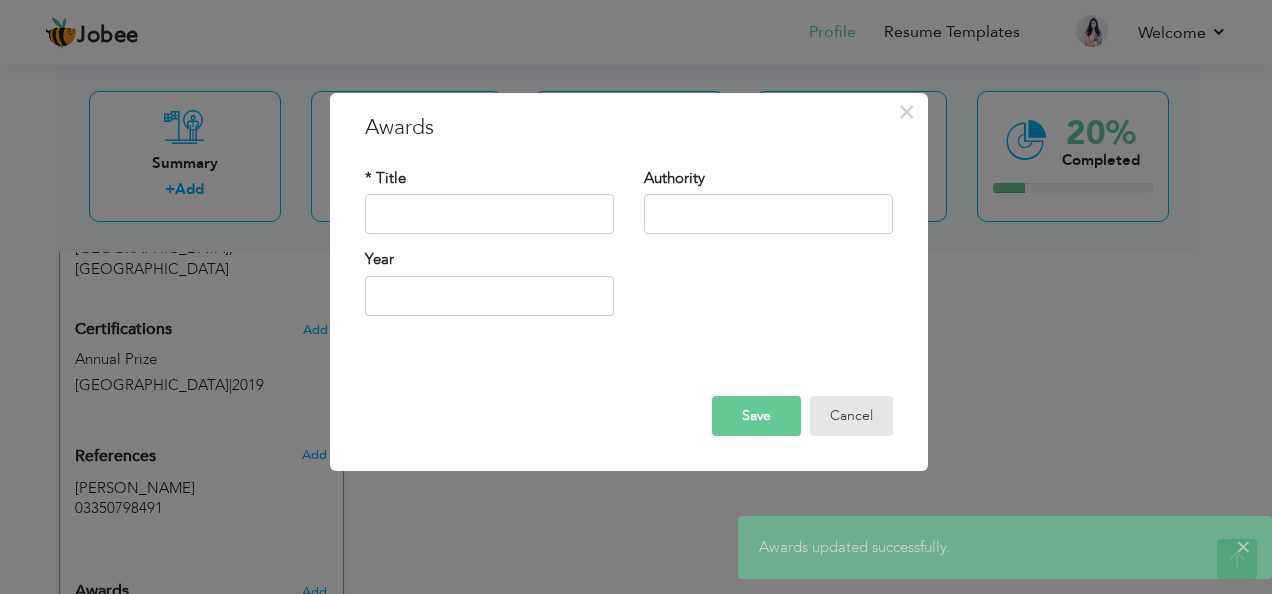 click on "Cancel" at bounding box center (851, 416) 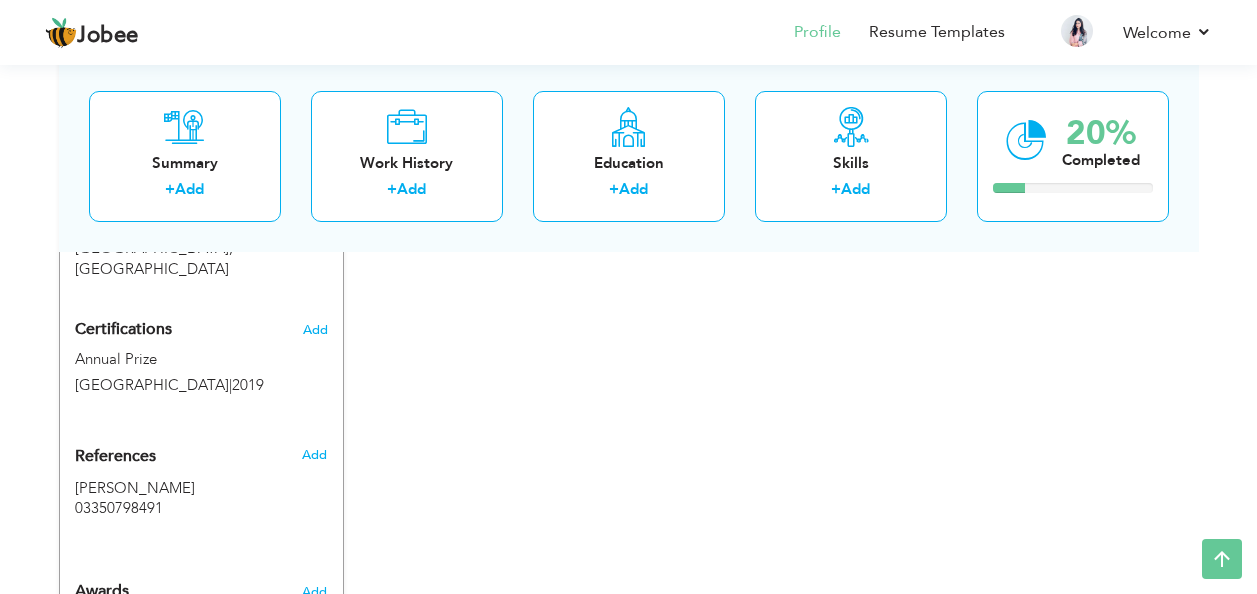 click on "Annual Prize
Iqra Girls Collge | 2019" at bounding box center [189, 630] 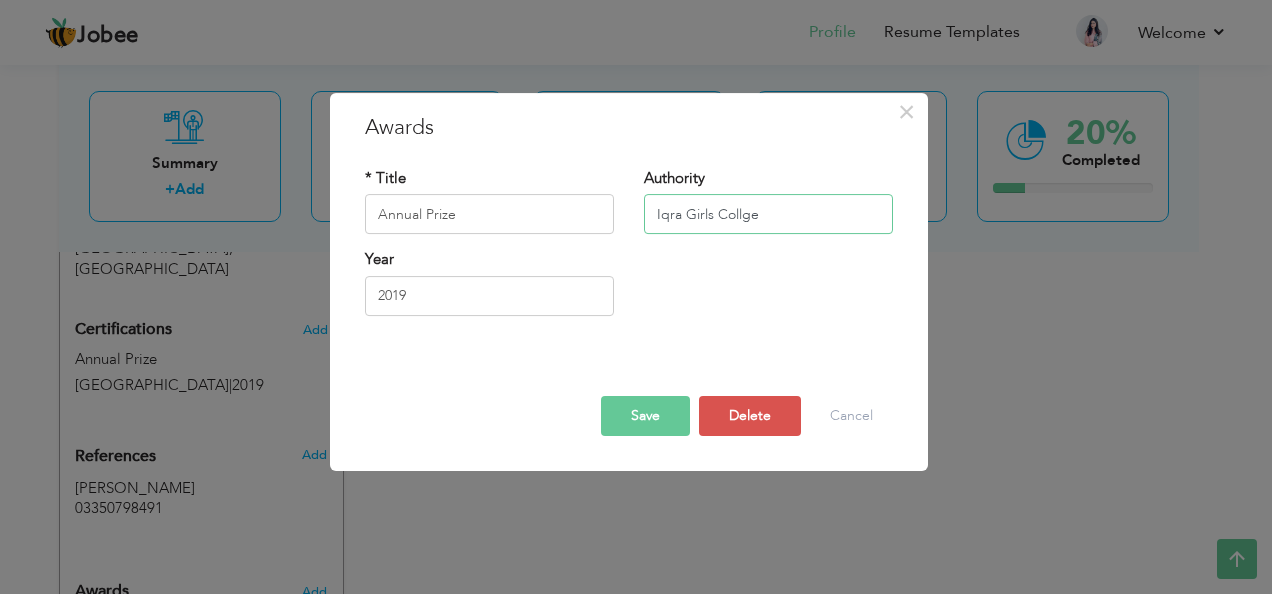 click on "Iqra Girls Collge" at bounding box center (768, 215) 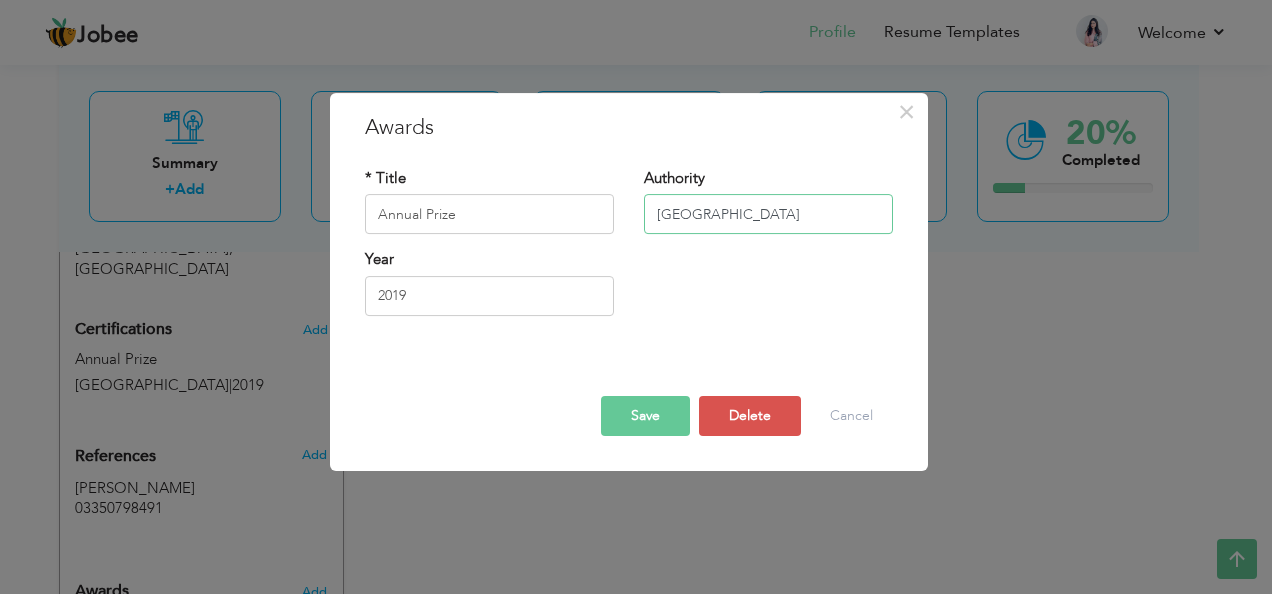 type on "[GEOGRAPHIC_DATA]" 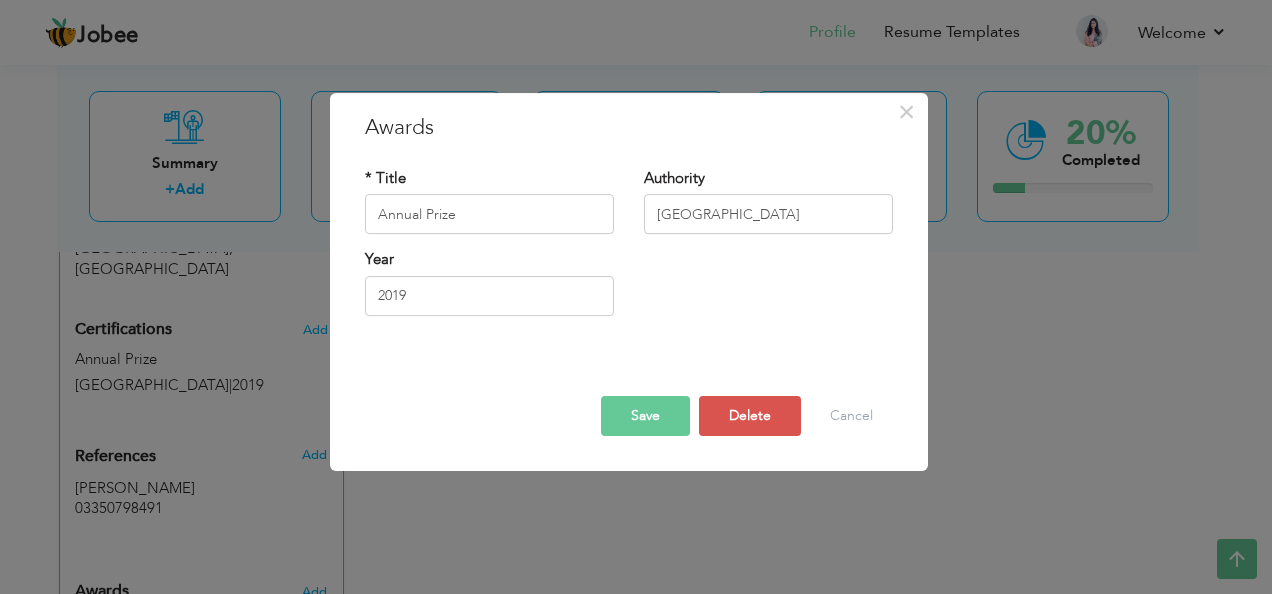 click on "Save" at bounding box center [645, 416] 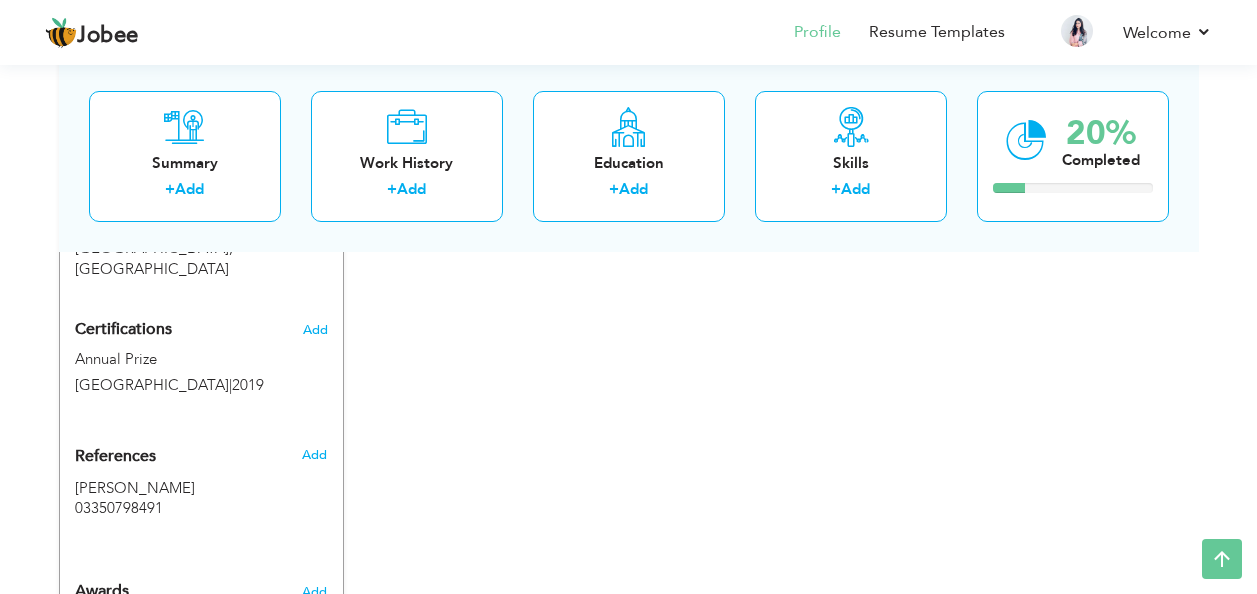 click on "Add" at bounding box center (314, 592) 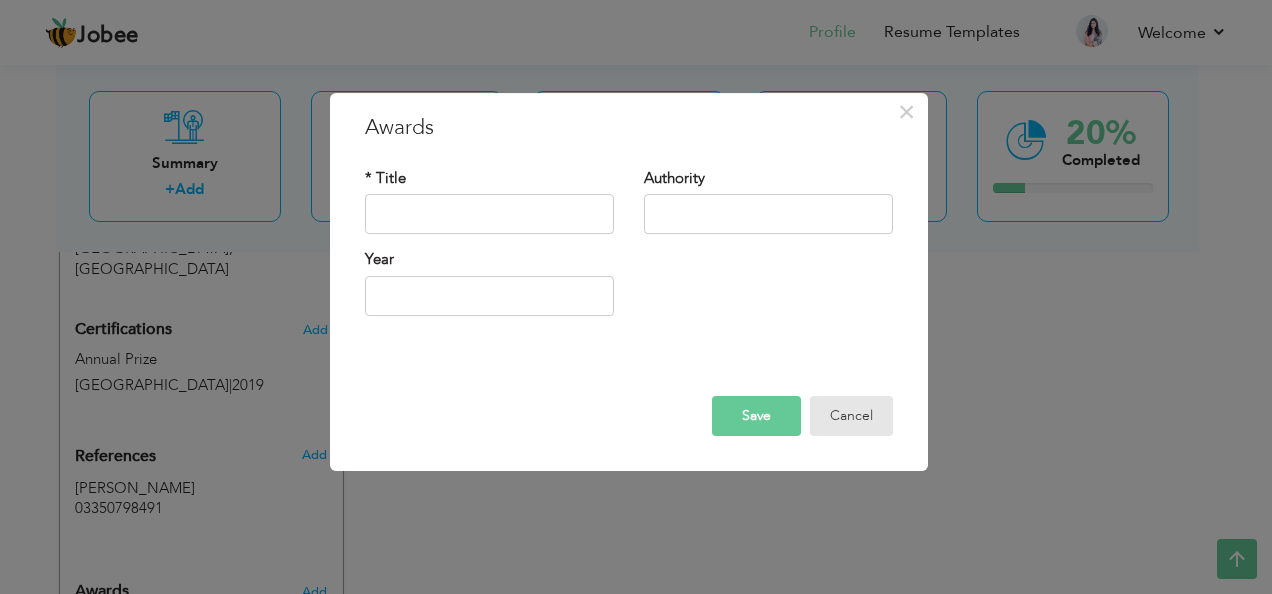 click on "Cancel" at bounding box center (851, 416) 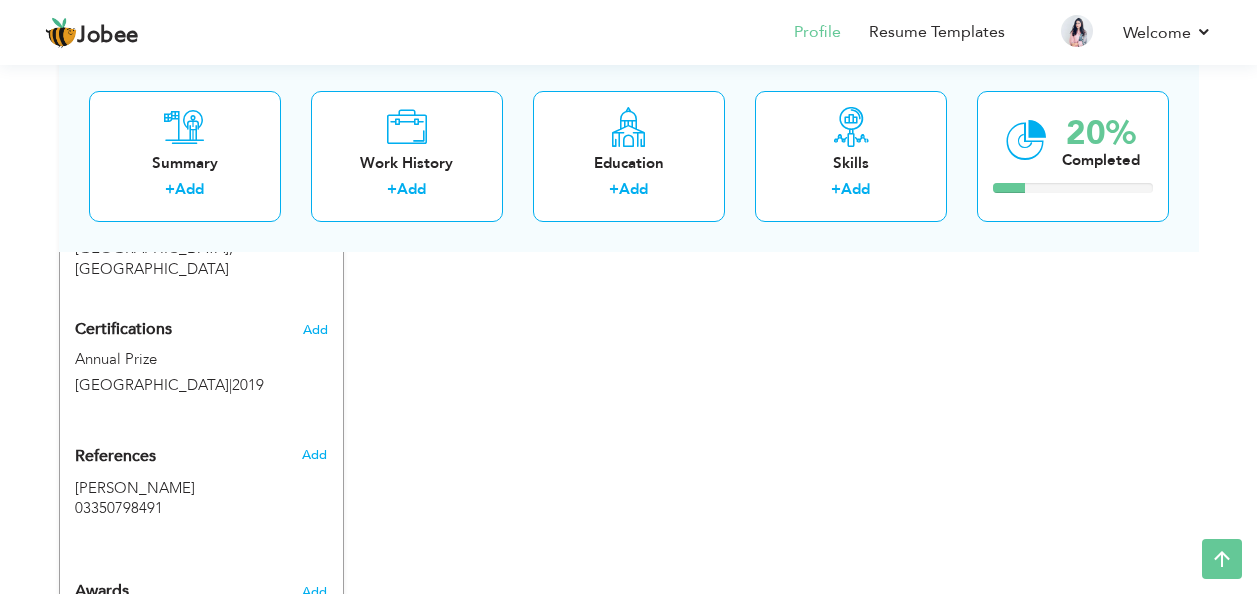 click on "Annual Prize
Iqra Girls College | 2019" at bounding box center (189, 630) 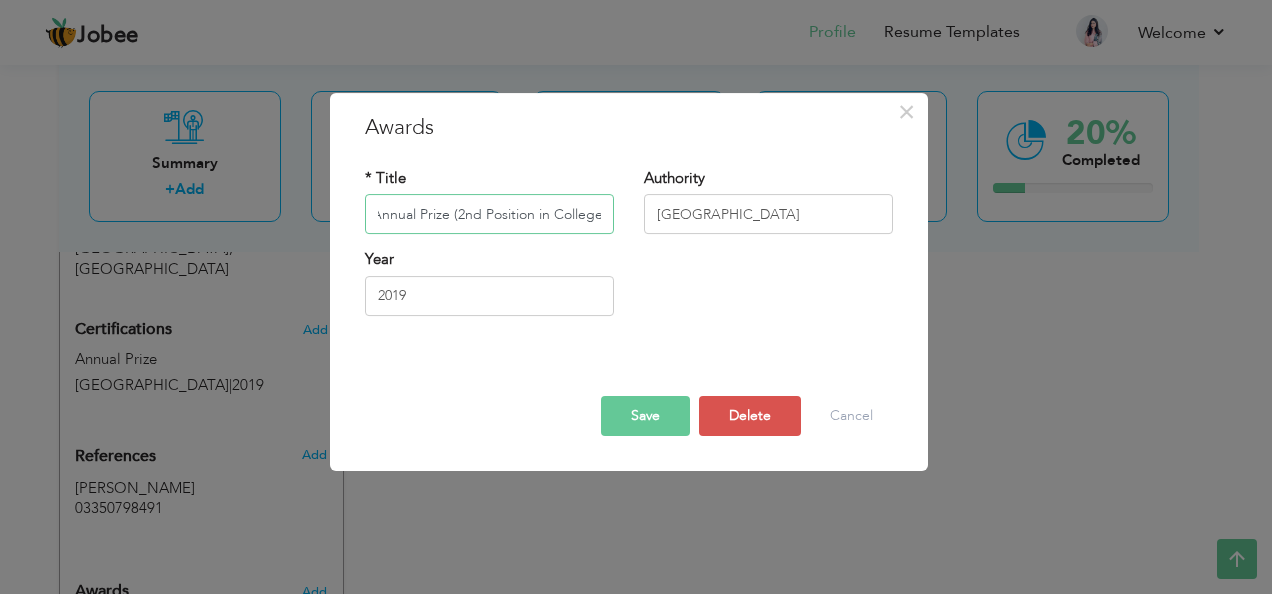 scroll, scrollTop: 0, scrollLeft: 9, axis: horizontal 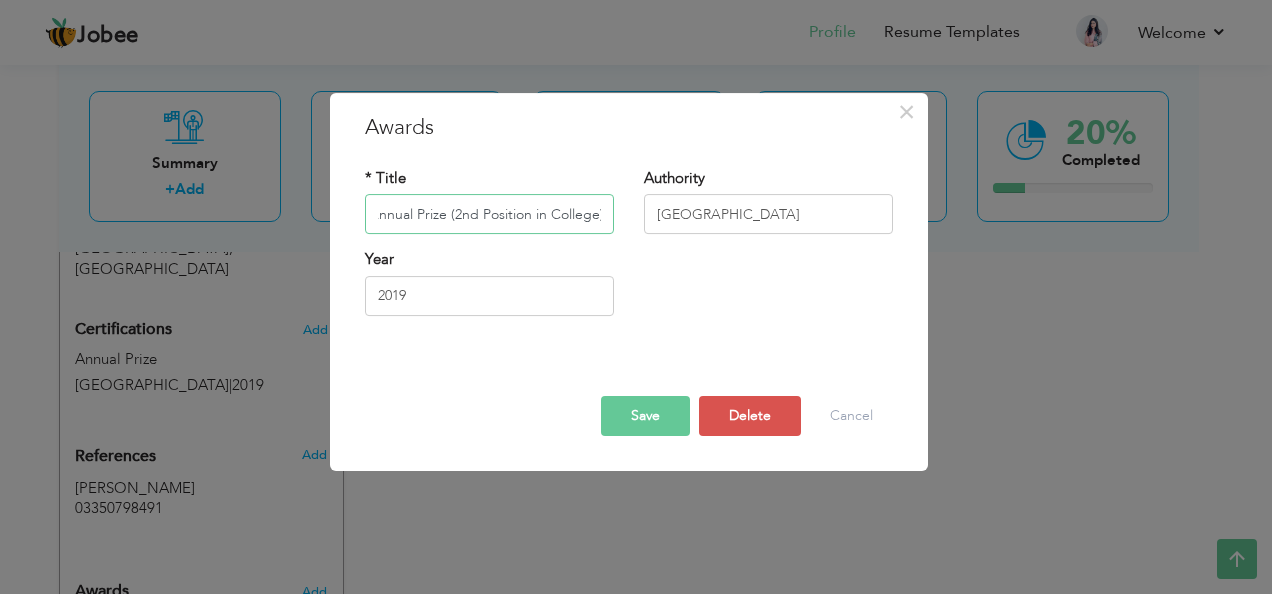 type on "Annual Prize (2nd Position in College)" 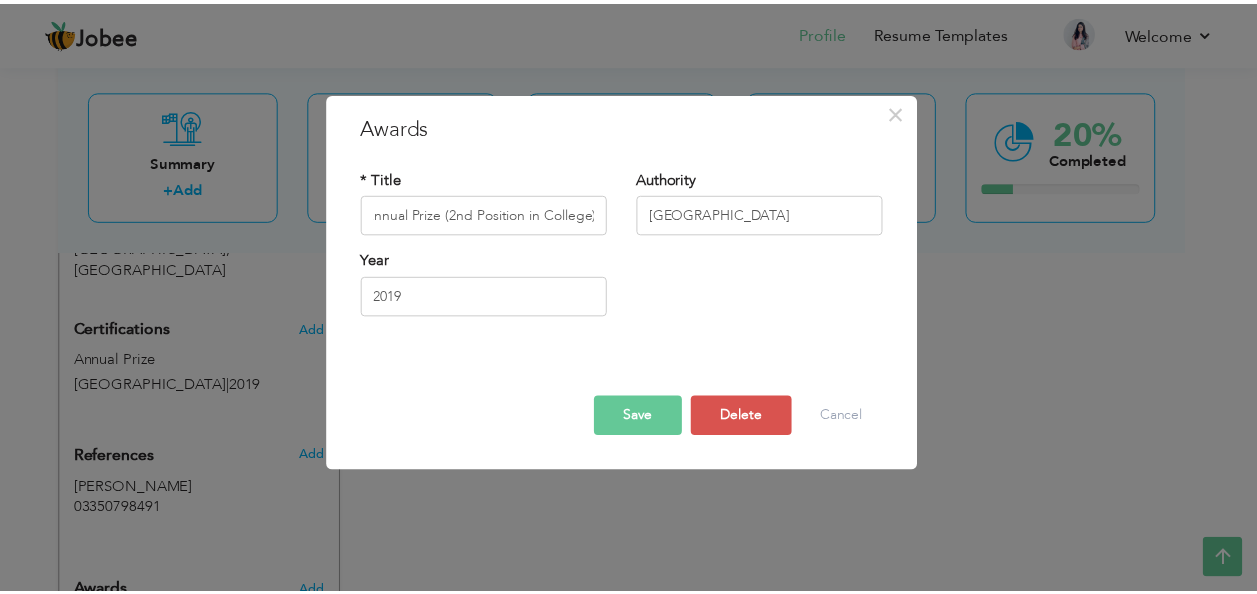 scroll, scrollTop: 0, scrollLeft: 0, axis: both 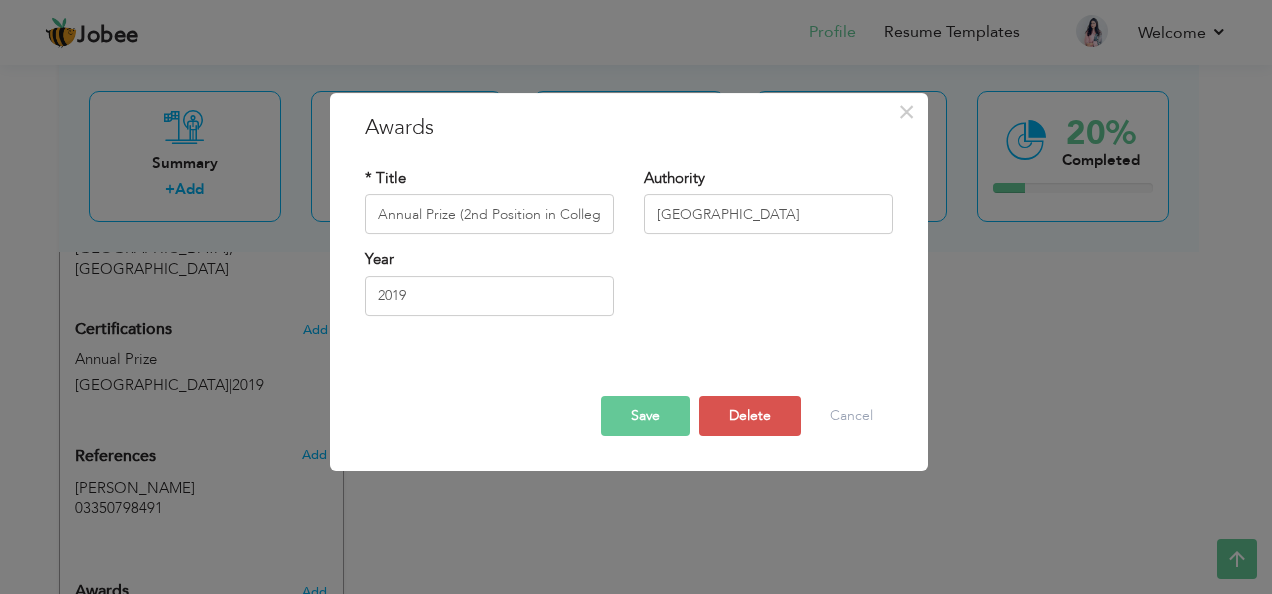 click on "Save" at bounding box center [645, 416] 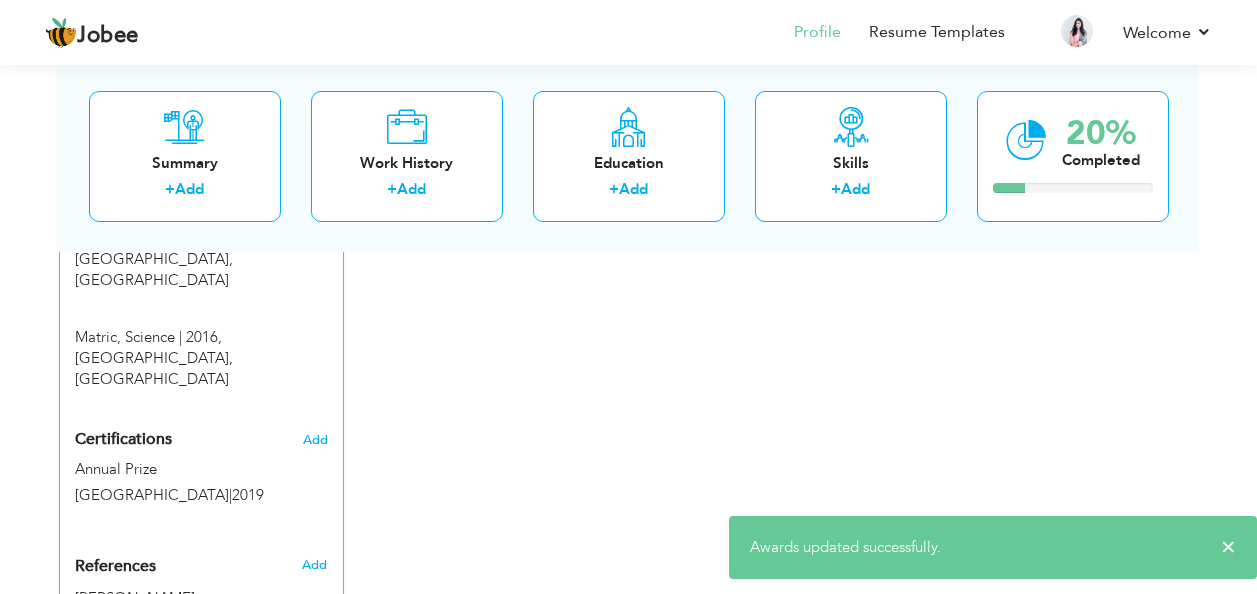 scroll, scrollTop: 952, scrollLeft: 0, axis: vertical 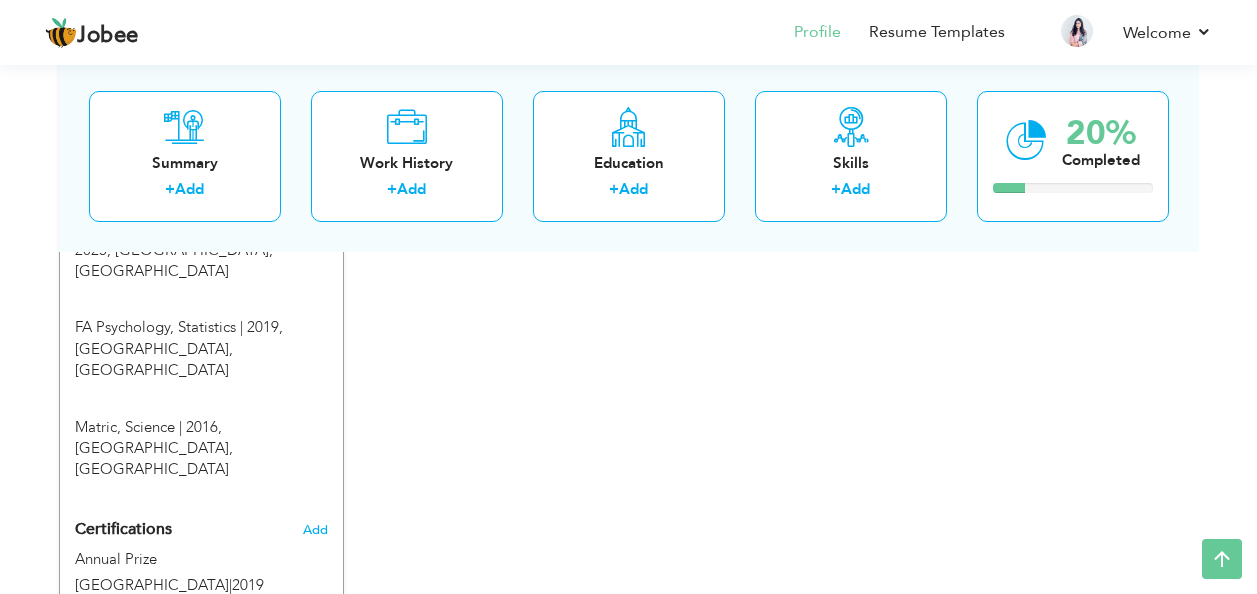 click on "2019" at bounding box center (248, 585) 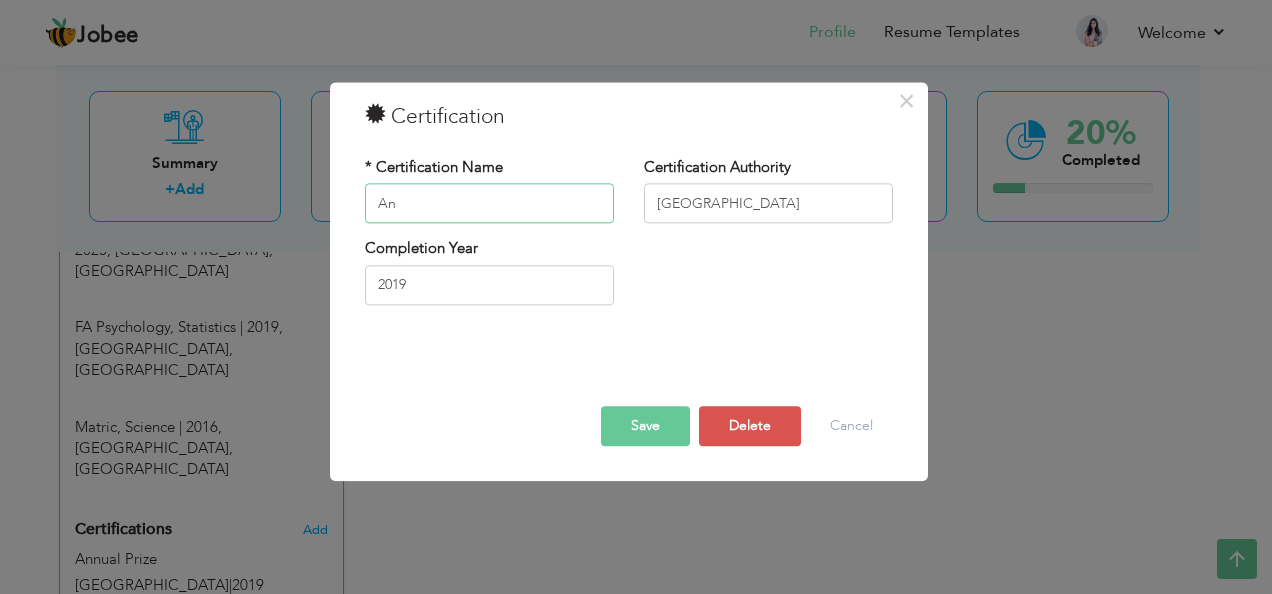 type on "A" 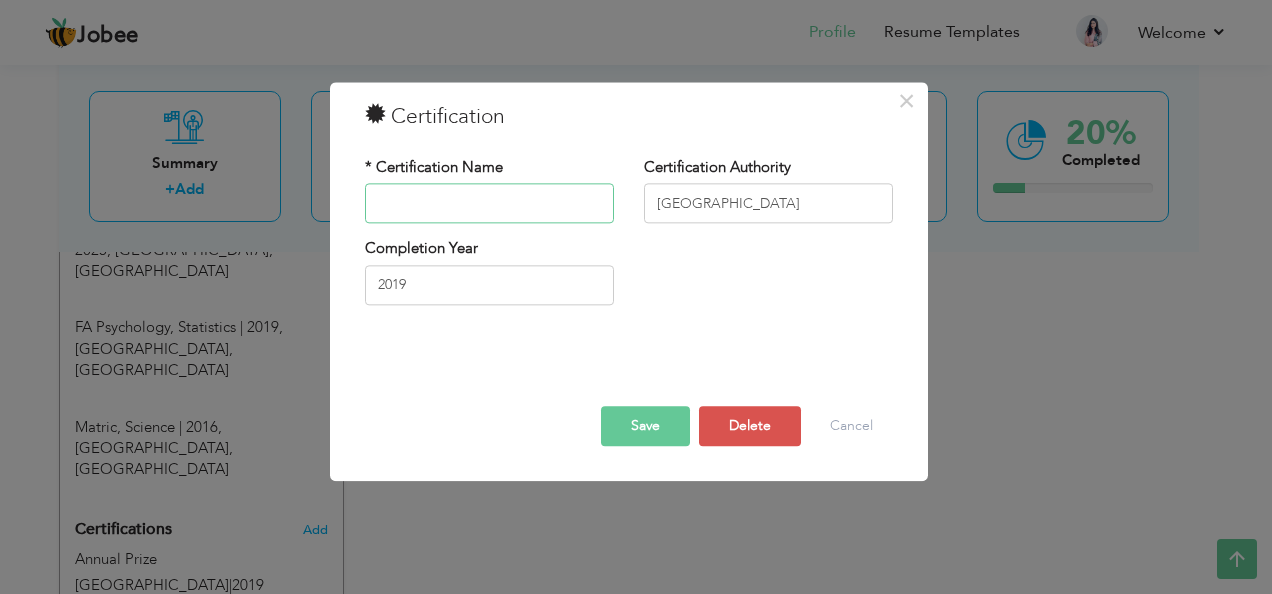 type 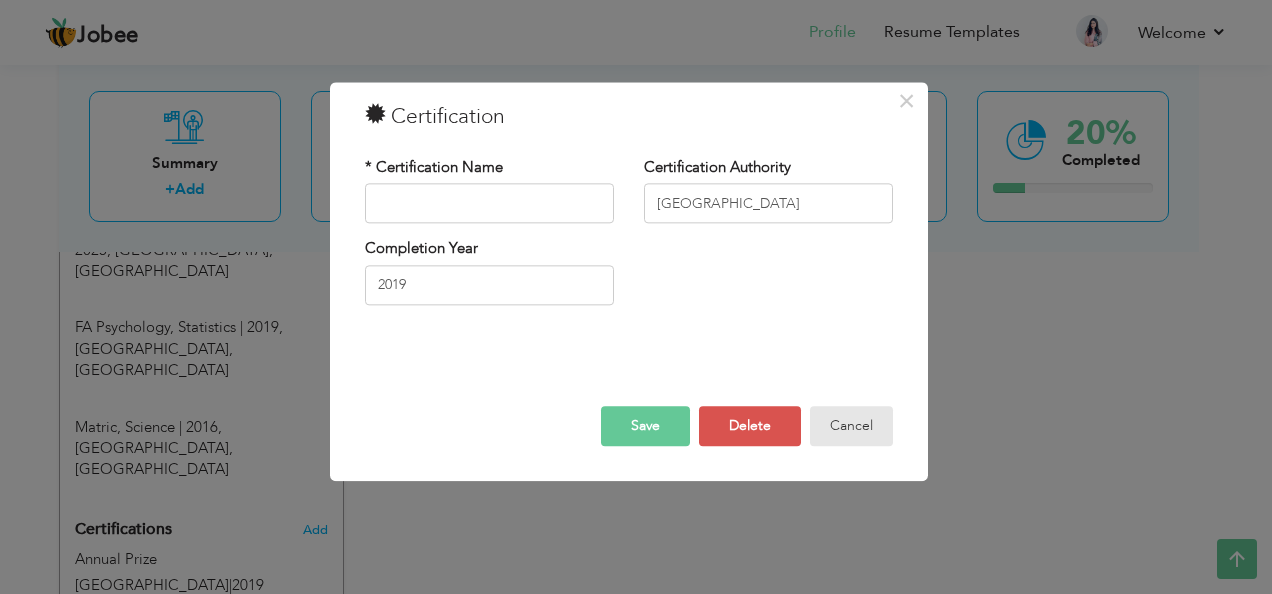 click on "Cancel" at bounding box center (851, 427) 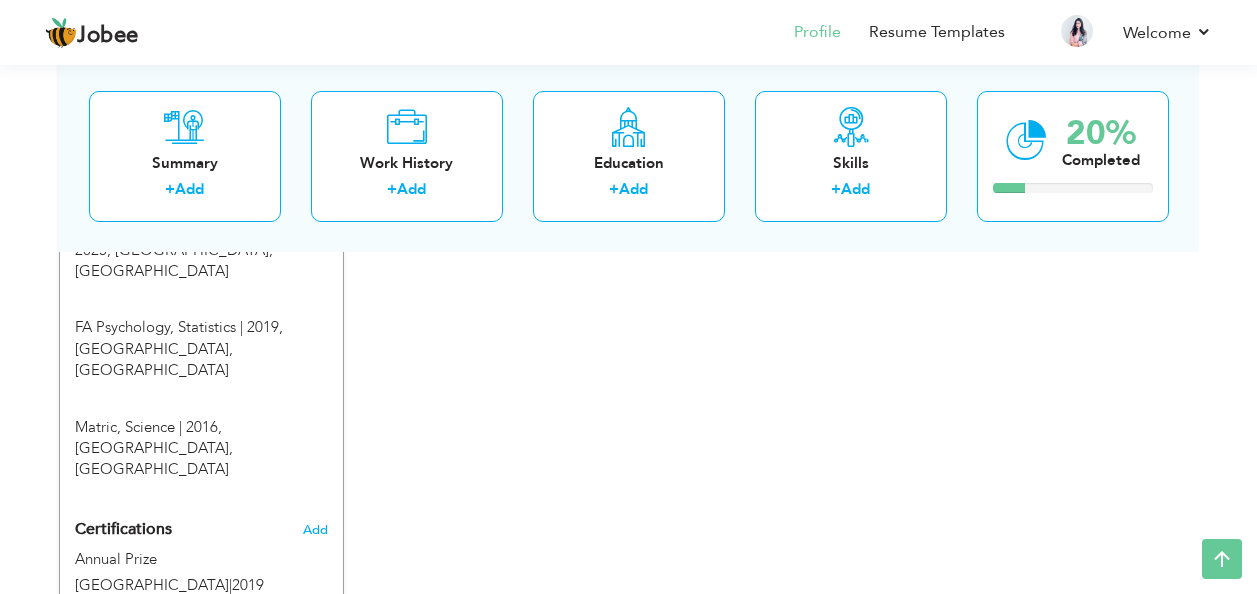click at bounding box center (0, 0) 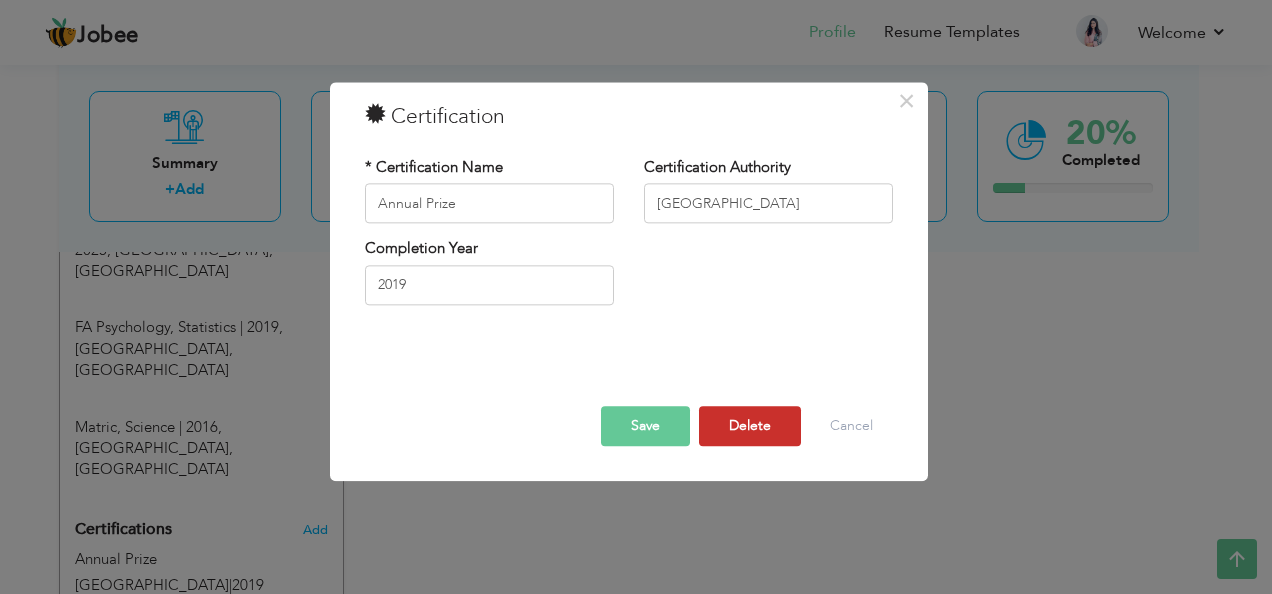 click on "Delete" at bounding box center [750, 427] 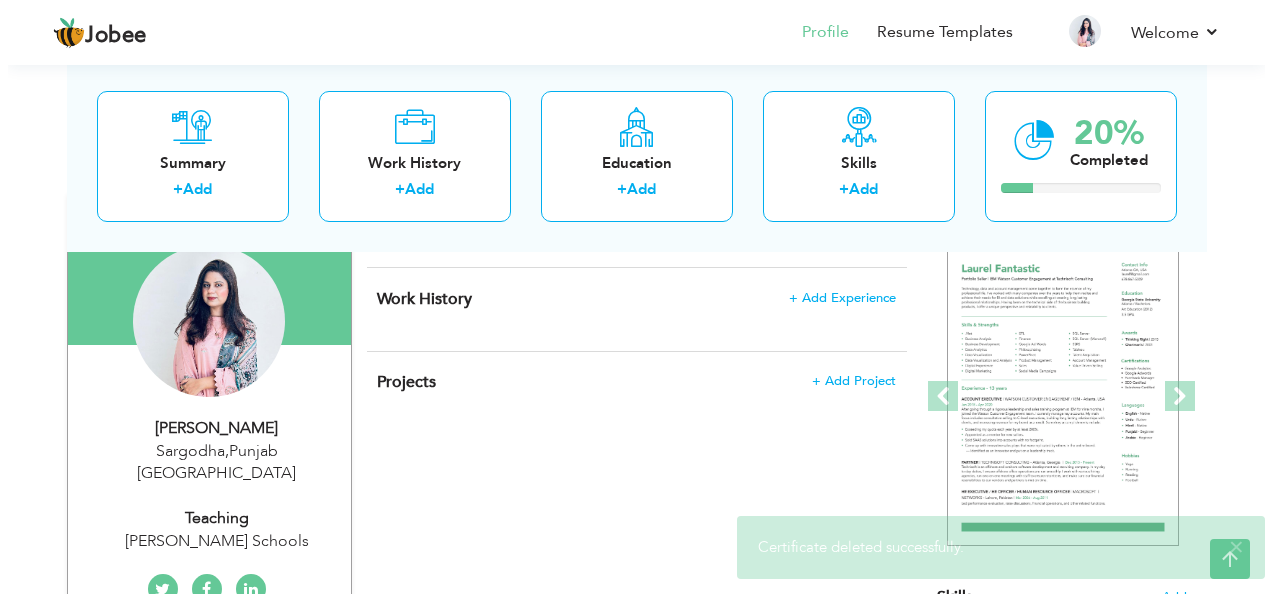 scroll, scrollTop: 115, scrollLeft: 0, axis: vertical 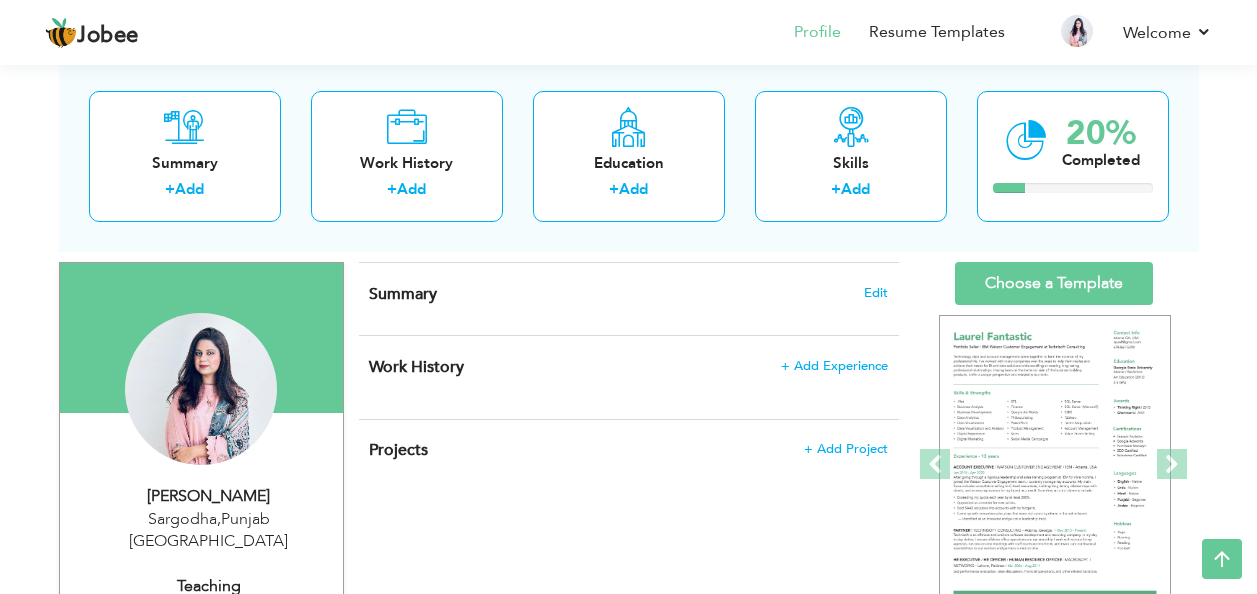 click on "Work History
+  Add" at bounding box center [407, 155] 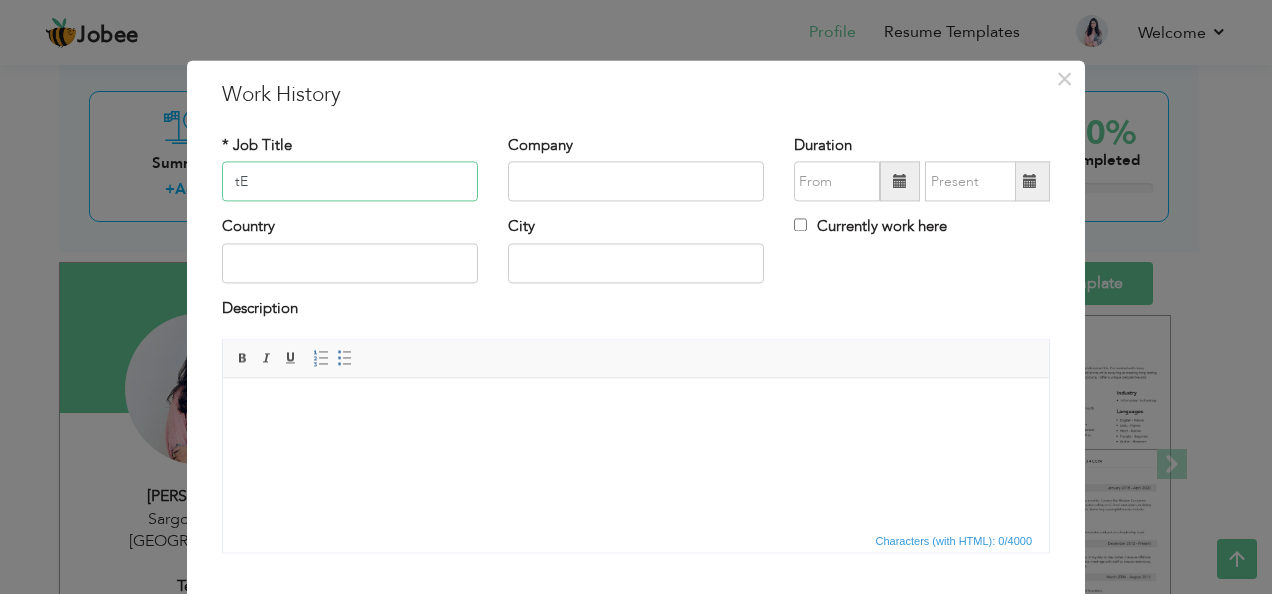 type on "t" 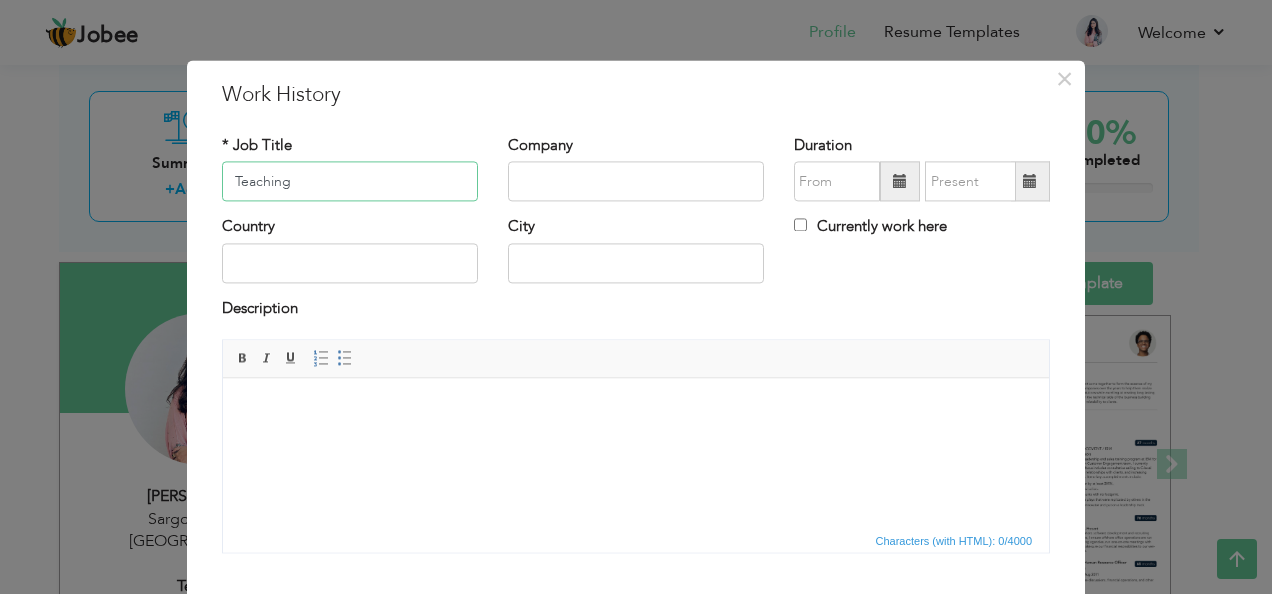 click on "Teaching" at bounding box center [350, 182] 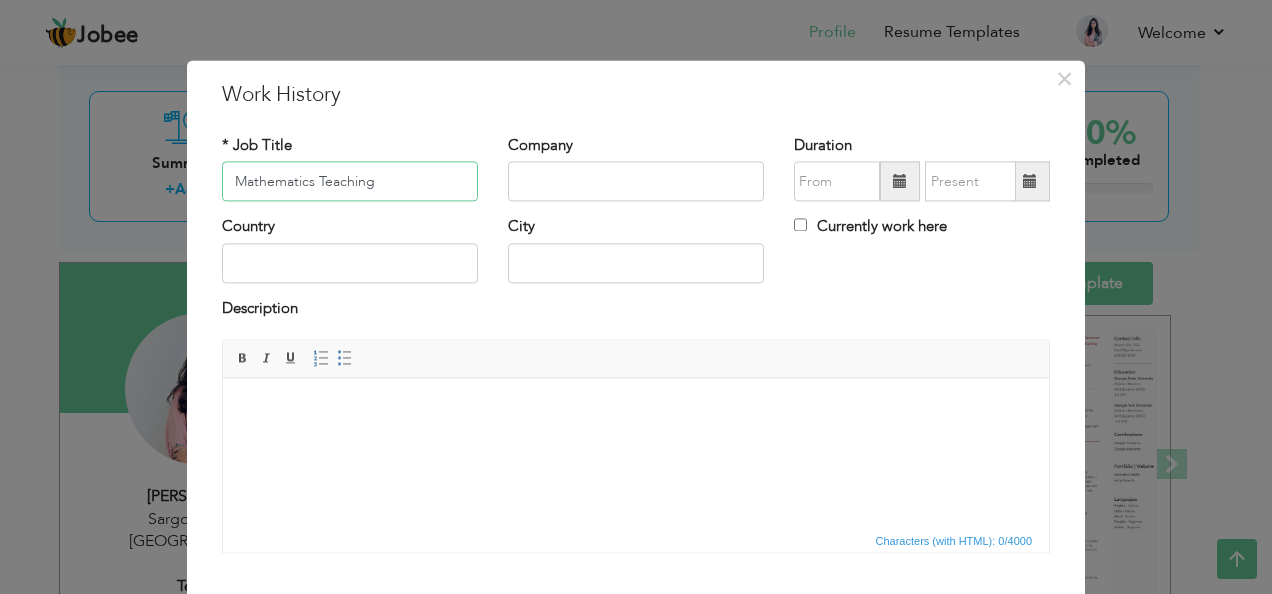 click on "Mathematics Teaching" at bounding box center [350, 182] 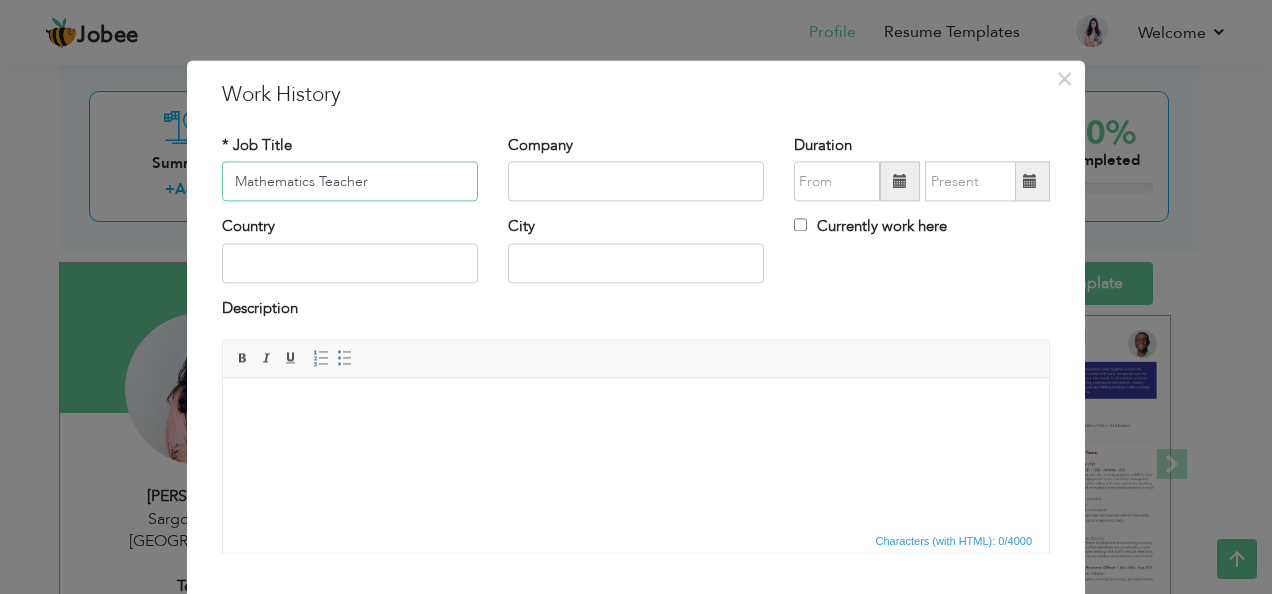 type on "Mathematics Teacher" 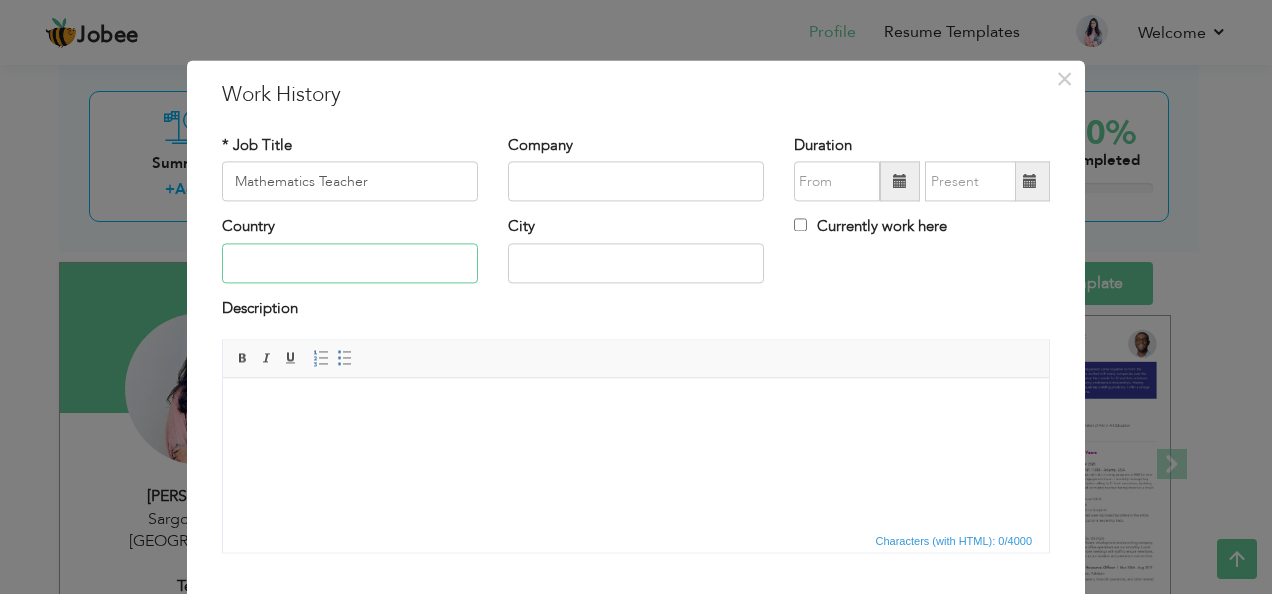 click at bounding box center [350, 263] 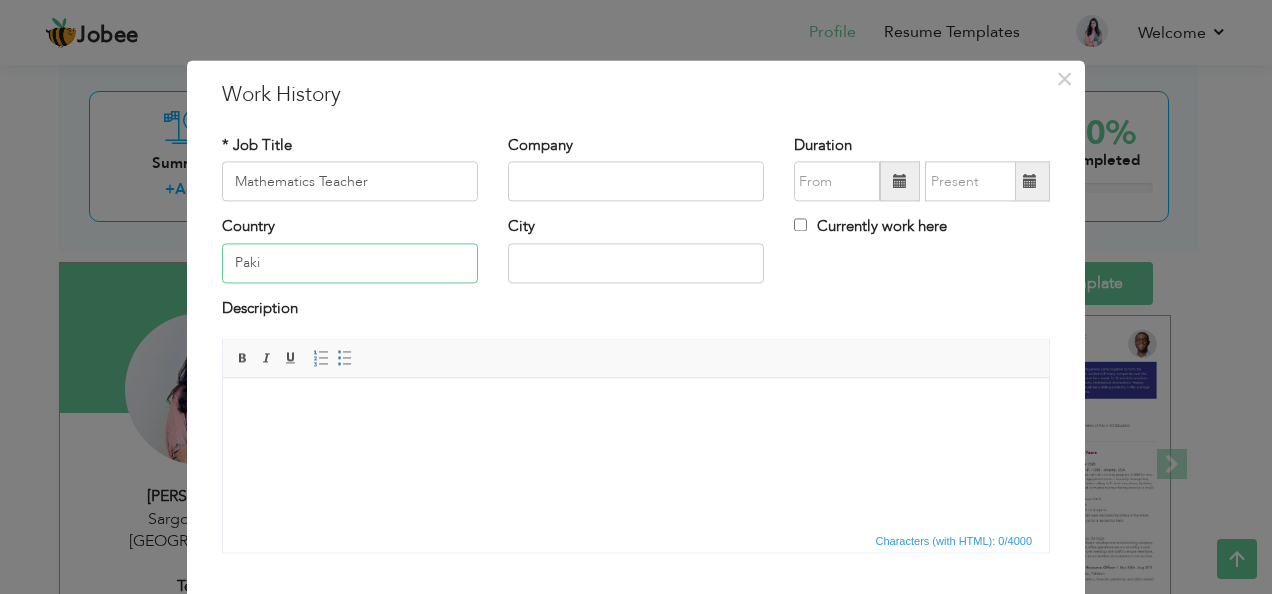 type on "[GEOGRAPHIC_DATA]" 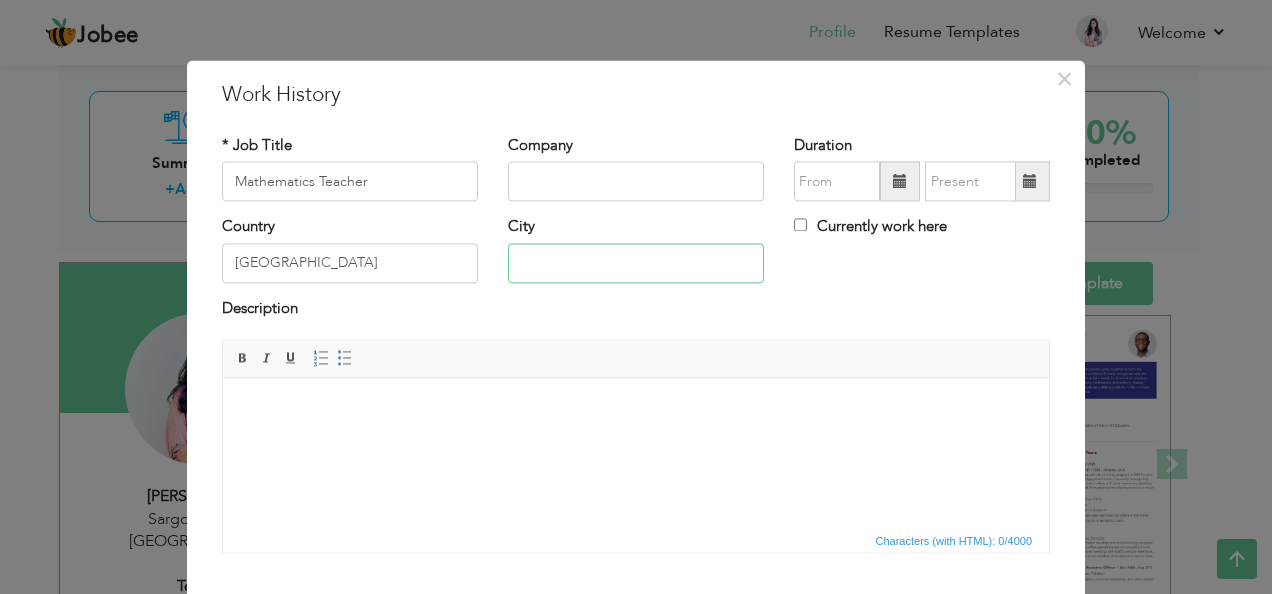 type on "Sargodha" 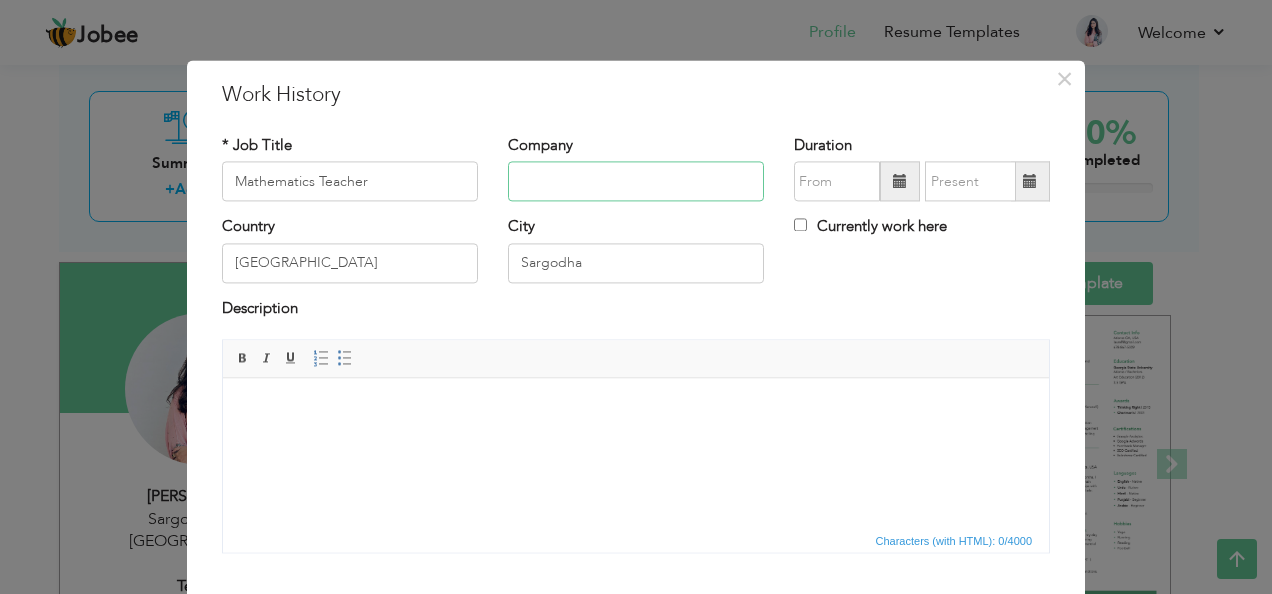 click at bounding box center [636, 182] 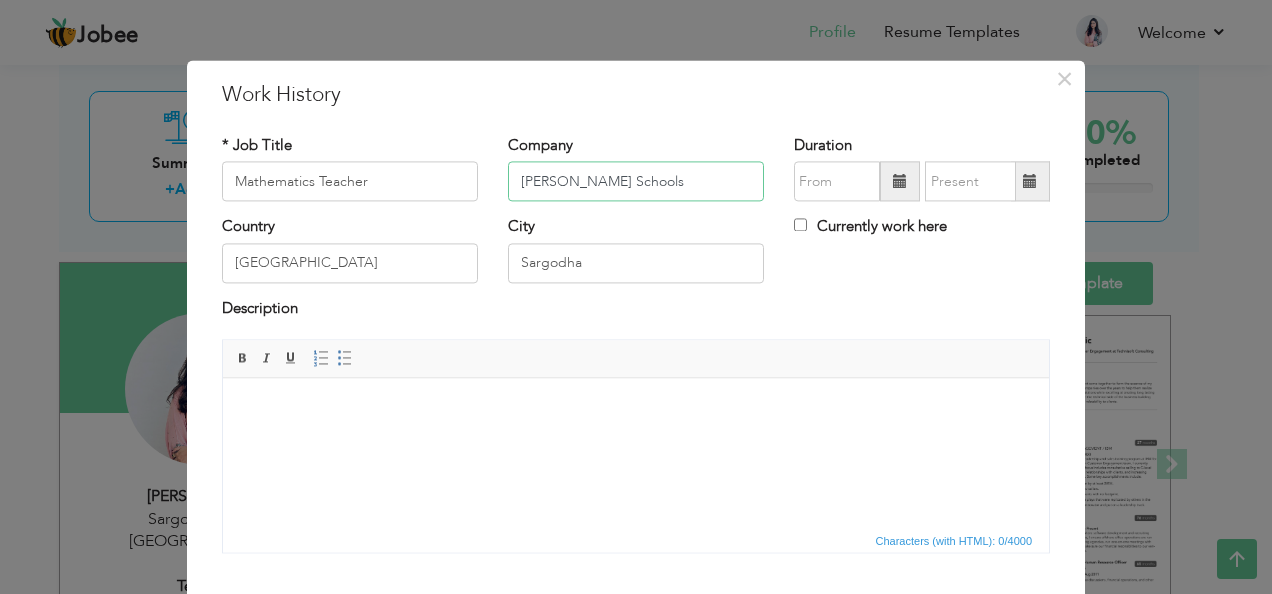 type on "[PERSON_NAME] Schools" 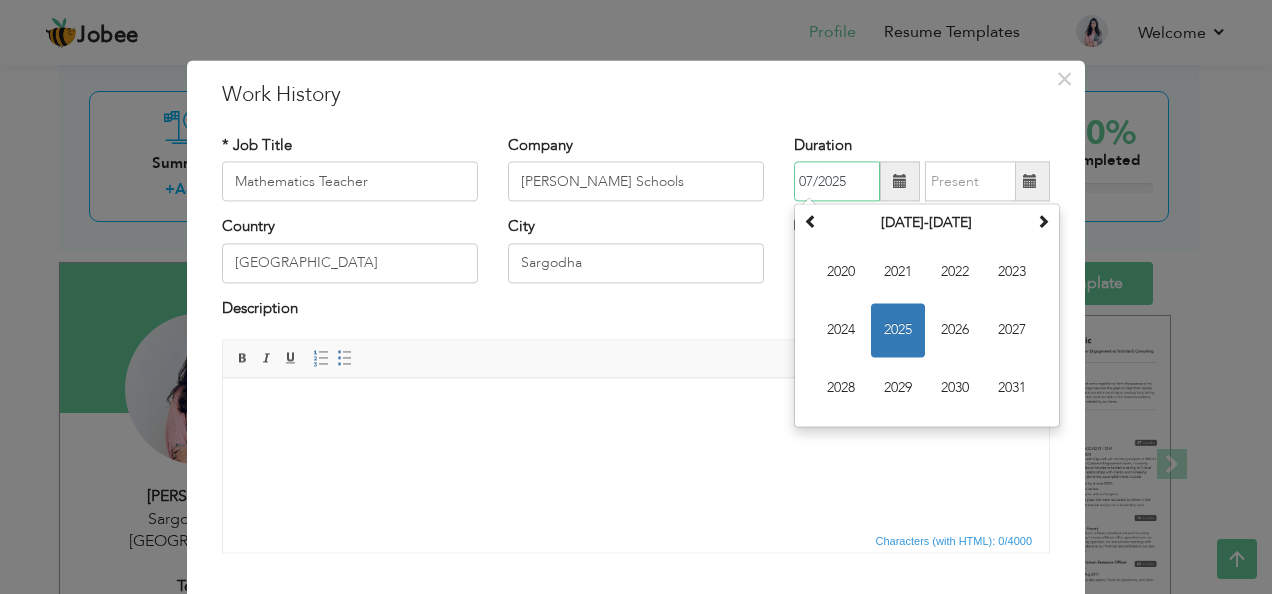 click on "07/2025" at bounding box center [837, 182] 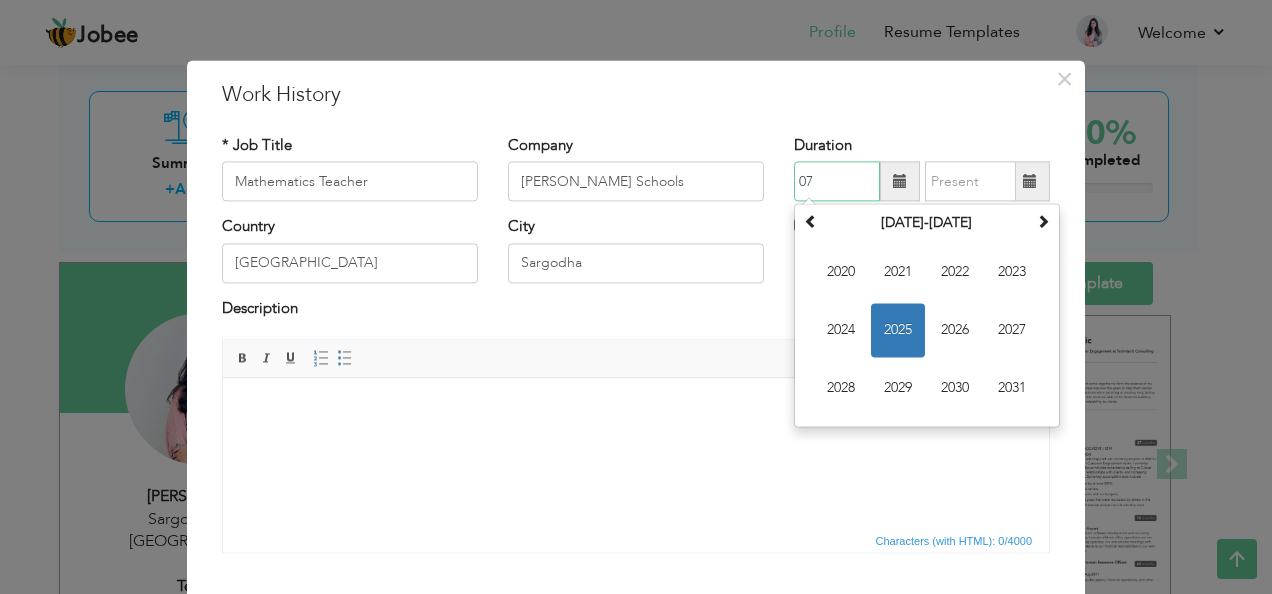 type on "0" 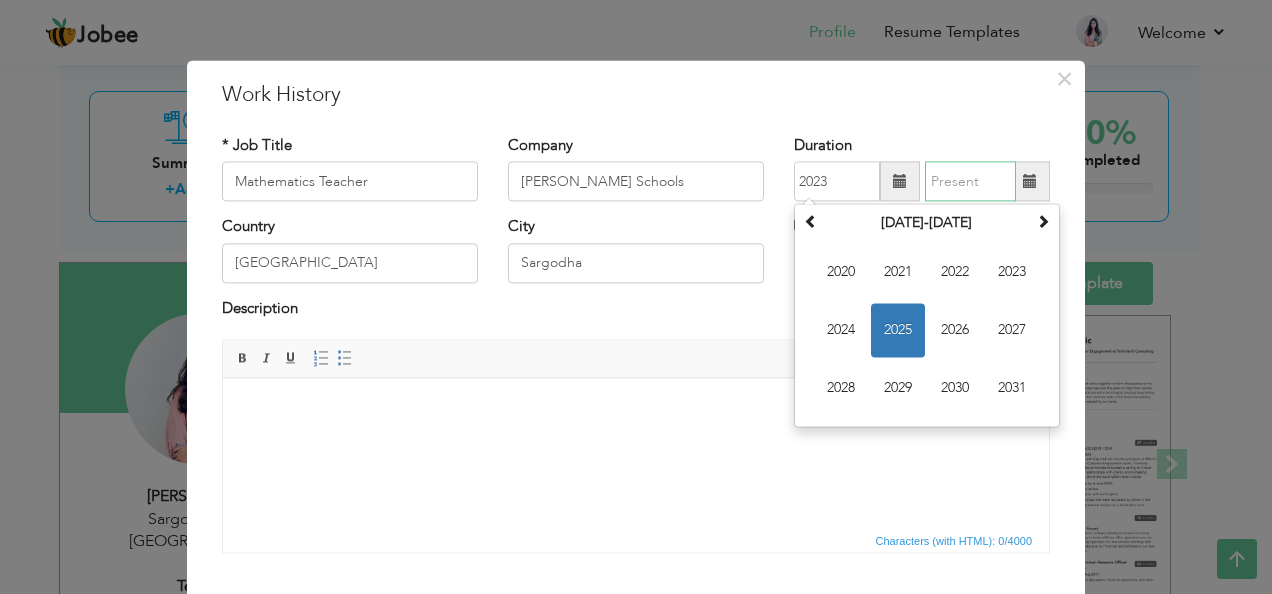 type on "07/2025" 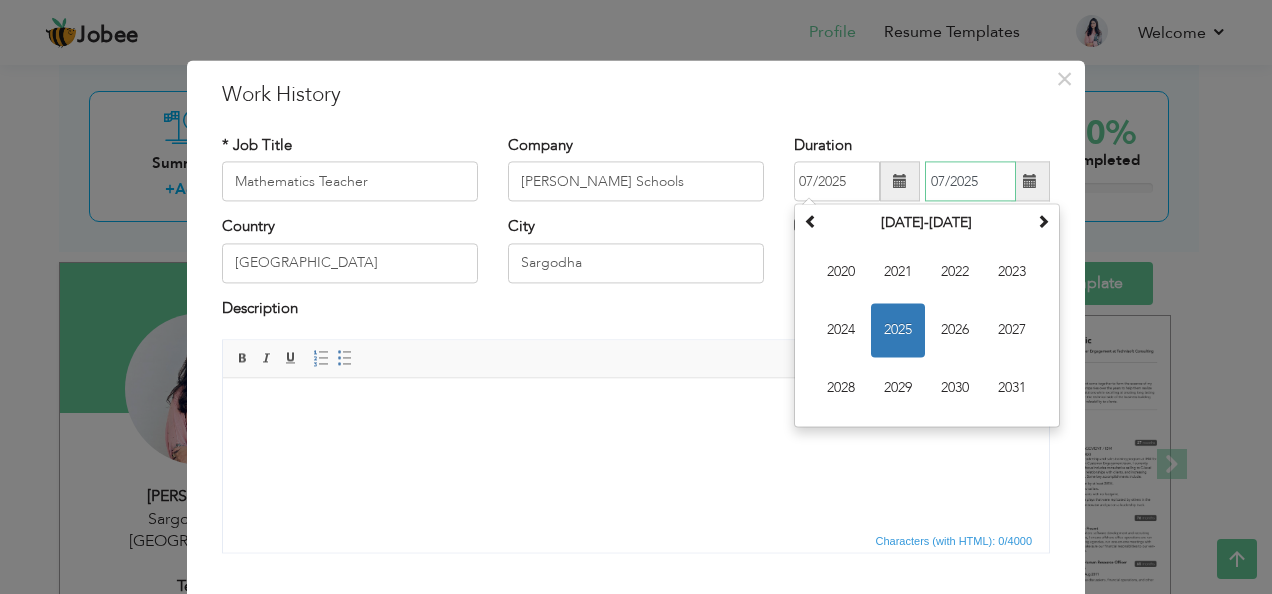 click on "07/2025" at bounding box center (970, 182) 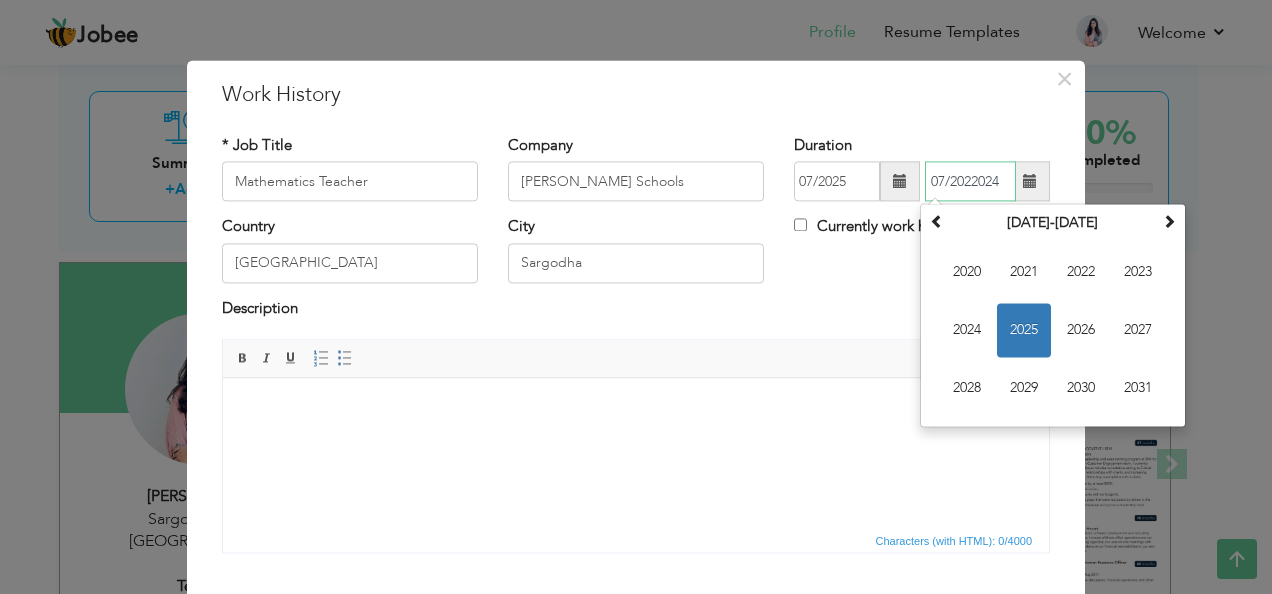 drag, startPoint x: 996, startPoint y: 190, endPoint x: 919, endPoint y: 190, distance: 77 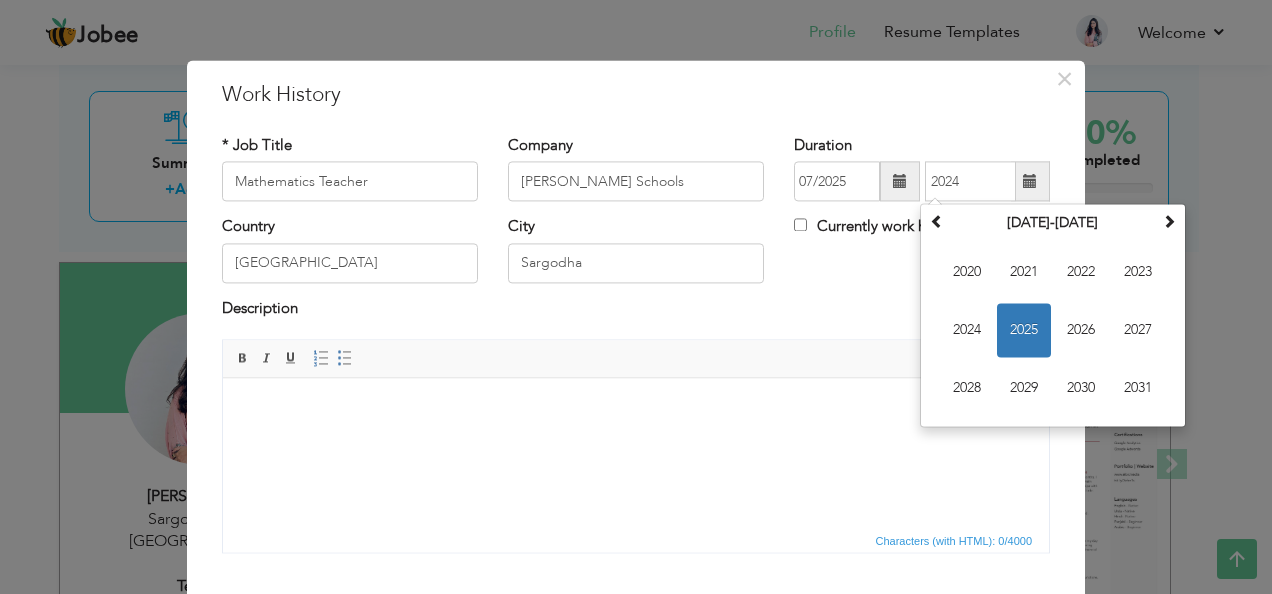 type on "07/2025" 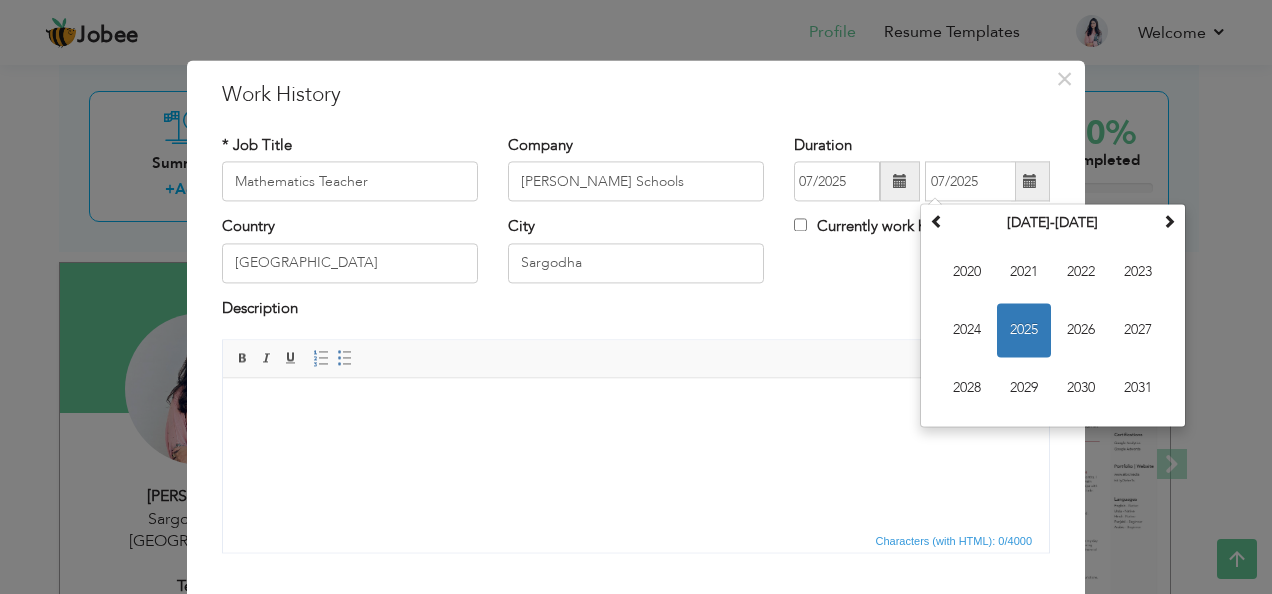 click at bounding box center [636, 408] 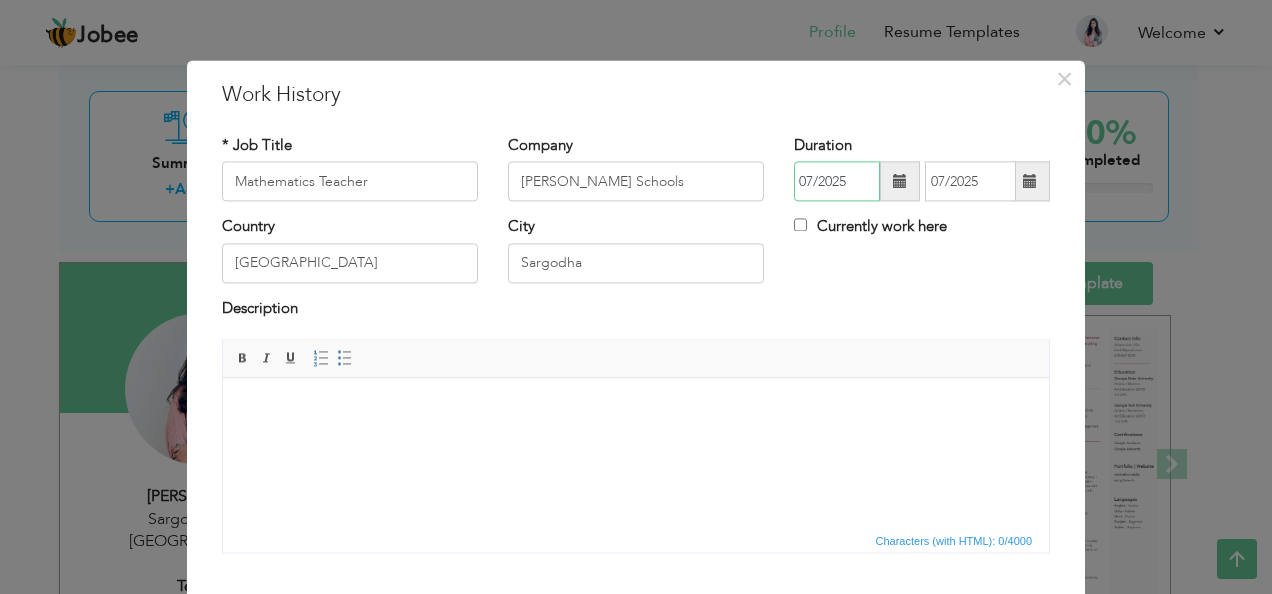 click on "07/2025" at bounding box center [837, 182] 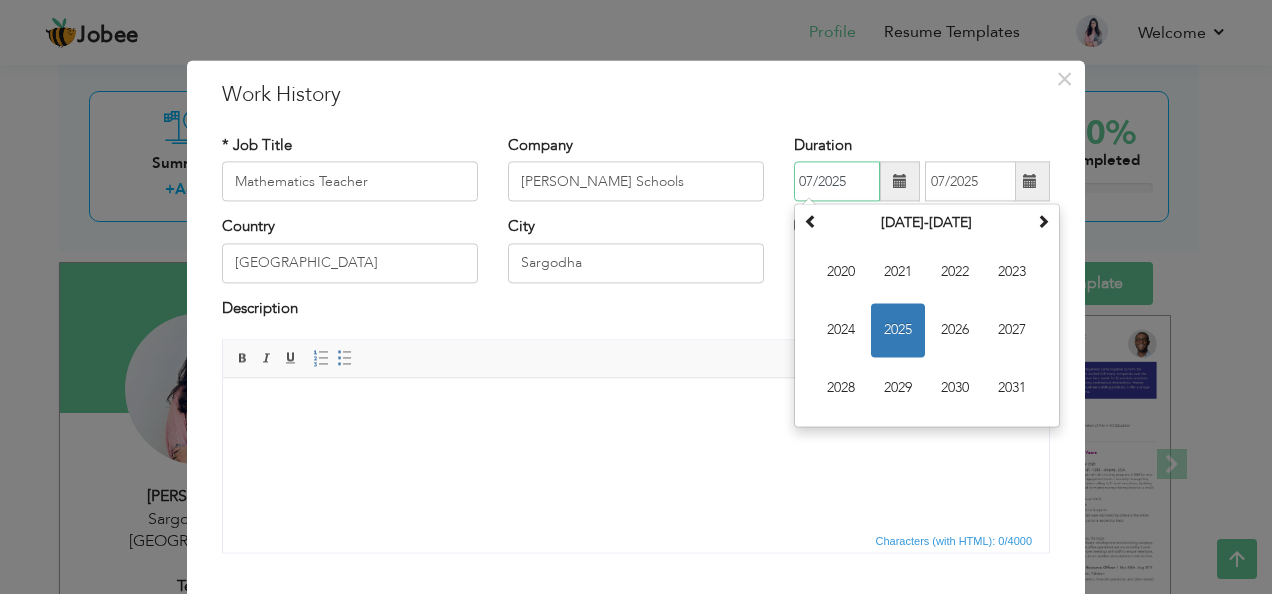 click on "2023" at bounding box center [1012, 273] 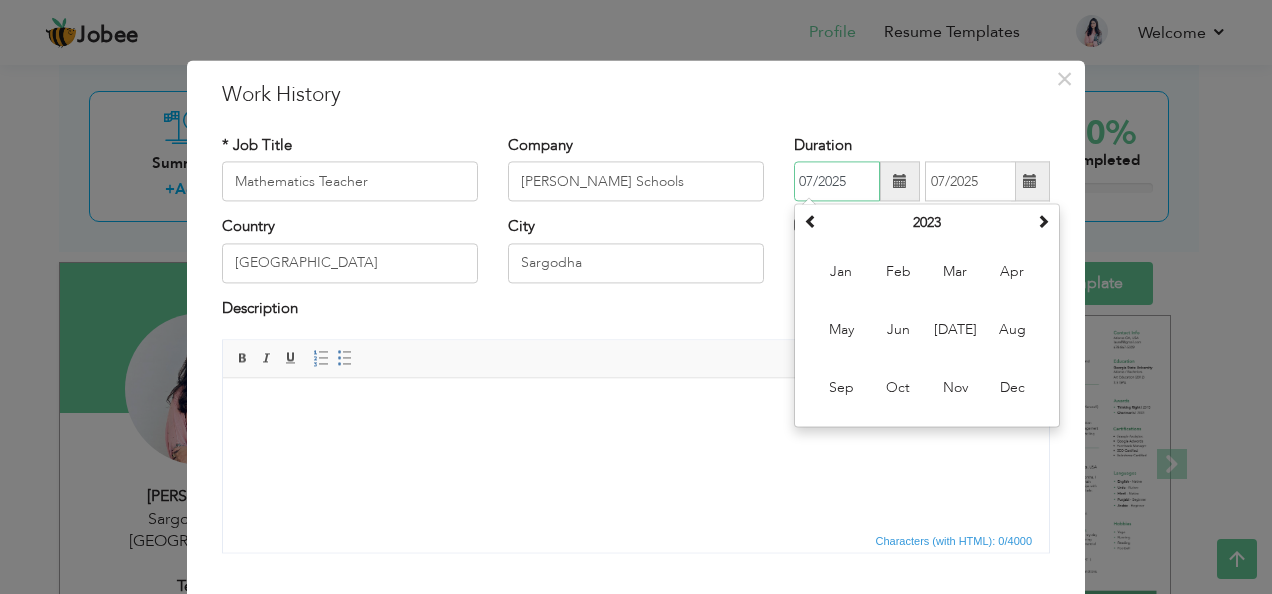 click on "Aug" at bounding box center [1012, 331] 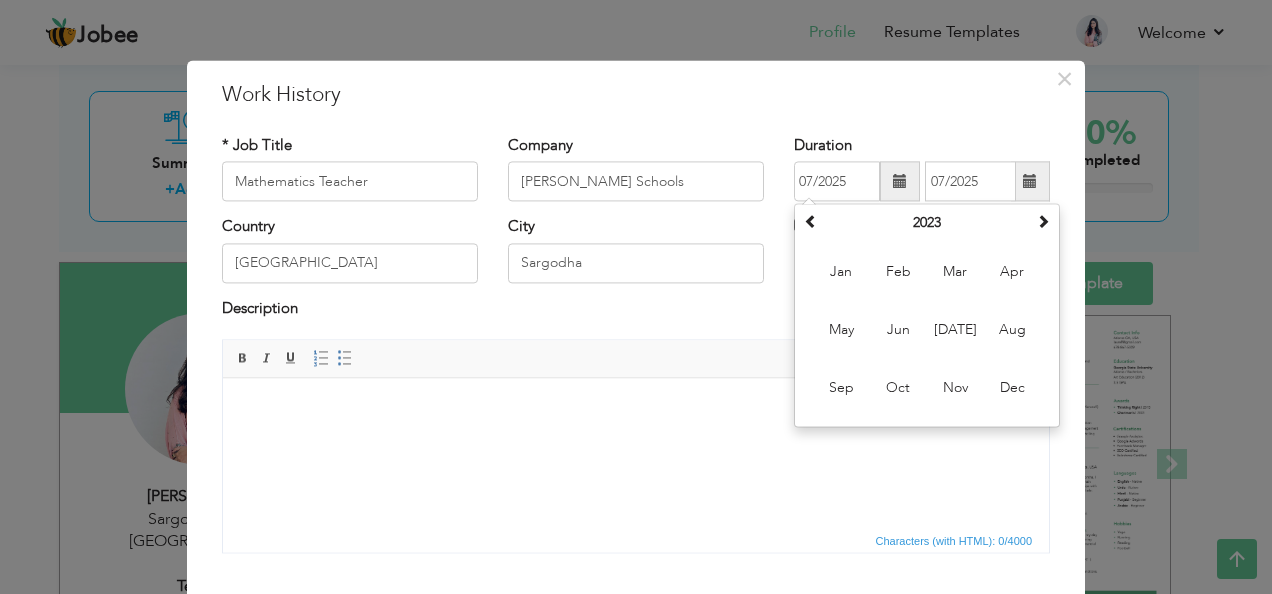 type on "08/2023" 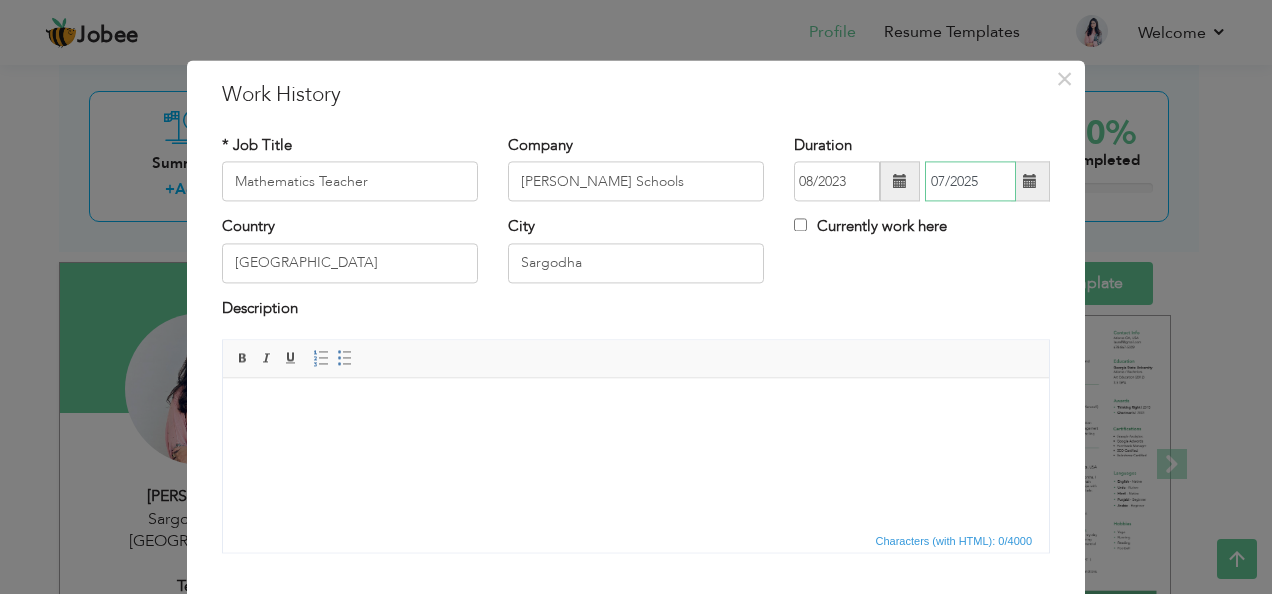 click on "07/2025" at bounding box center [970, 182] 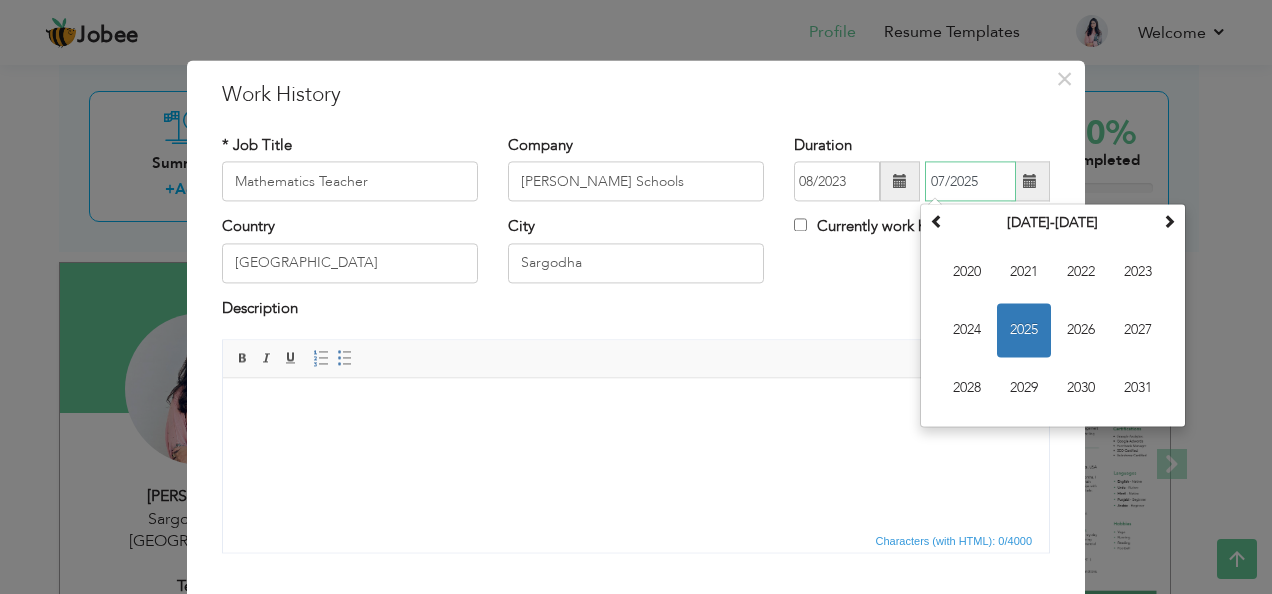 click on "2024" at bounding box center [967, 331] 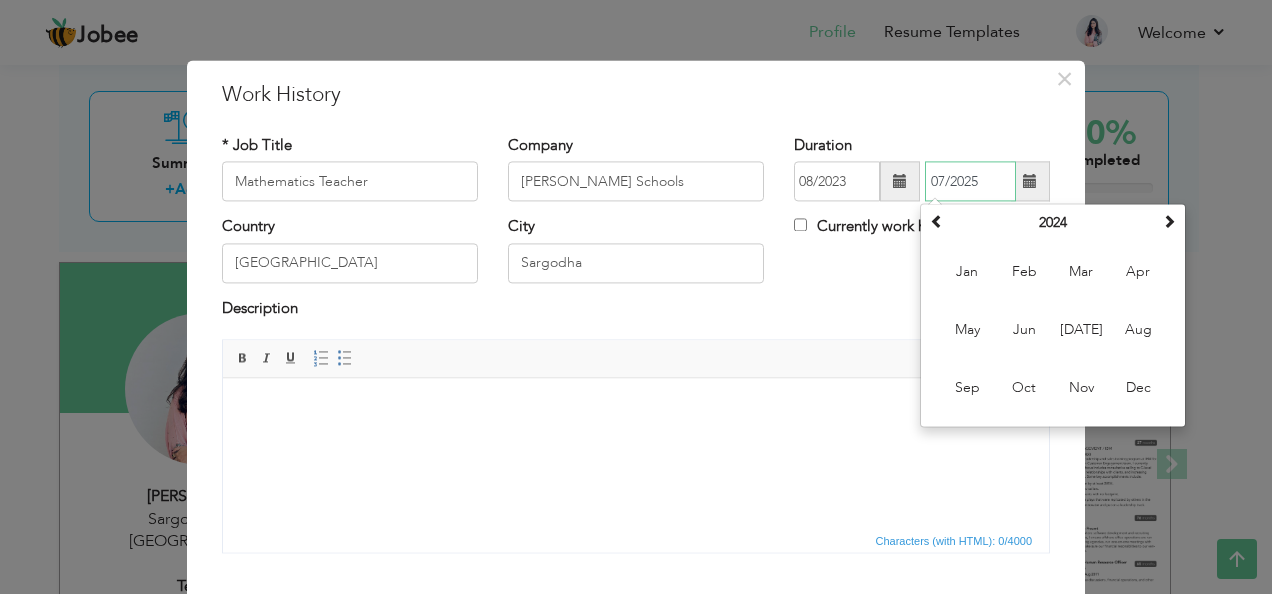 click on "Jun" at bounding box center (1024, 331) 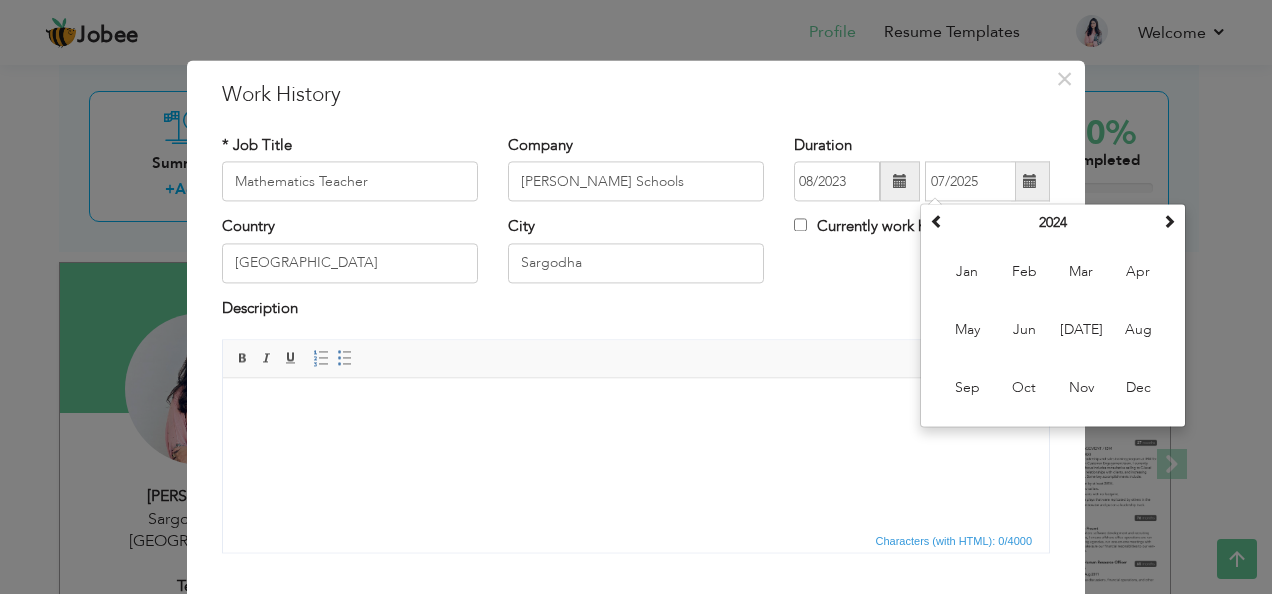 type on "06/2024" 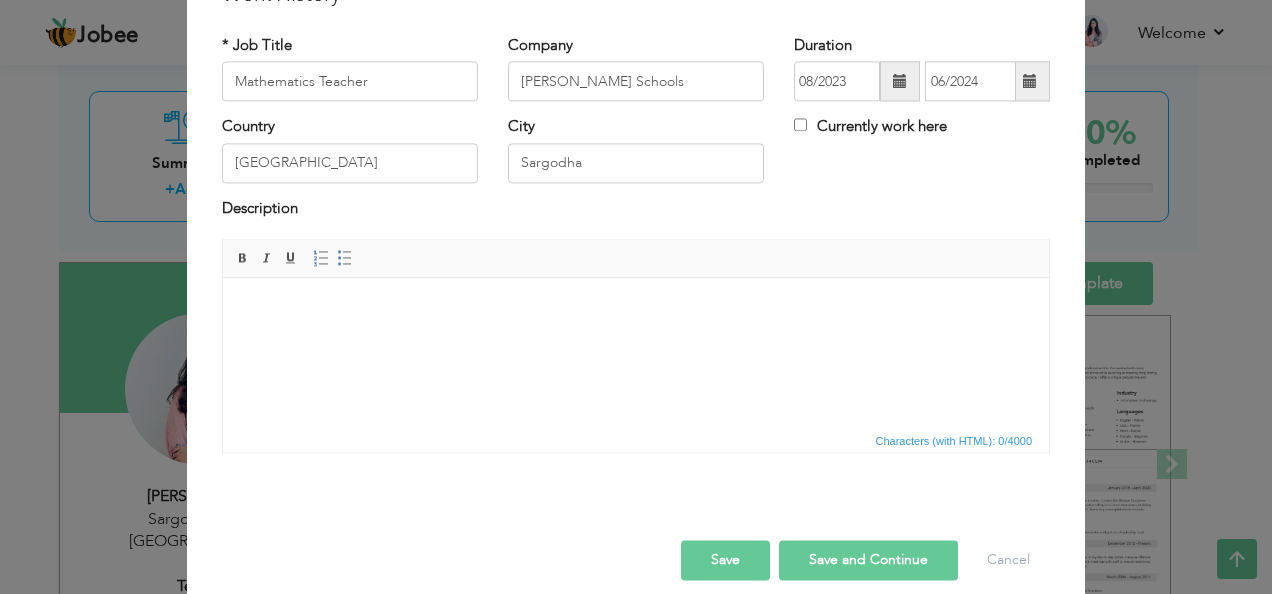 scroll, scrollTop: 122, scrollLeft: 0, axis: vertical 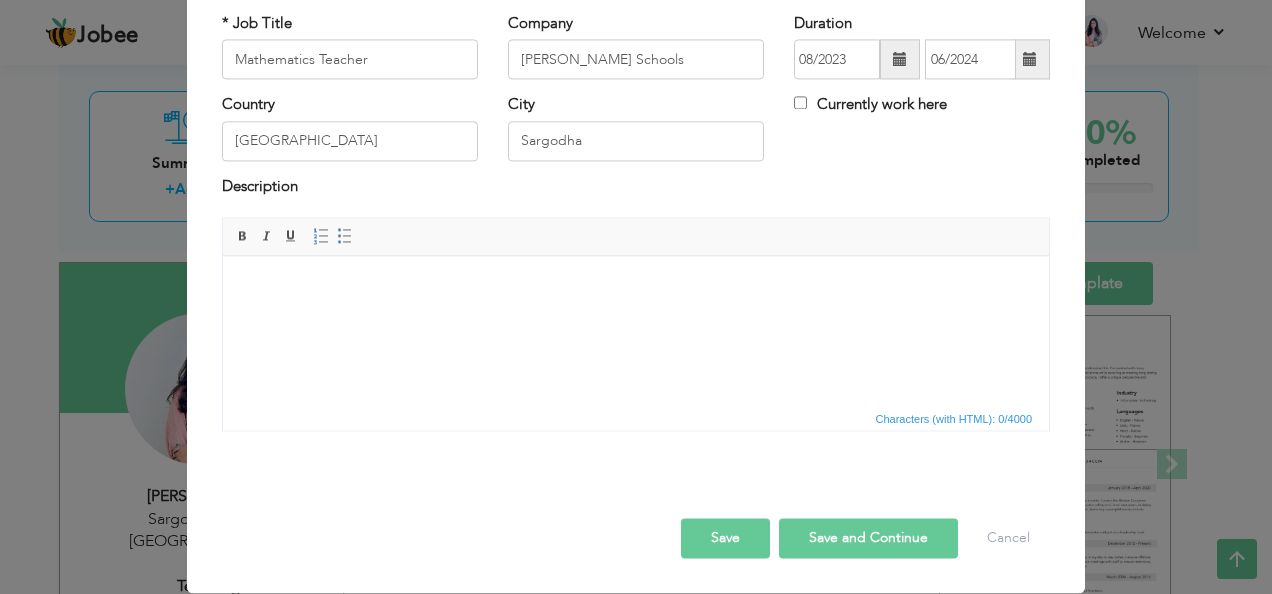 click on "Save and Continue" at bounding box center (868, 539) 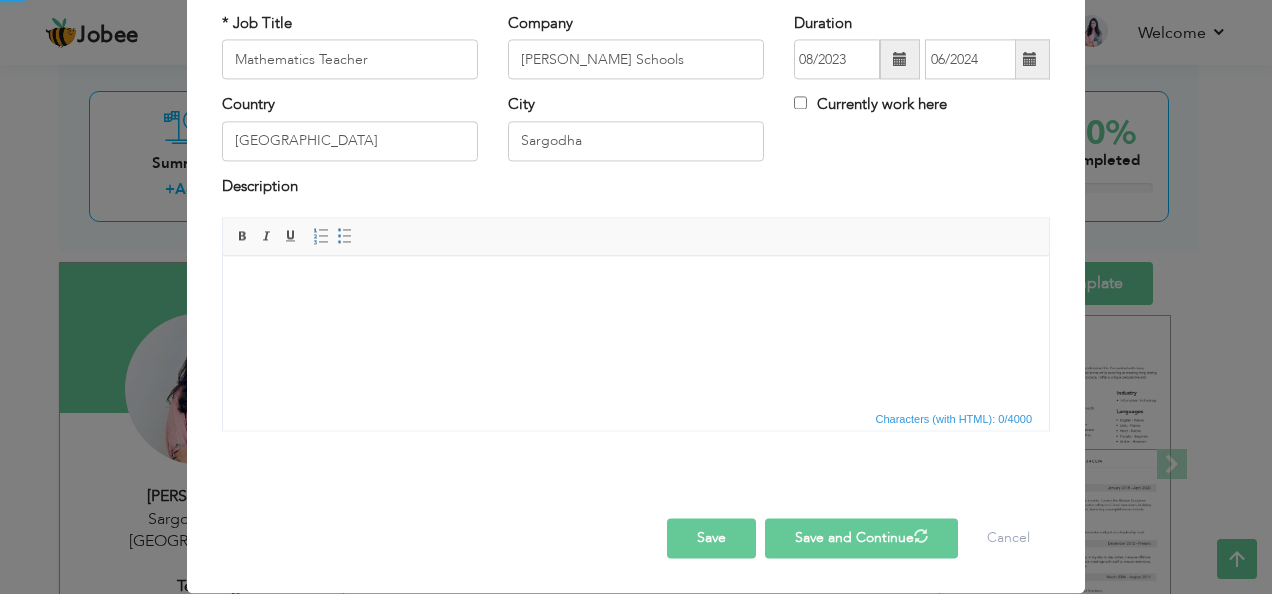 type 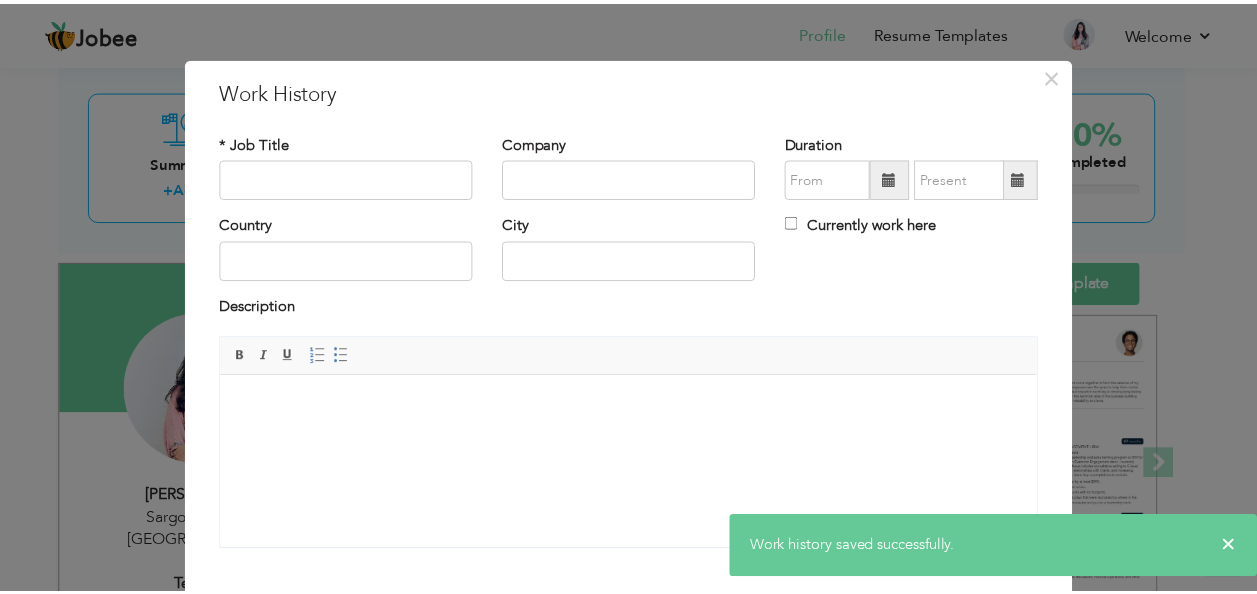 scroll, scrollTop: 0, scrollLeft: 0, axis: both 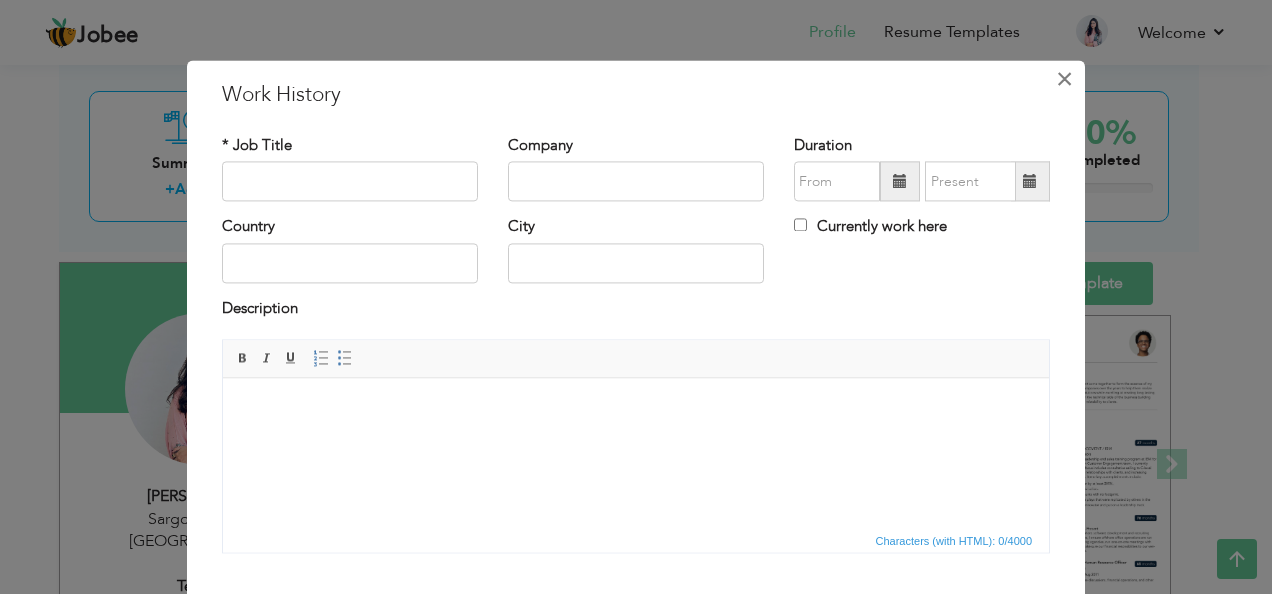 click on "×" at bounding box center (1064, 79) 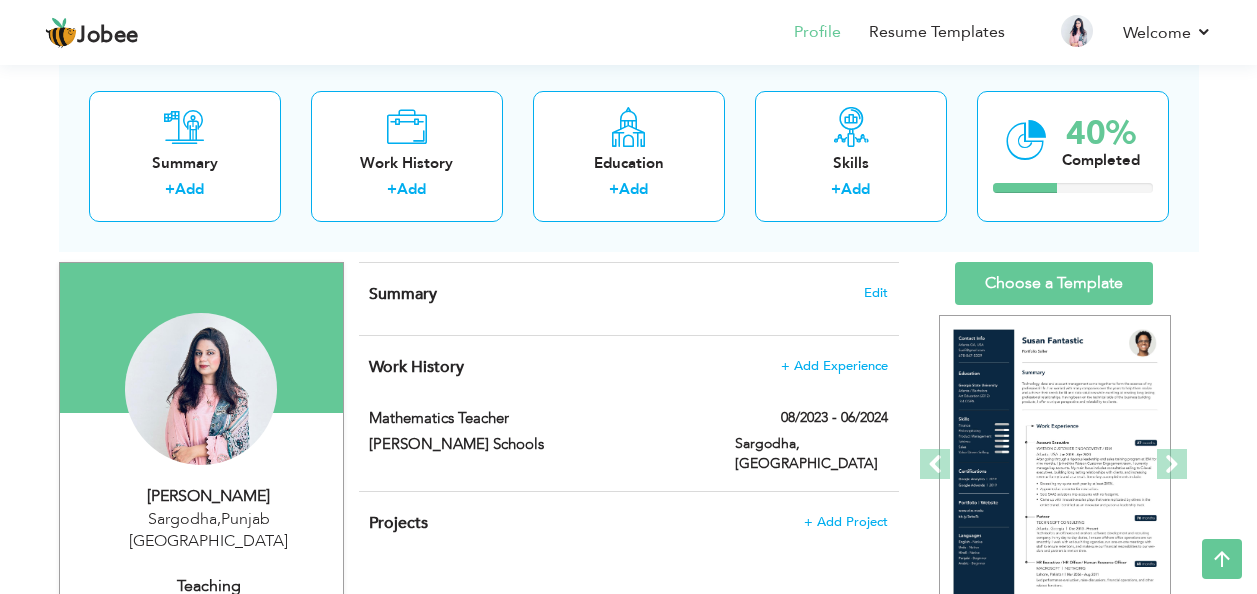 click on "+  Add" at bounding box center [185, 192] 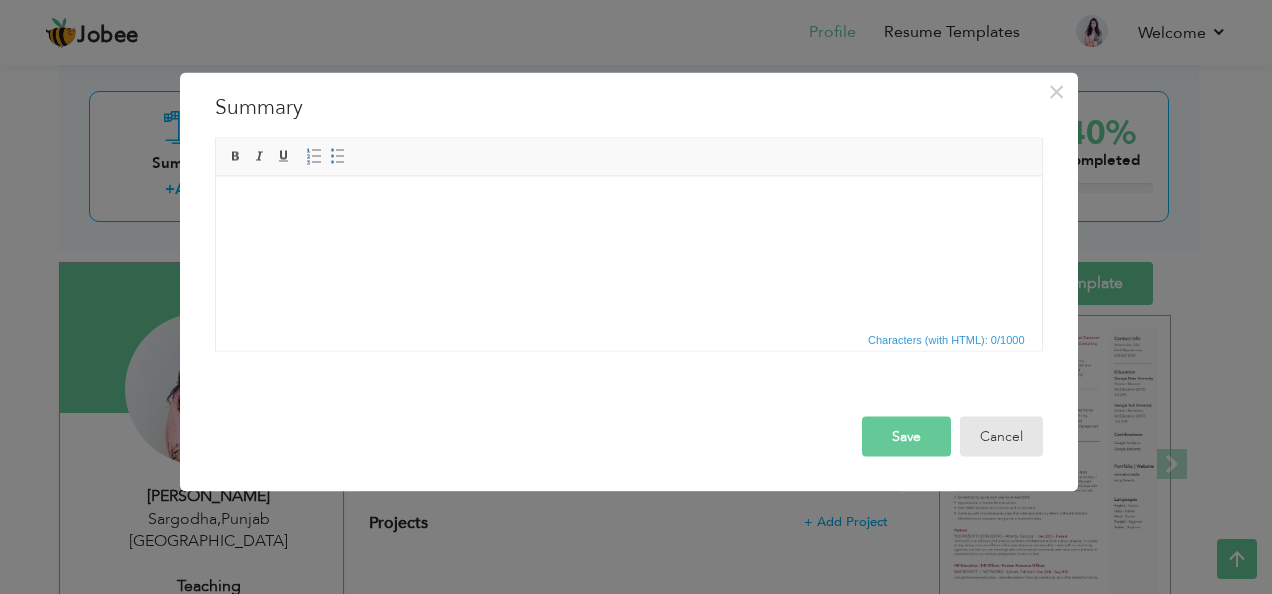 click on "Cancel" at bounding box center [1001, 437] 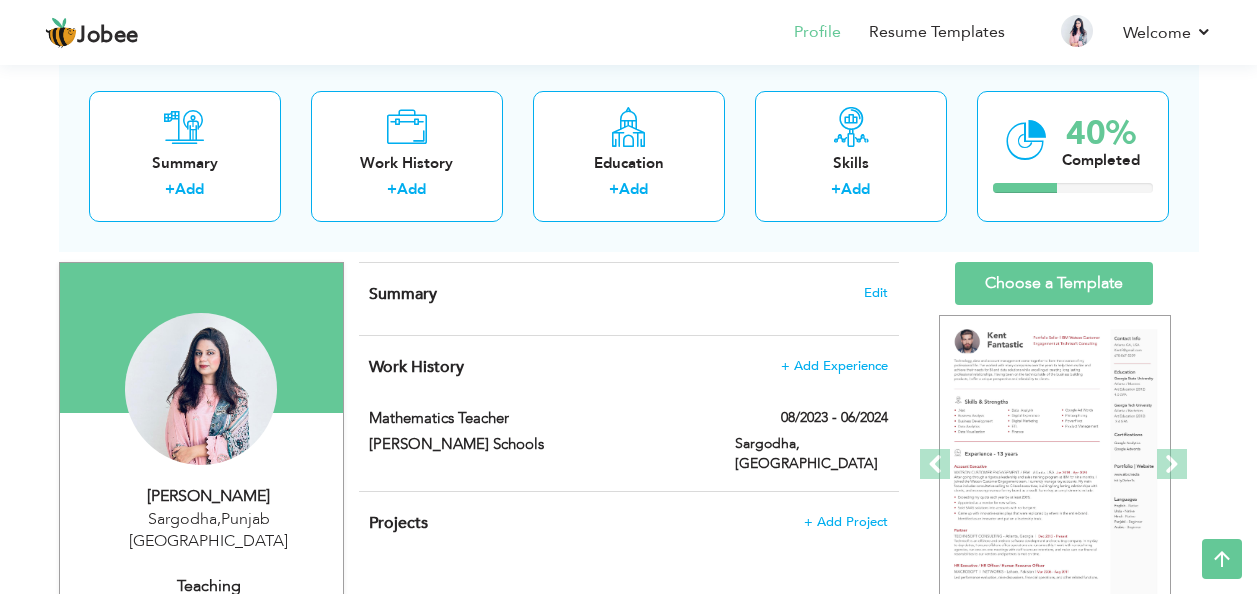 click on "Add" at bounding box center (855, 189) 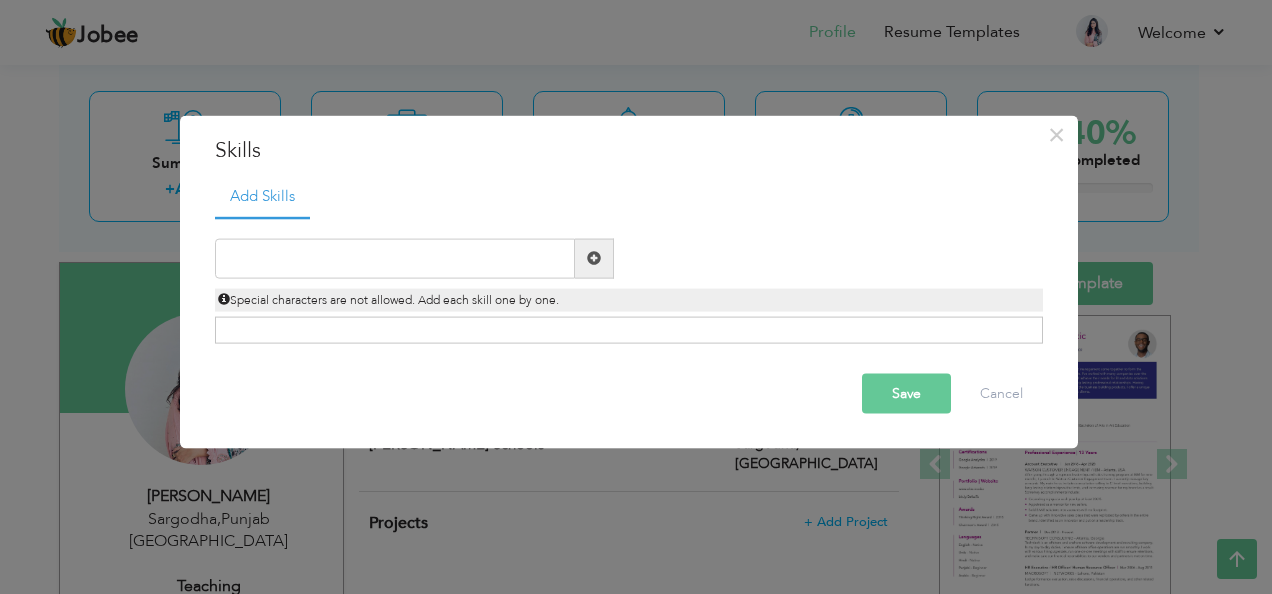 click at bounding box center (594, 258) 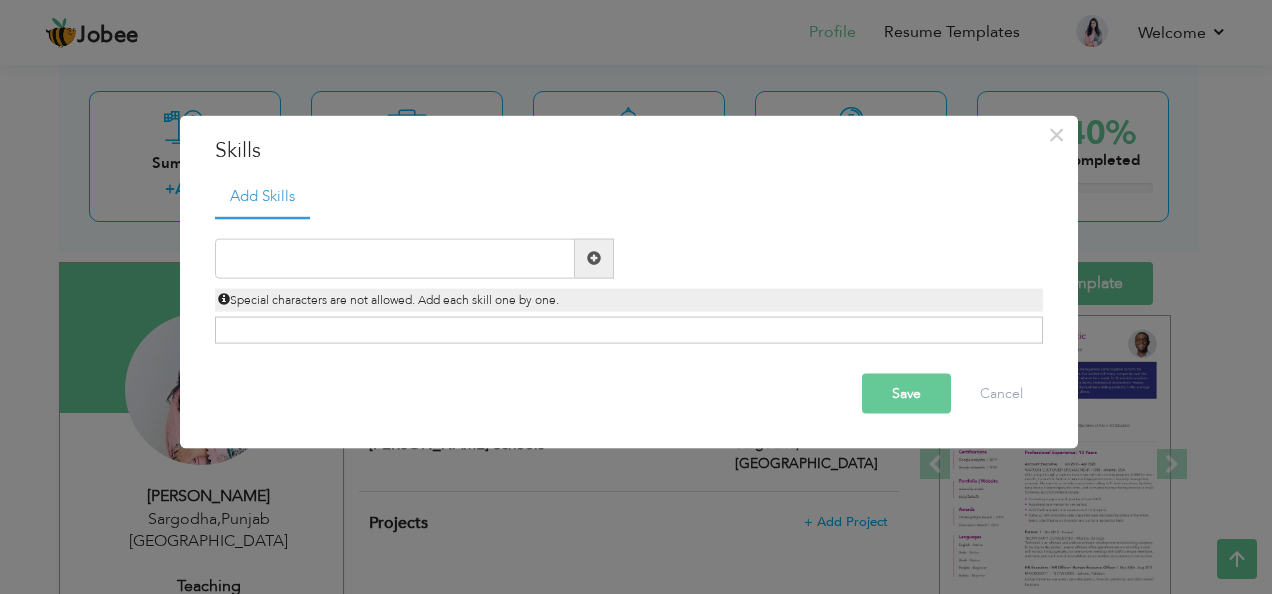 click at bounding box center (594, 258) 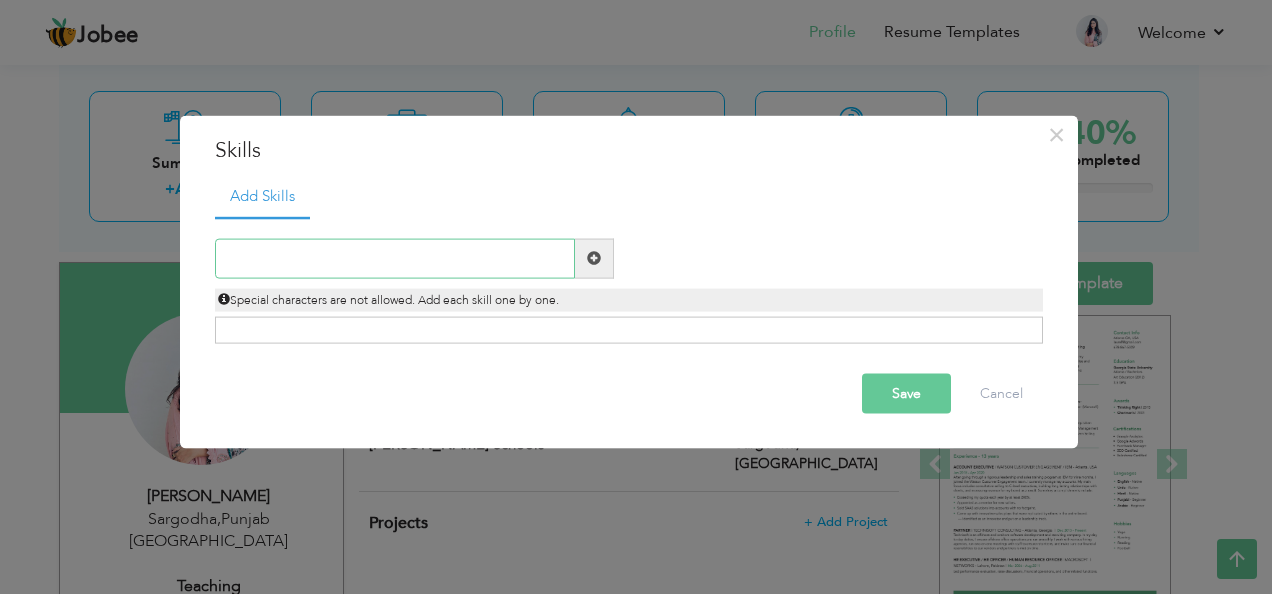 click at bounding box center (395, 258) 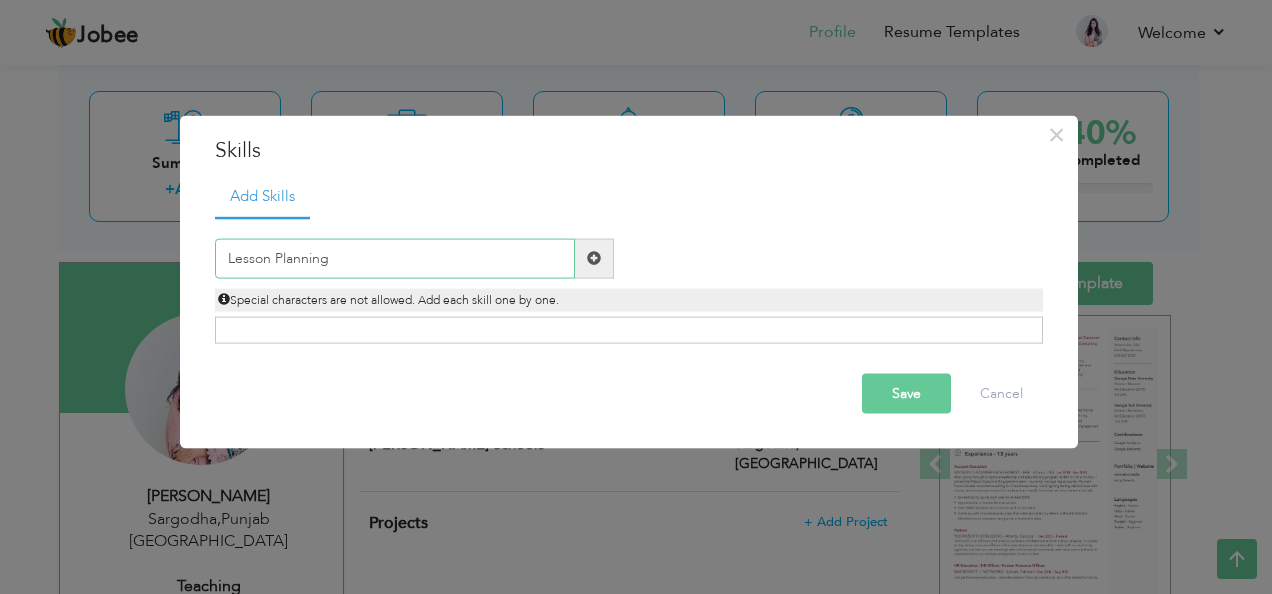 type on "Lesson Planning" 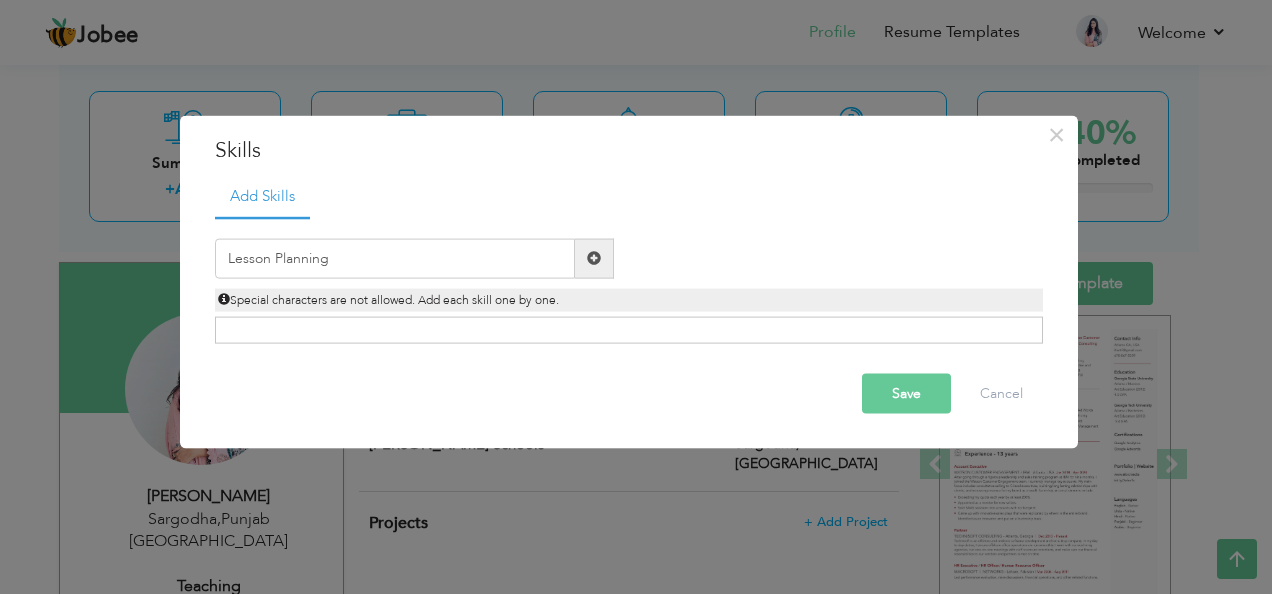 click at bounding box center [594, 258] 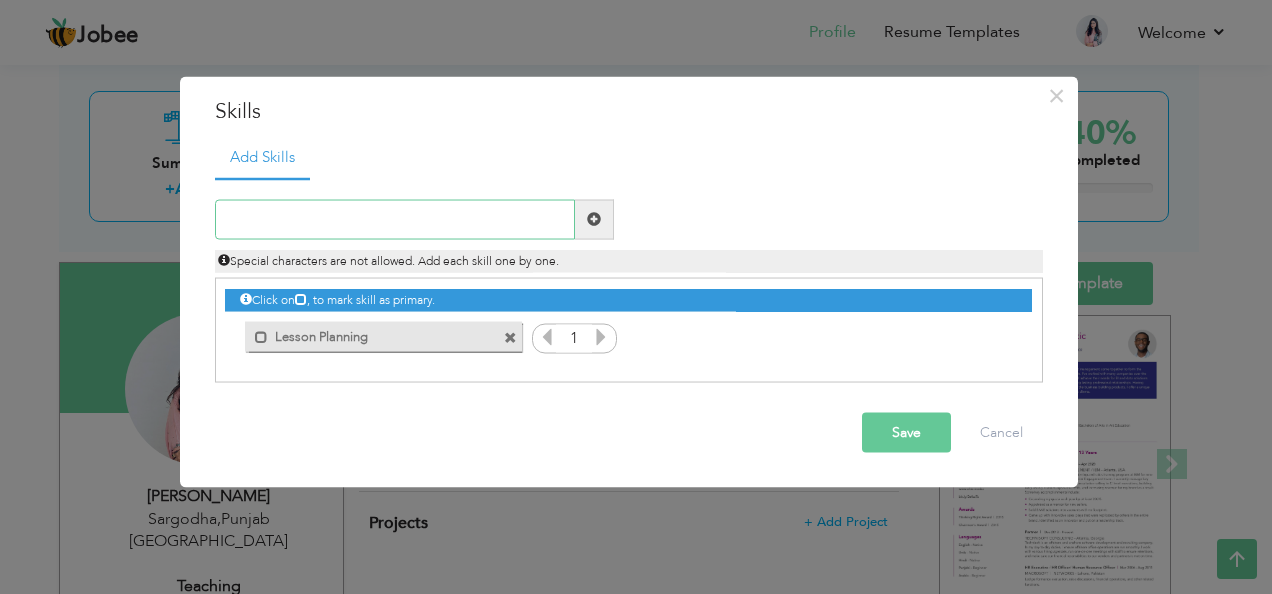 click at bounding box center (395, 219) 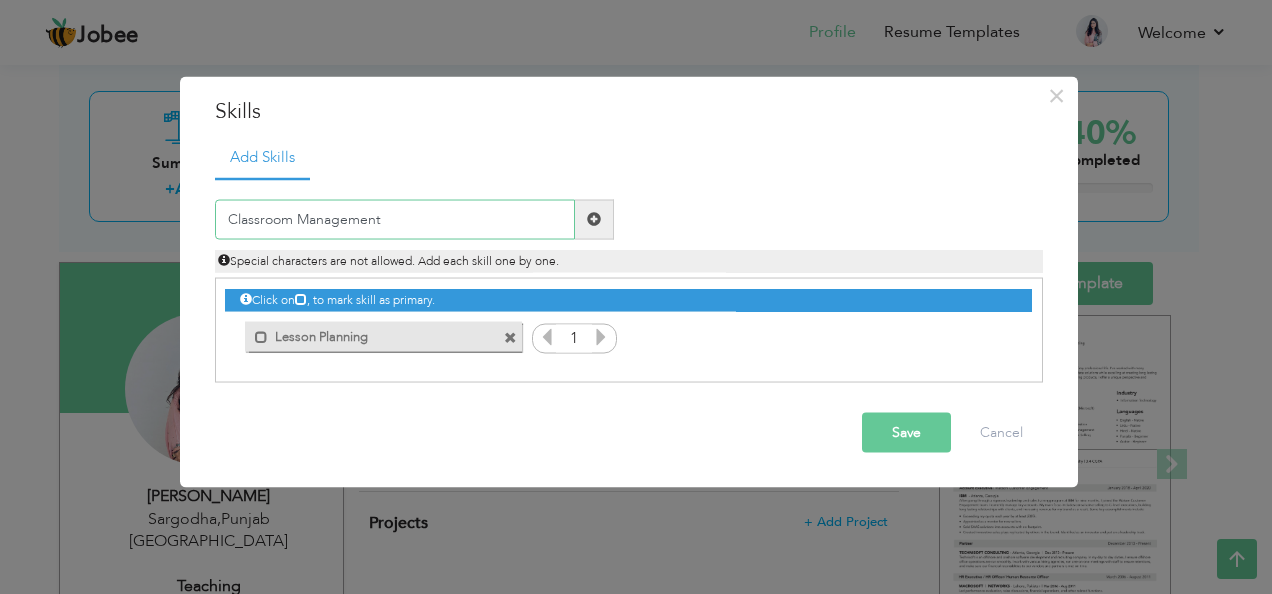 type on "Classroom Management" 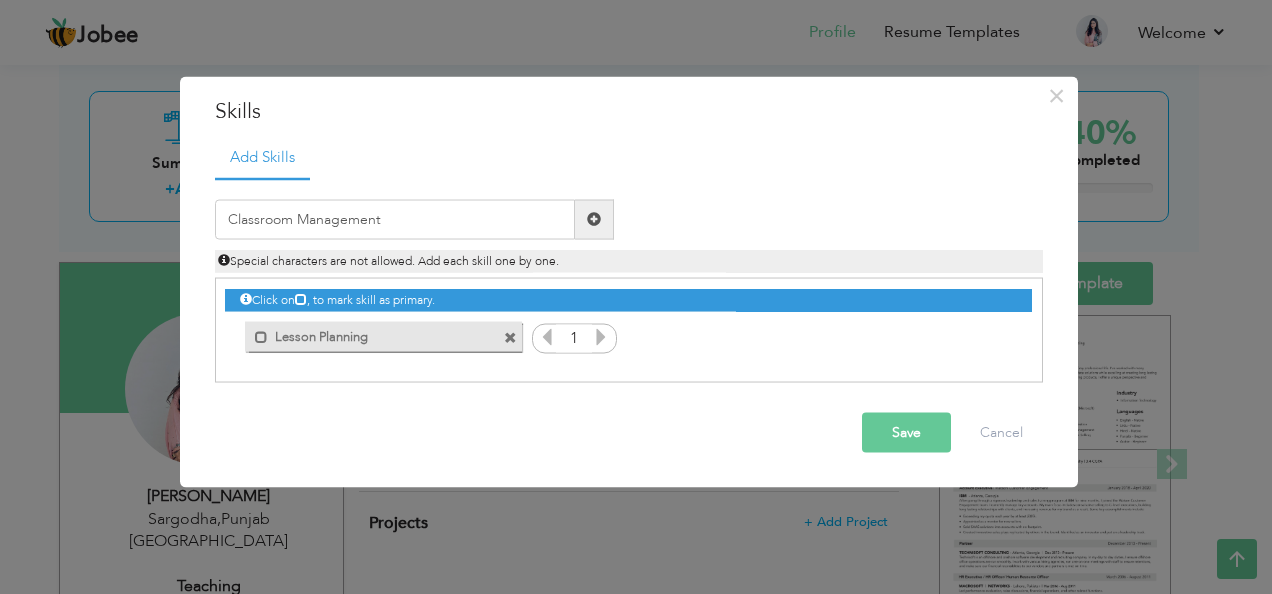 click at bounding box center [594, 219] 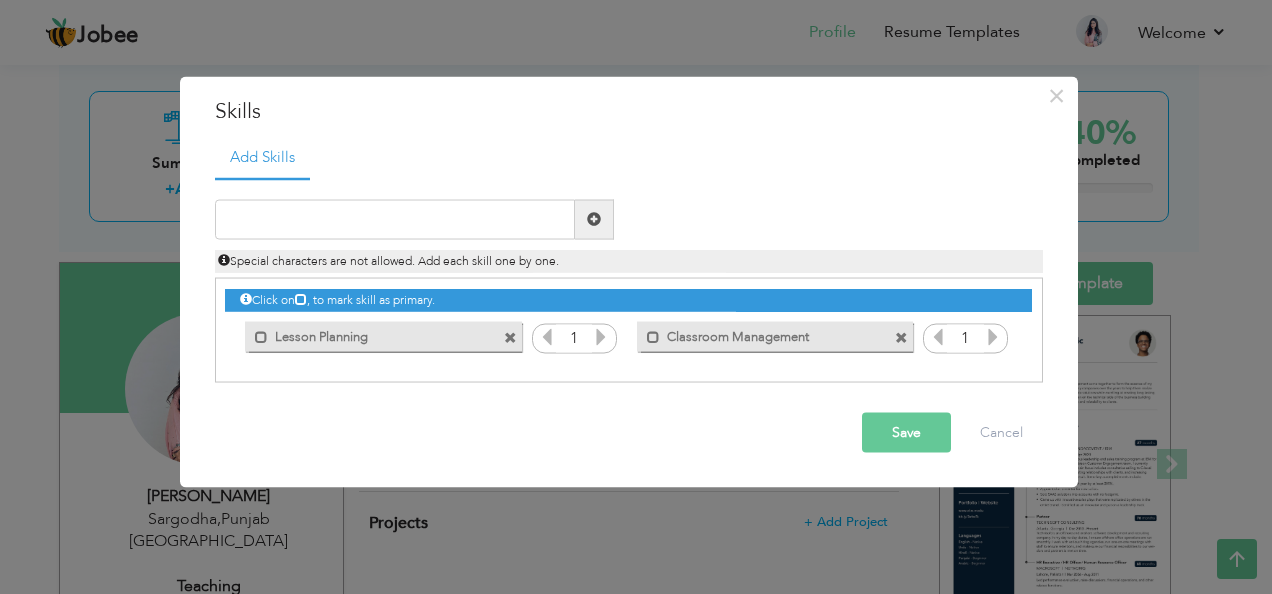 click at bounding box center [601, 336] 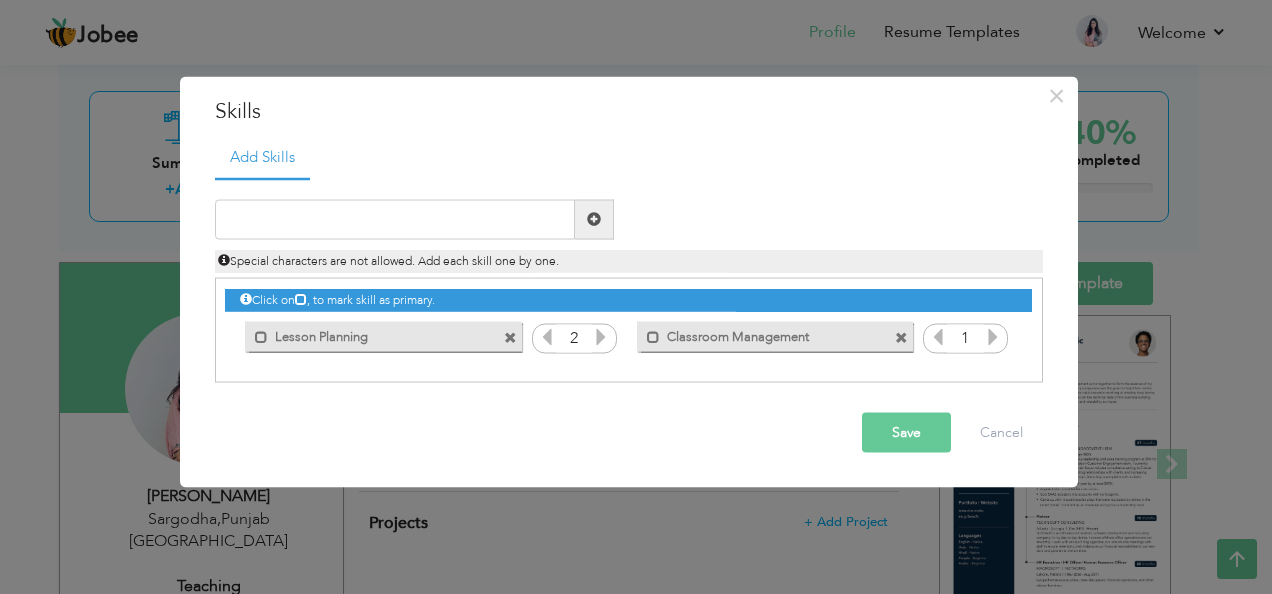 click at bounding box center [547, 336] 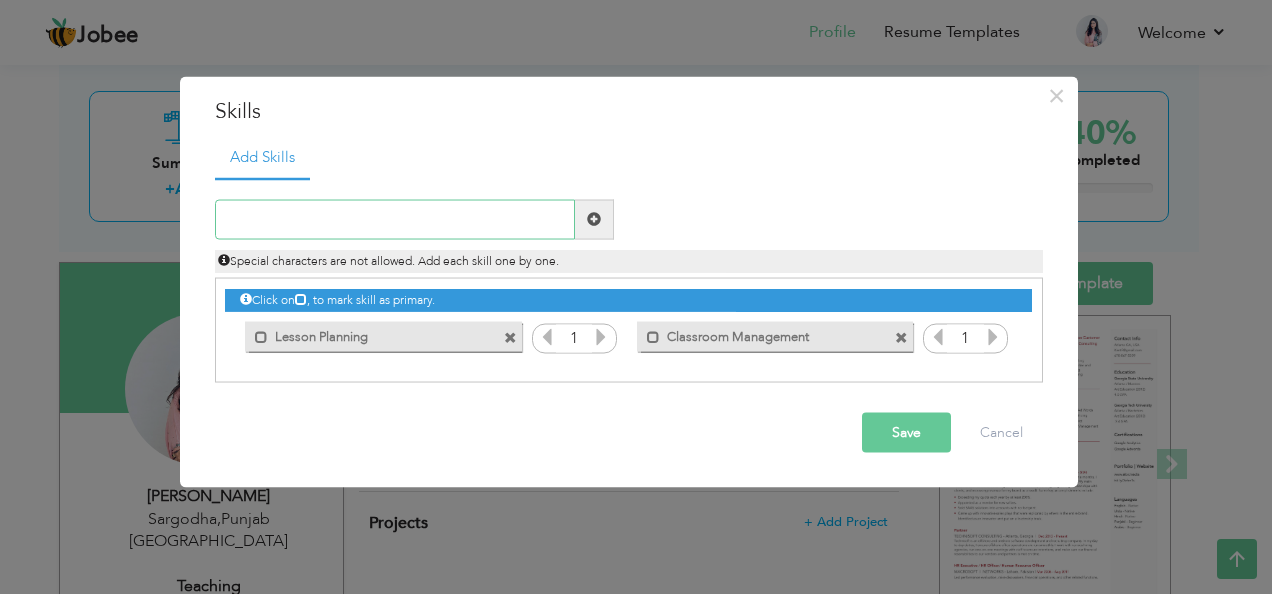 click at bounding box center [395, 219] 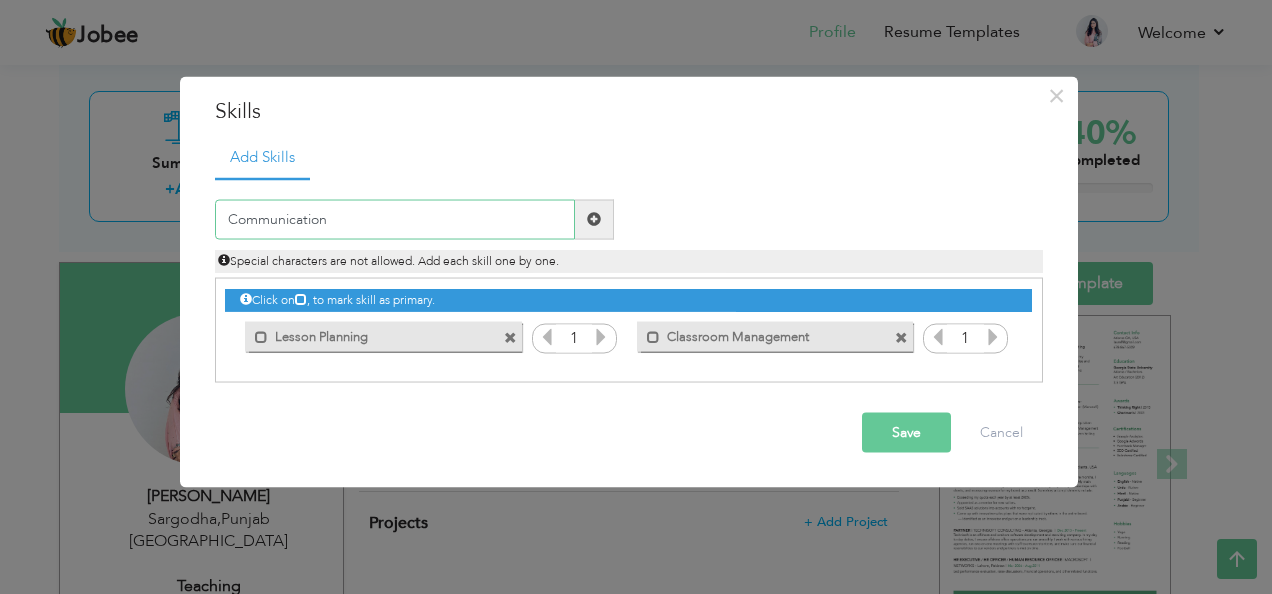 type on "Communication" 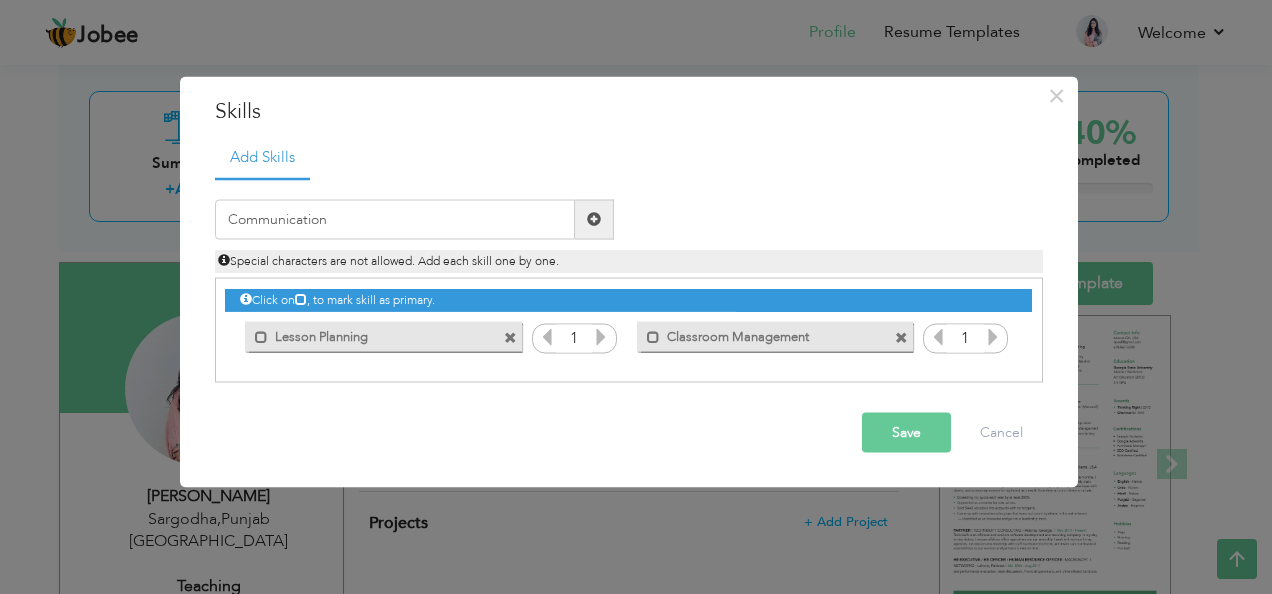 click at bounding box center (594, 219) 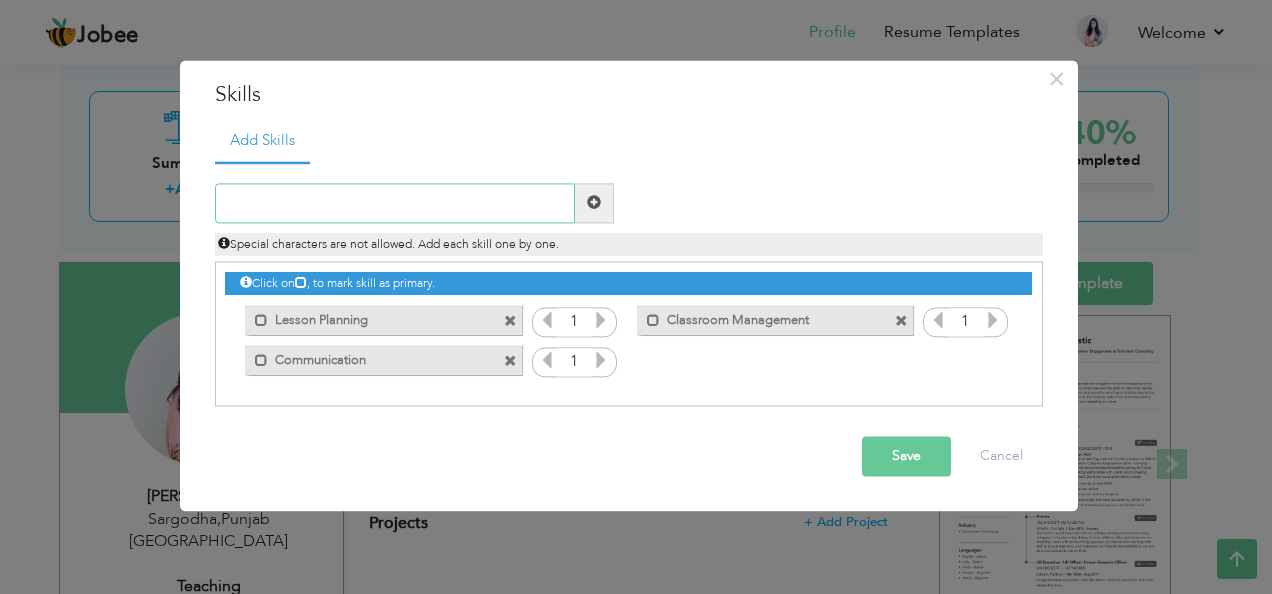 click at bounding box center (395, 203) 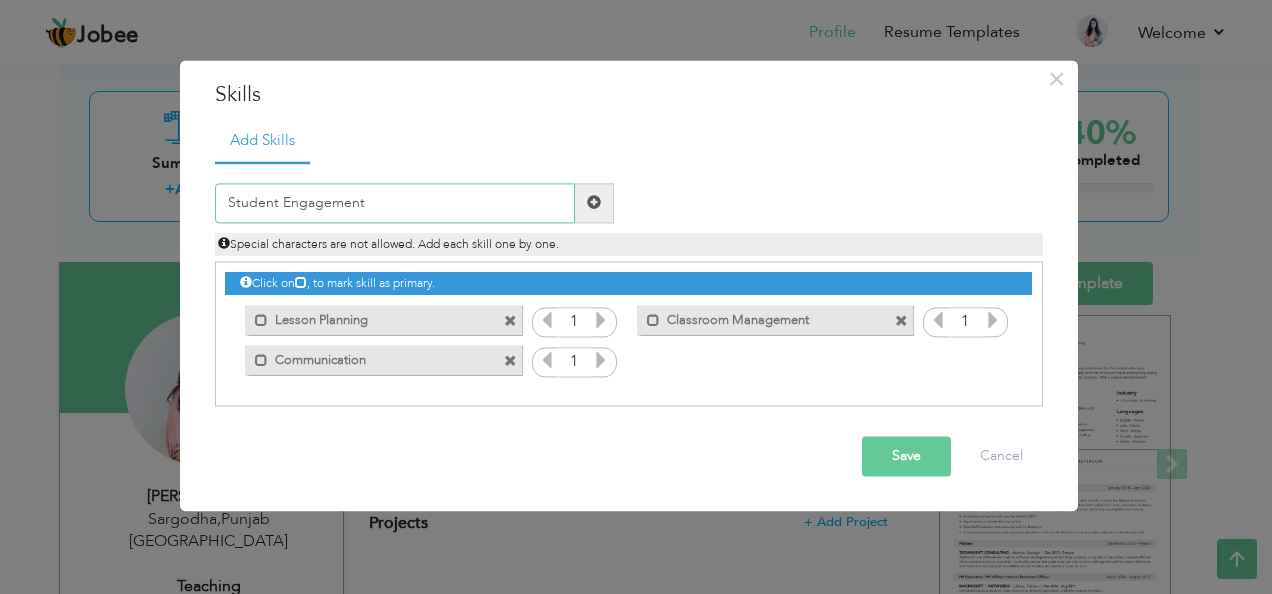 type on "Student Engagement" 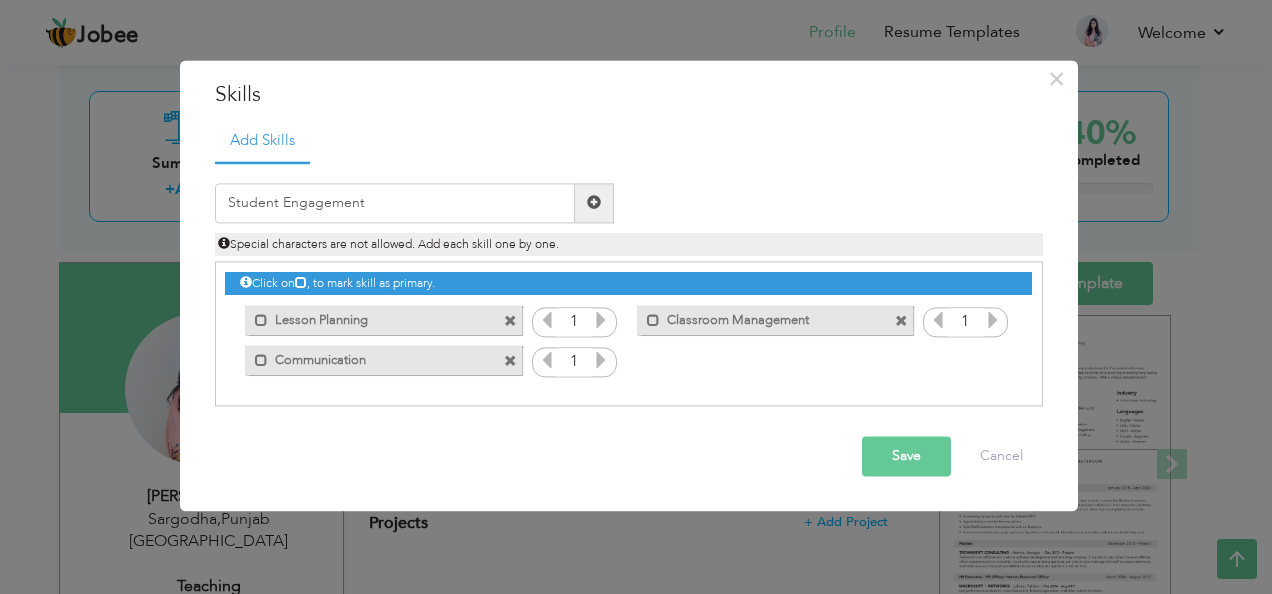 click at bounding box center [594, 203] 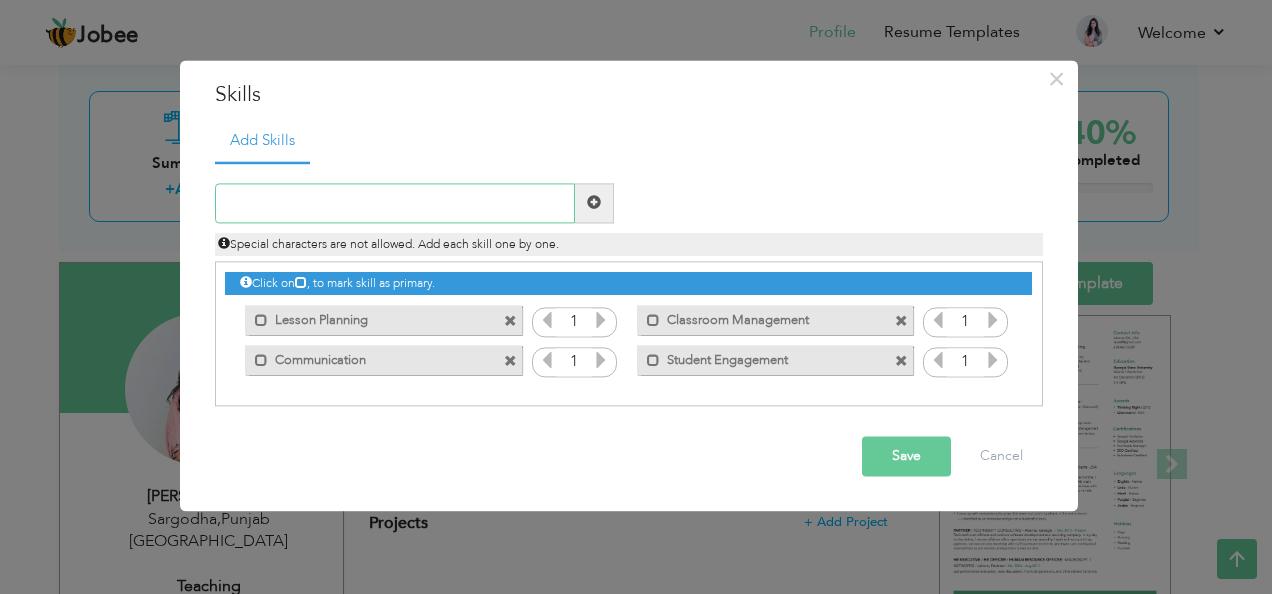 click at bounding box center [395, 203] 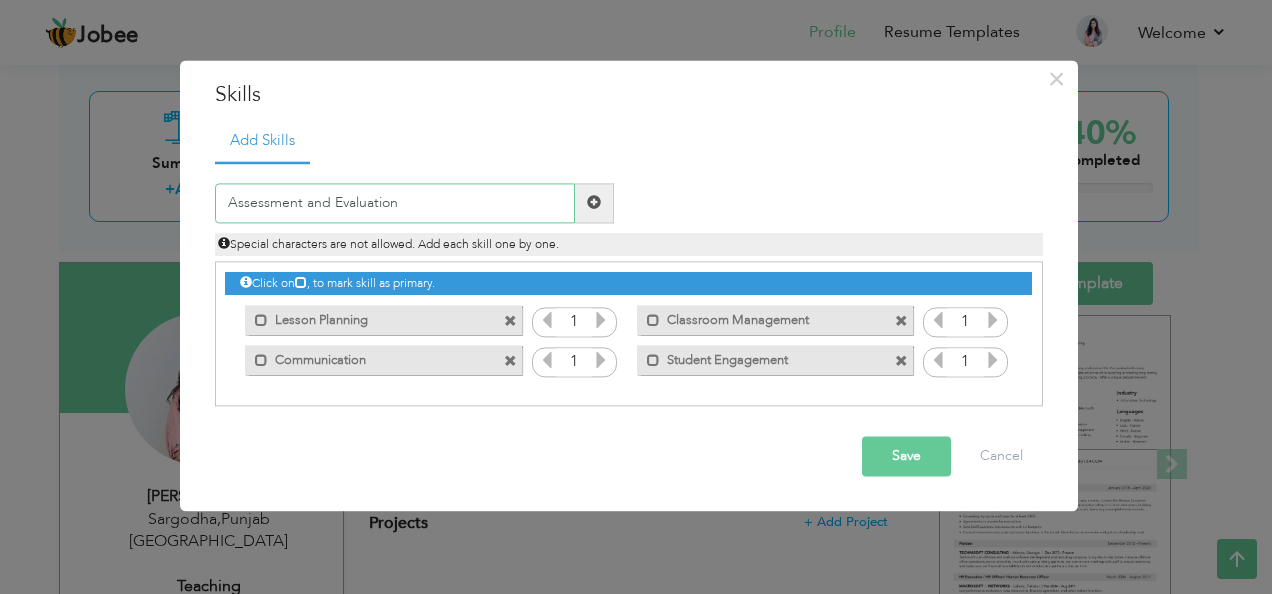 type on "Assessment and Evaluation" 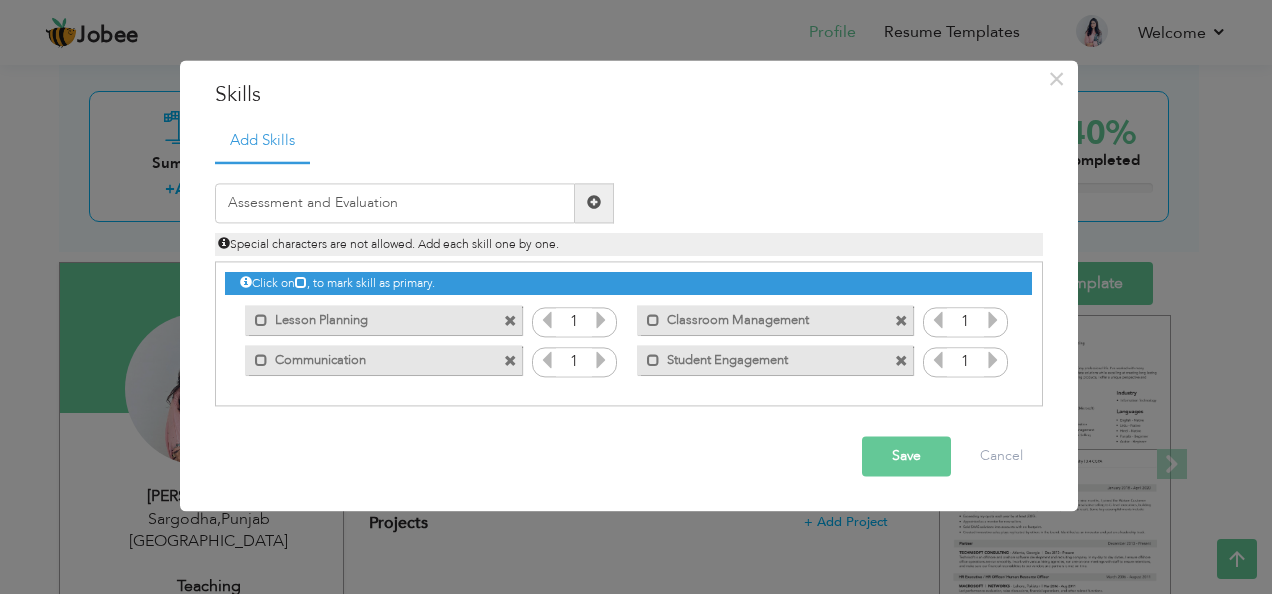 click at bounding box center [594, 203] 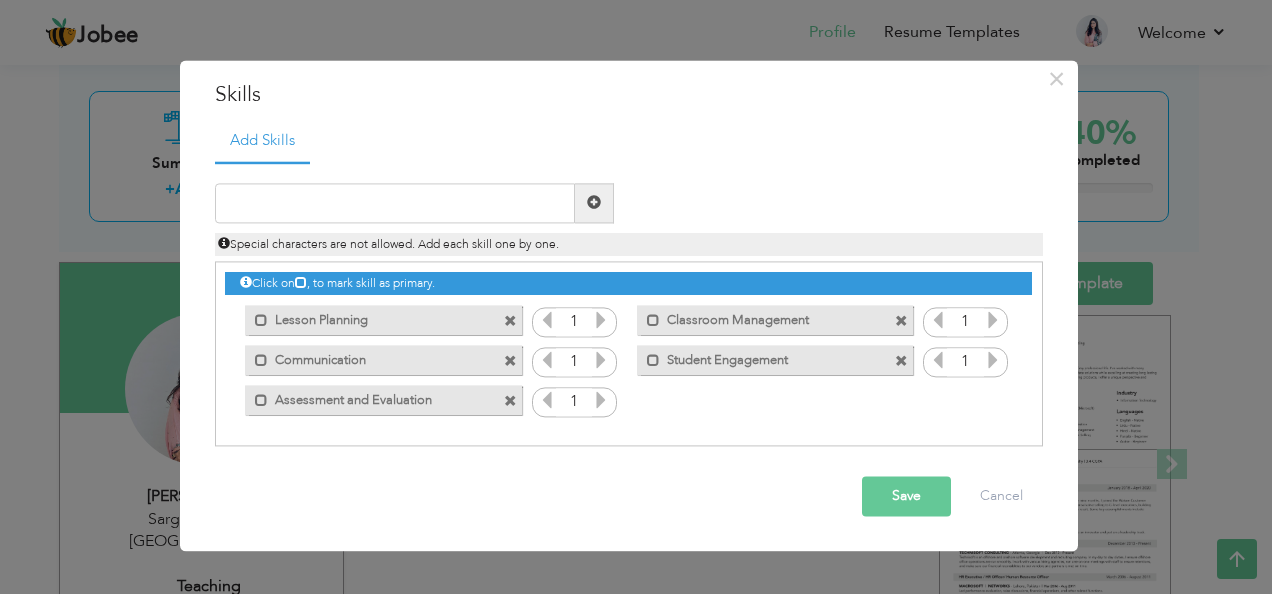click on "Save" at bounding box center (906, 496) 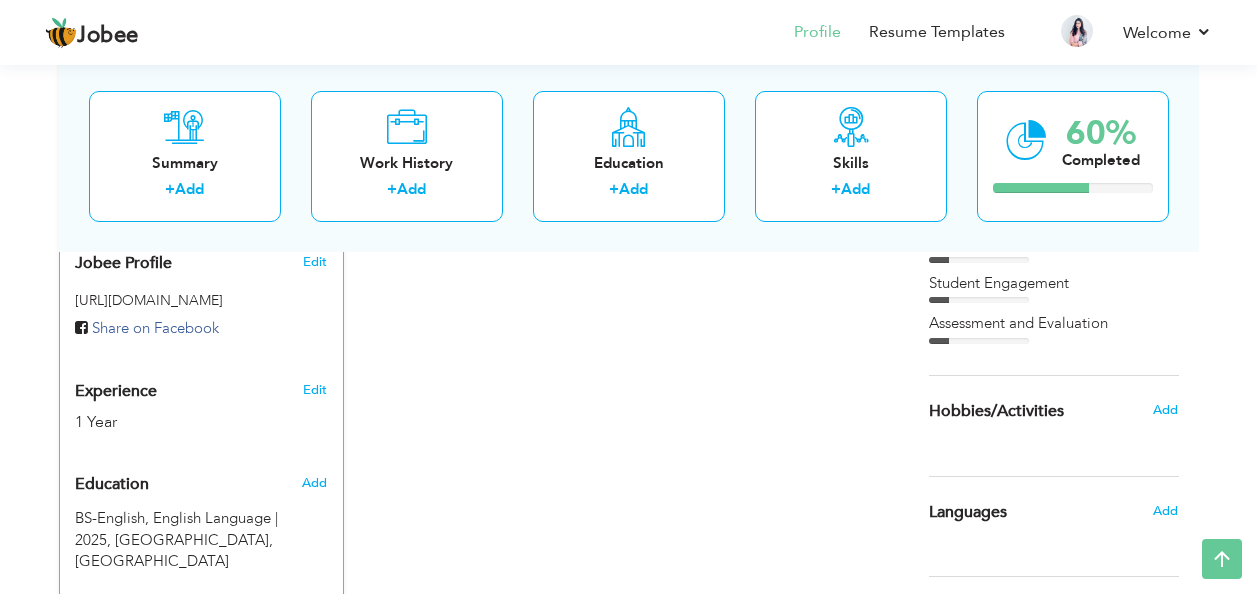 scroll, scrollTop: 615, scrollLeft: 0, axis: vertical 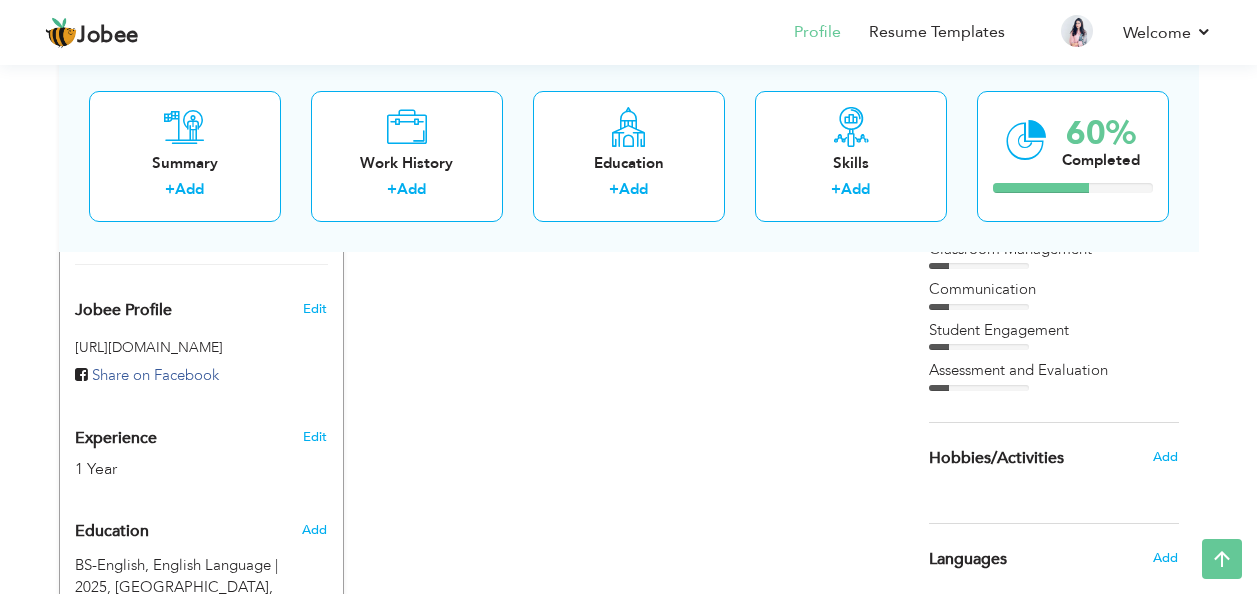 click on "Add" at bounding box center [1165, 457] 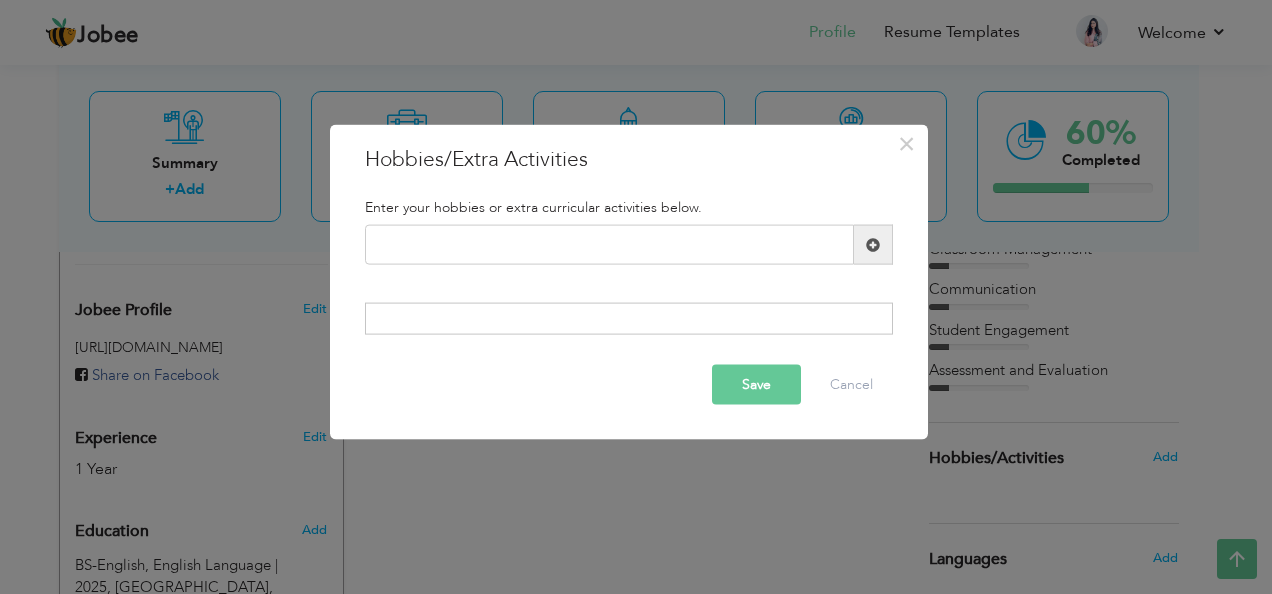 click on "×
Hobbies/Extra Activities
Enter your hobbies or extra curricular activities below.
Duplicate entry Save" at bounding box center [636, 297] 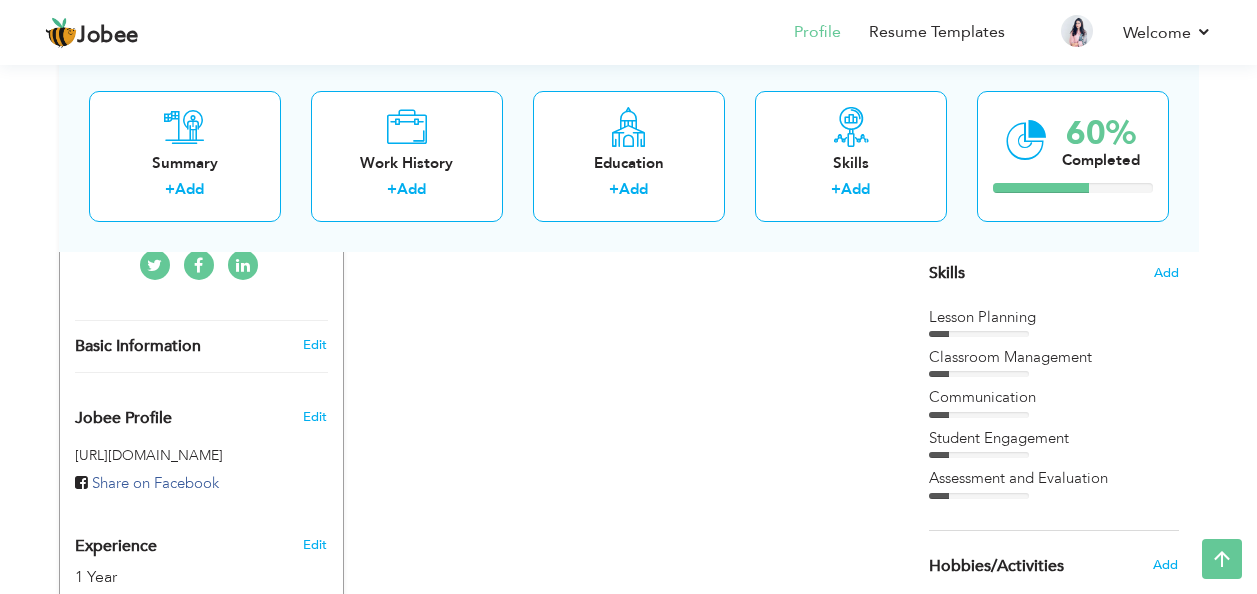 scroll, scrollTop: 415, scrollLeft: 0, axis: vertical 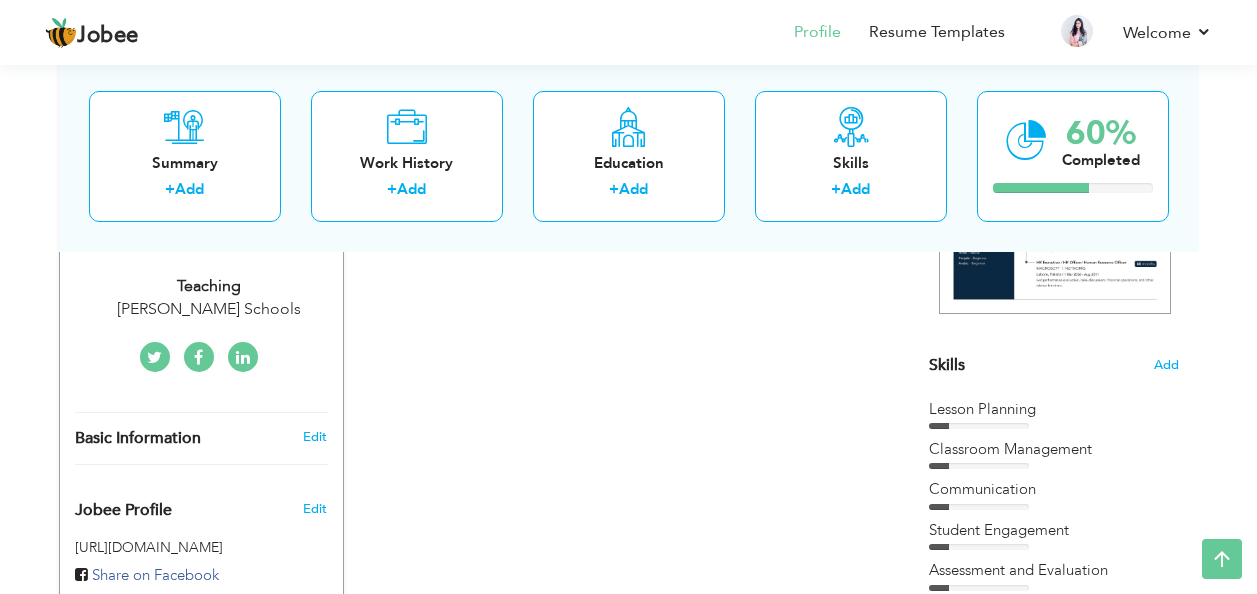 click at bounding box center (979, 426) 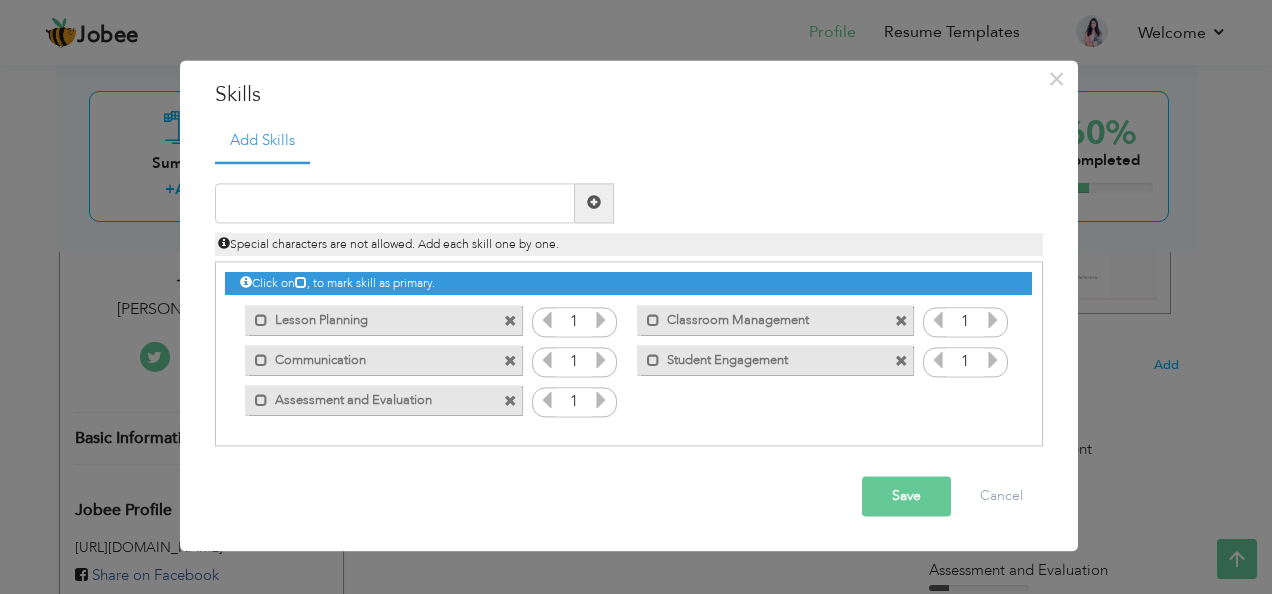 click at bounding box center [601, 320] 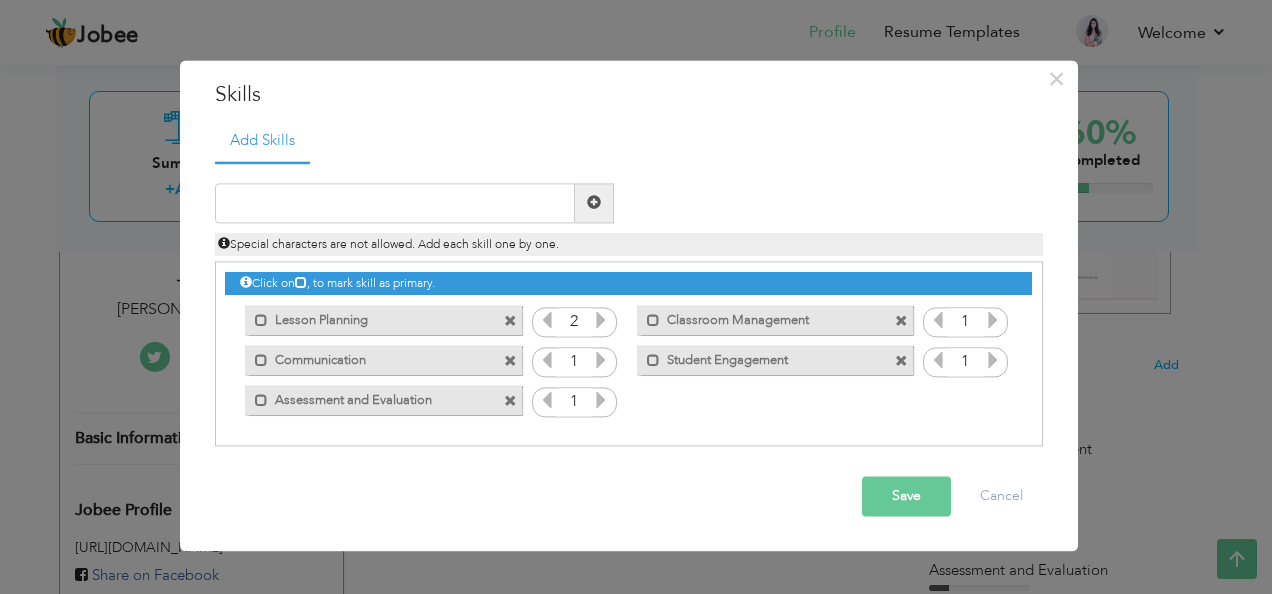 click at bounding box center [601, 320] 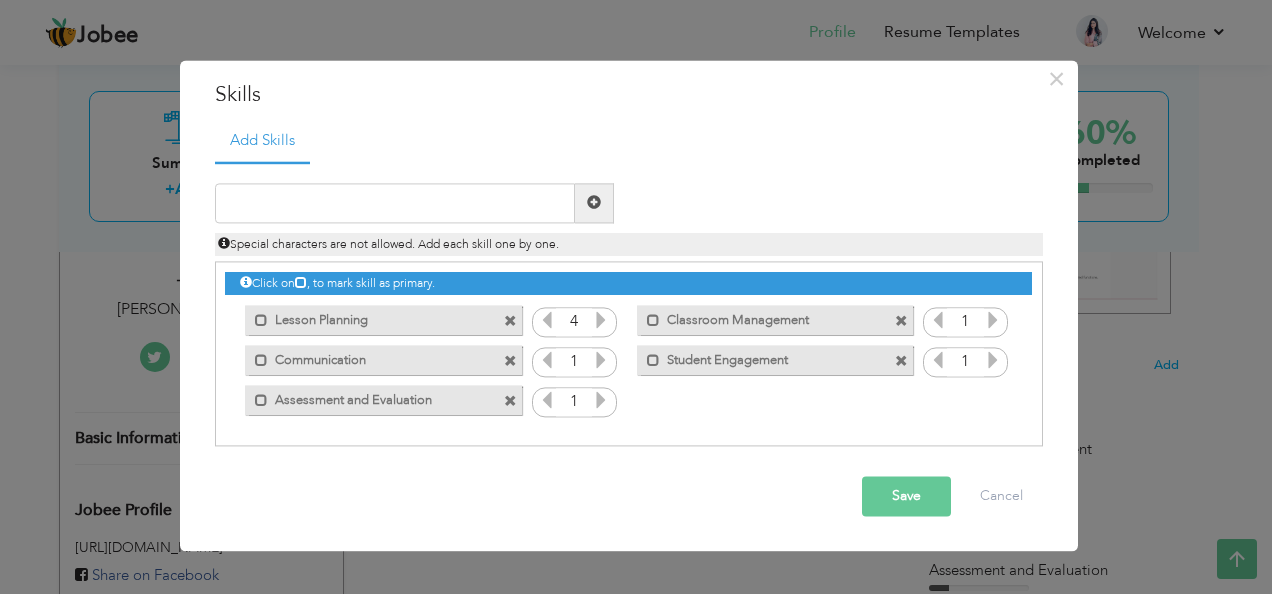 click at bounding box center [601, 320] 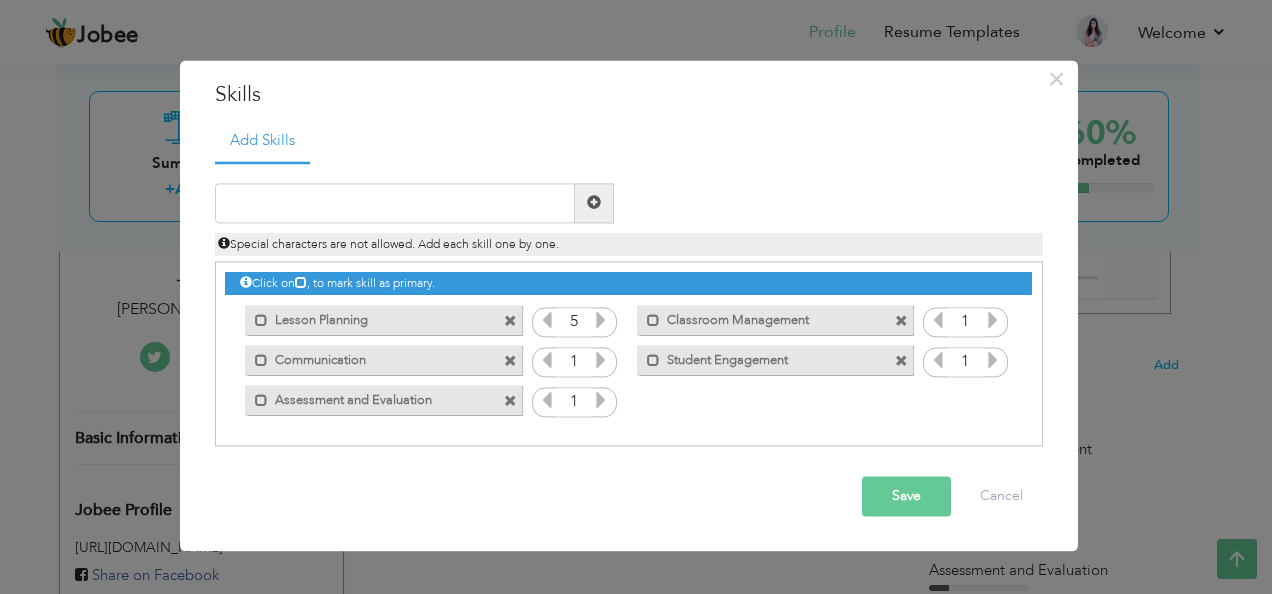 click at bounding box center (601, 320) 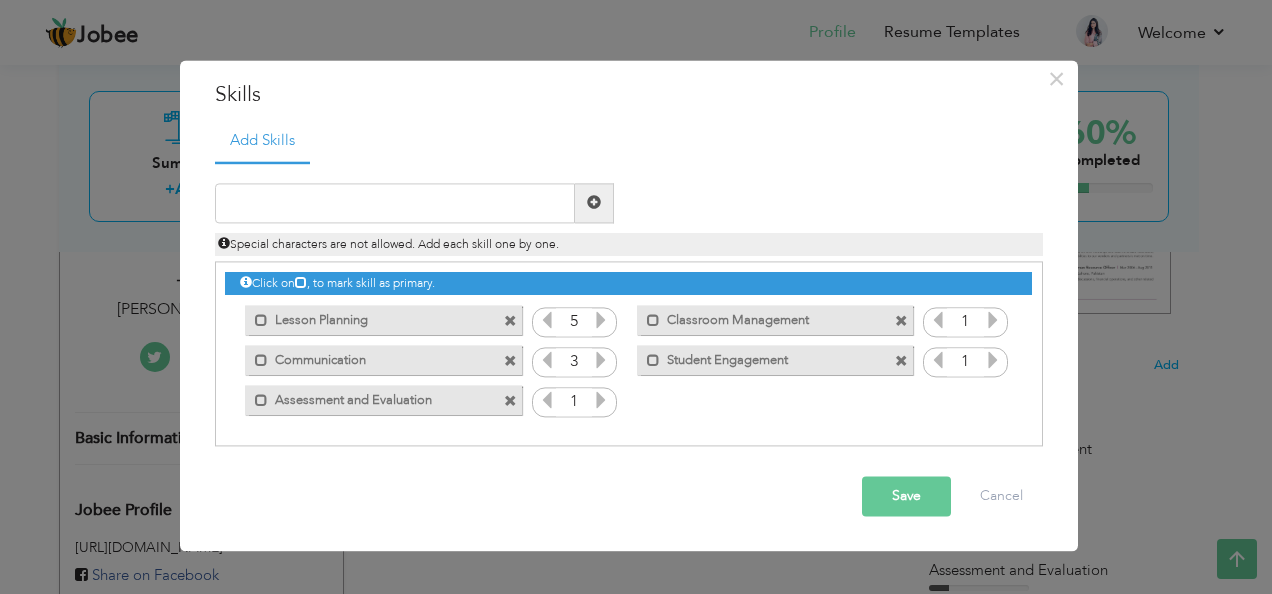 click at bounding box center (601, 360) 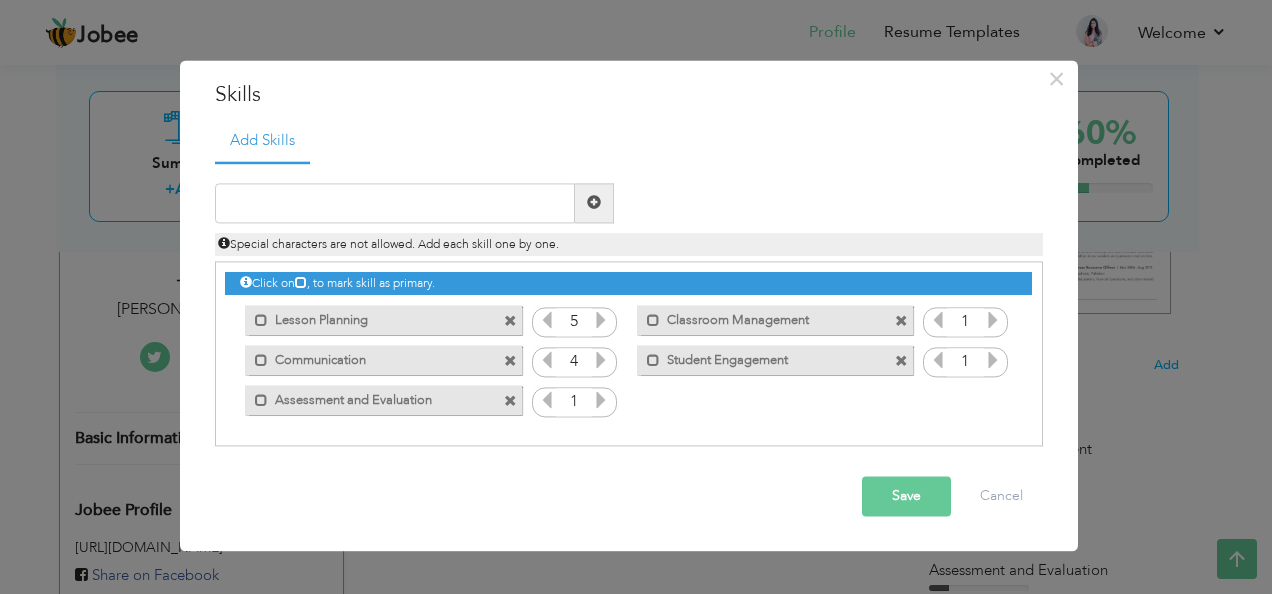 click at bounding box center [601, 400] 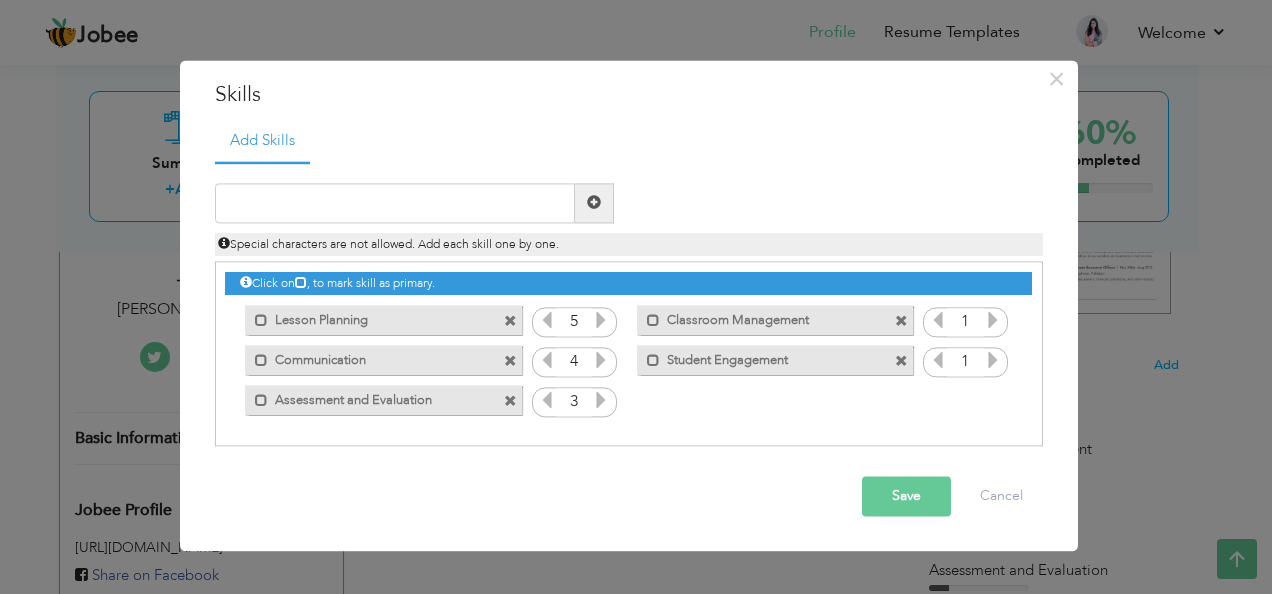 click at bounding box center (601, 400) 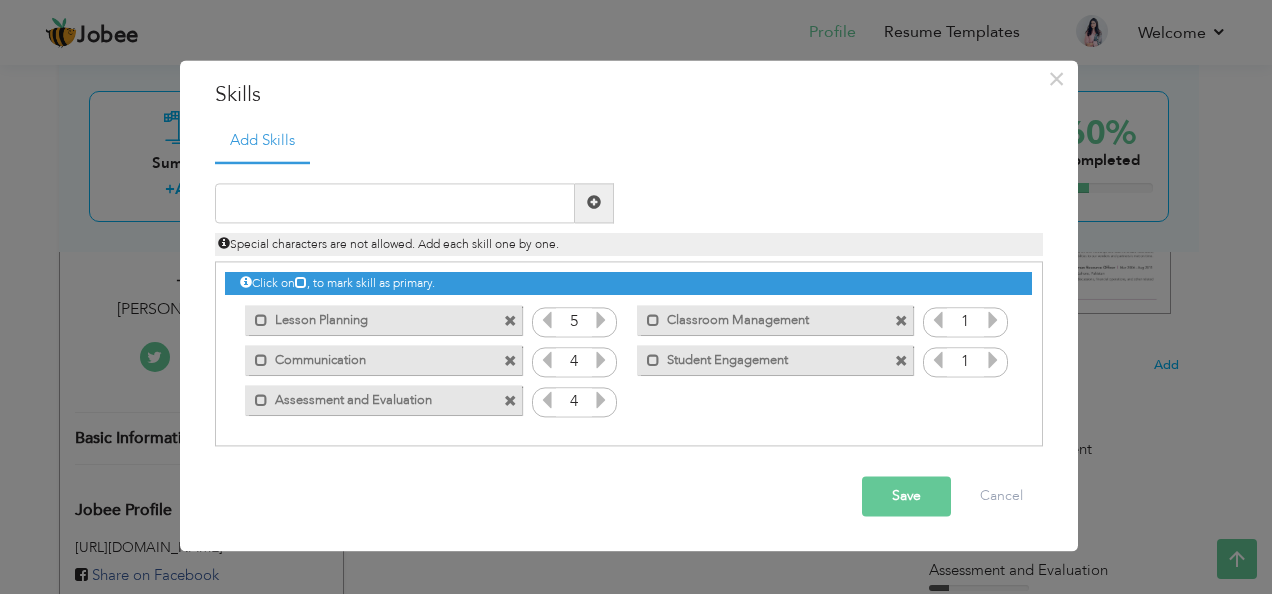 click at bounding box center [993, 320] 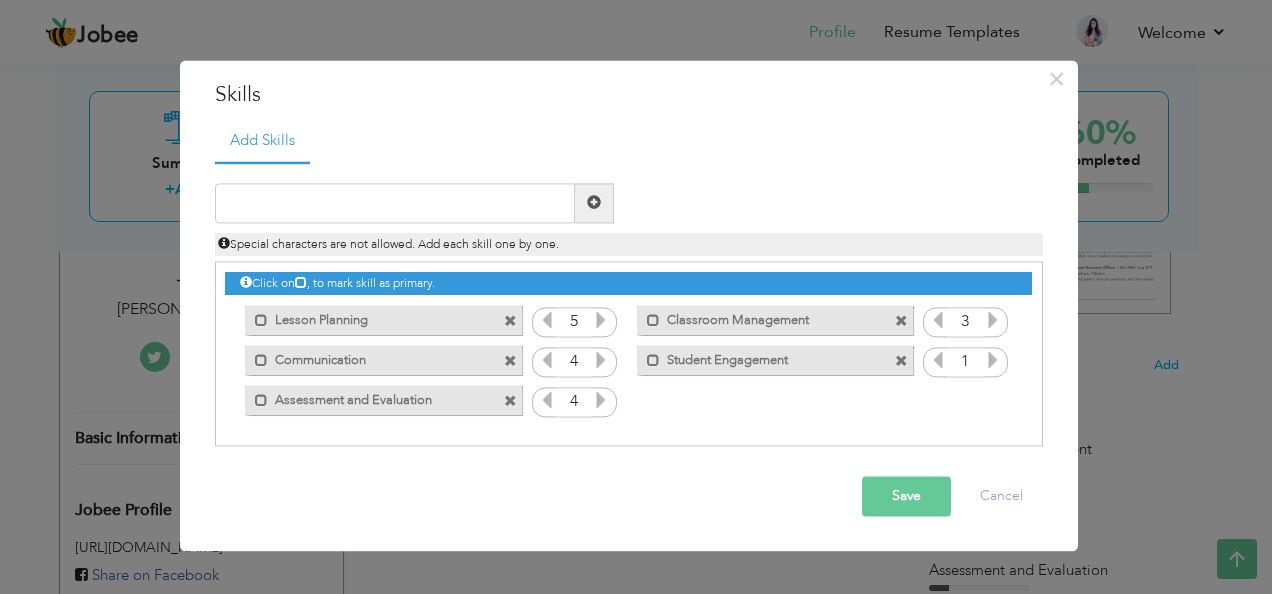 click at bounding box center [993, 320] 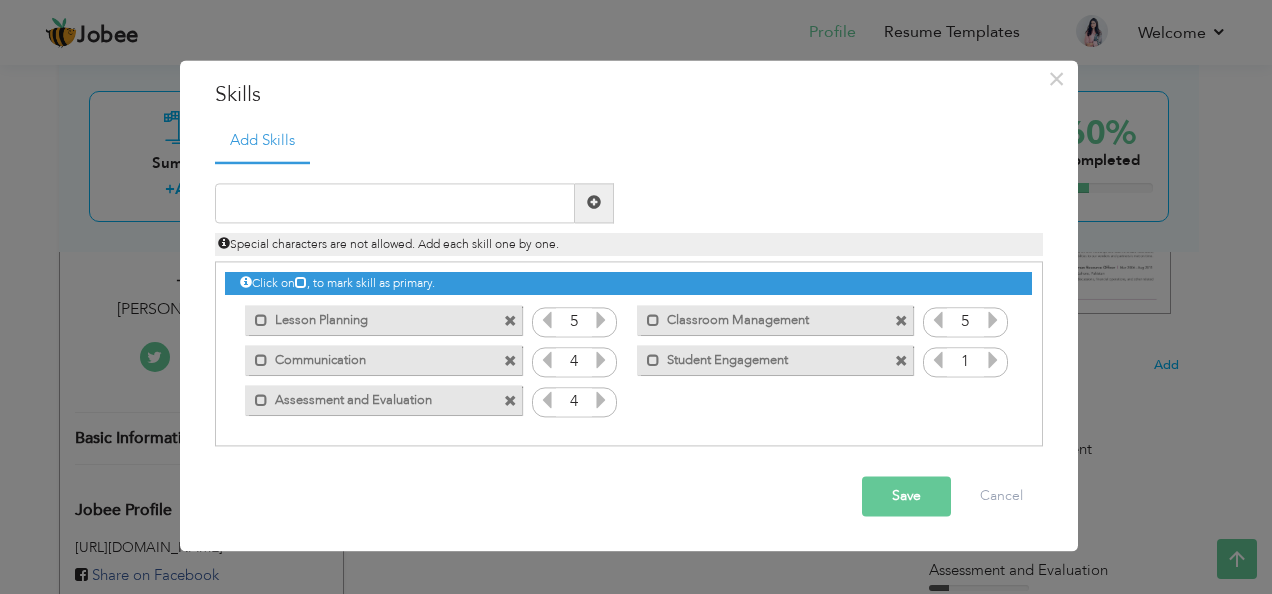 click at bounding box center [993, 320] 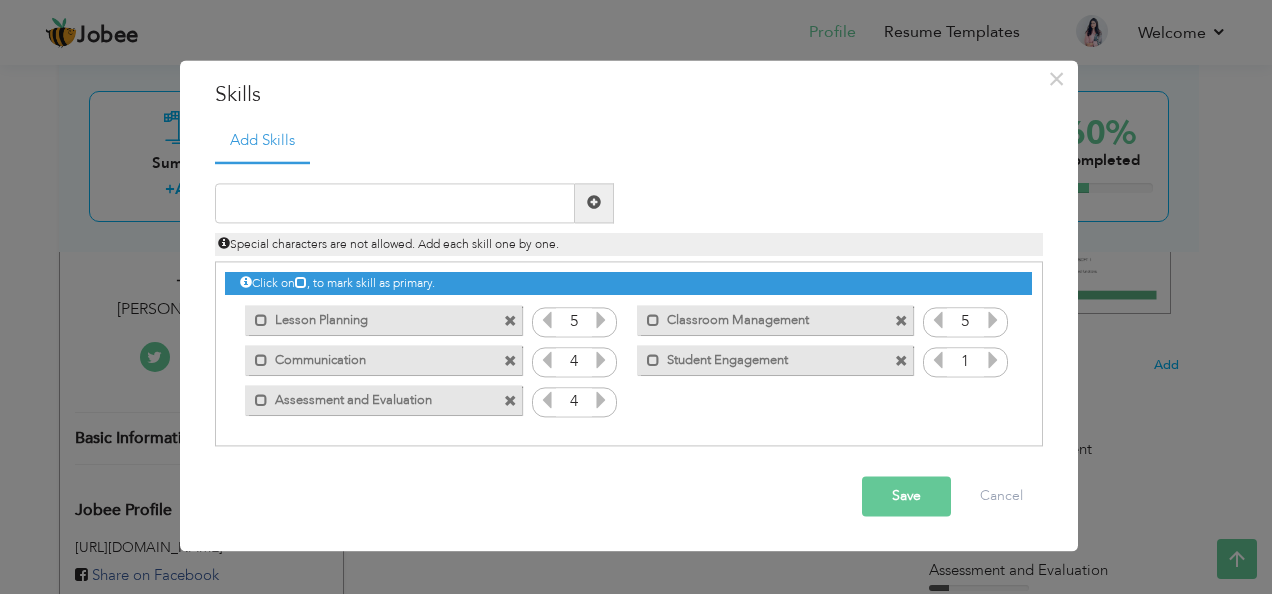 click at bounding box center (993, 360) 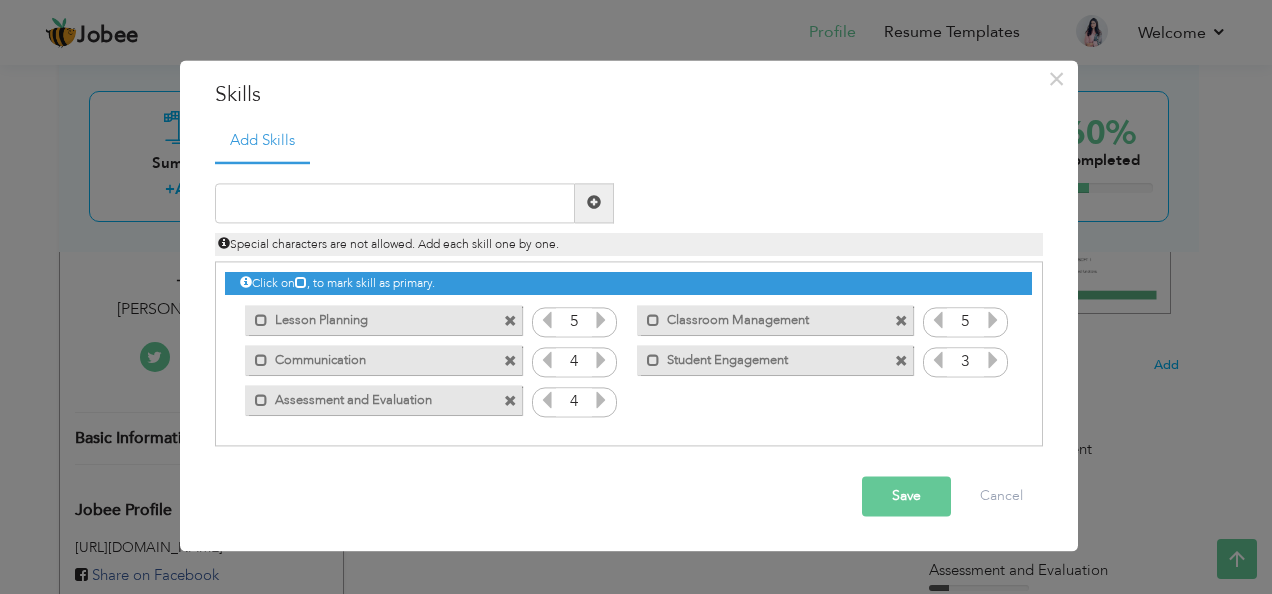 click at bounding box center (993, 360) 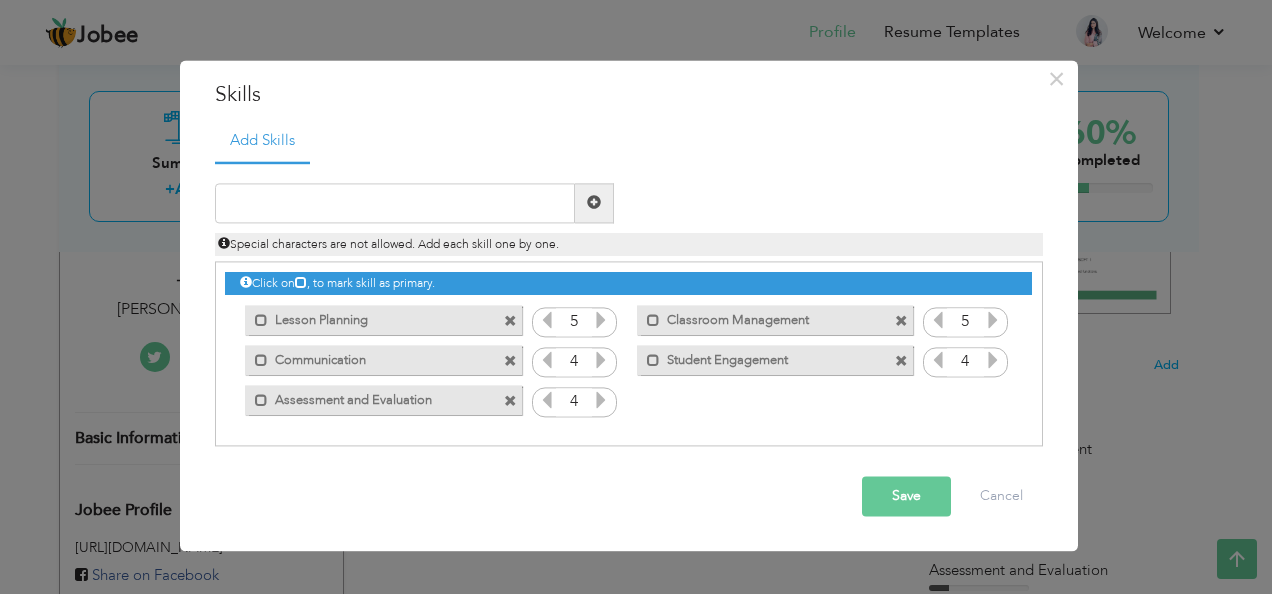 click at bounding box center (993, 360) 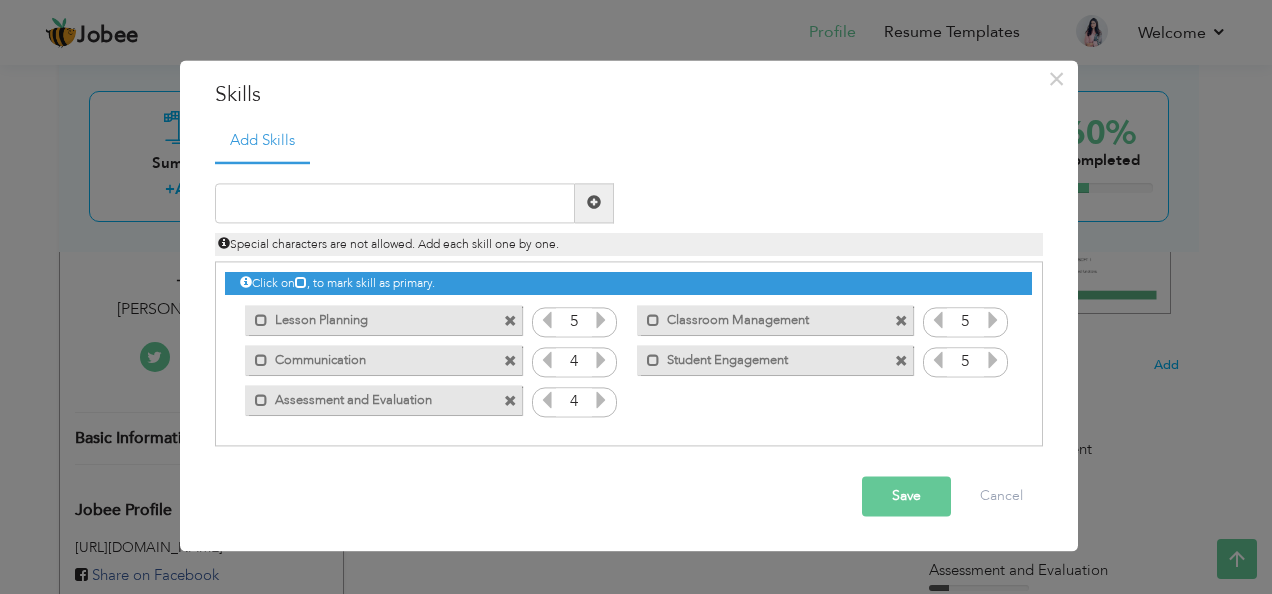 click on "Save" at bounding box center [906, 496] 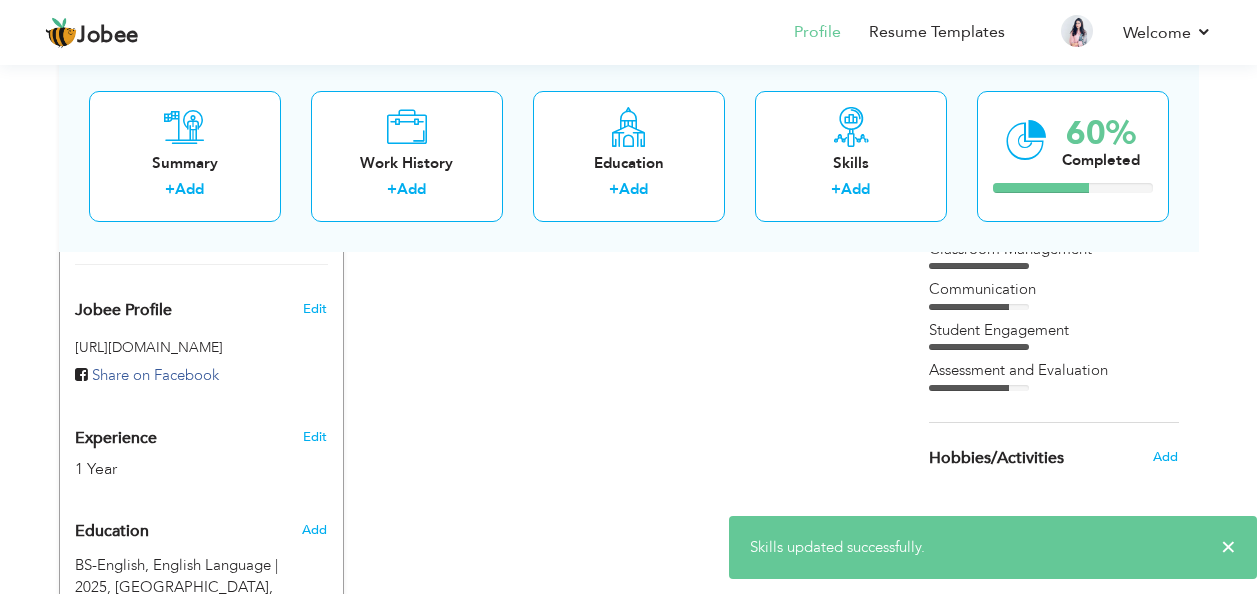 scroll, scrollTop: 715, scrollLeft: 0, axis: vertical 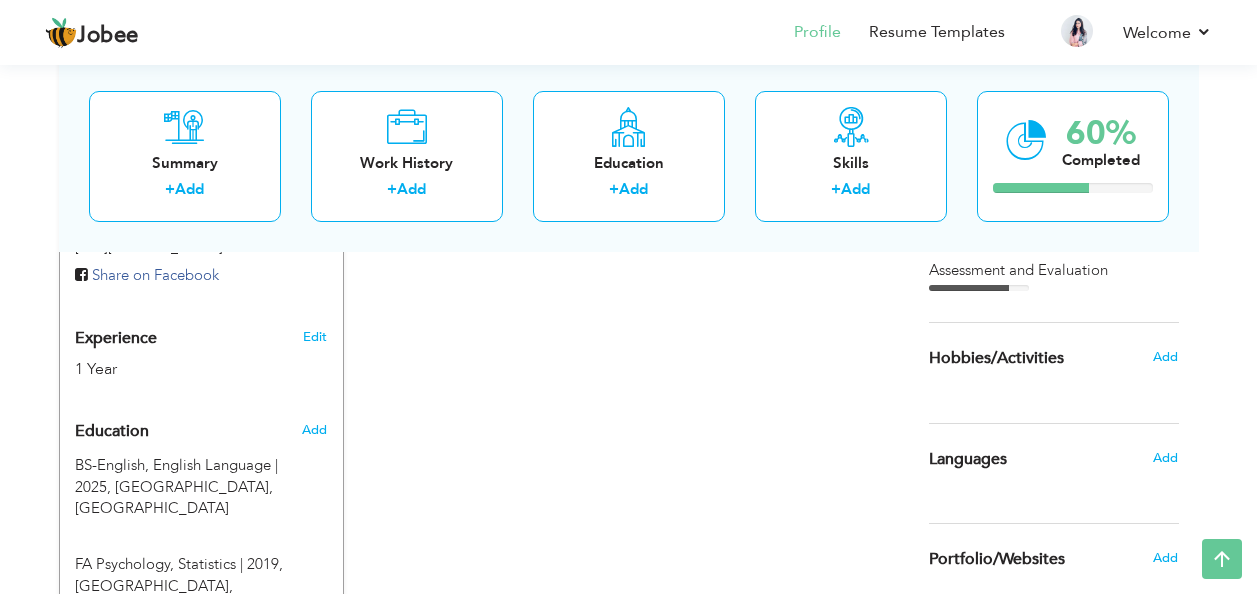 click on "Add" at bounding box center [1165, 357] 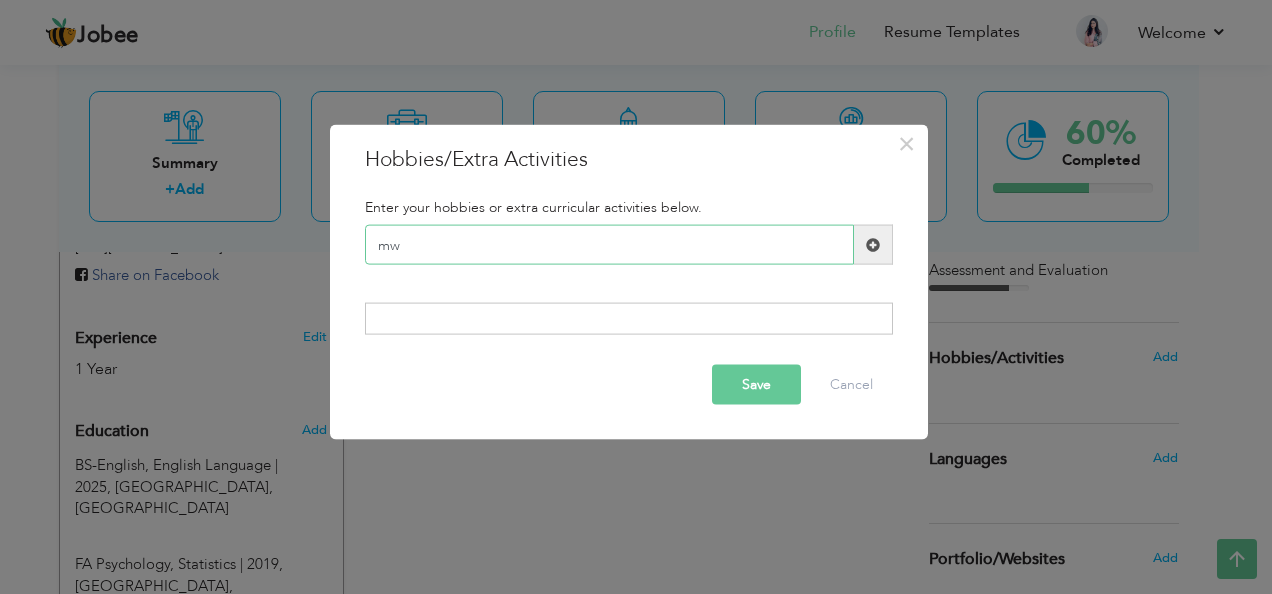 type on "m" 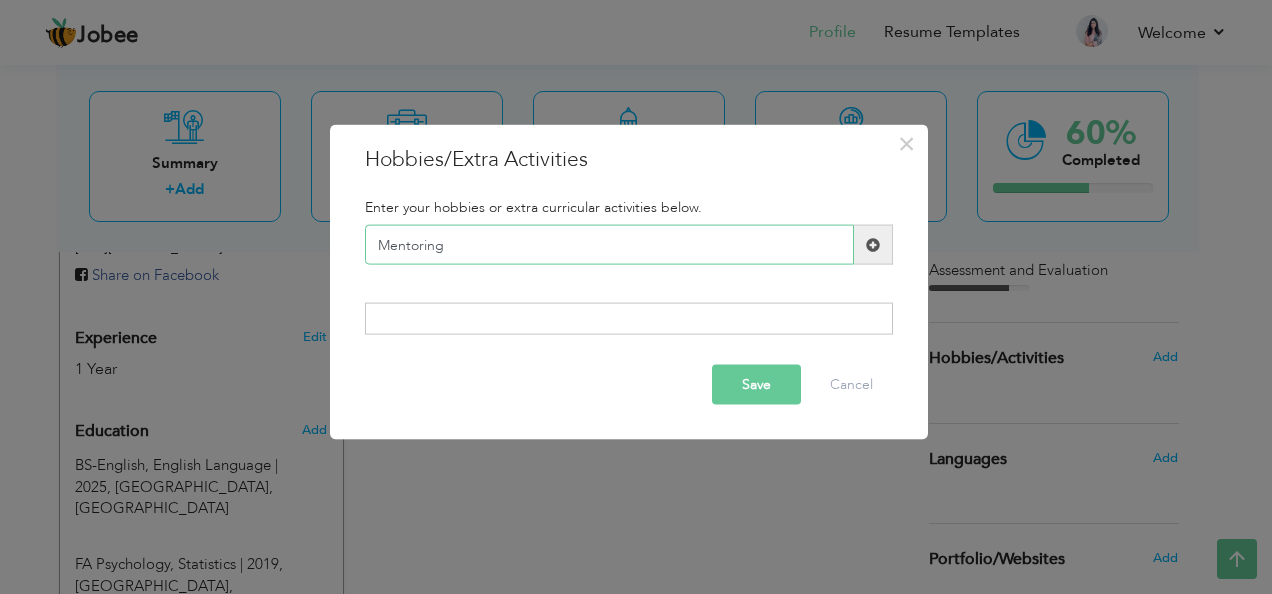 type on "Mentoring" 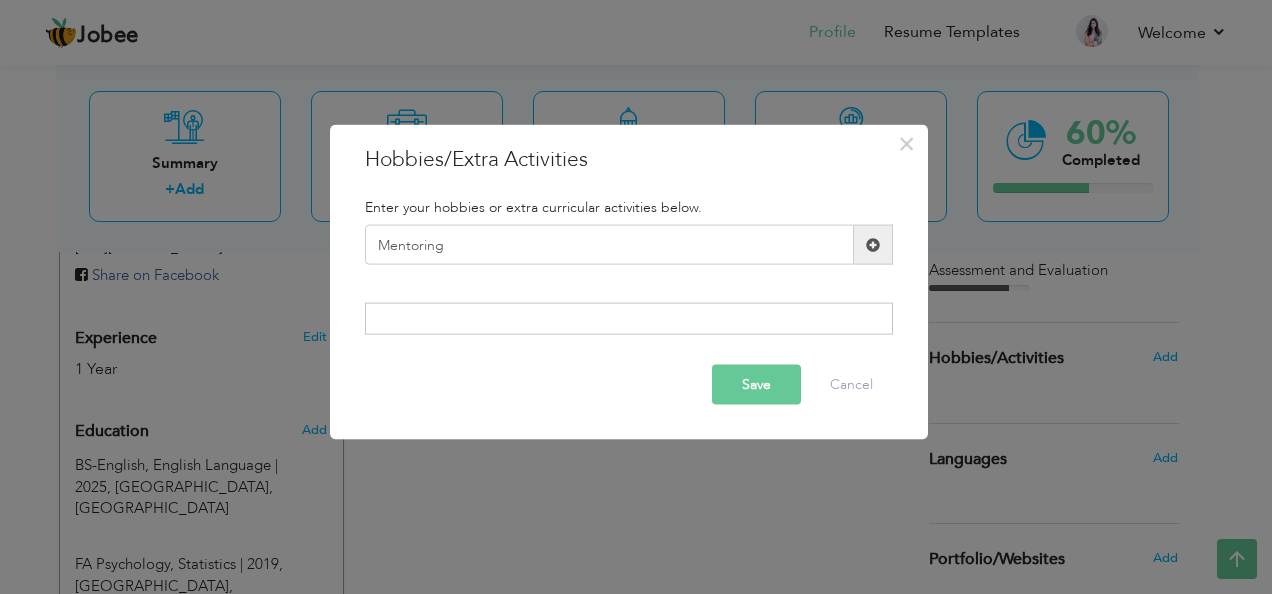 click at bounding box center (873, 245) 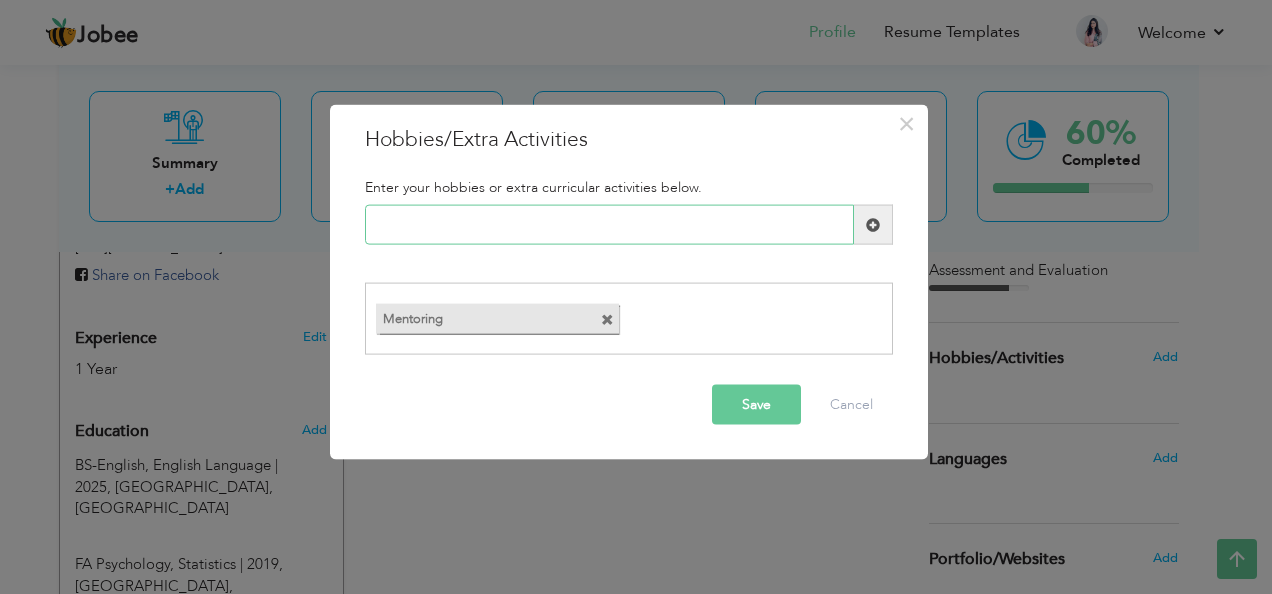 click at bounding box center (609, 225) 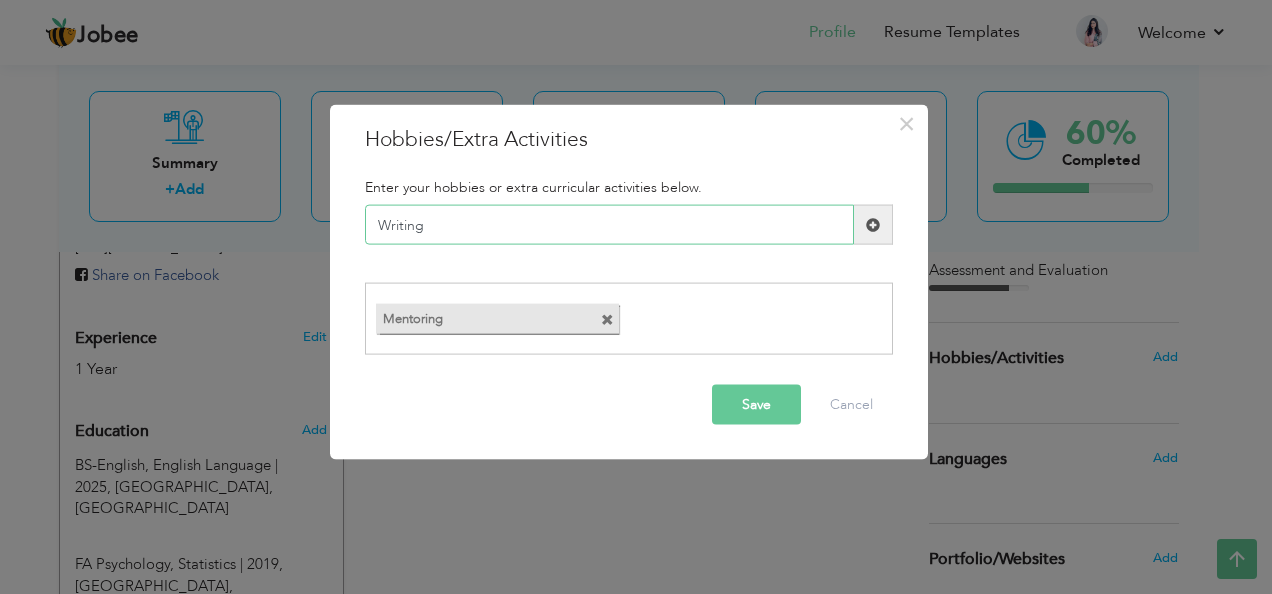 type on "Writing" 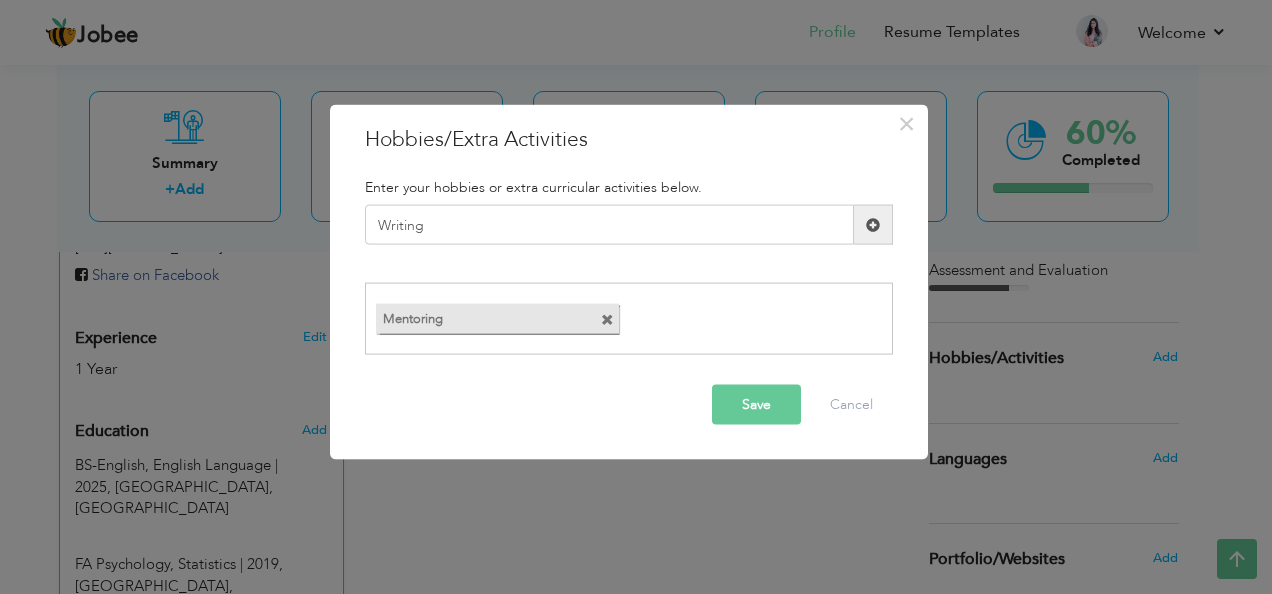 click at bounding box center [873, 224] 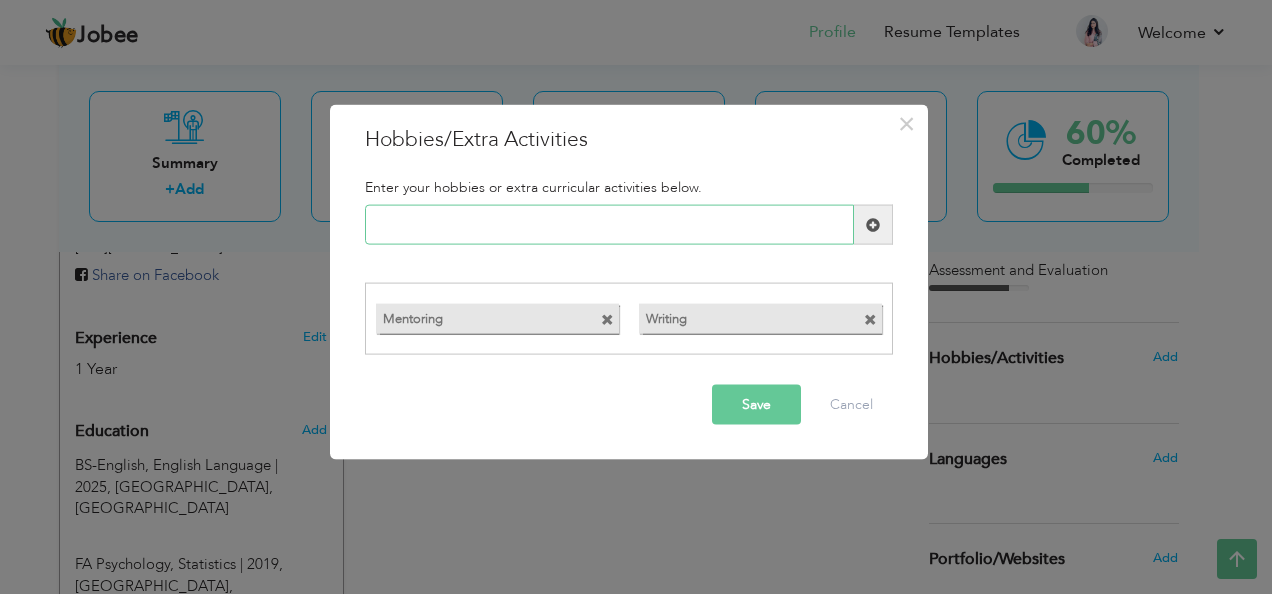 click at bounding box center [609, 225] 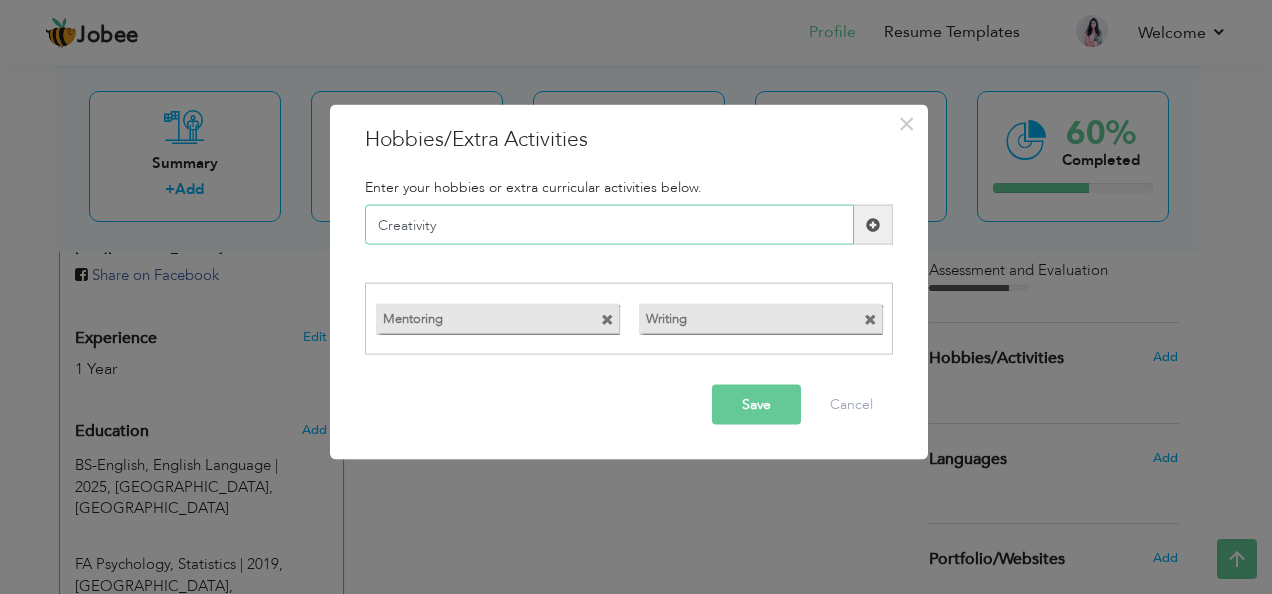 type on "Creativity" 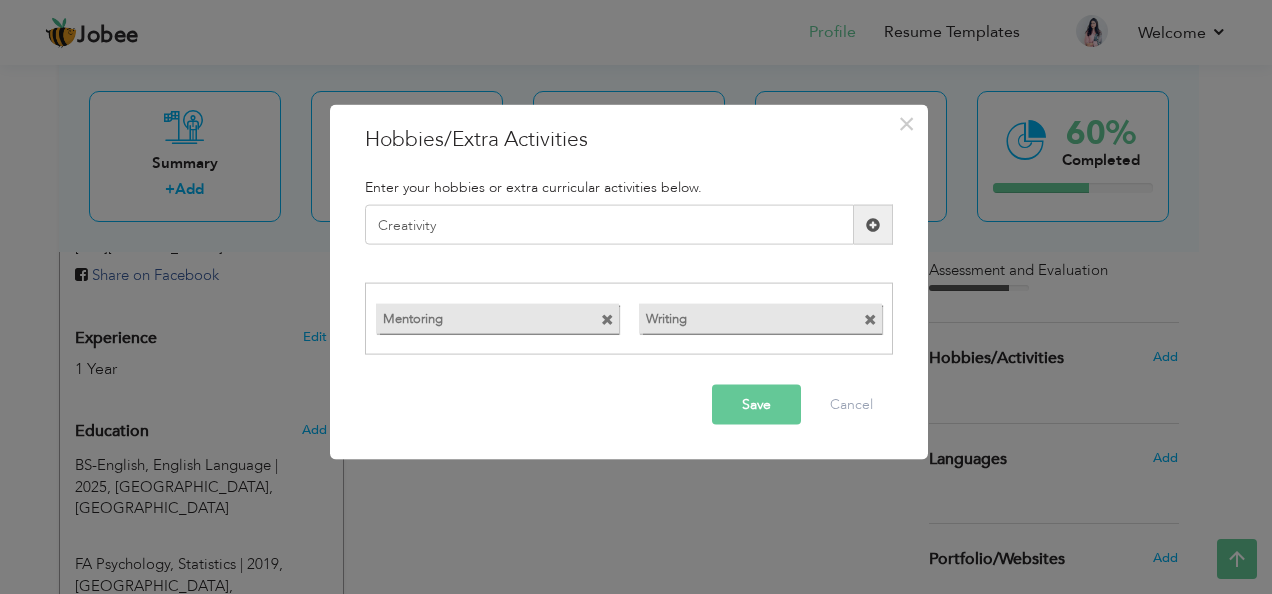 click at bounding box center (873, 224) 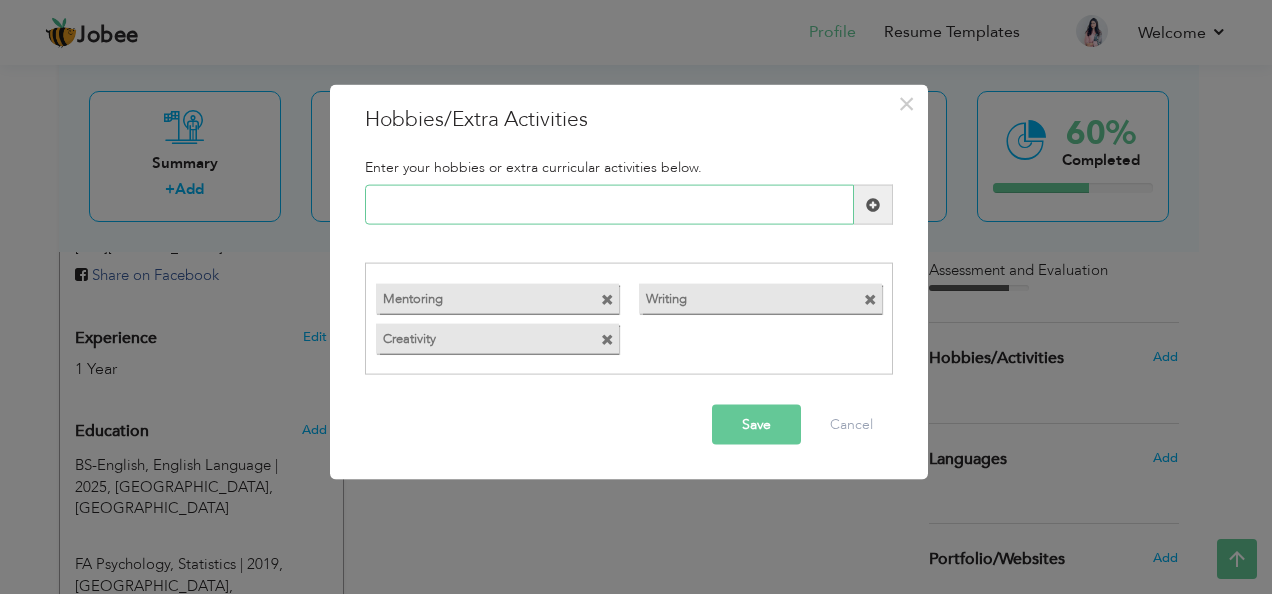 click at bounding box center (609, 205) 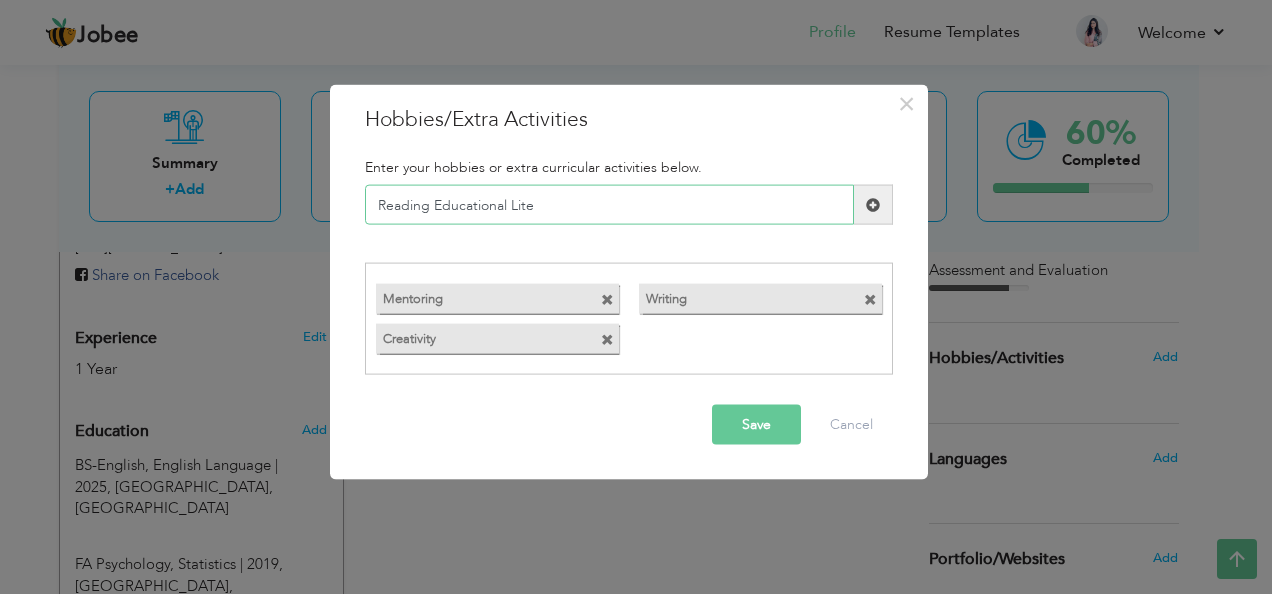 click on "Reading Educational Lite" at bounding box center [609, 205] 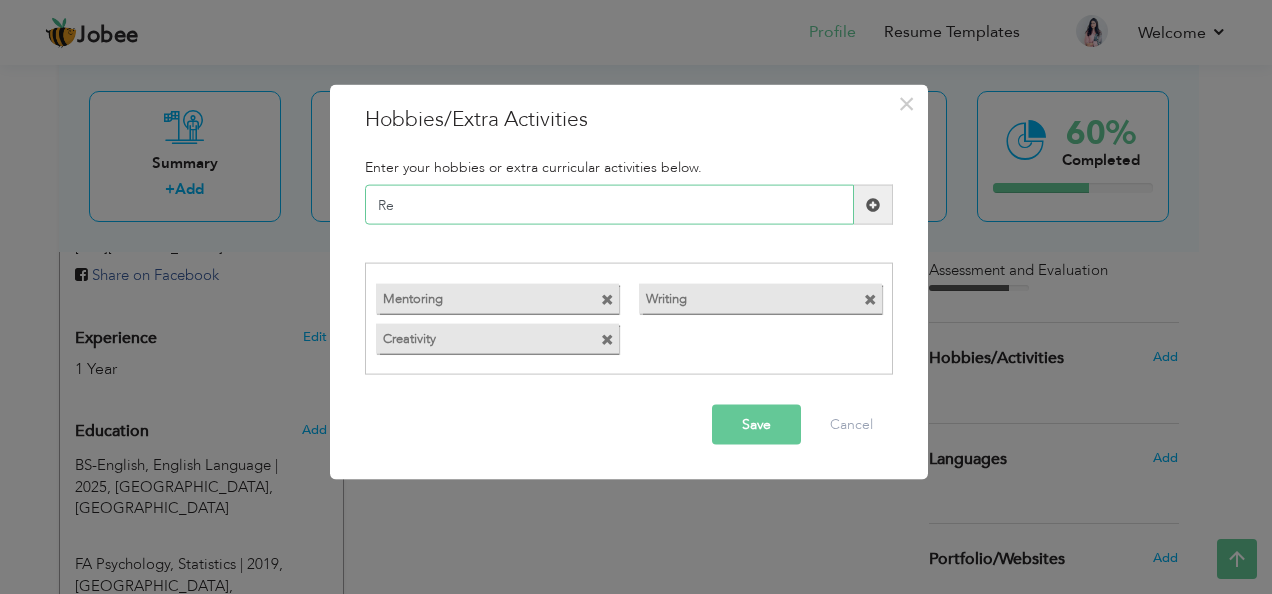 type on "R" 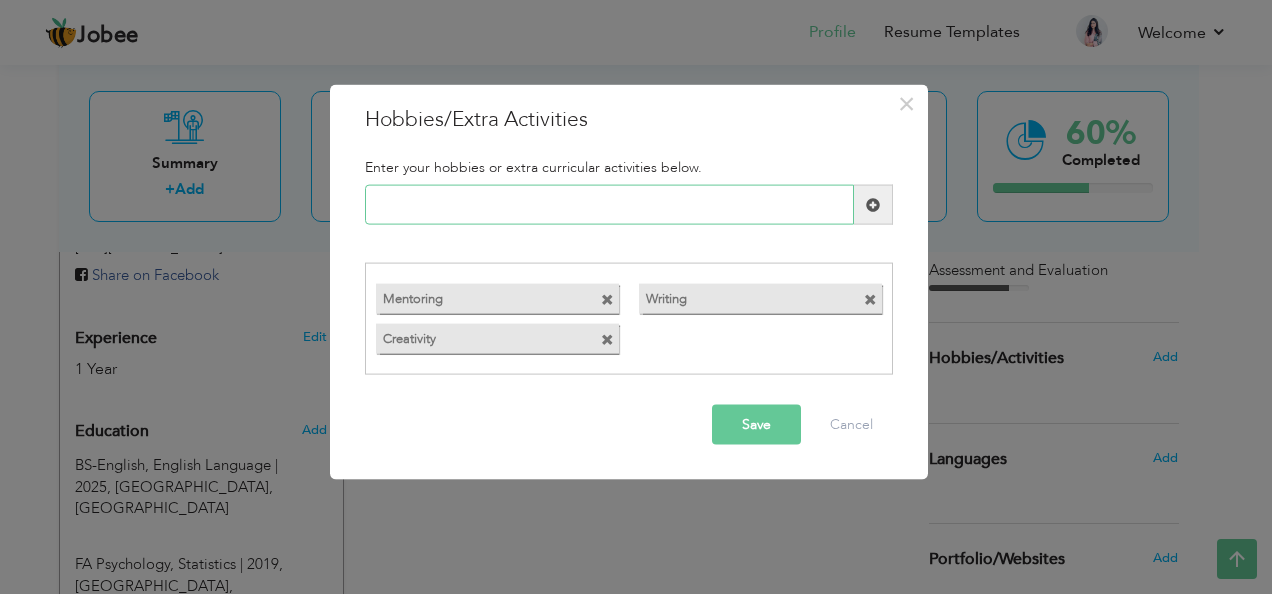 type on "l" 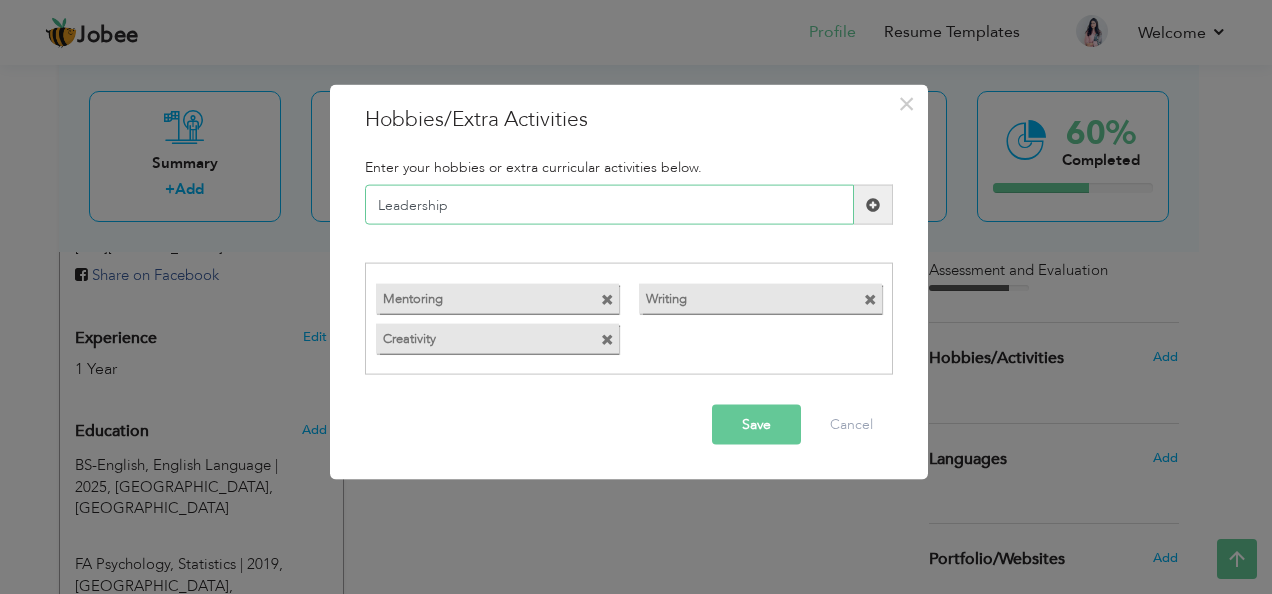 type on "Leadership" 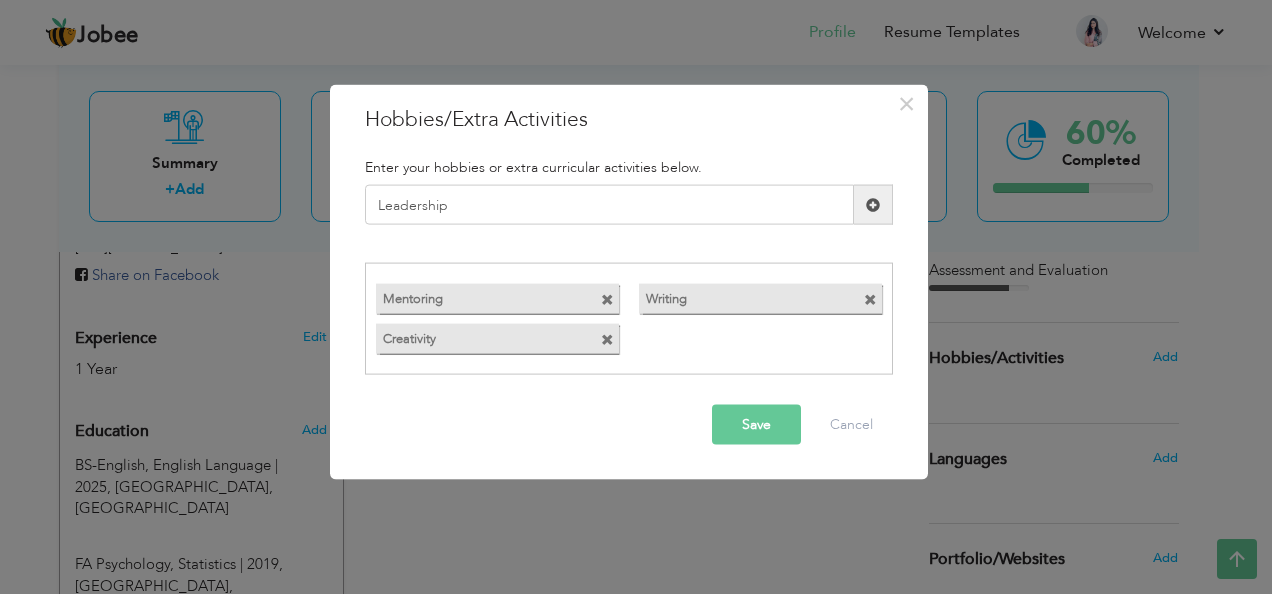 click at bounding box center [873, 205] 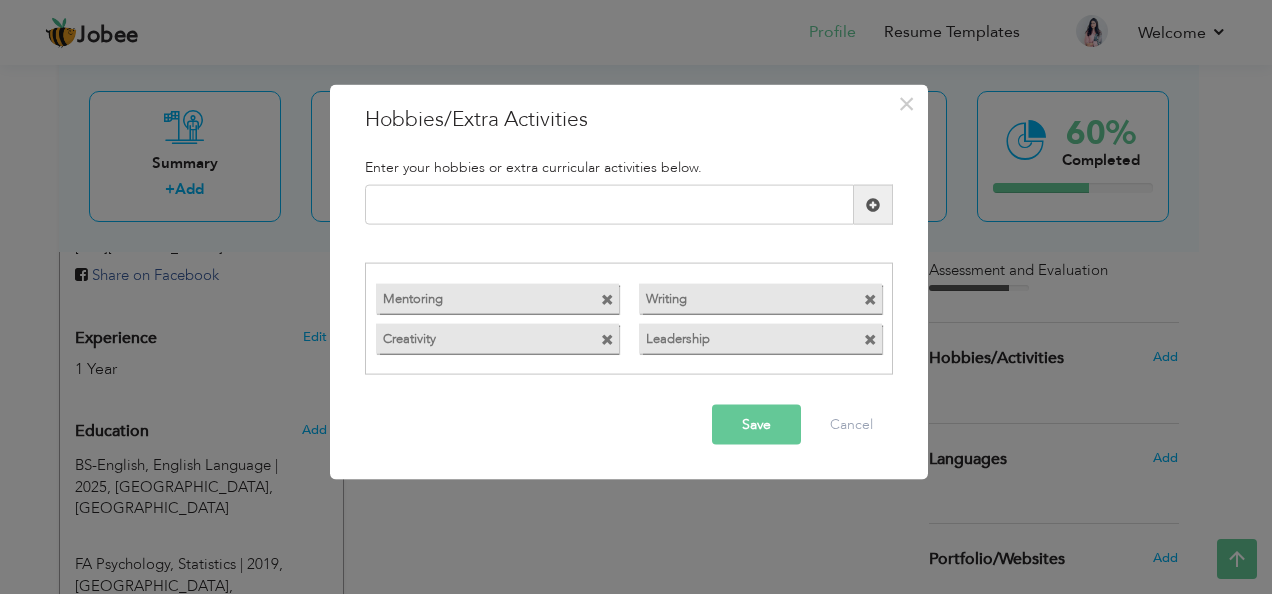 click on "Save" at bounding box center (756, 424) 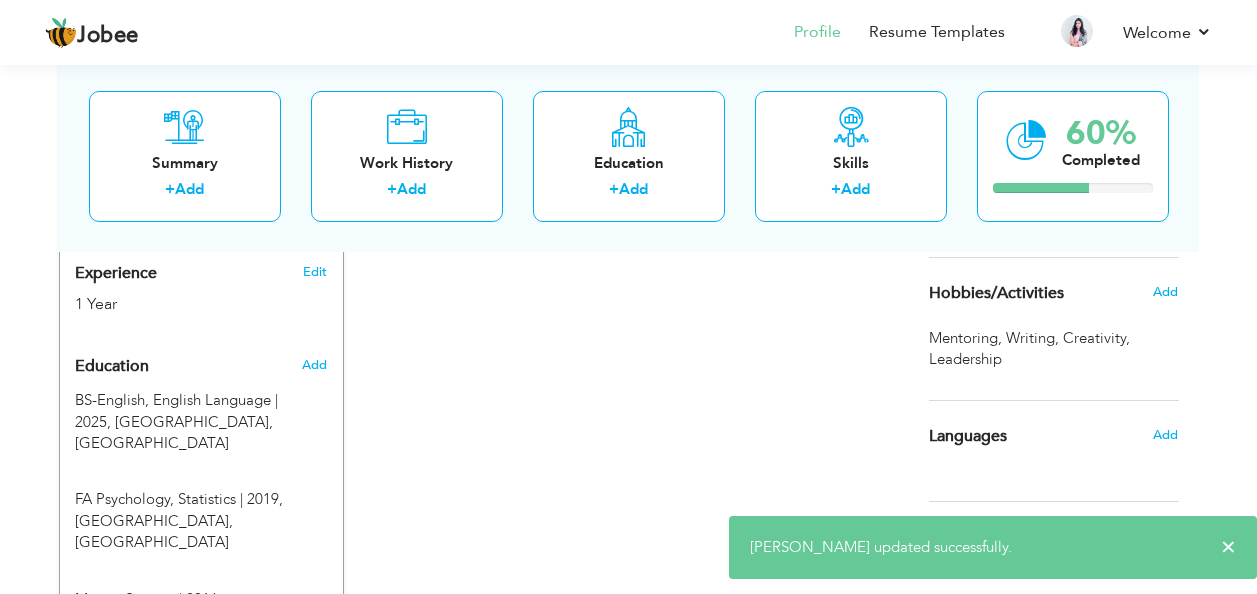 scroll, scrollTop: 815, scrollLeft: 0, axis: vertical 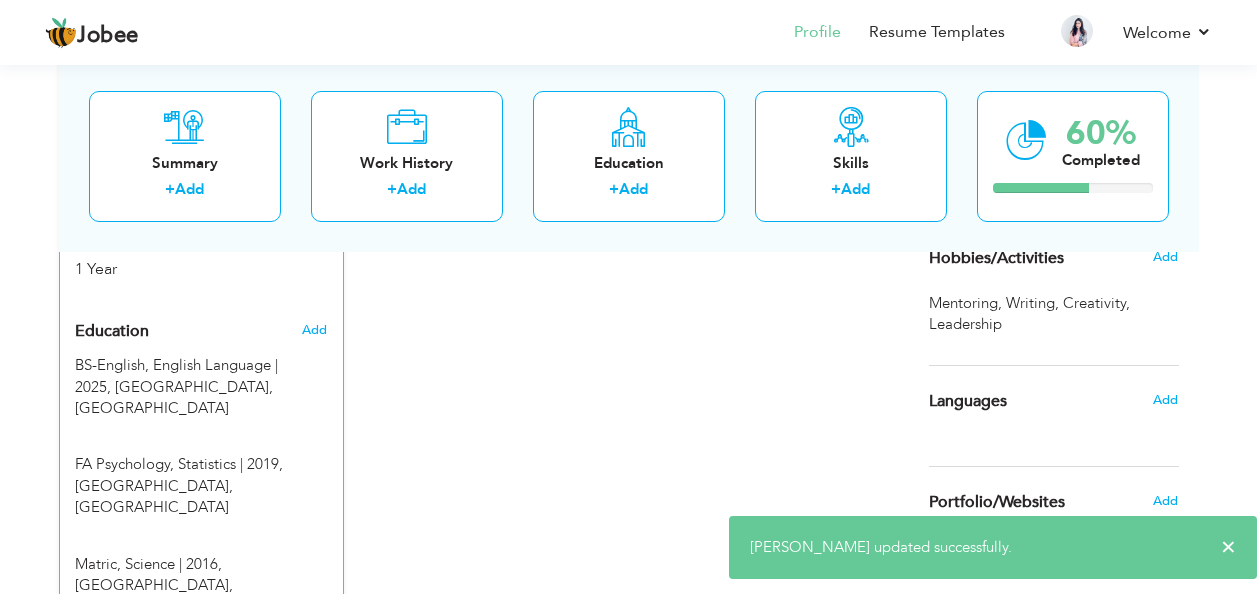 click on "Add" at bounding box center (1165, 400) 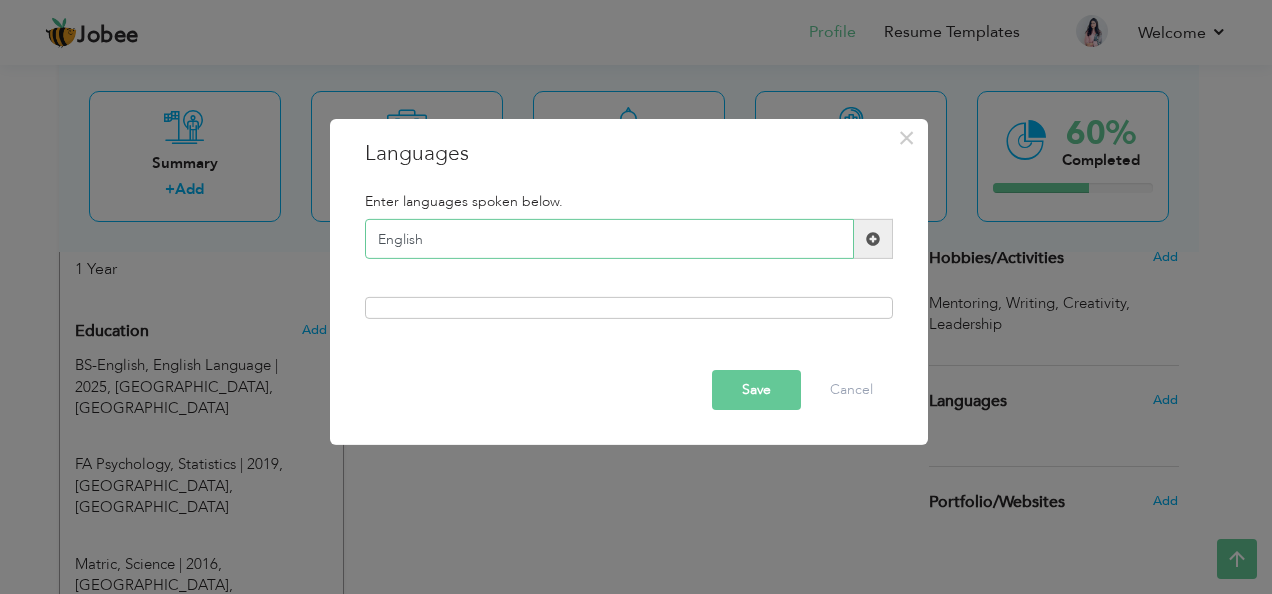 type on "English" 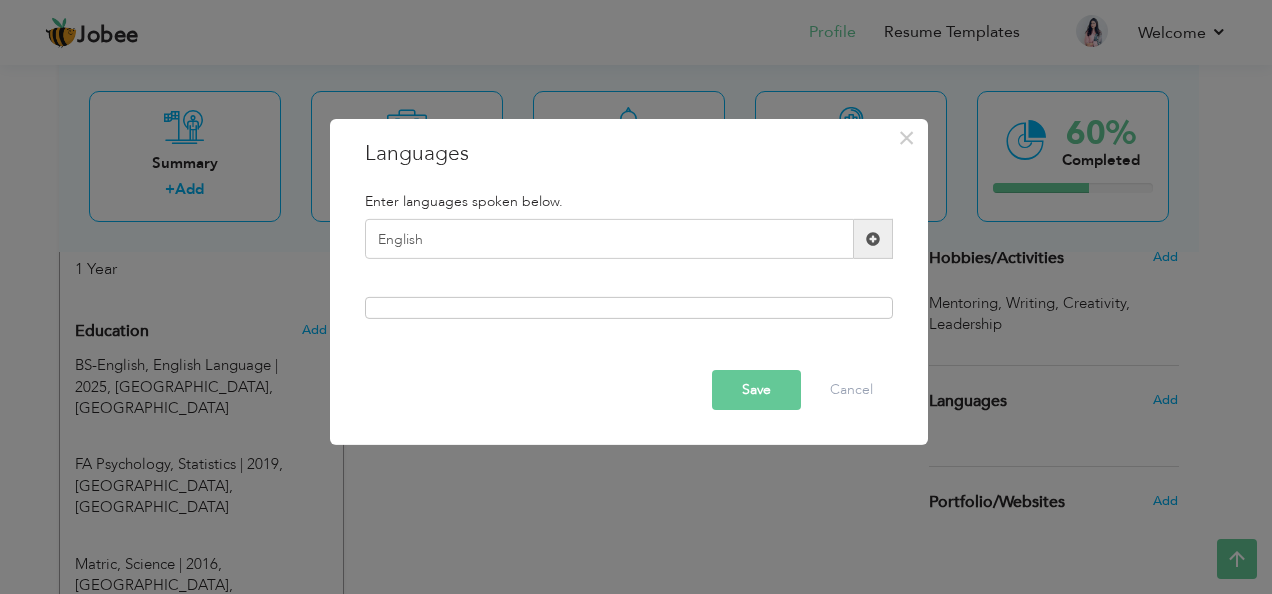 click at bounding box center [873, 239] 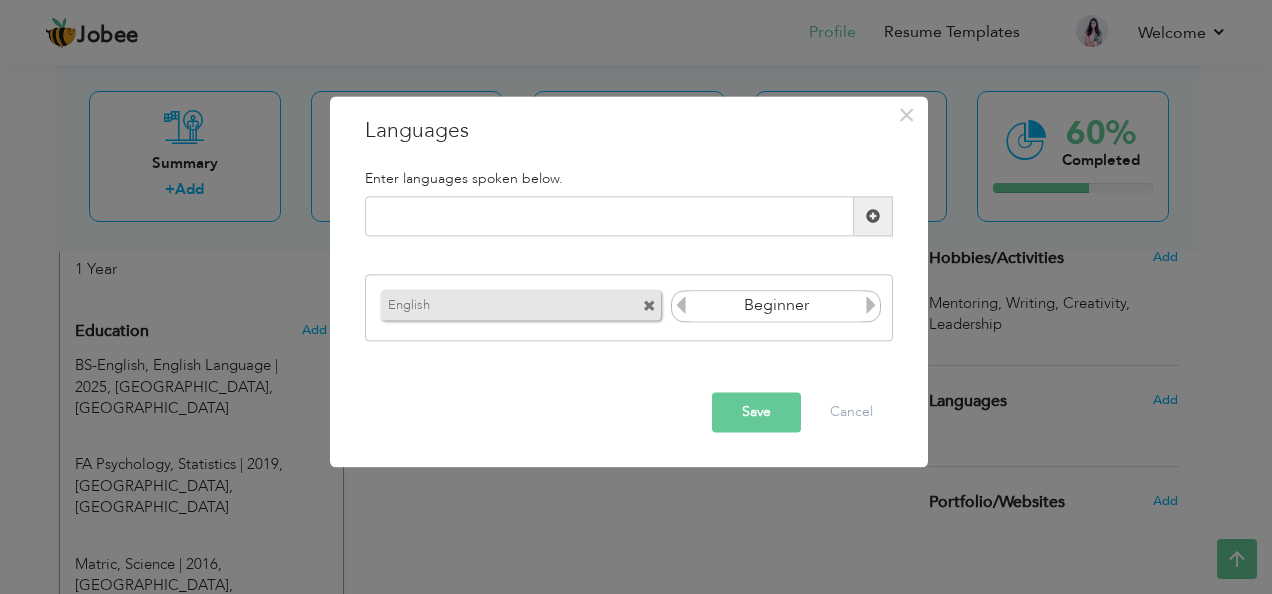 click at bounding box center [871, 305] 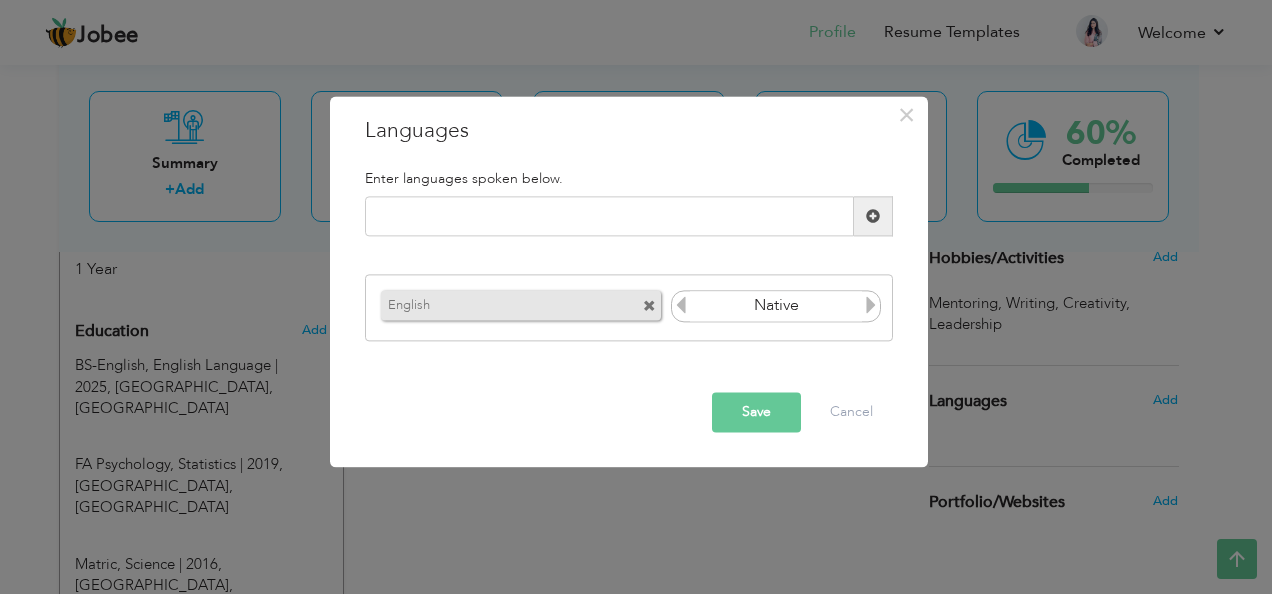 click at bounding box center (871, 305) 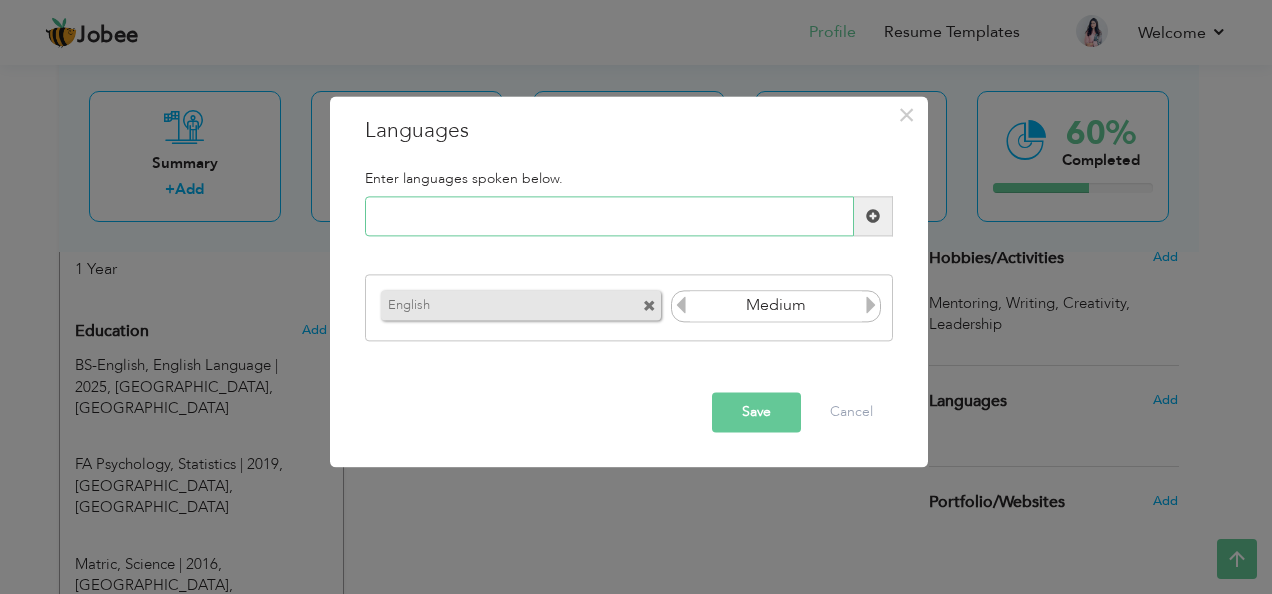 click at bounding box center (609, 217) 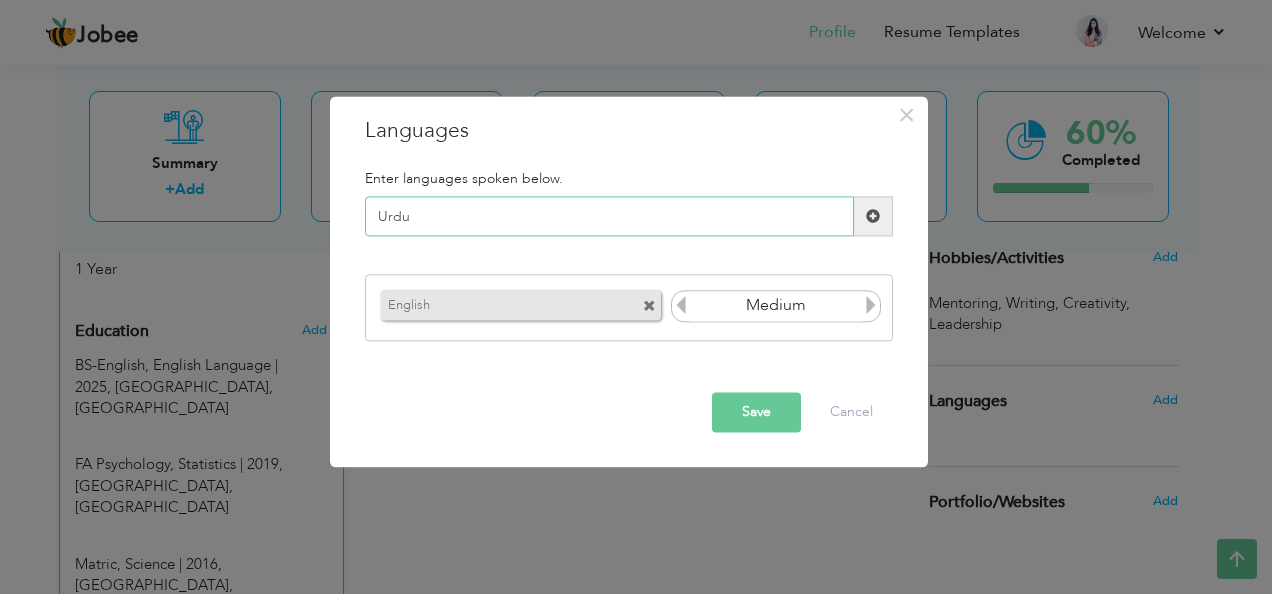 type on "Urdu" 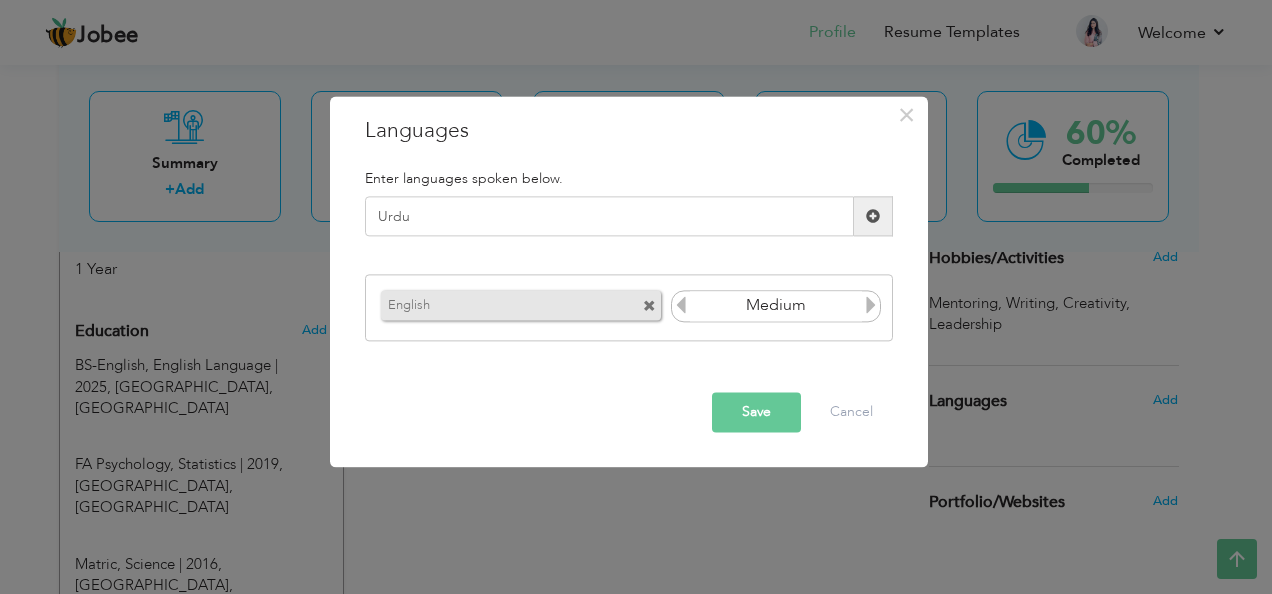 click at bounding box center [873, 217] 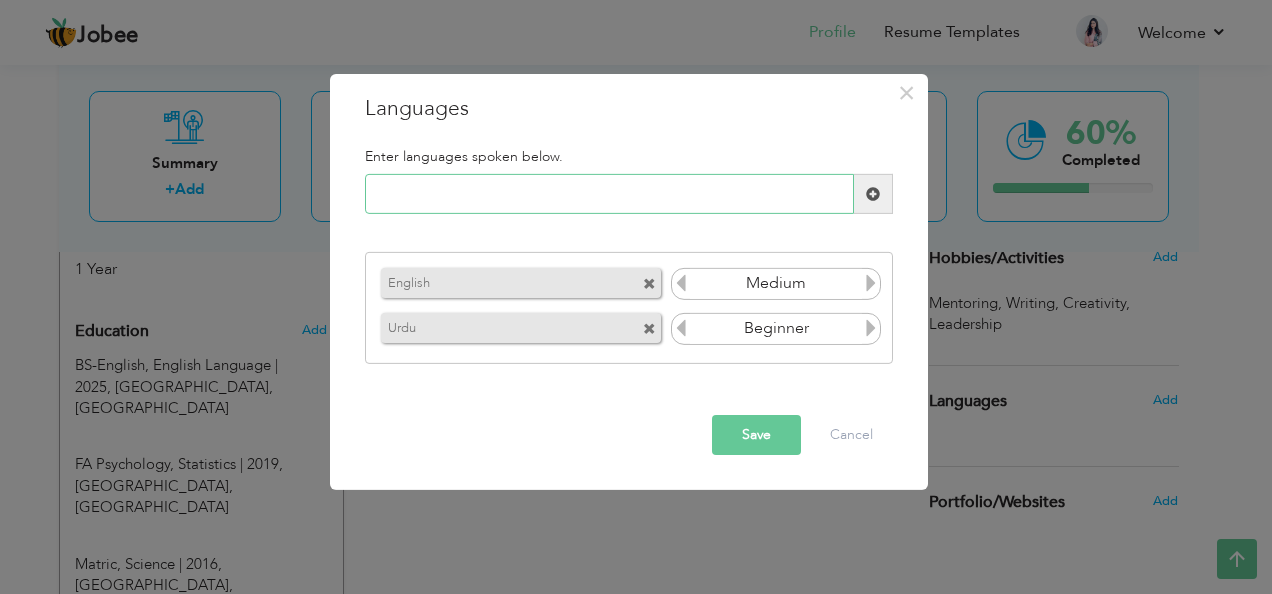 click at bounding box center (609, 194) 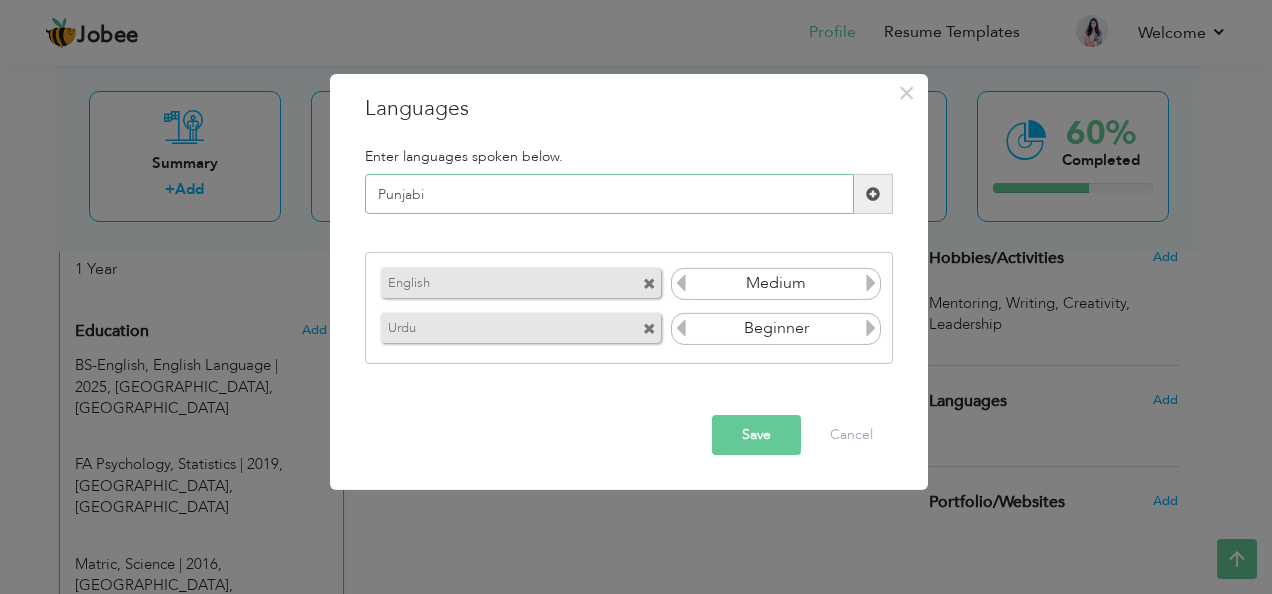 type on "Punjabi" 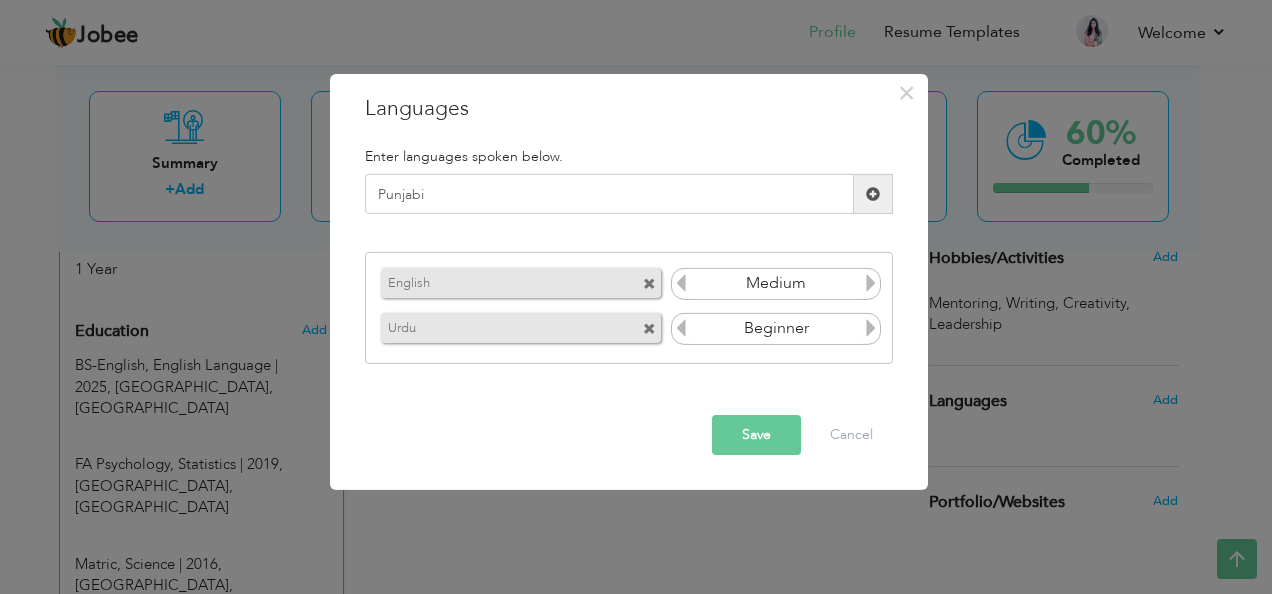 click at bounding box center (873, 194) 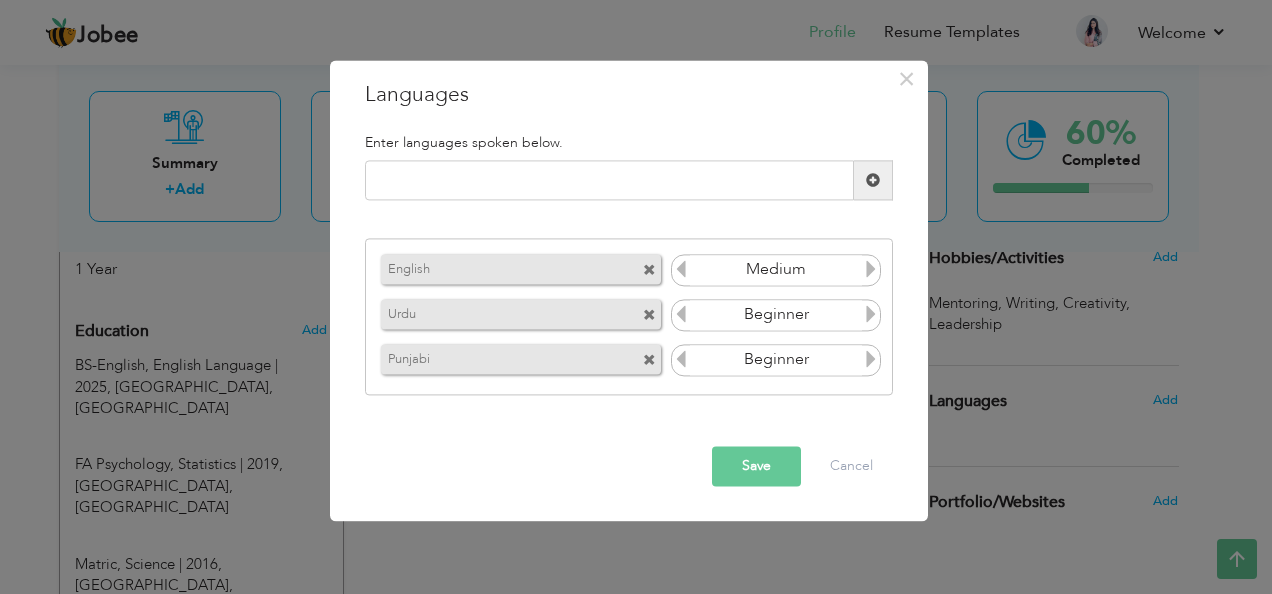 click at bounding box center (871, 314) 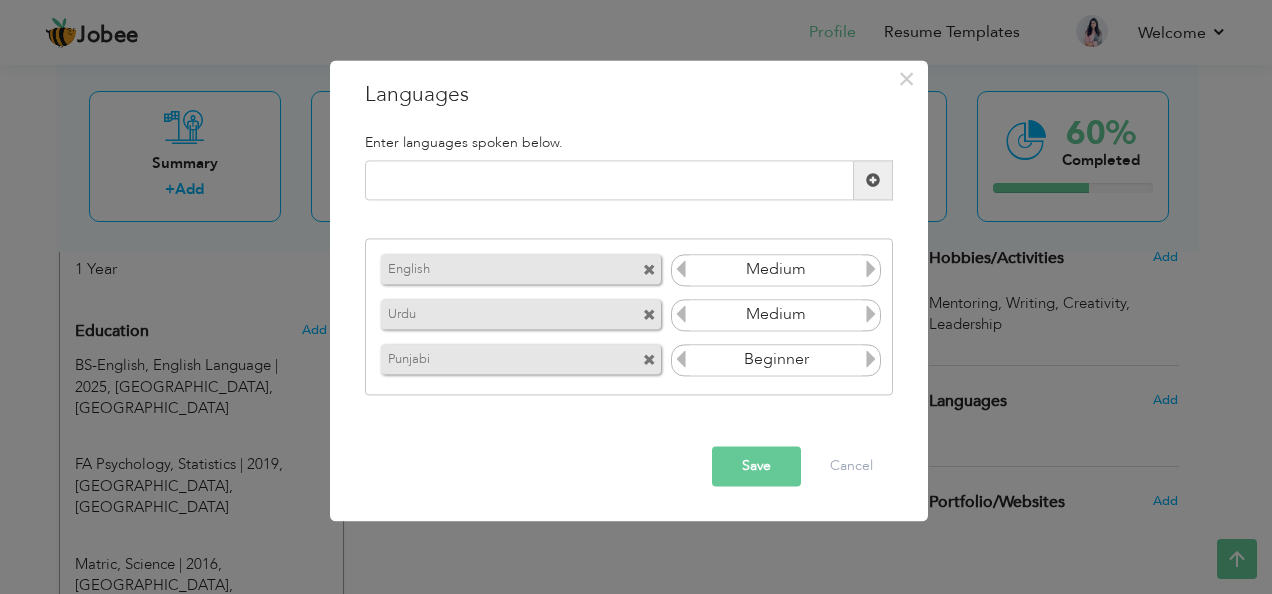 click at bounding box center [871, 314] 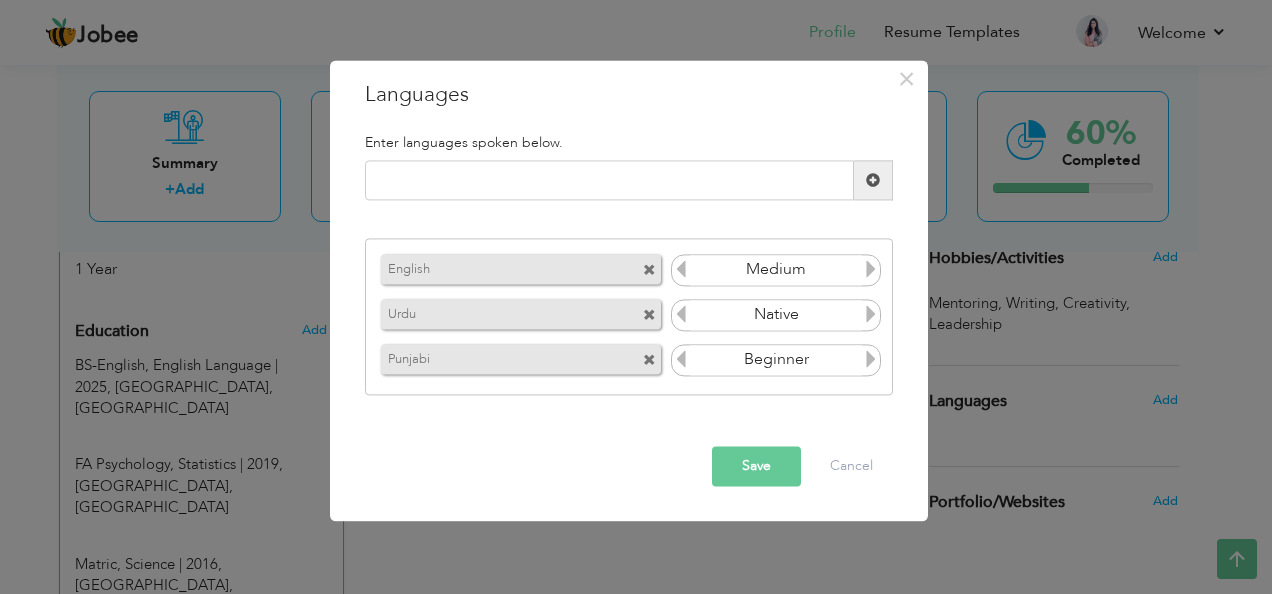 click on "Save" at bounding box center [756, 467] 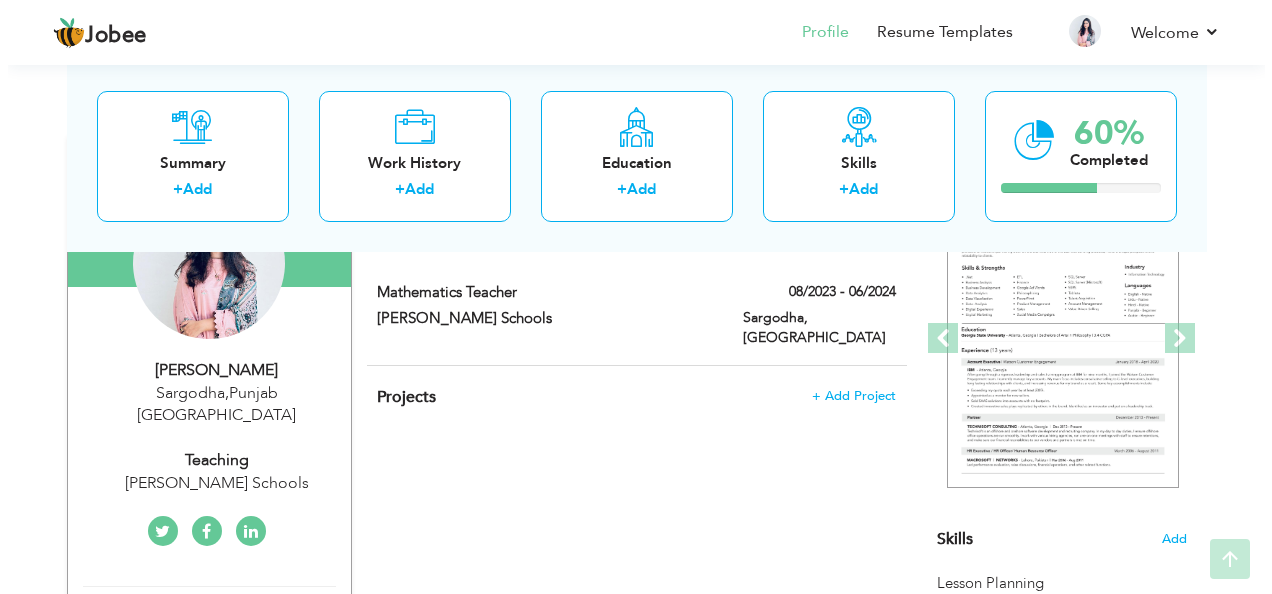 scroll, scrollTop: 300, scrollLeft: 0, axis: vertical 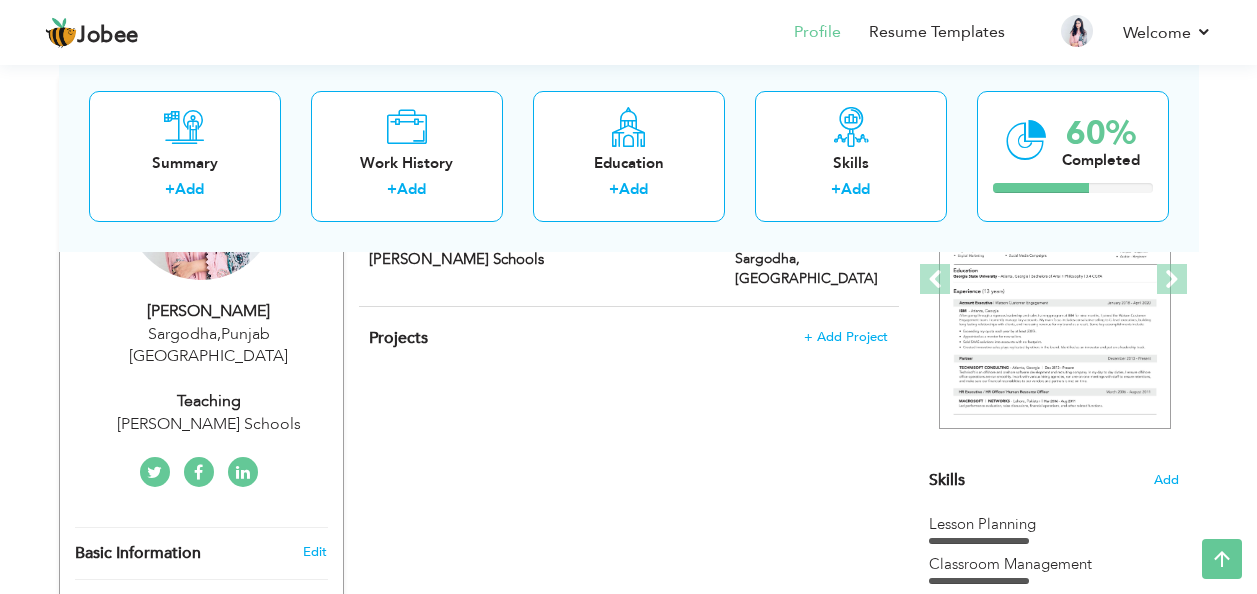 click on "+ Add Project" at bounding box center (846, 337) 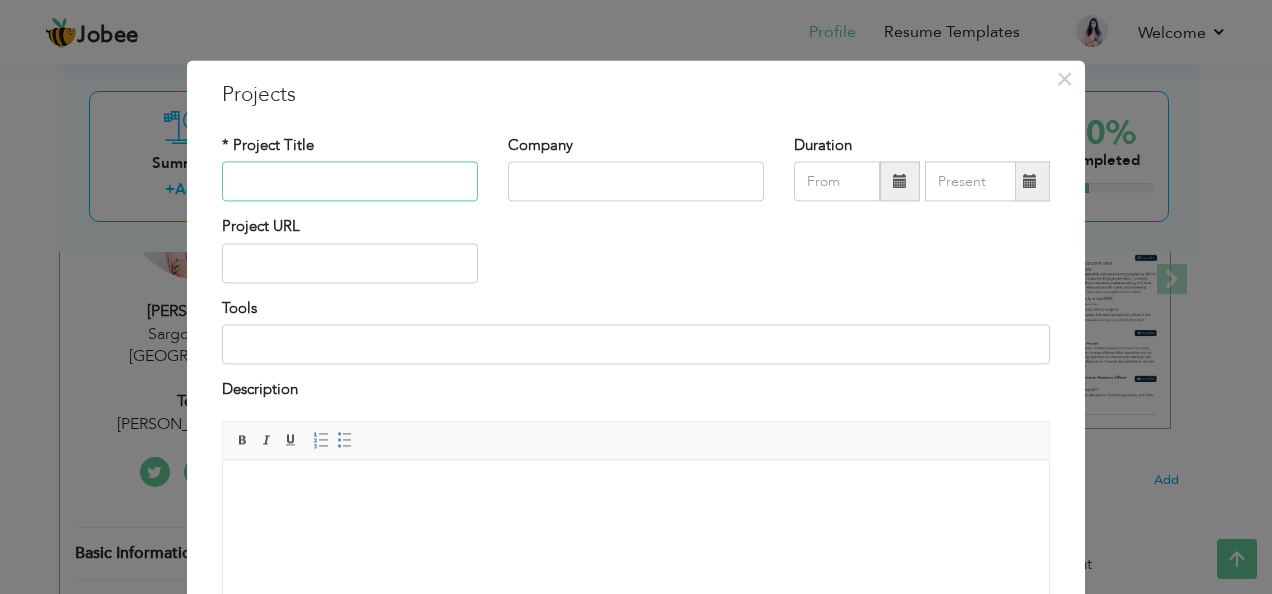 click at bounding box center (350, 182) 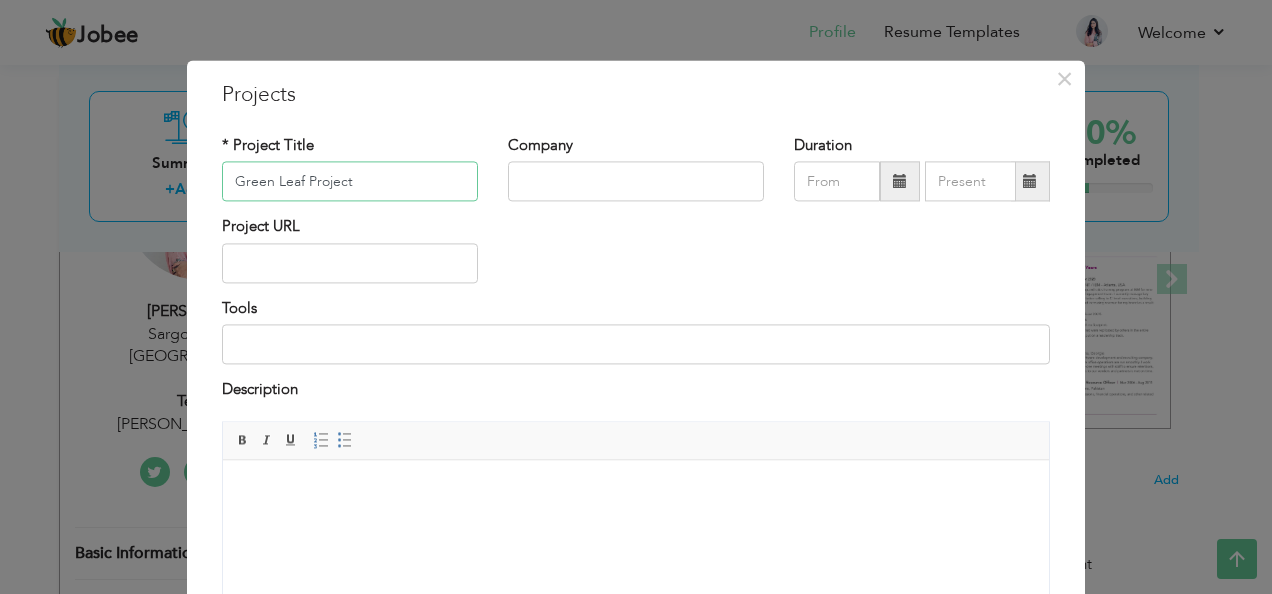 type on "Green Leaf Project" 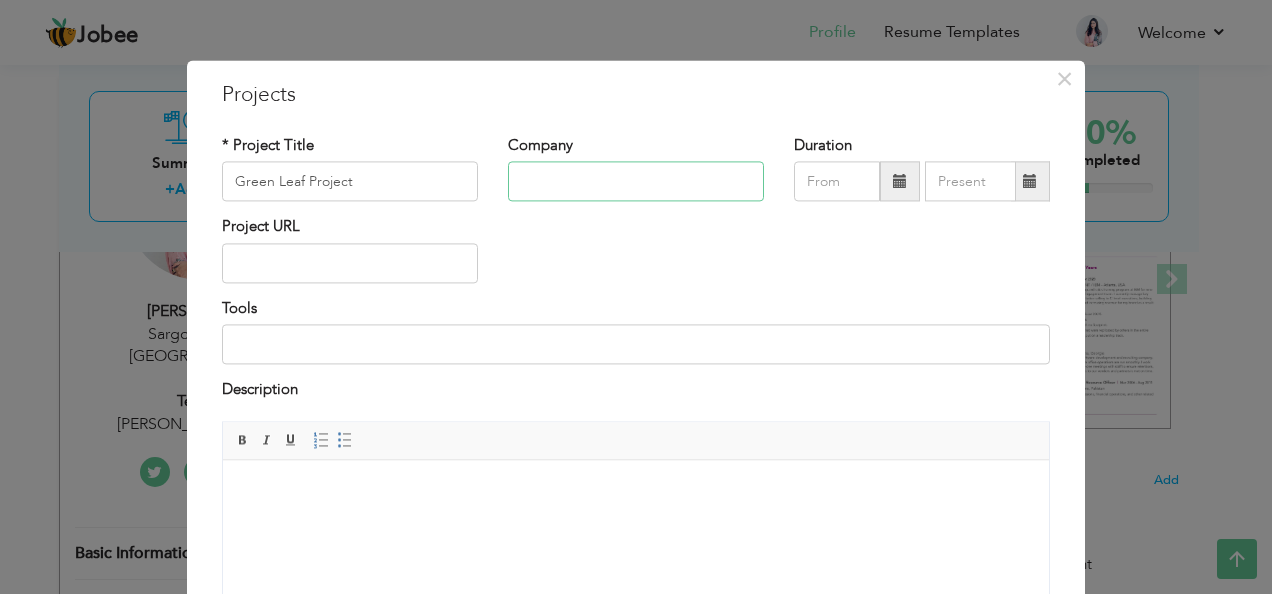 click at bounding box center [636, 182] 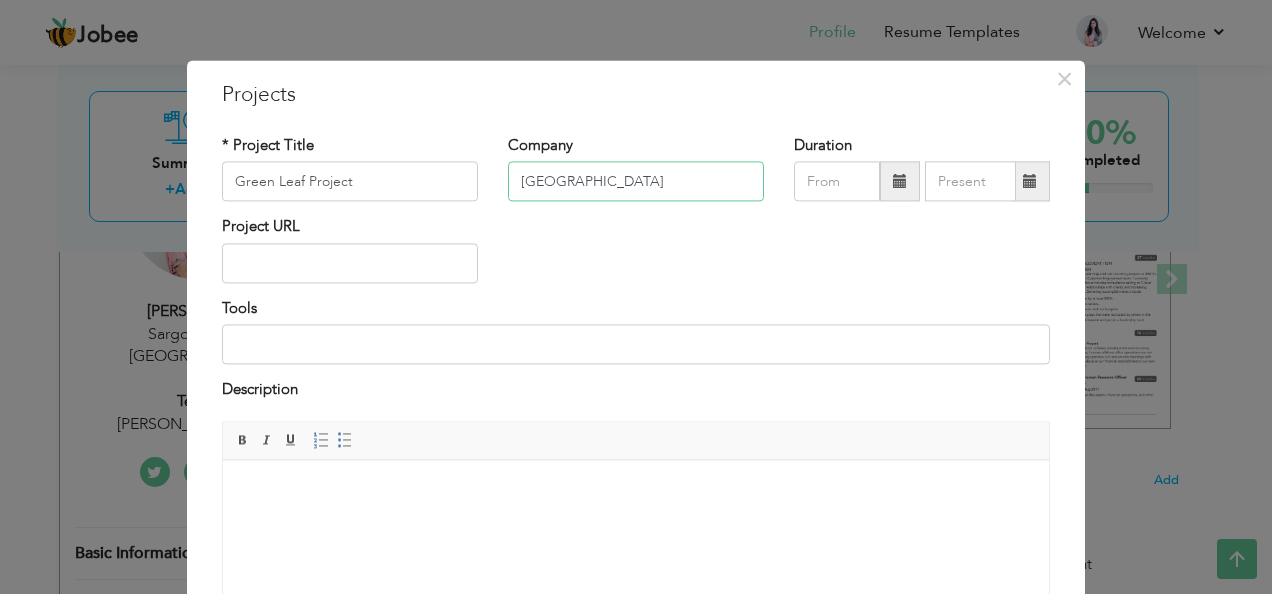 type on "[GEOGRAPHIC_DATA]" 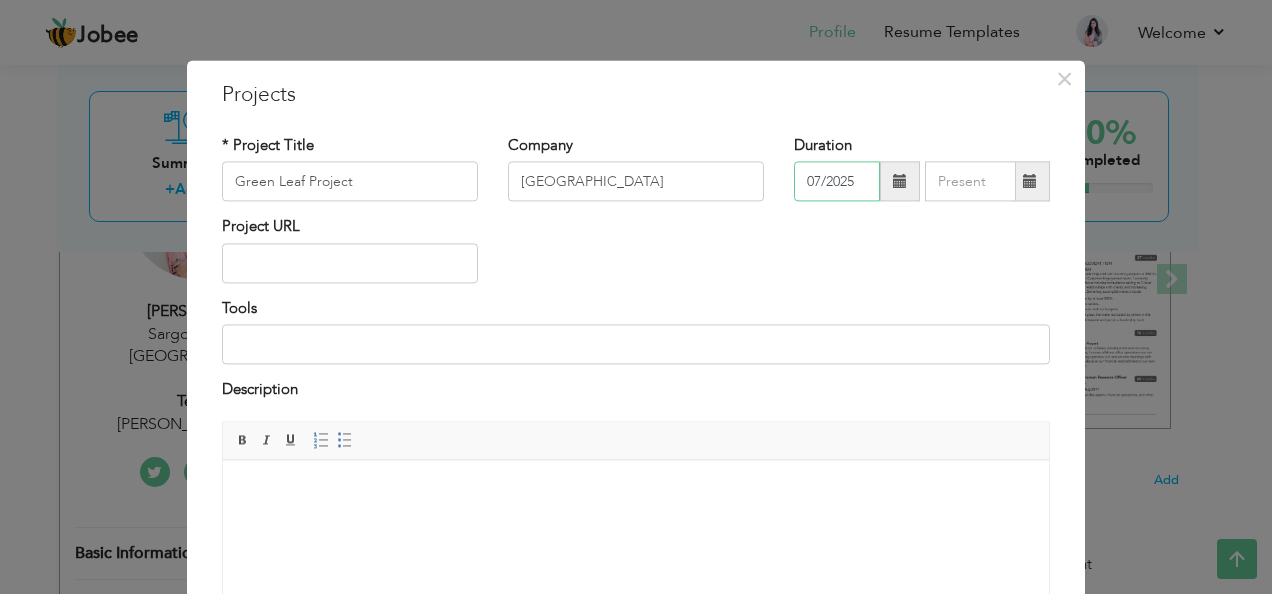 click on "07/2025" at bounding box center [837, 182] 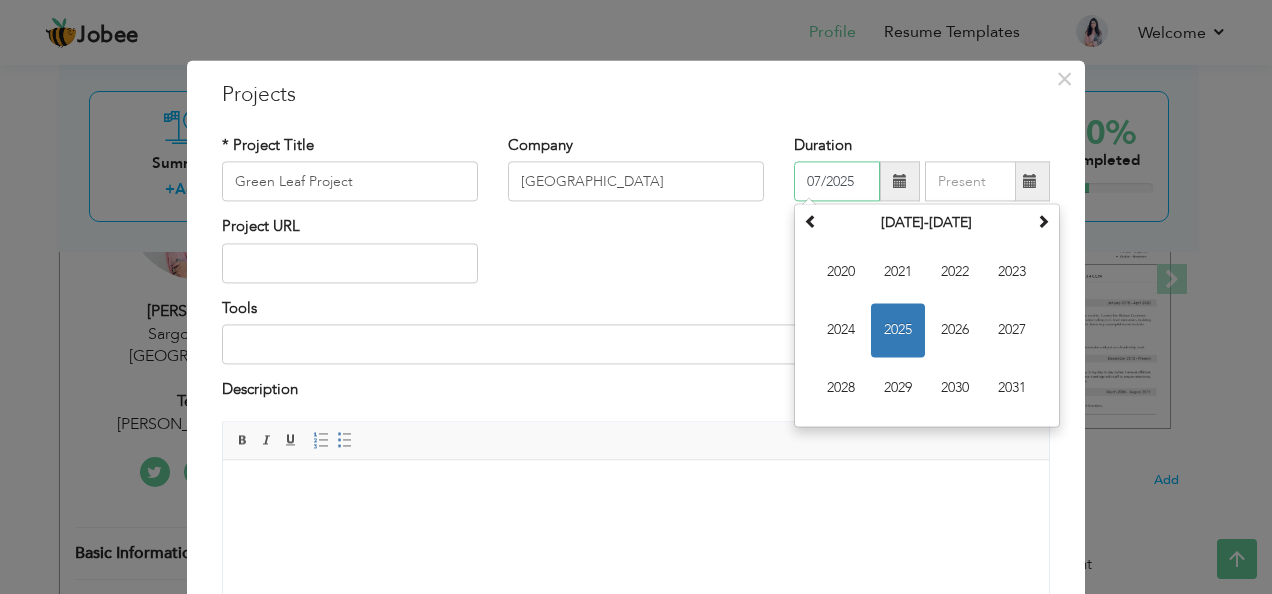 click at bounding box center [811, 222] 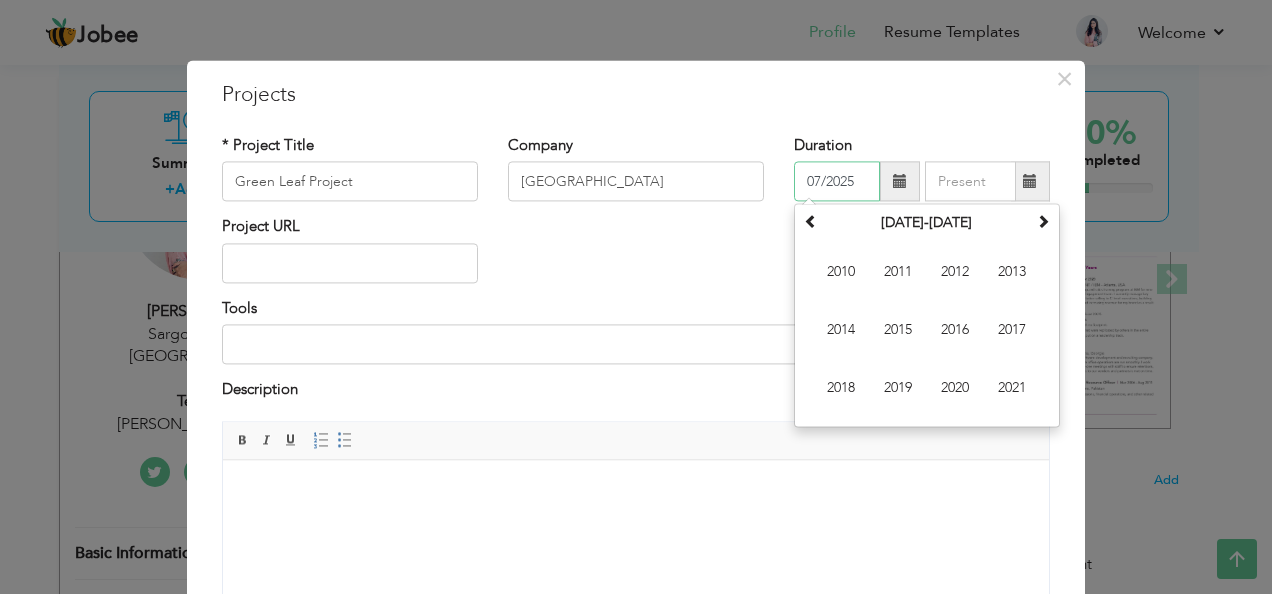 click on "2019" at bounding box center [898, 389] 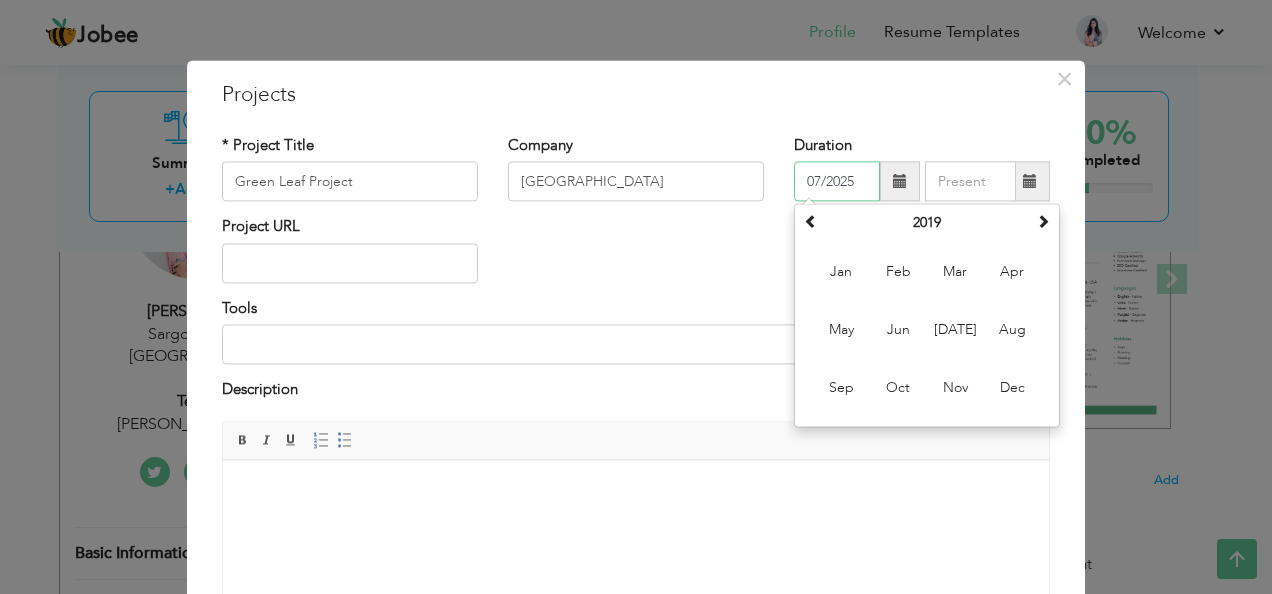 click on "Mar" at bounding box center (955, 273) 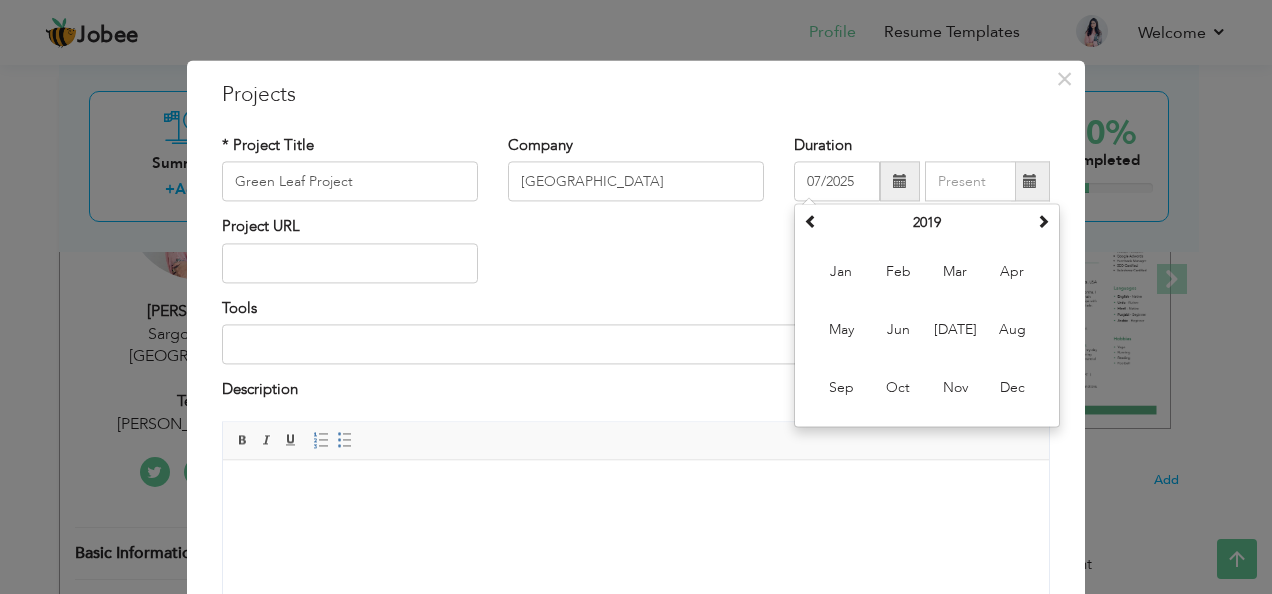 type on "03/2019" 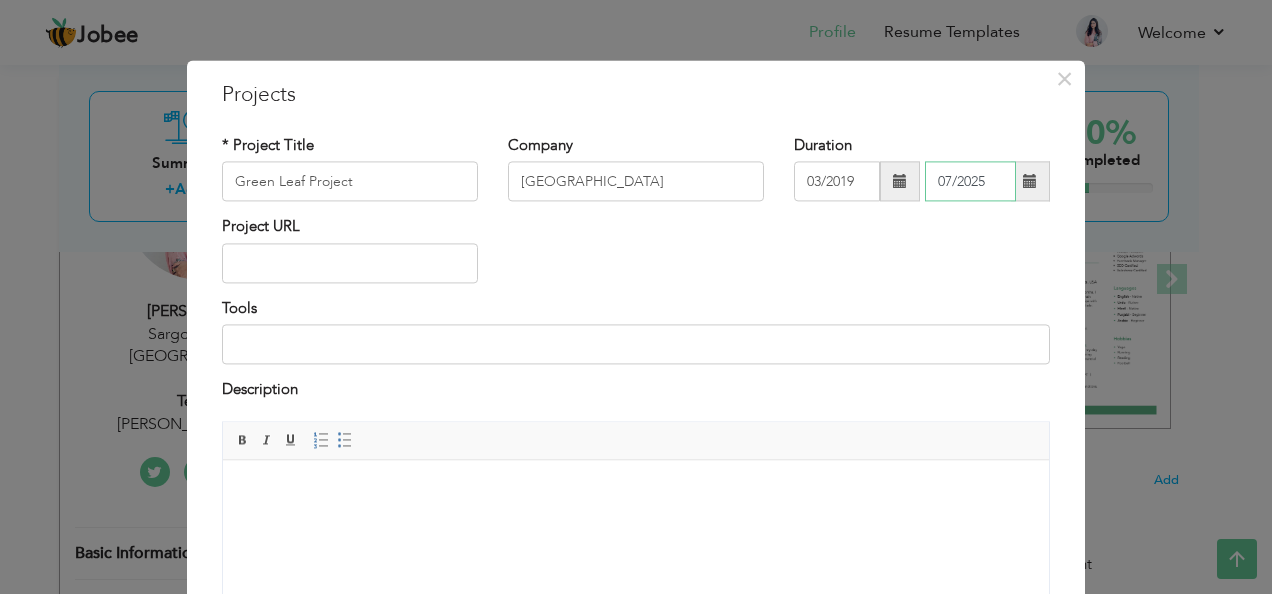click on "07/2025" at bounding box center [970, 182] 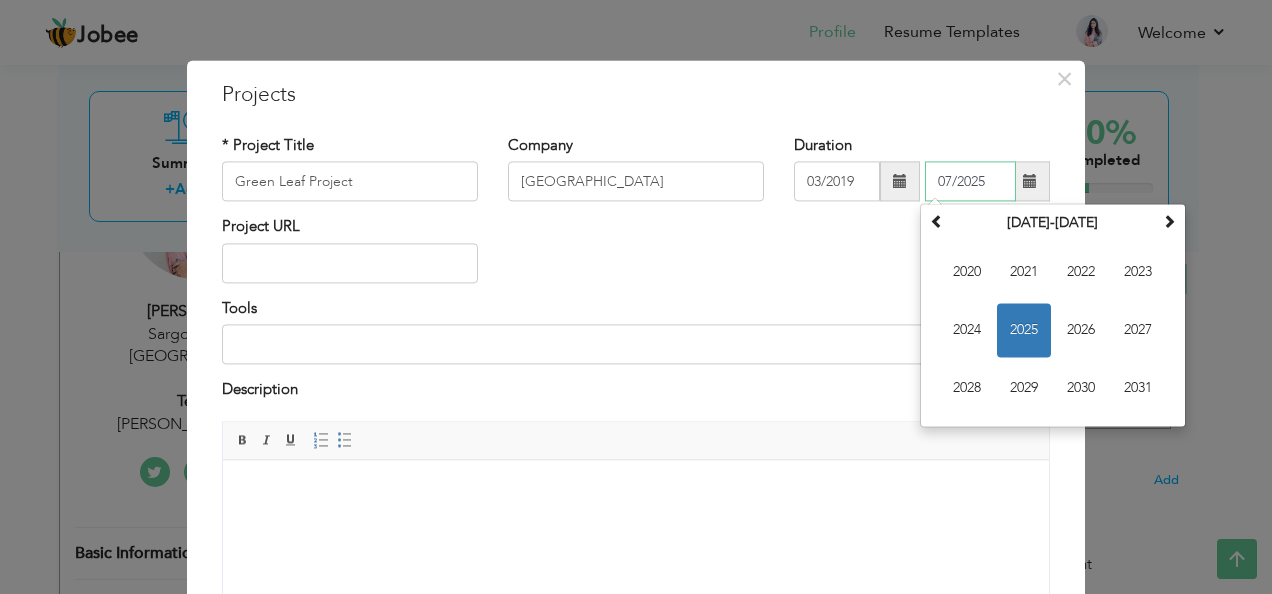 click at bounding box center (937, 222) 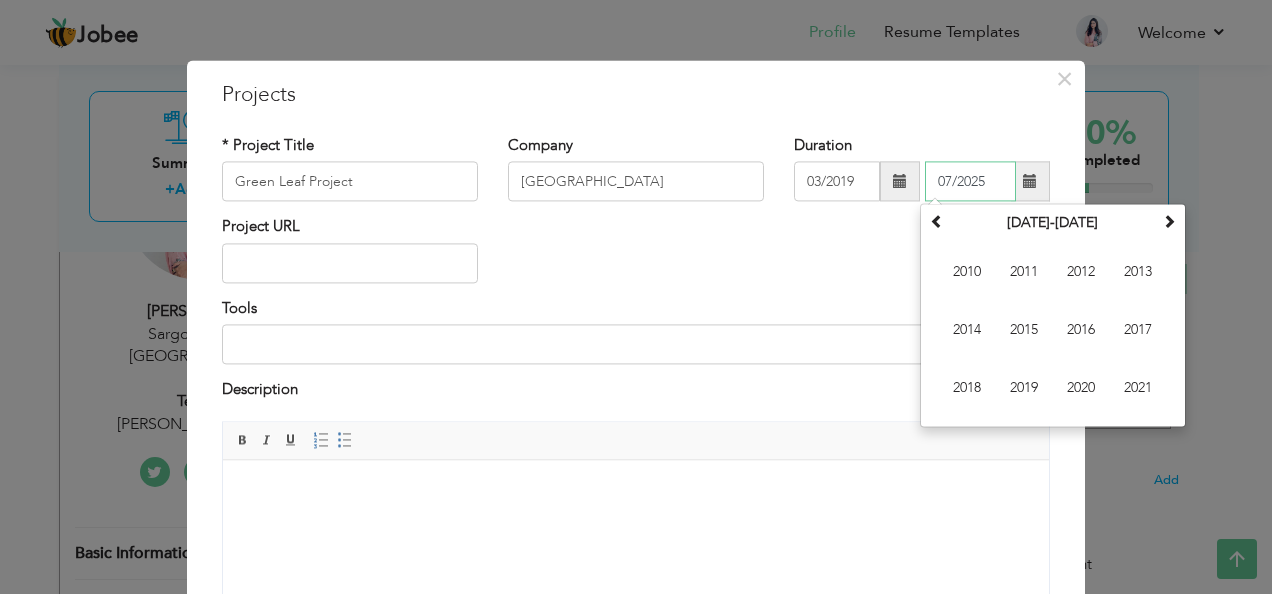 click on "2019" at bounding box center (1024, 389) 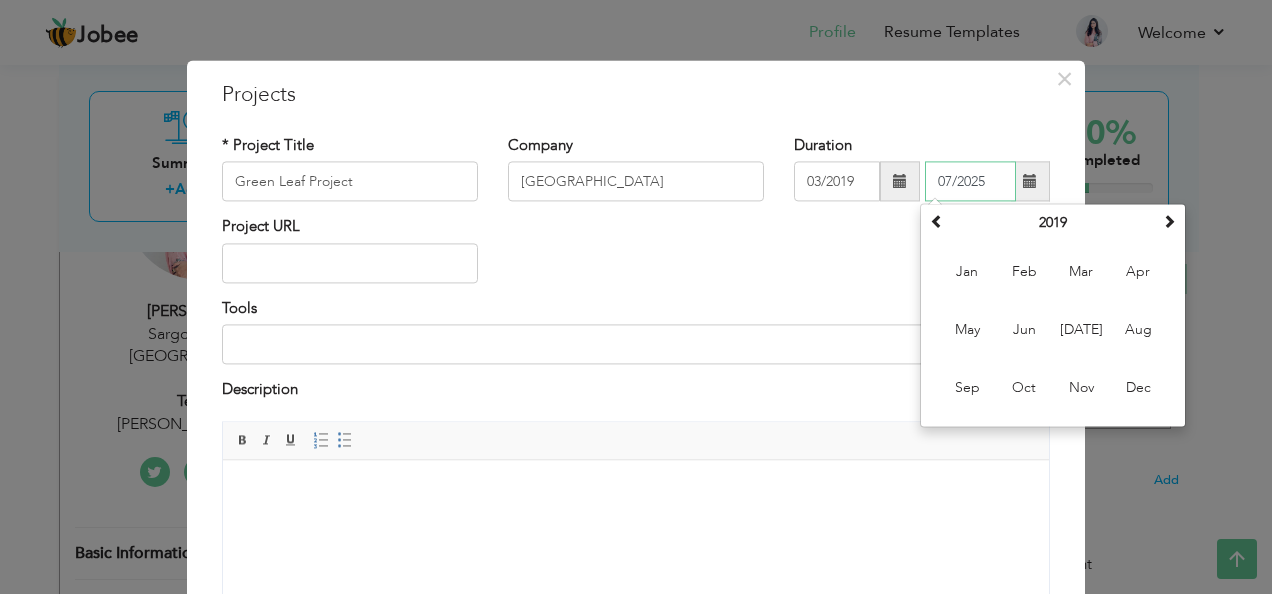 click on "Apr" at bounding box center [1138, 273] 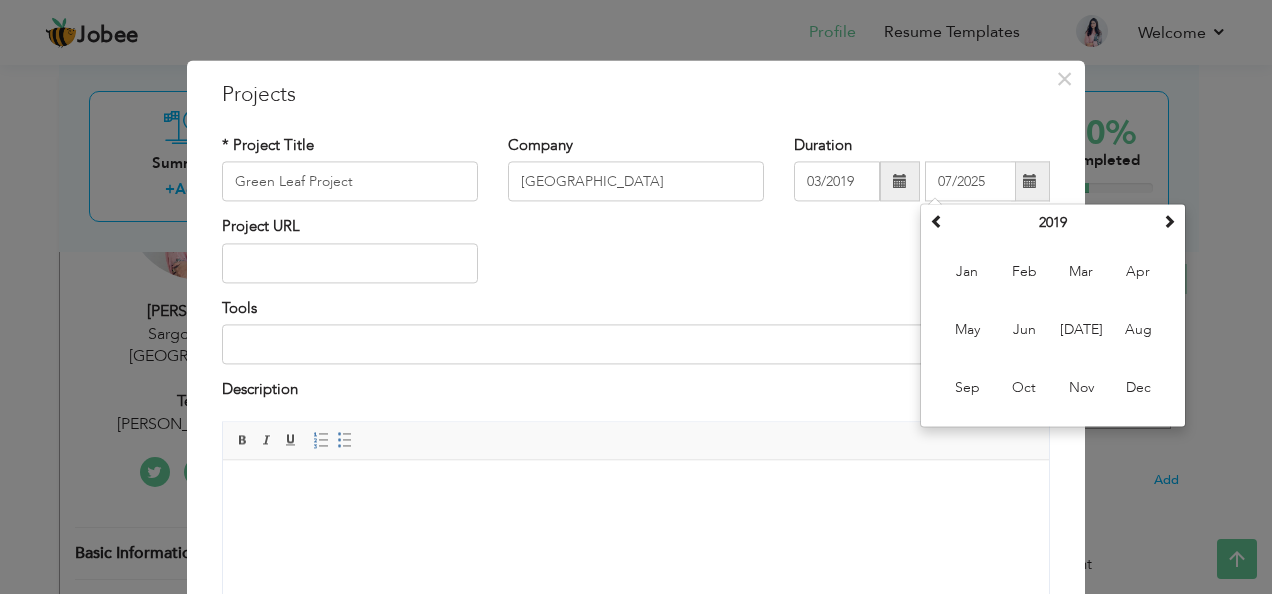 type on "04/2019" 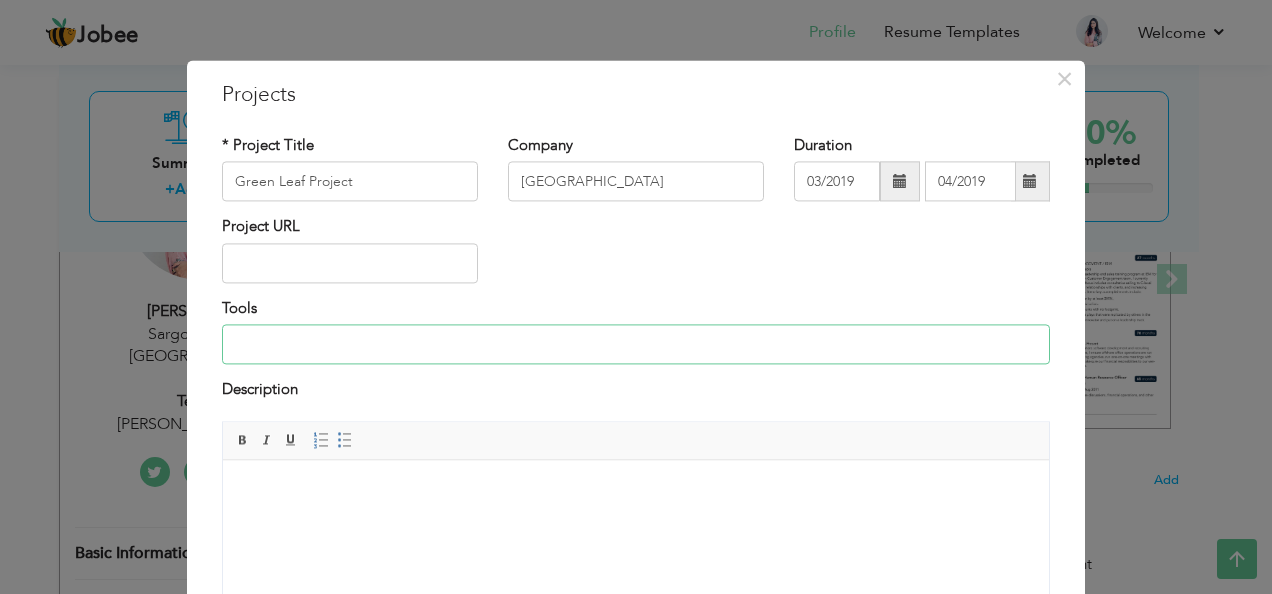 click at bounding box center [636, 345] 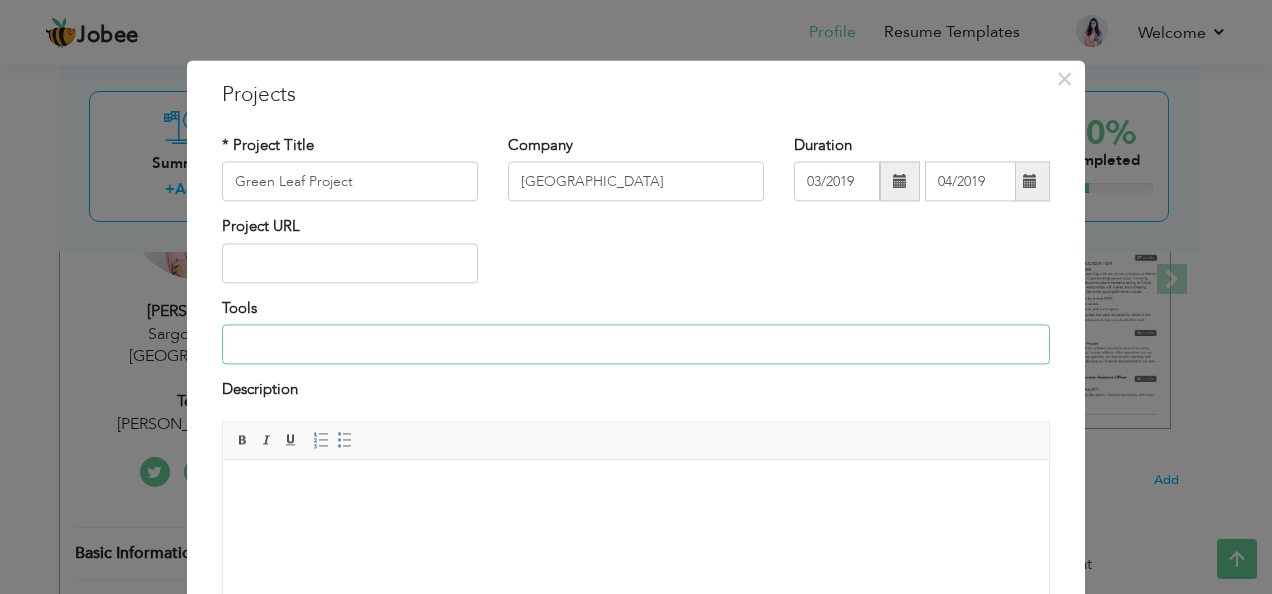 type on "p" 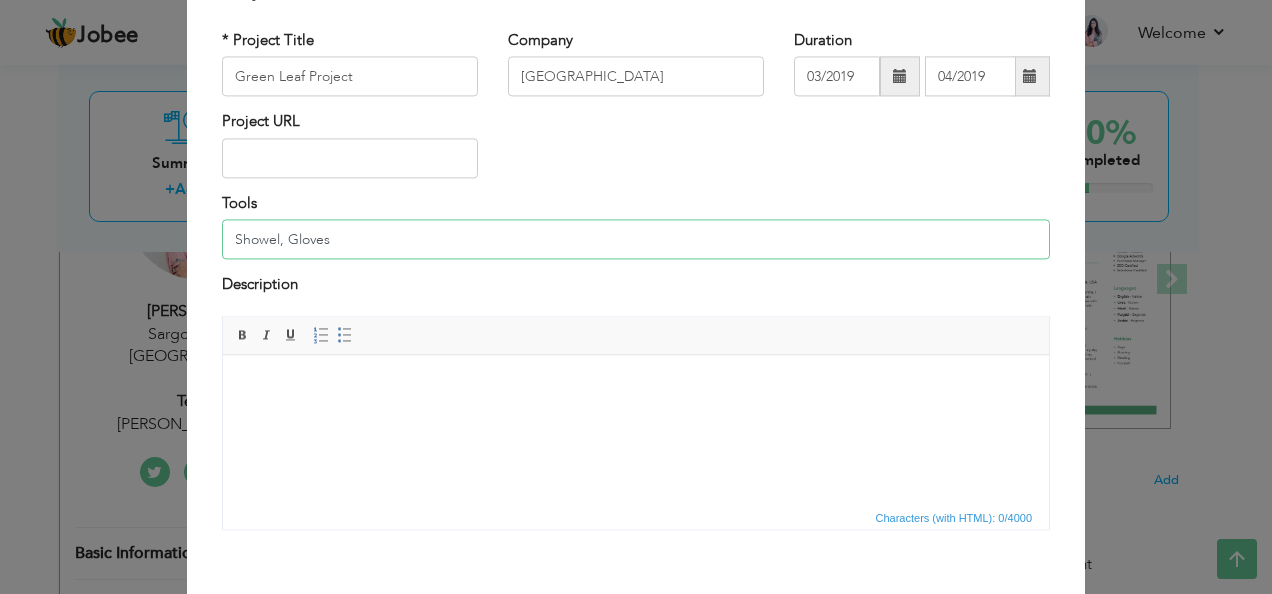 scroll, scrollTop: 203, scrollLeft: 0, axis: vertical 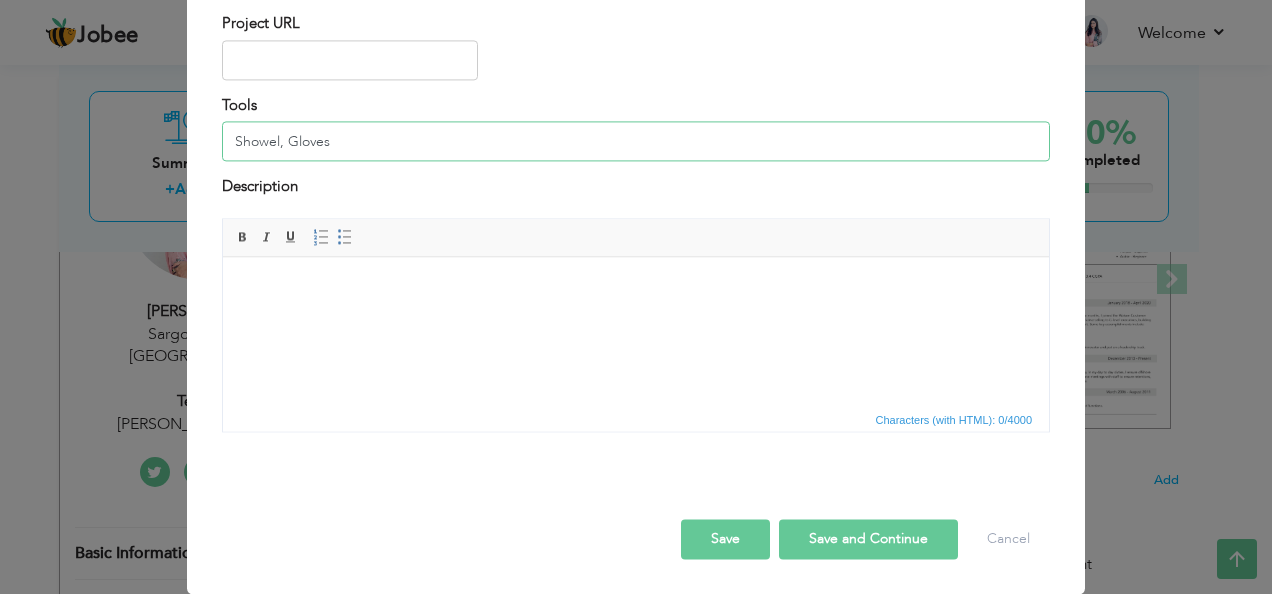 type on "Showel, Gloves" 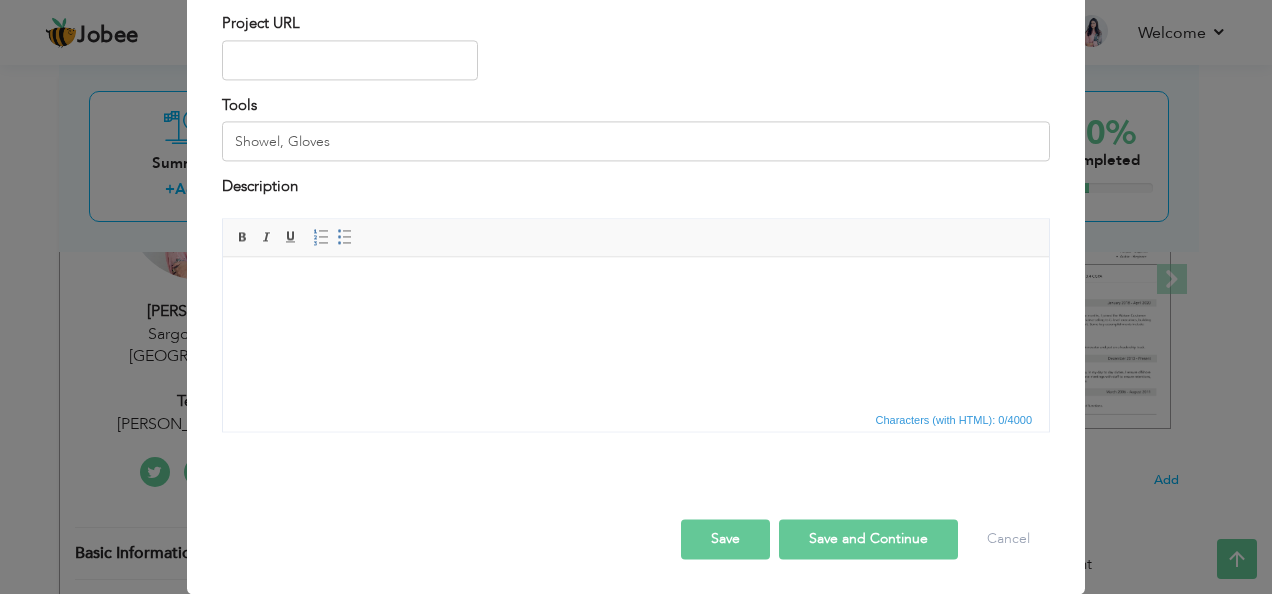 click on "Save and Continue" at bounding box center (868, 539) 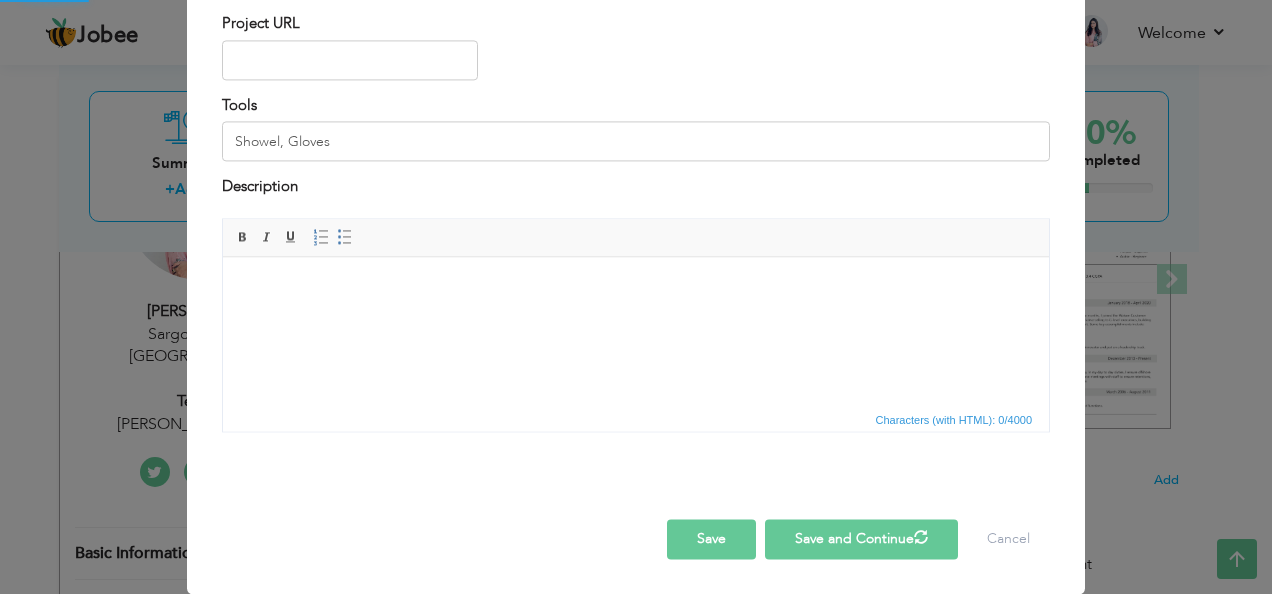 type 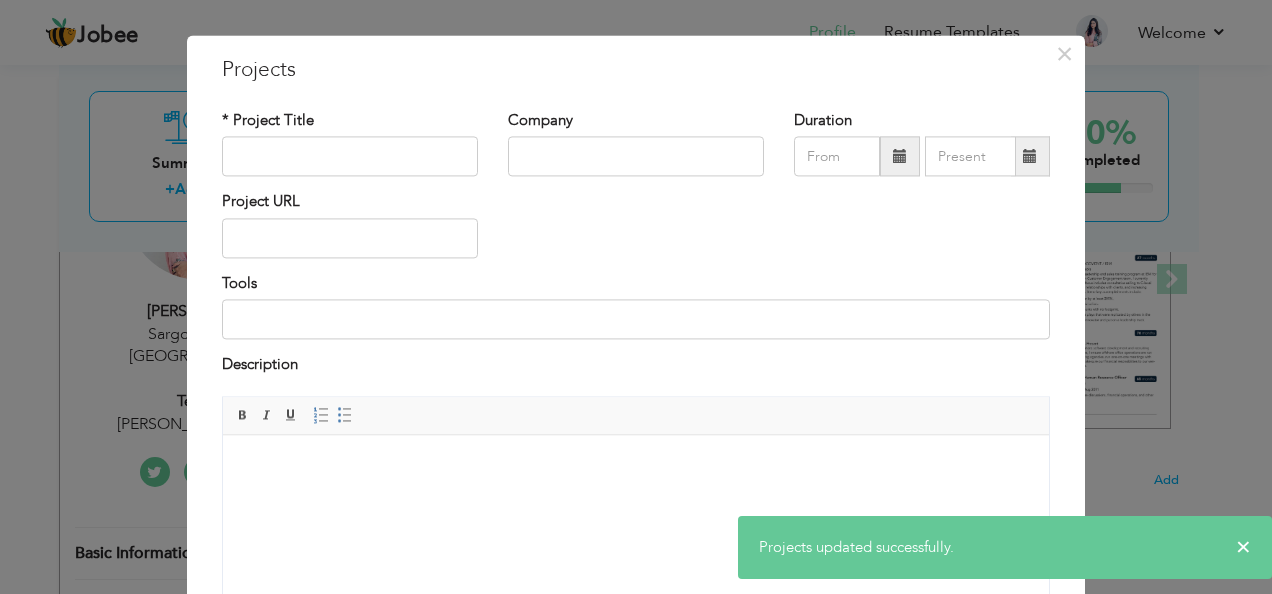 scroll, scrollTop: 0, scrollLeft: 0, axis: both 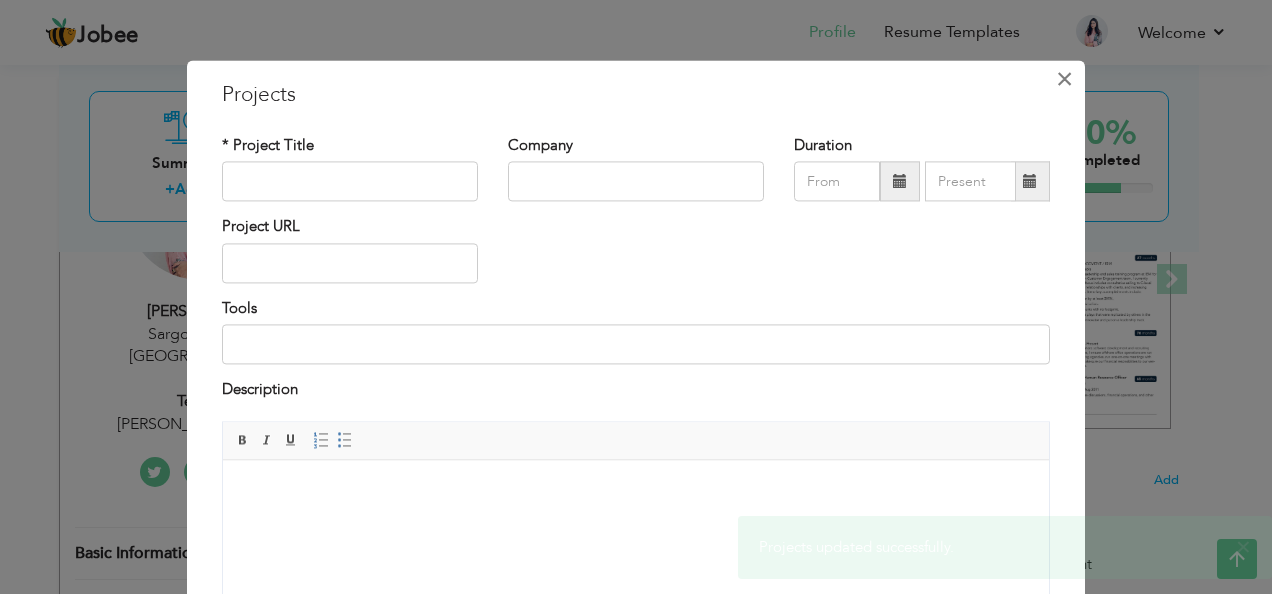 click on "×" at bounding box center [1064, 79] 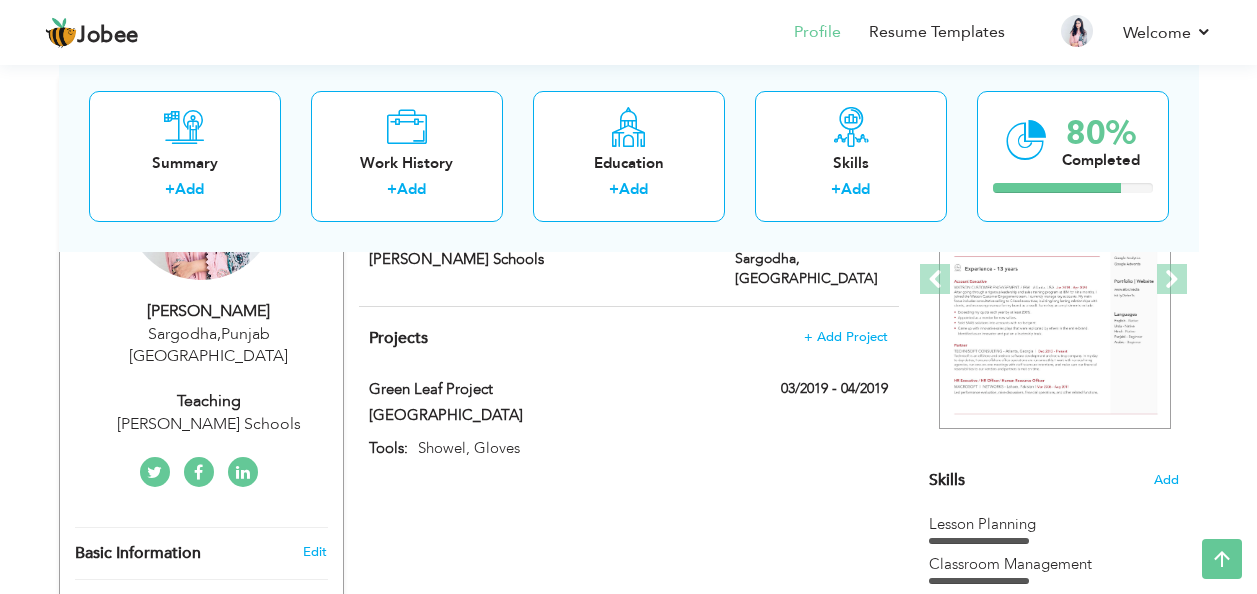 click at bounding box center [0, 0] 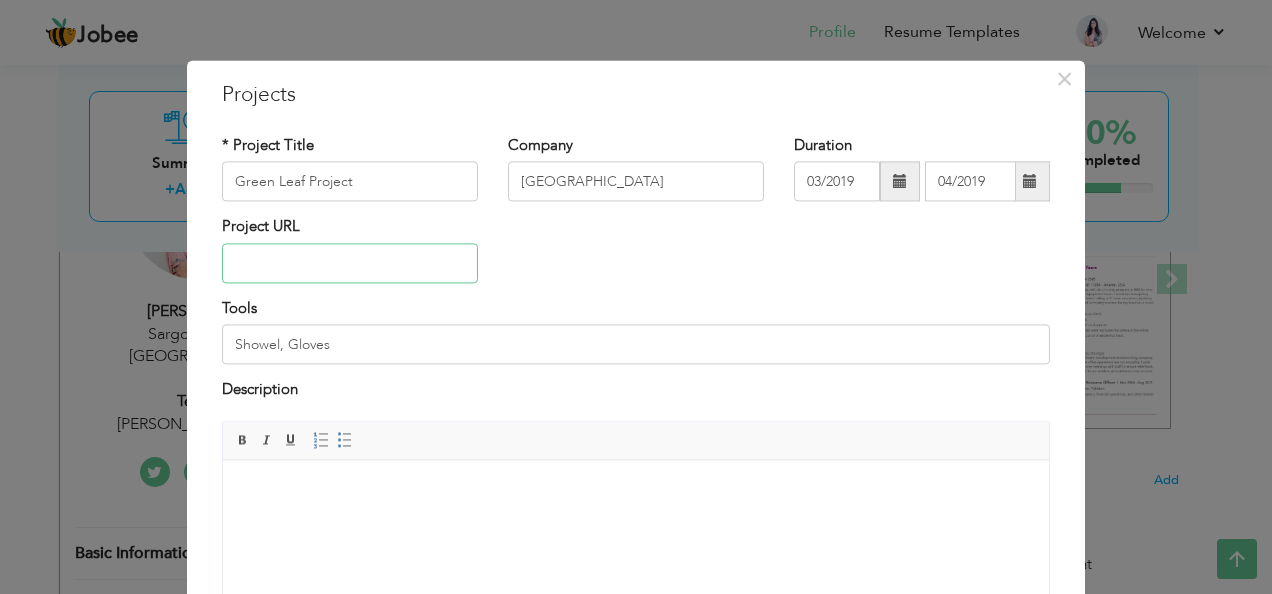 click at bounding box center [350, 263] 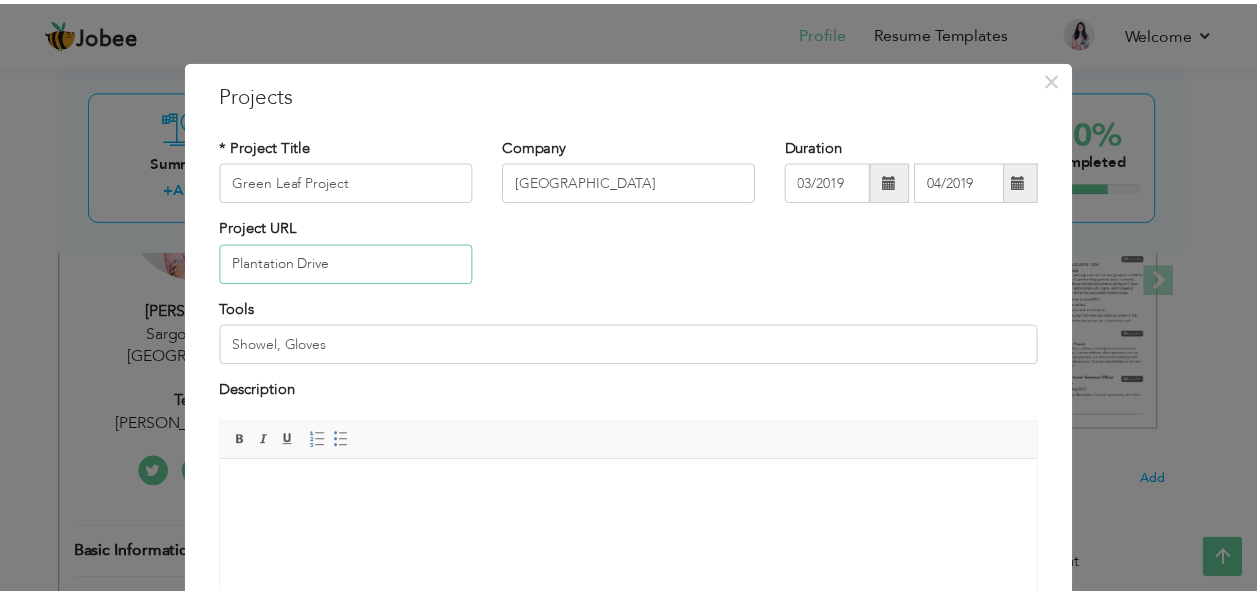 scroll, scrollTop: 200, scrollLeft: 0, axis: vertical 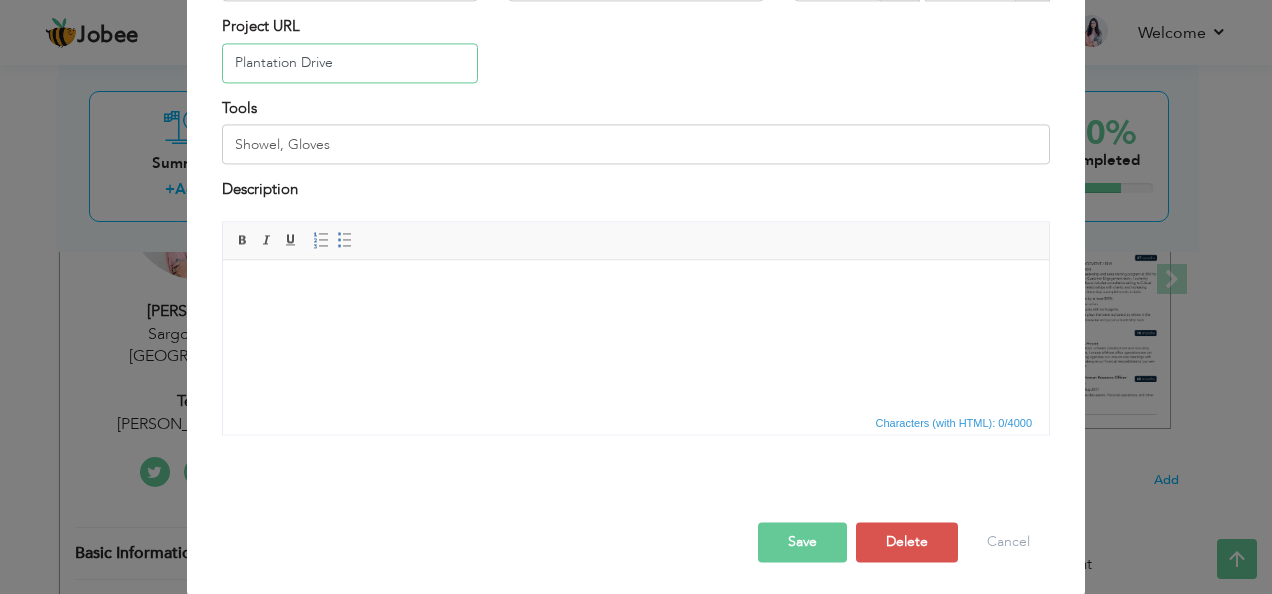 type on "Plantation Drive" 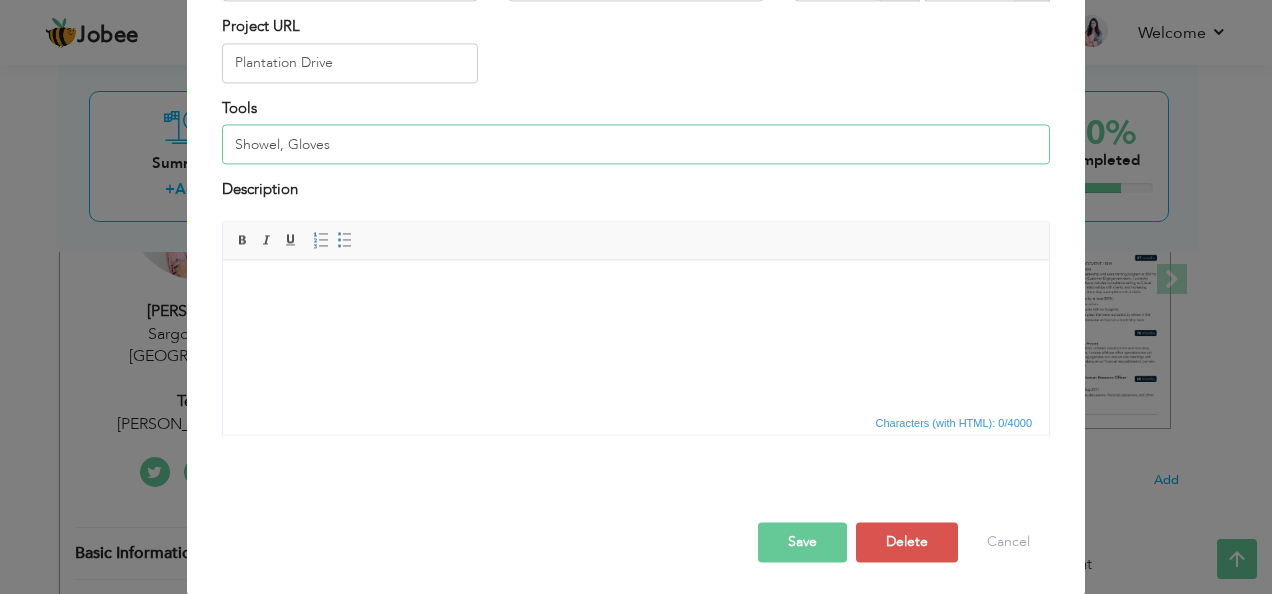 click on "Showel, Gloves" at bounding box center (636, 145) 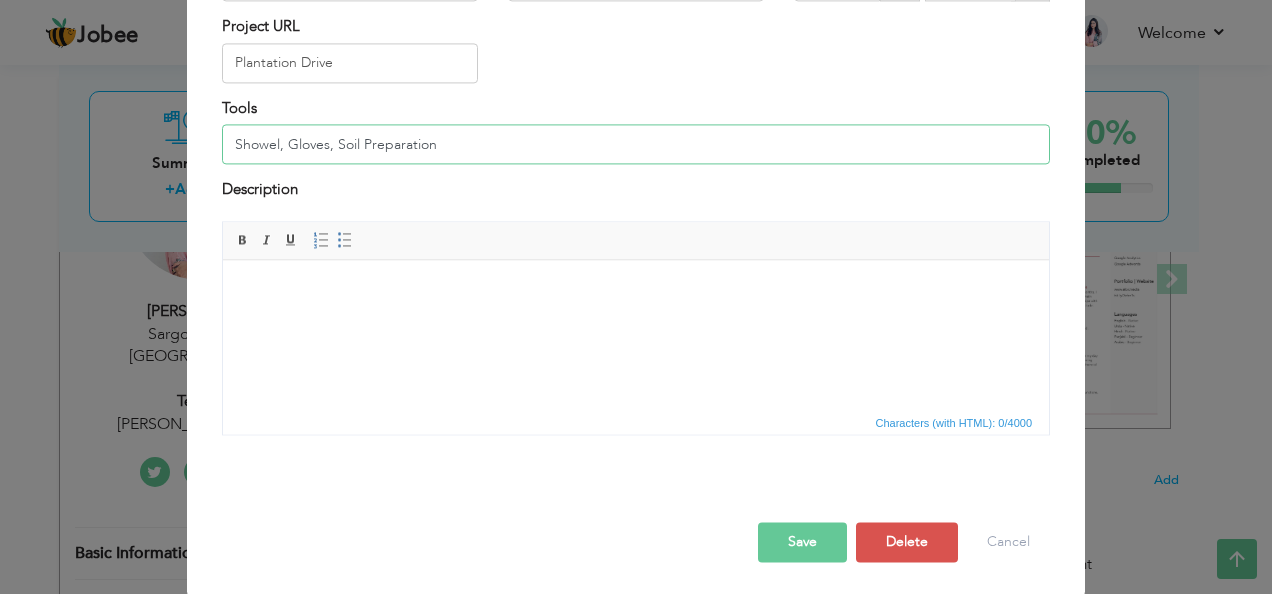 type on "Showel, Gloves, Soil Preparation" 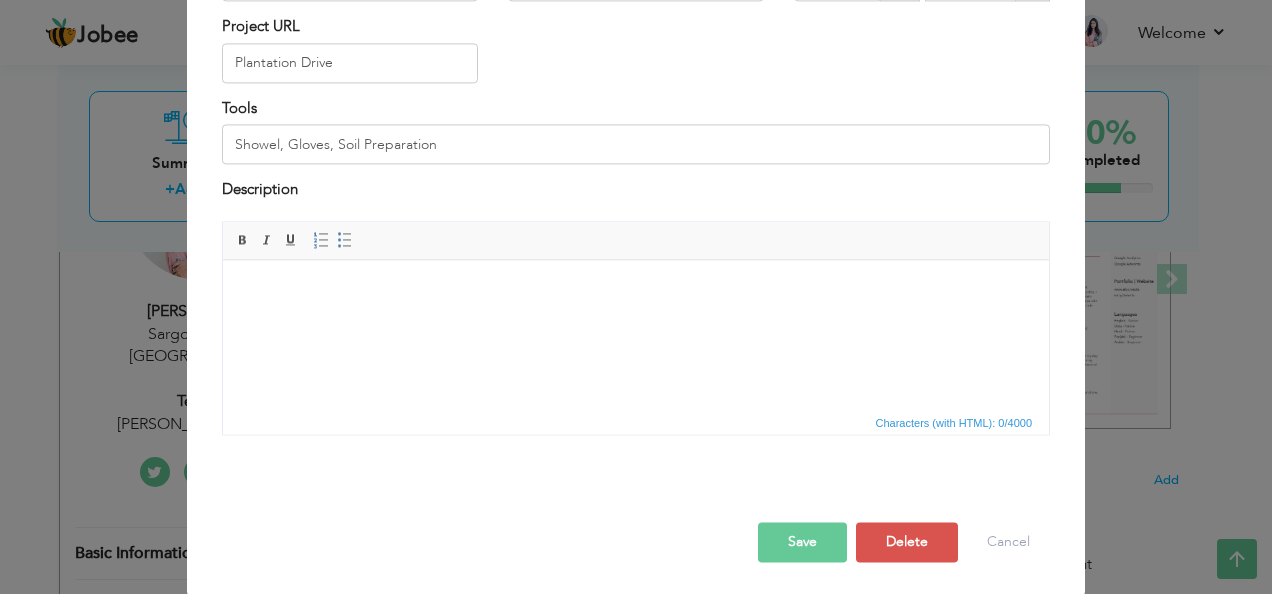 click on "Save" at bounding box center [802, 542] 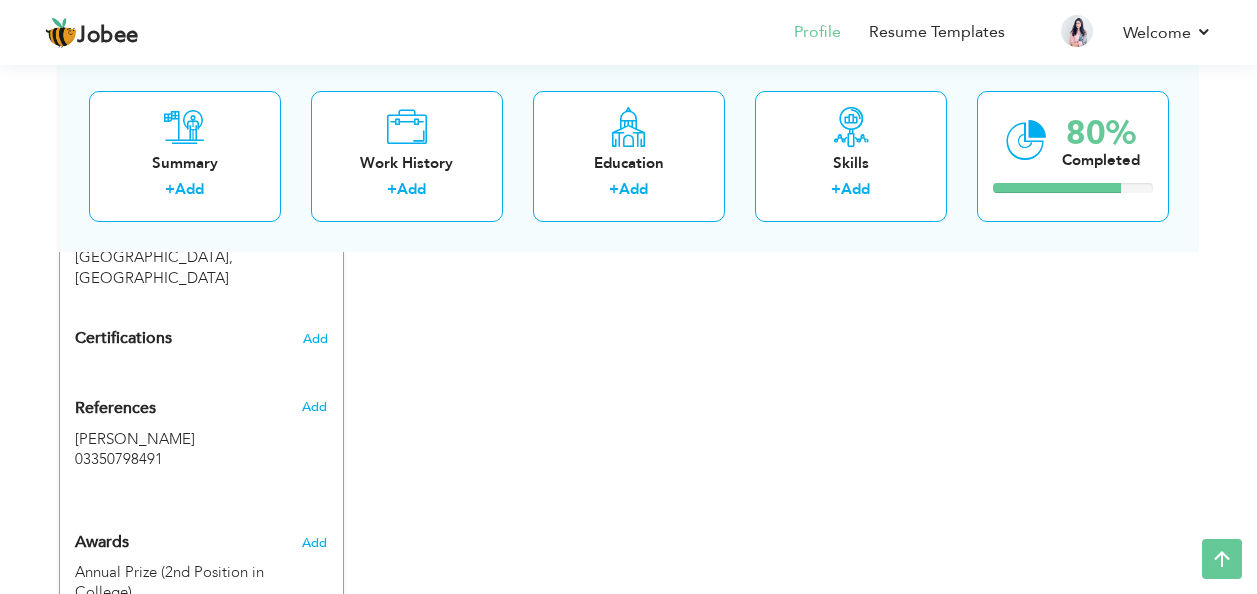 scroll, scrollTop: 1200, scrollLeft: 0, axis: vertical 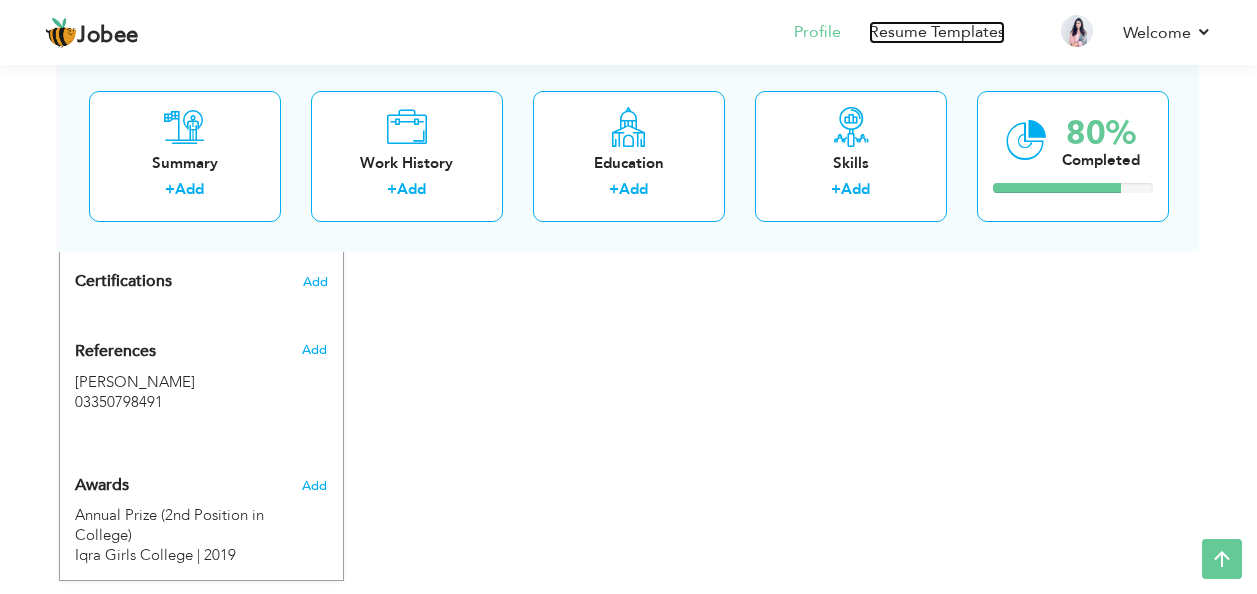 click on "Resume Templates" at bounding box center [937, 32] 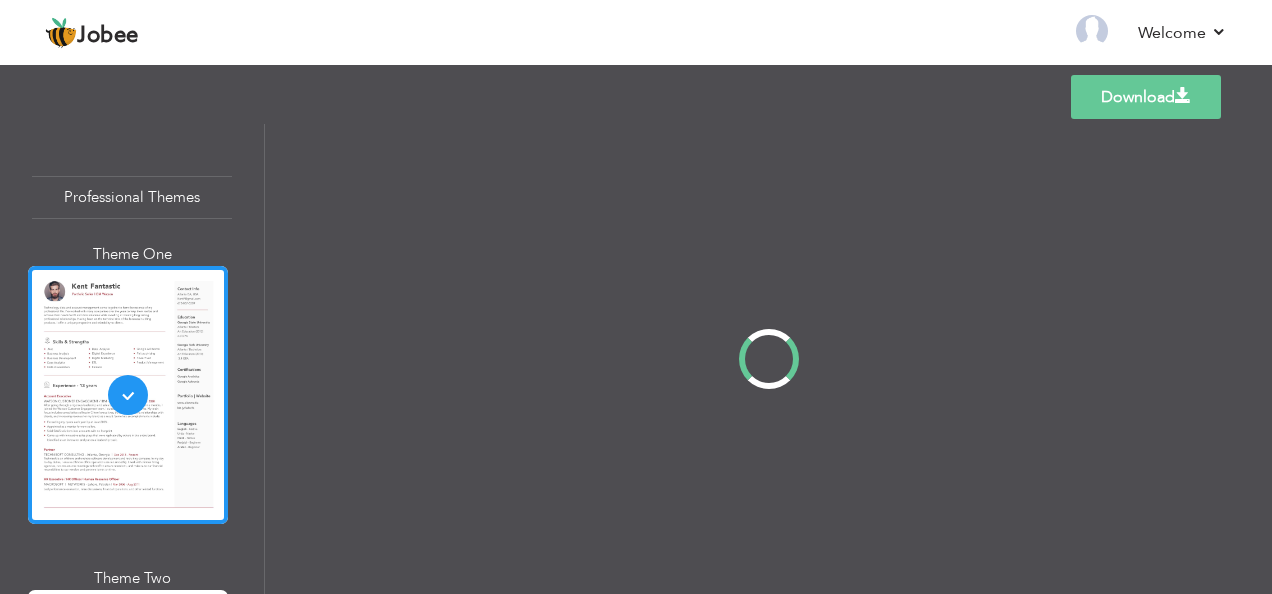 scroll, scrollTop: 0, scrollLeft: 0, axis: both 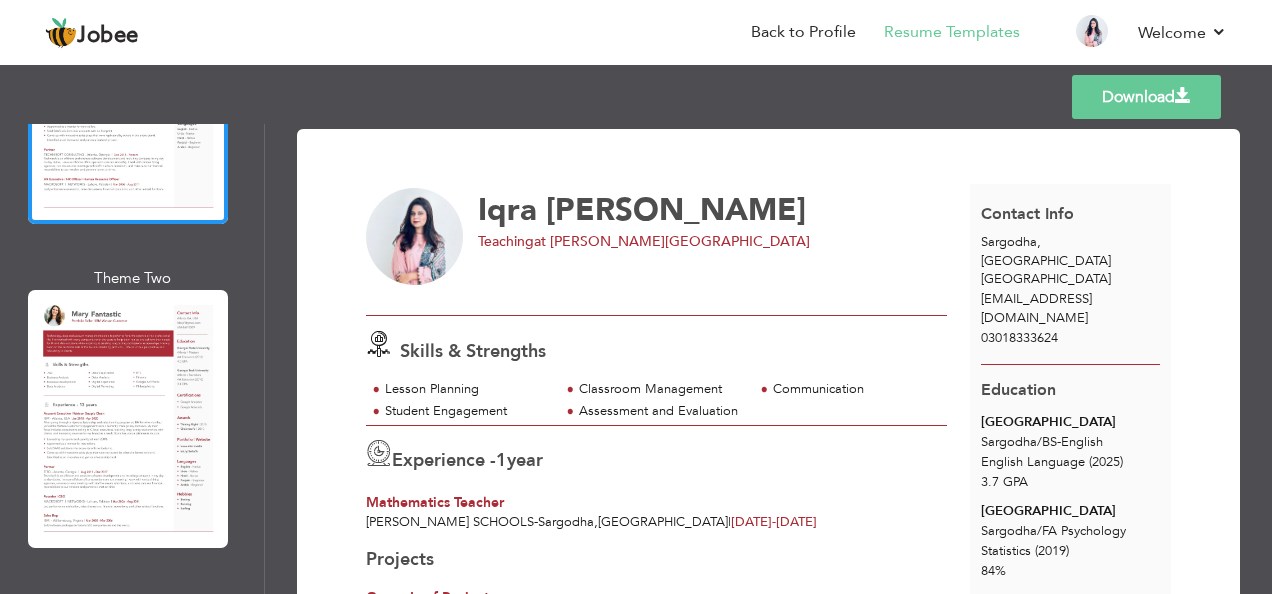 click at bounding box center (128, 419) 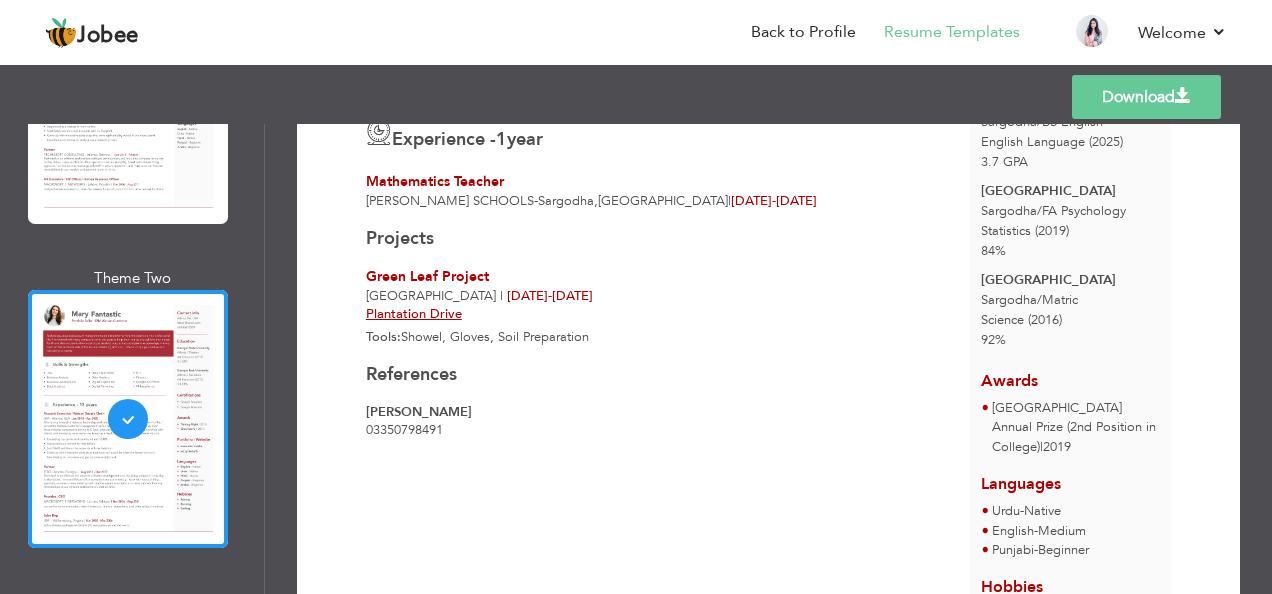 scroll, scrollTop: 459, scrollLeft: 0, axis: vertical 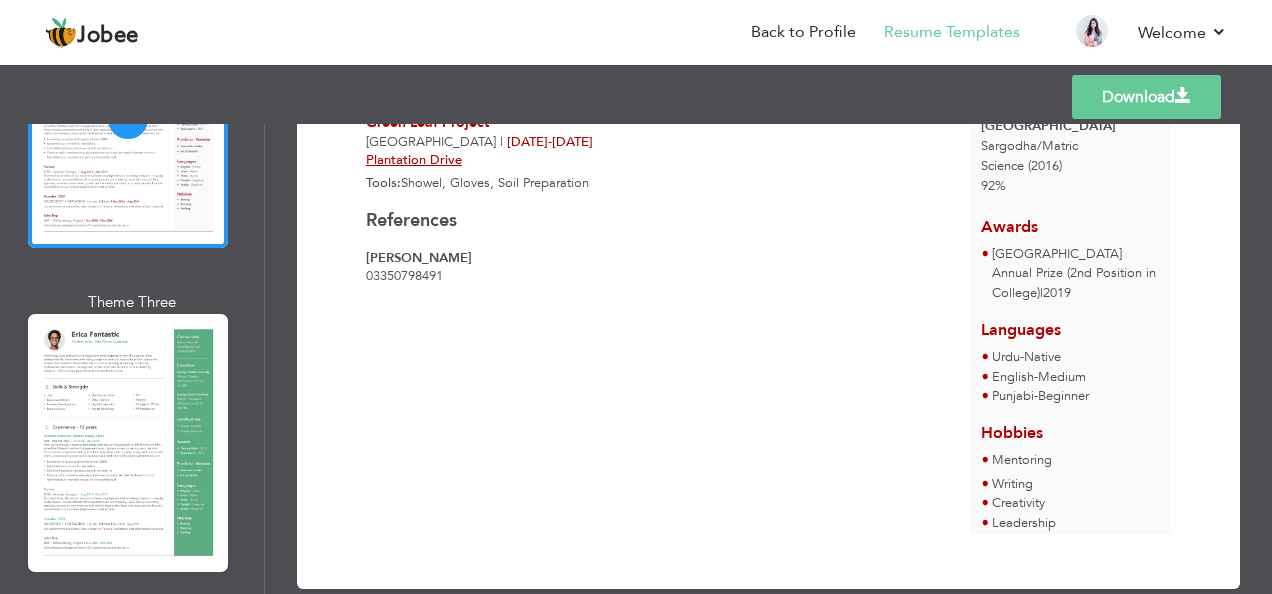 click at bounding box center [128, 443] 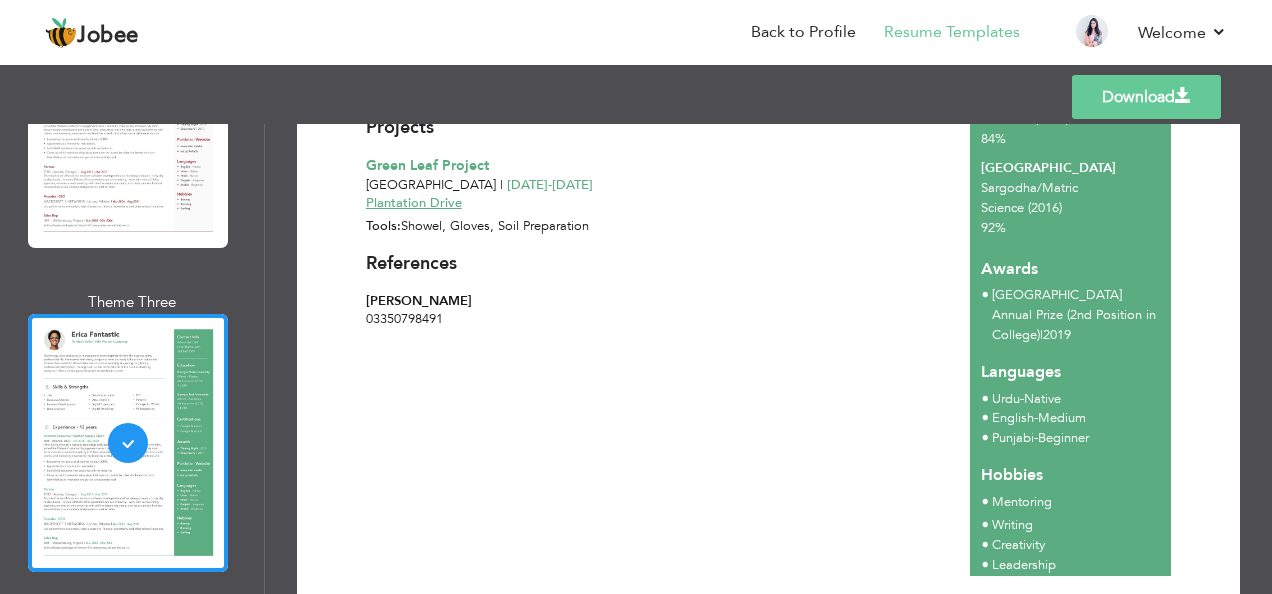 scroll, scrollTop: 474, scrollLeft: 0, axis: vertical 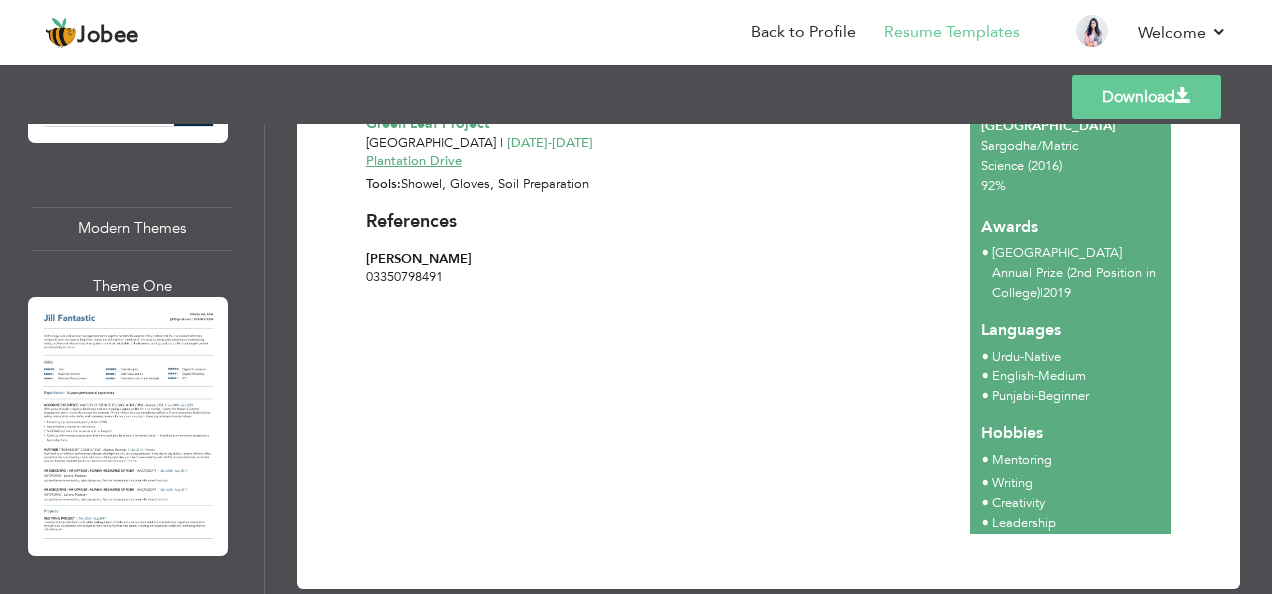 click at bounding box center (128, 426) 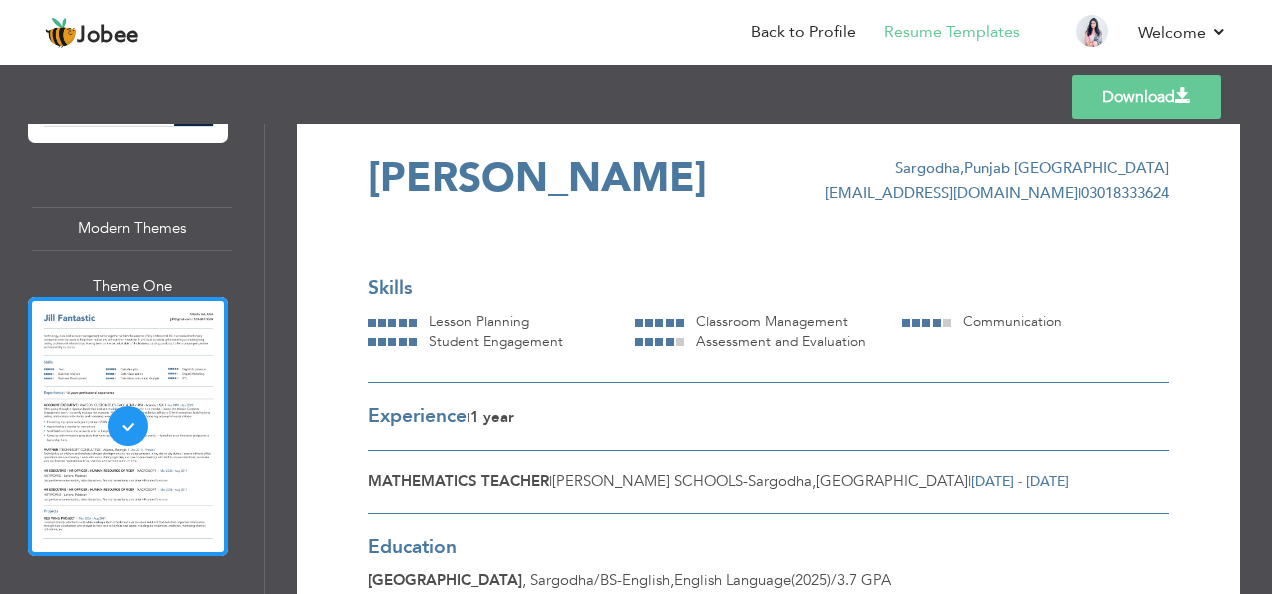 scroll, scrollTop: 0, scrollLeft: 0, axis: both 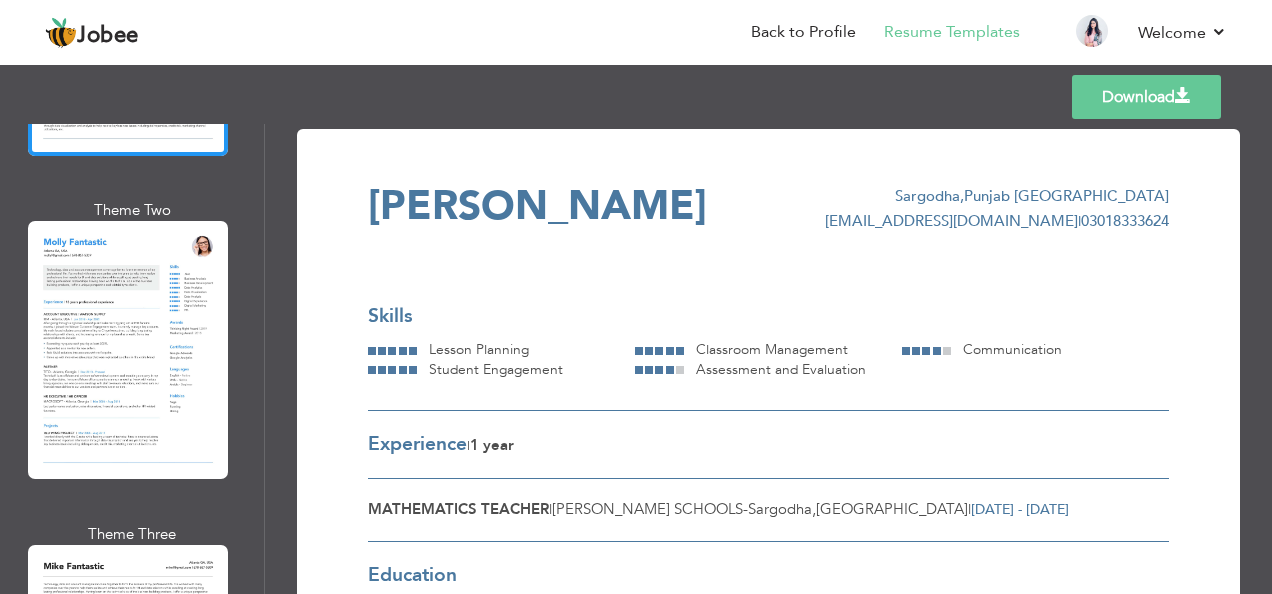 click at bounding box center (128, 350) 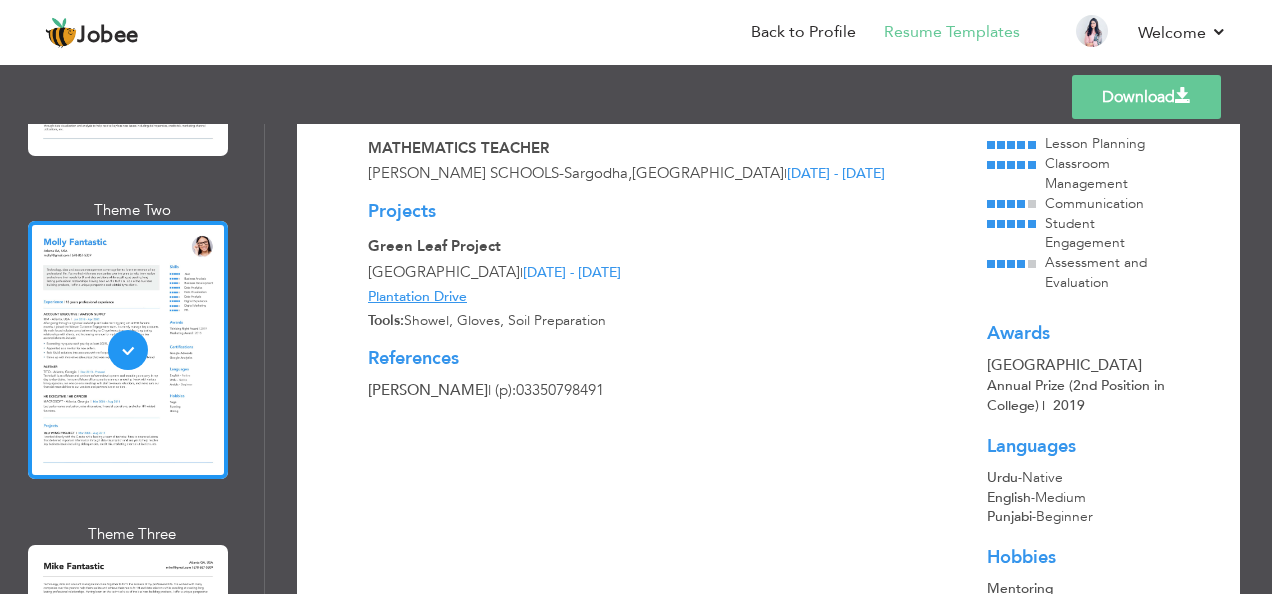 scroll, scrollTop: 147, scrollLeft: 0, axis: vertical 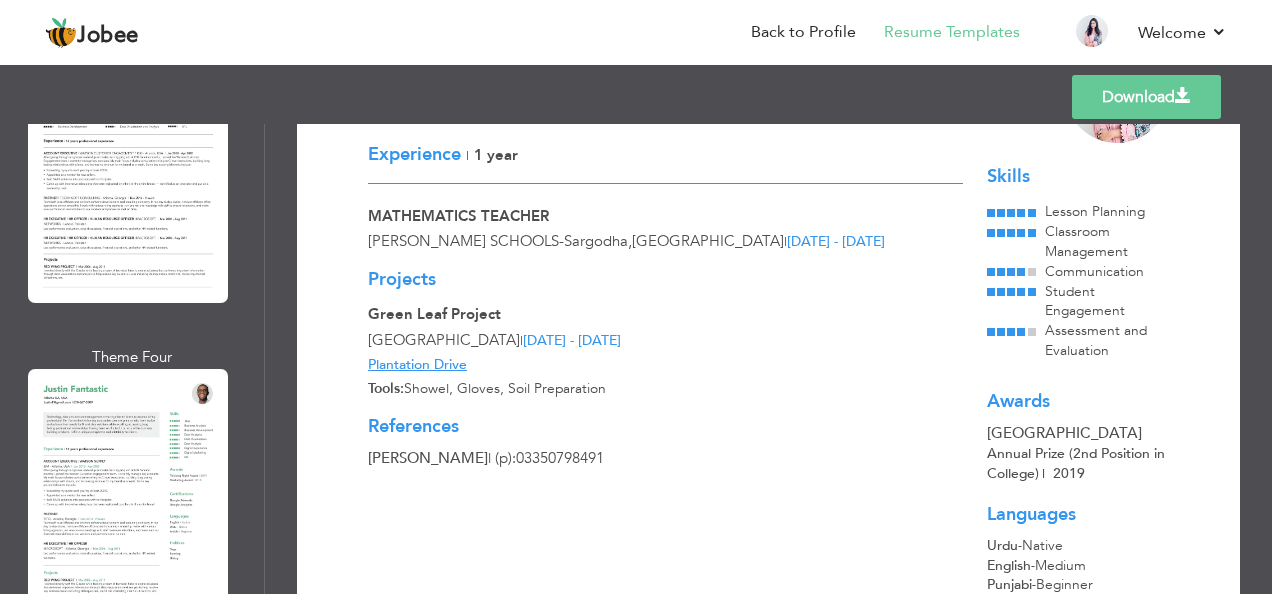 click at bounding box center (128, 498) 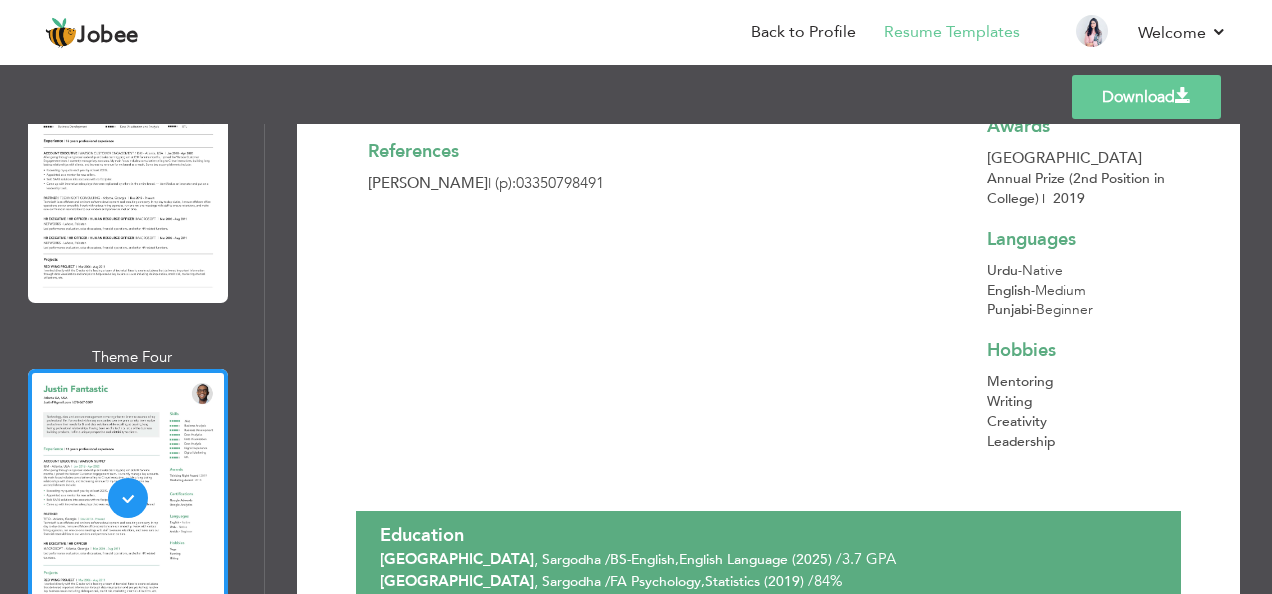 scroll, scrollTop: 547, scrollLeft: 0, axis: vertical 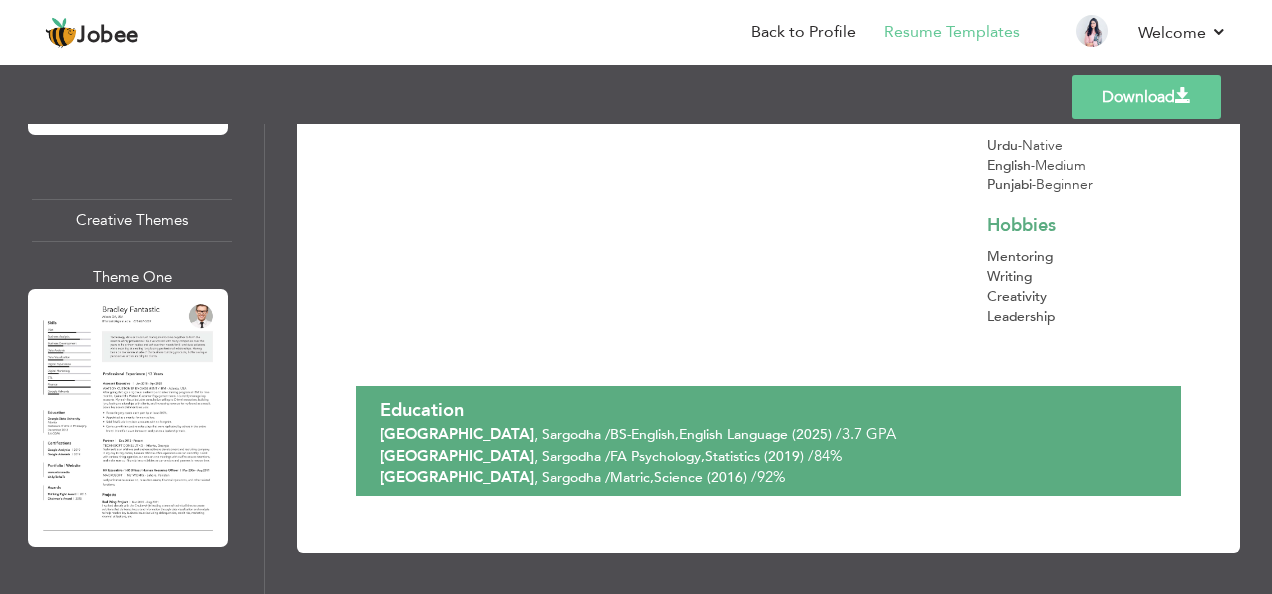 click at bounding box center (128, 418) 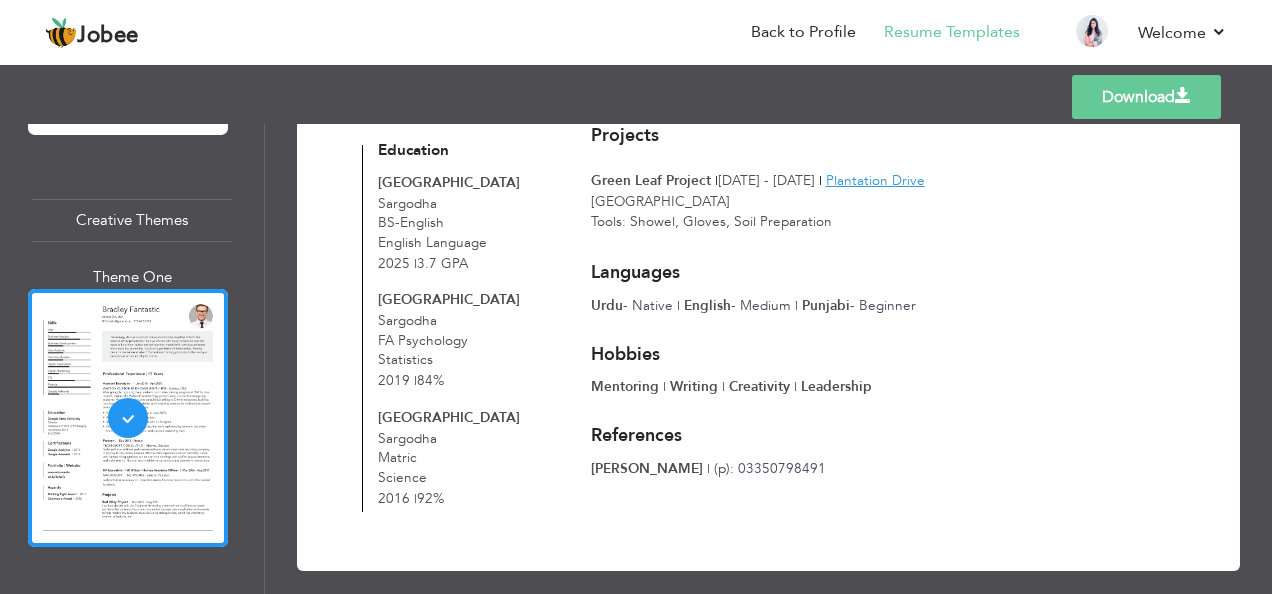 scroll, scrollTop: 353, scrollLeft: 0, axis: vertical 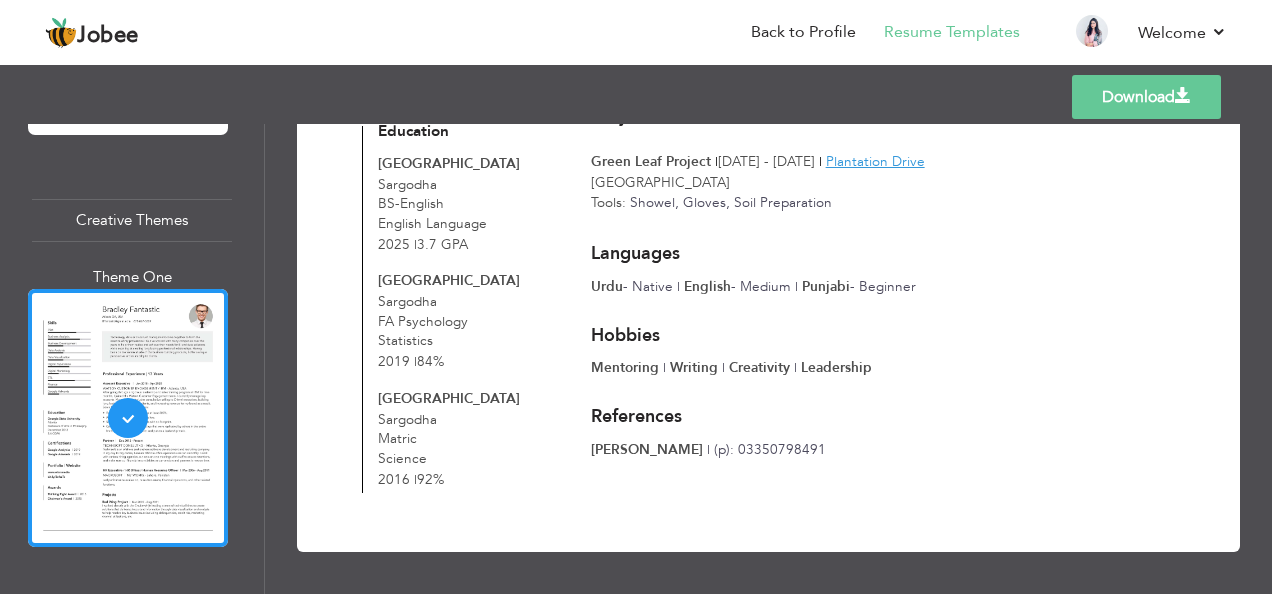 click on "Download" at bounding box center (1146, 97) 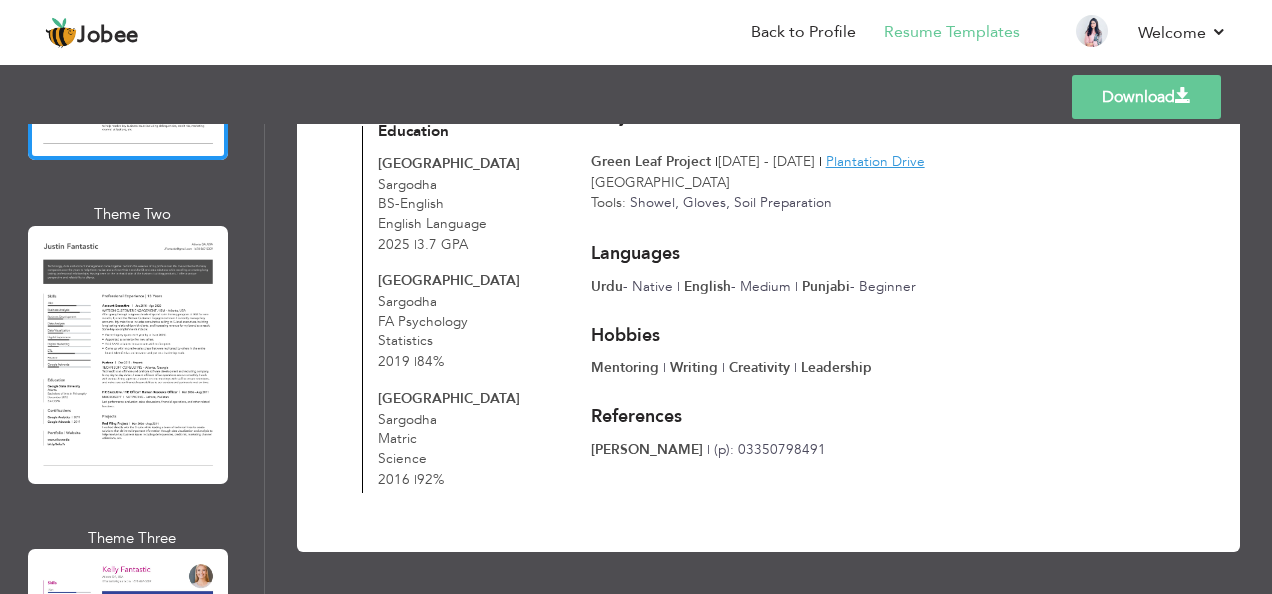 scroll, scrollTop: 5500, scrollLeft: 0, axis: vertical 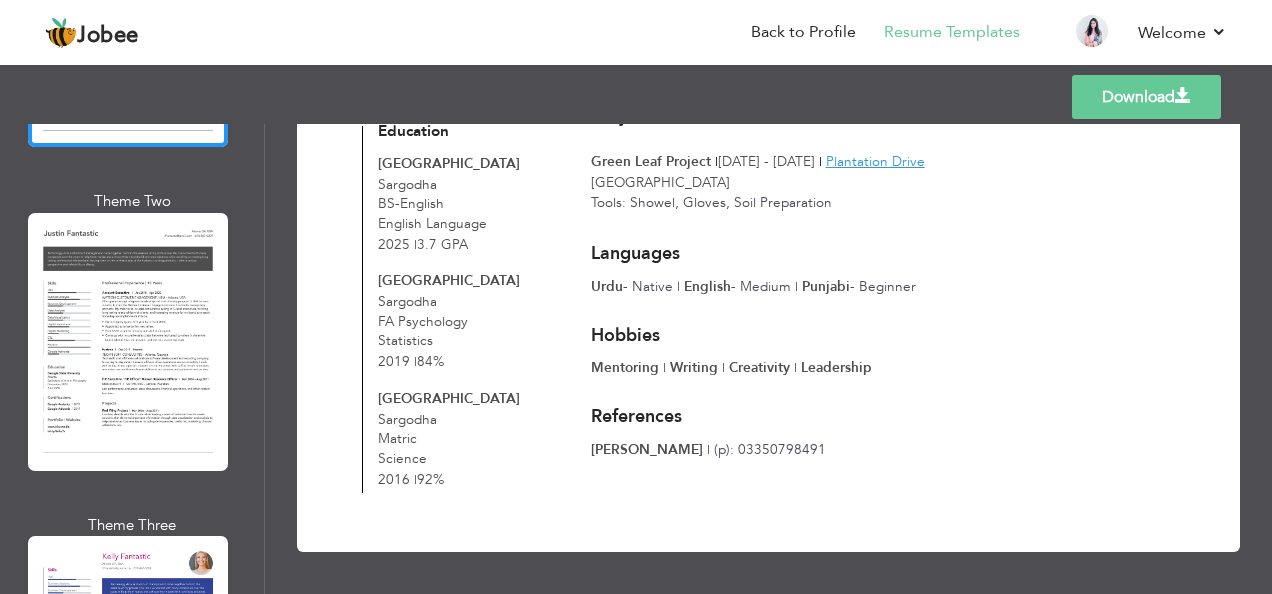 click at bounding box center [128, 342] 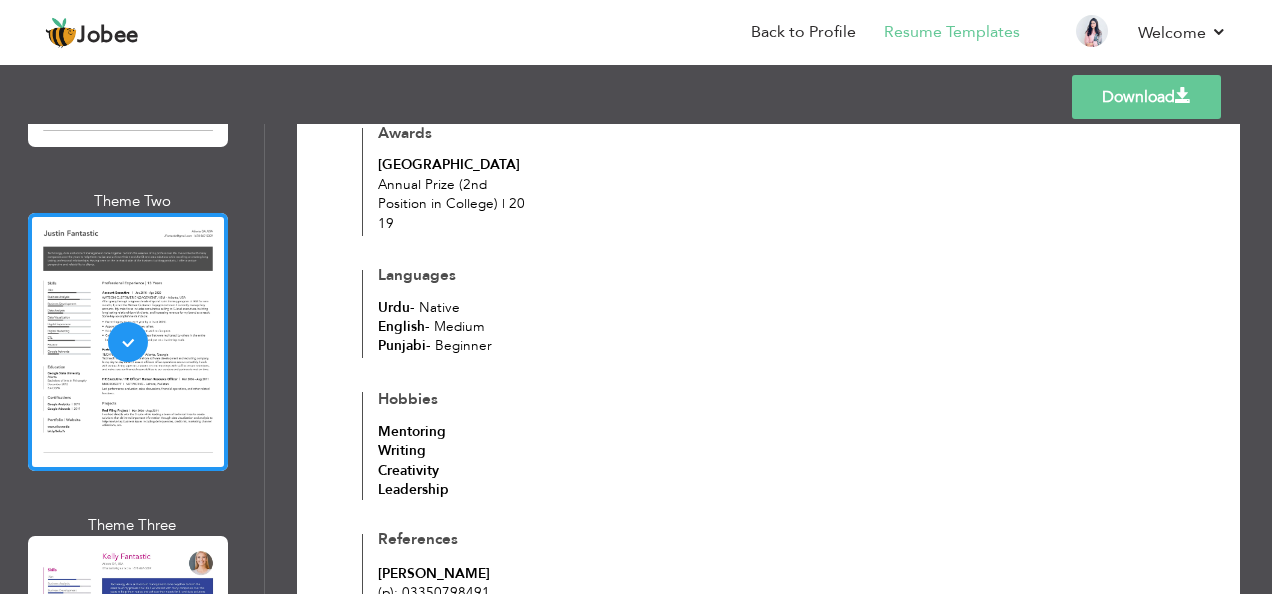 scroll, scrollTop: 900, scrollLeft: 0, axis: vertical 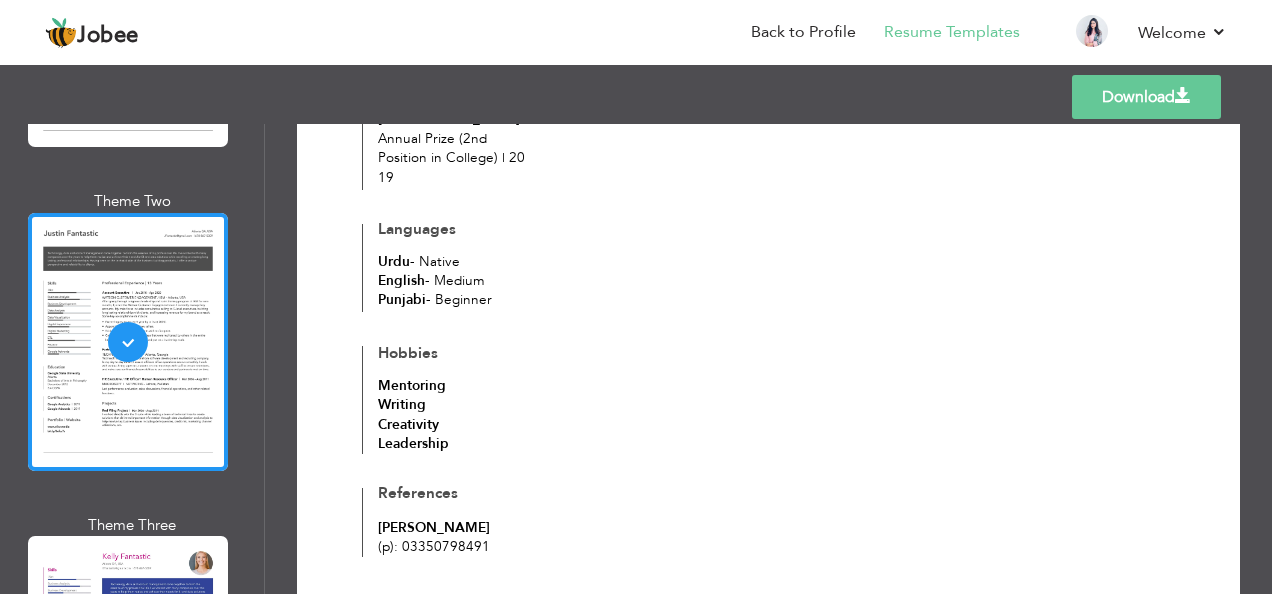 click at bounding box center (128, 665) 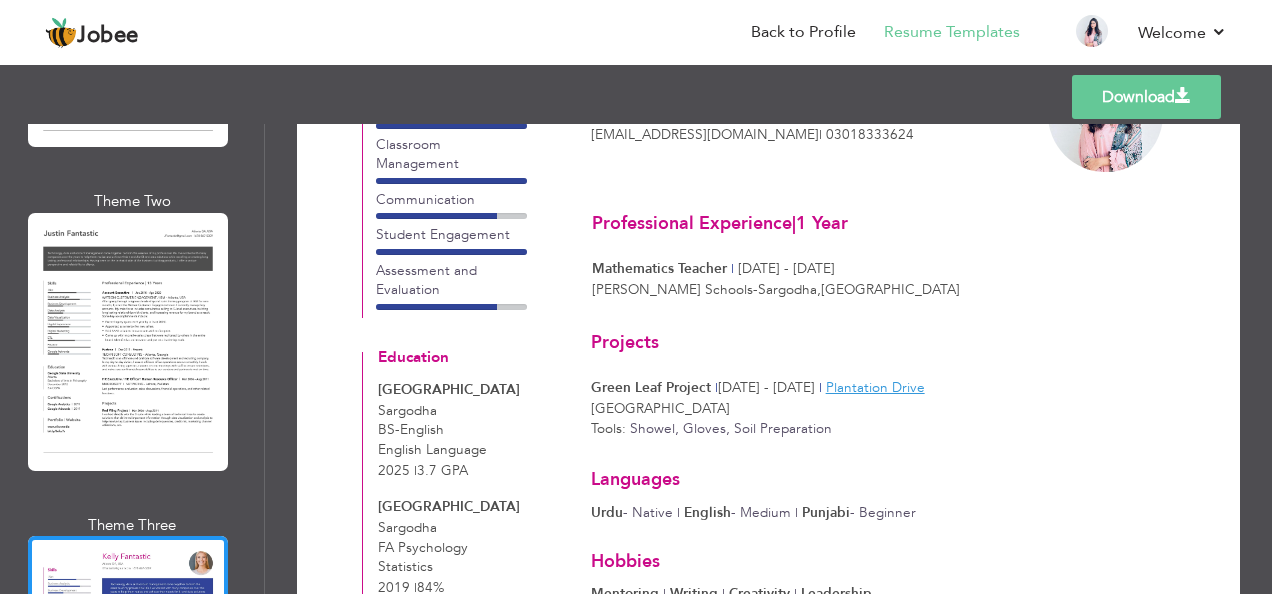 scroll, scrollTop: 353, scrollLeft: 0, axis: vertical 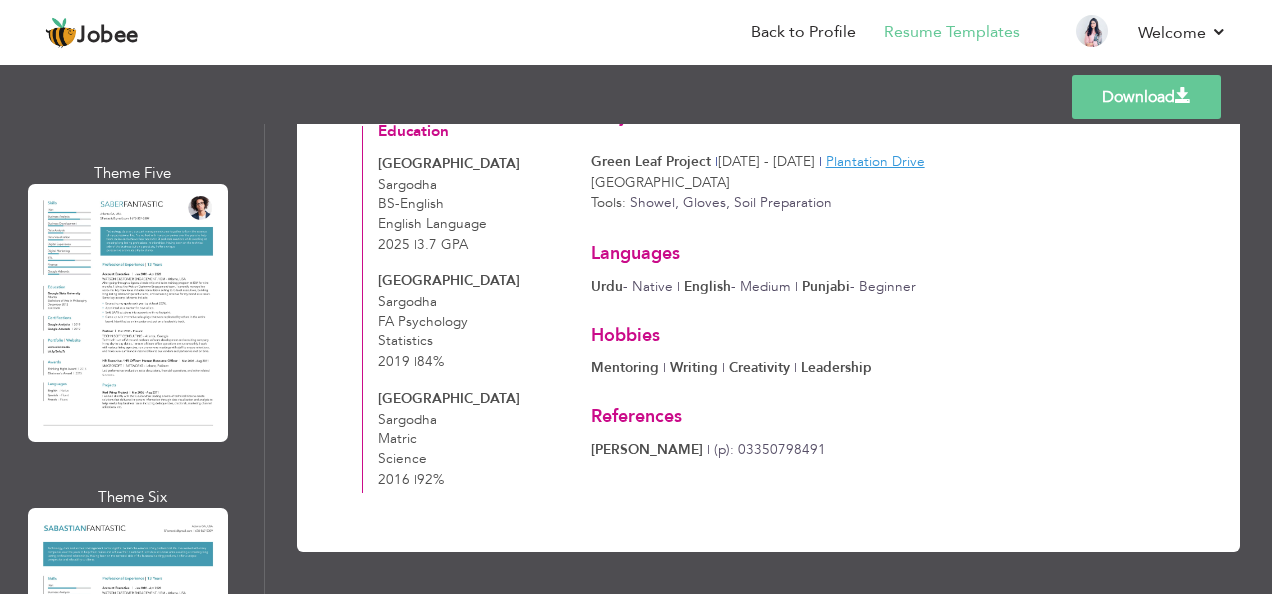 click at bounding box center (128, 637) 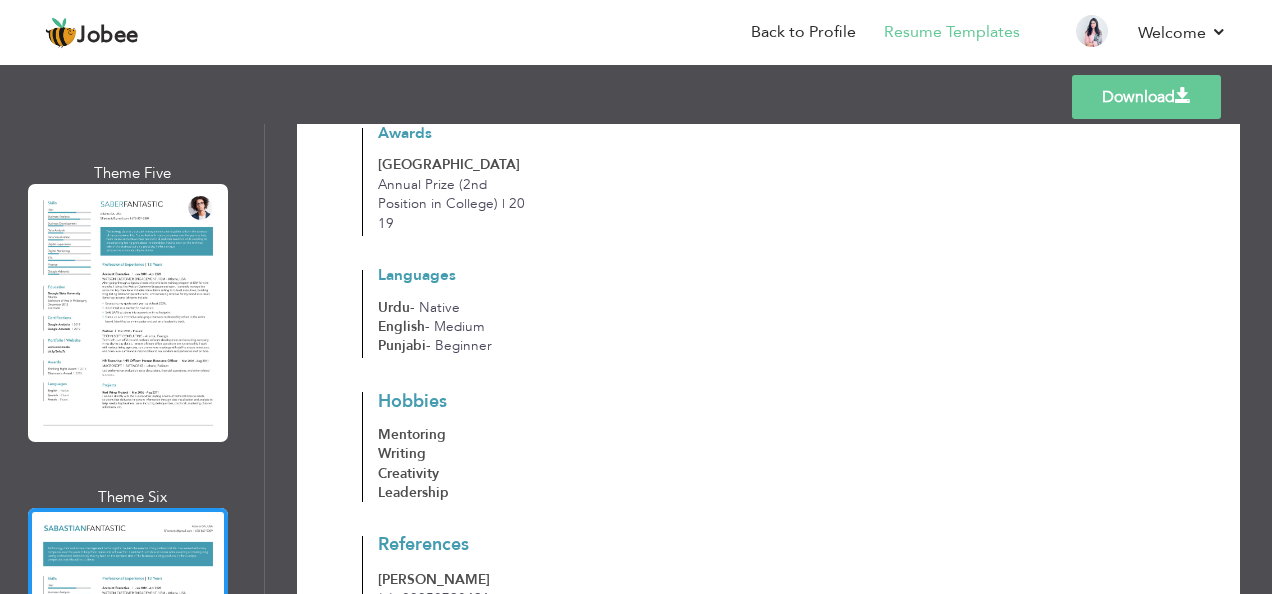 scroll, scrollTop: 900, scrollLeft: 0, axis: vertical 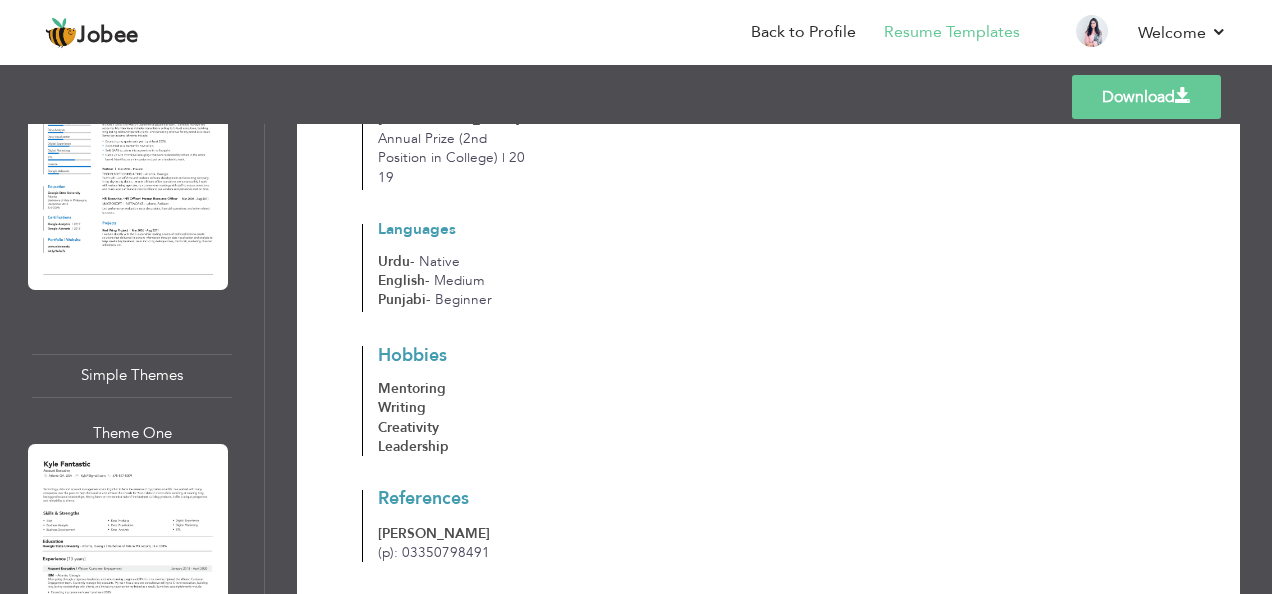 click at bounding box center (128, 573) 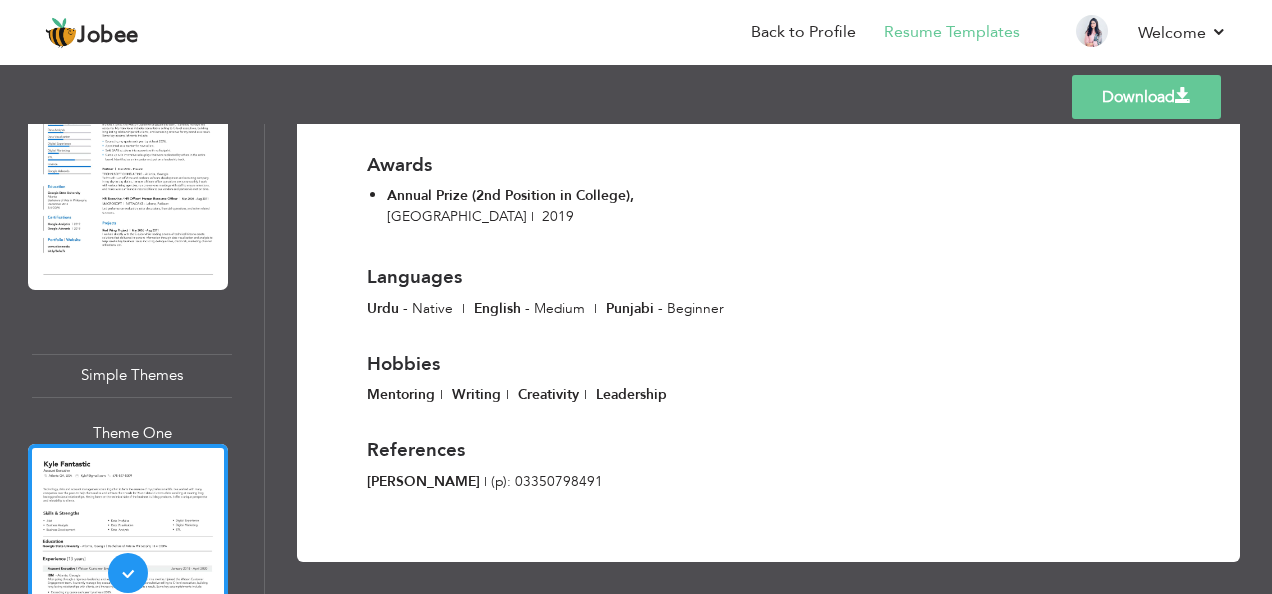 scroll, scrollTop: 701, scrollLeft: 0, axis: vertical 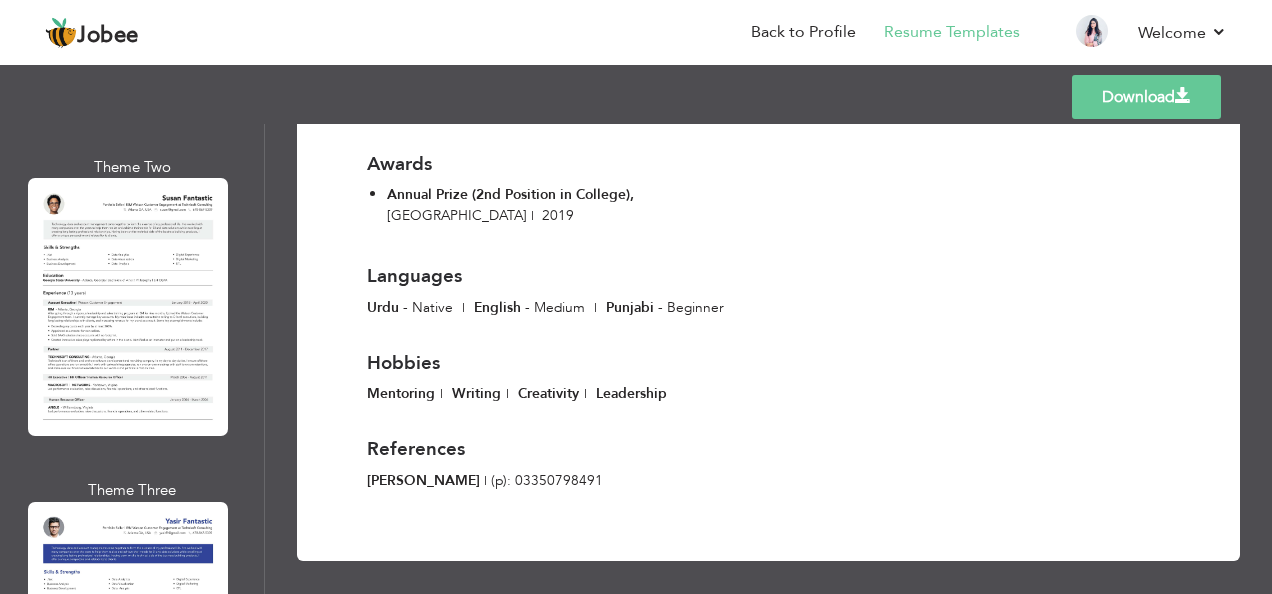 click at bounding box center [128, 631] 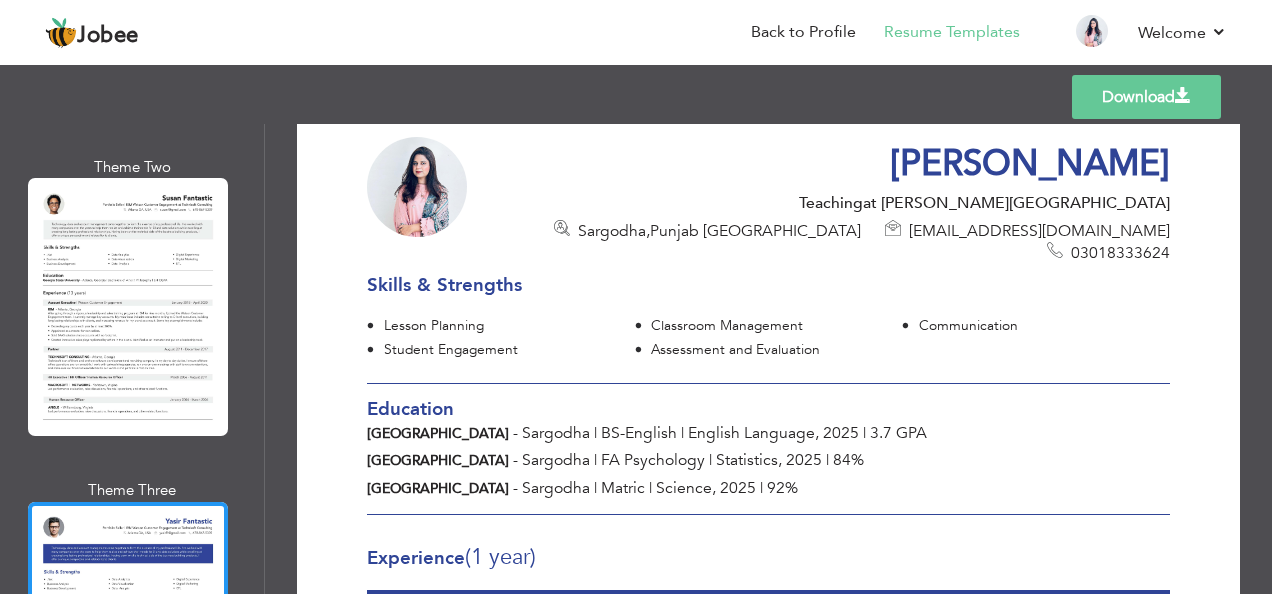 scroll, scrollTop: 31, scrollLeft: 0, axis: vertical 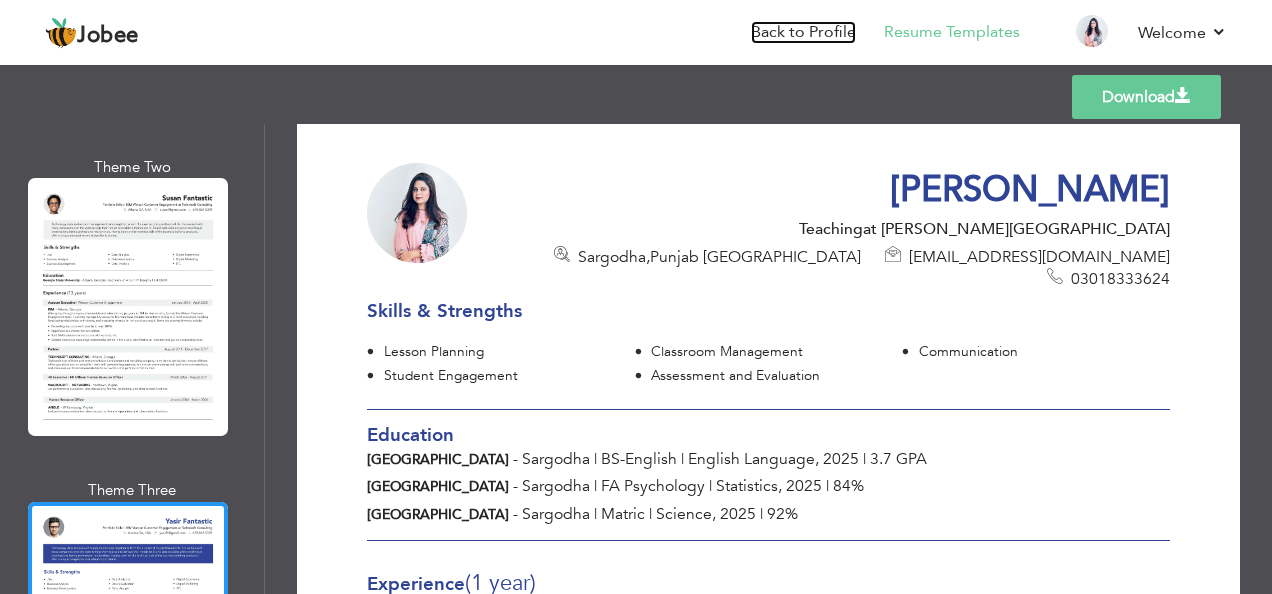 click on "Back to Profile" at bounding box center (803, 32) 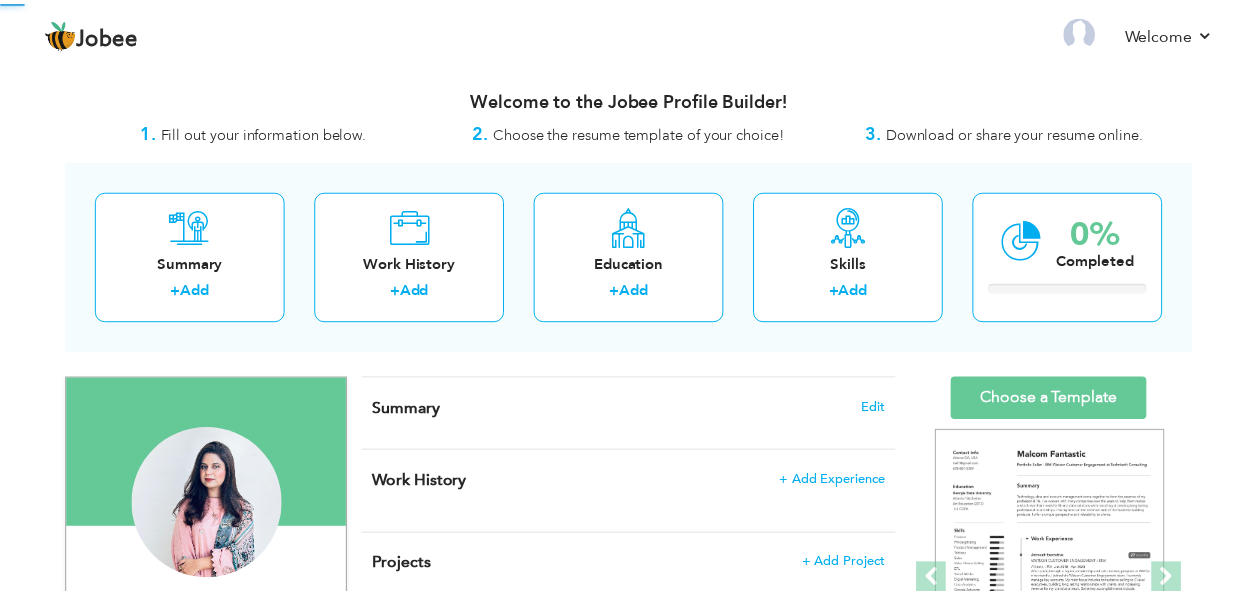 scroll, scrollTop: 0, scrollLeft: 0, axis: both 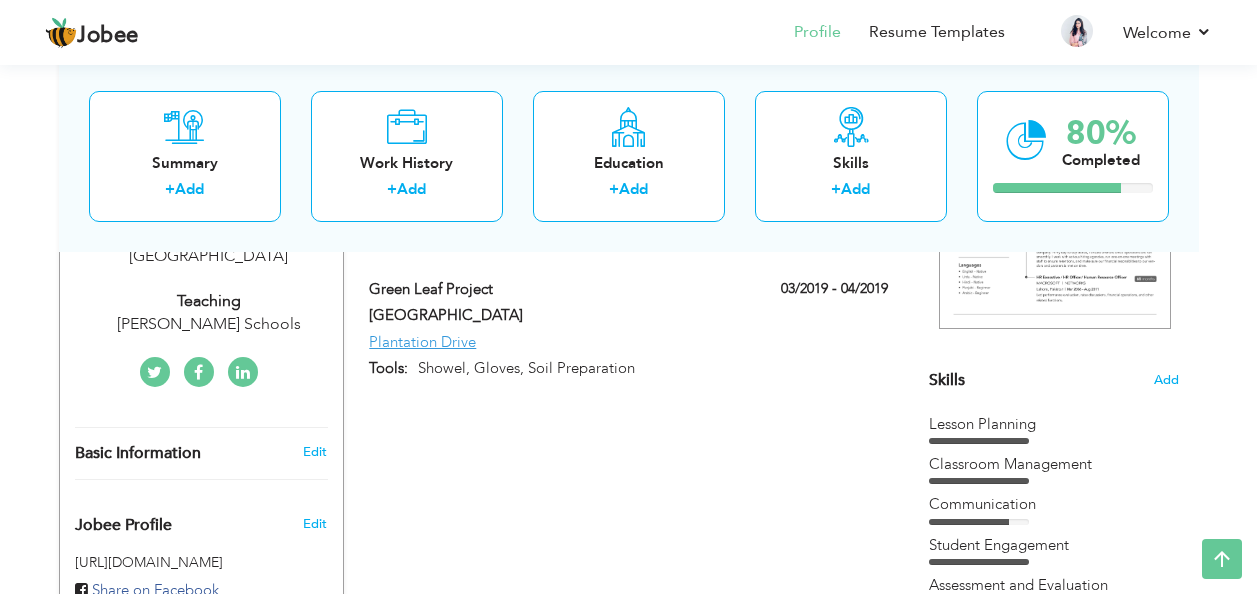 click on "[PERSON_NAME] Schools" at bounding box center [209, 324] 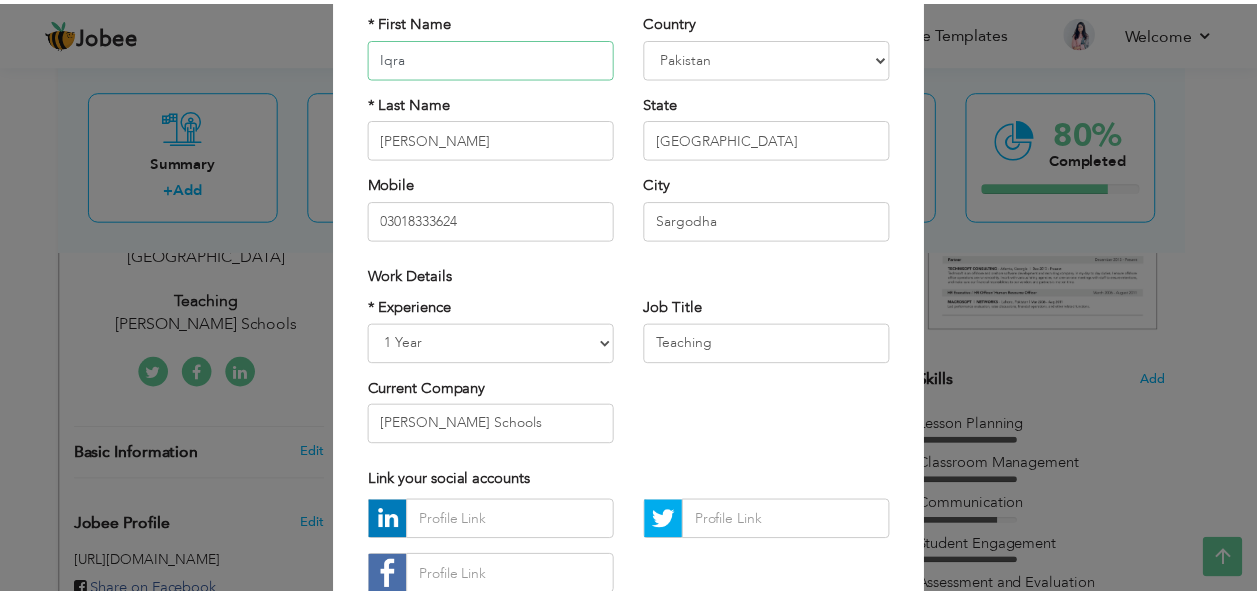 scroll, scrollTop: 200, scrollLeft: 0, axis: vertical 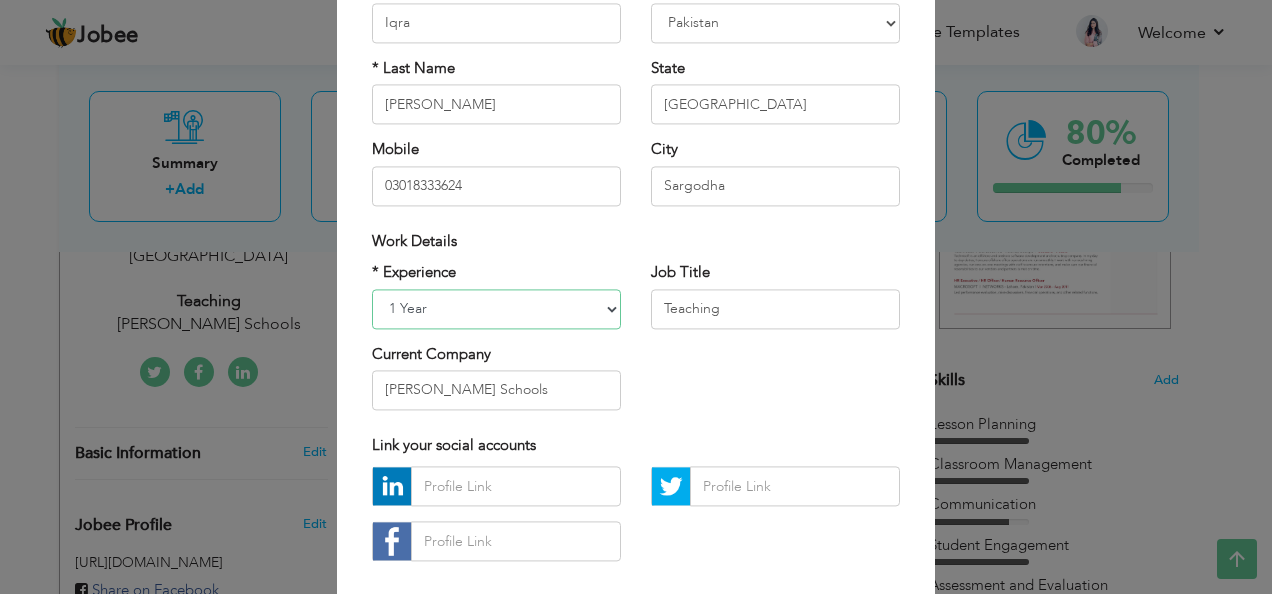 click on "Entry Level Less than 1 Year 1 Year 2 Years 3 Years 4 Years 5 Years 6 Years 7 Years 8 Years 9 Years 10 Years 11 Years 12 Years 13 Years 14 Years 15 Years 16 Years 17 Years 18 Years 19 Years 20 Years 21 Years 22 Years 23 Years 24 Years 25 Years 26 Years 27 Years 28 Years 29 Years 30 Years 31 Years 32 Years 33 Years 34 Years 35 Years More than 35 Years" at bounding box center [496, 309] 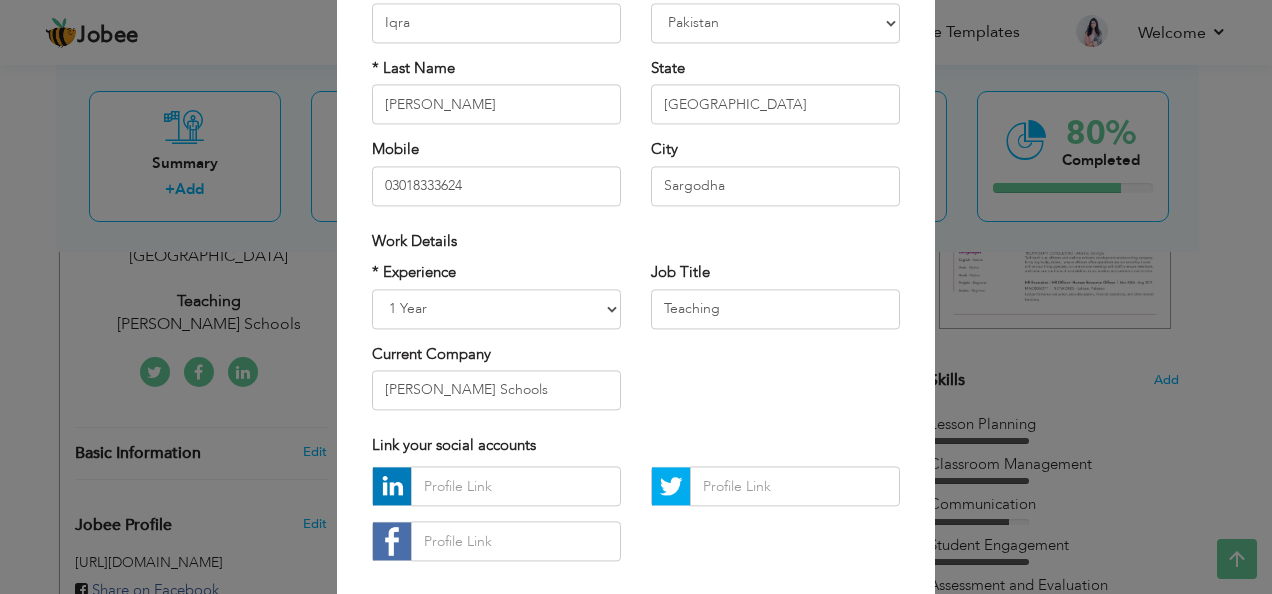 click on "* Experience
Entry Level Less than 1 Year 1 Year 2 Years 3 Years 4 Years 5 Years 6 Years 7 Years 8 Years 9 Years 10 Years 11 Years 12 Years 13 Years 14 Years 15 Years 16 Years 17 Years 18 Years 19 Years 20 Years 21 Years 22 Years 23 Years 24 Years 25 Years 26 Years 27 Years 28 Years 29 Years 30 Years 31 Years 32 Years 33 Years 34 Years 35 Years More than 35 Years
Current Company
Mazen Schools
Job Title Teaching" at bounding box center [636, 344] 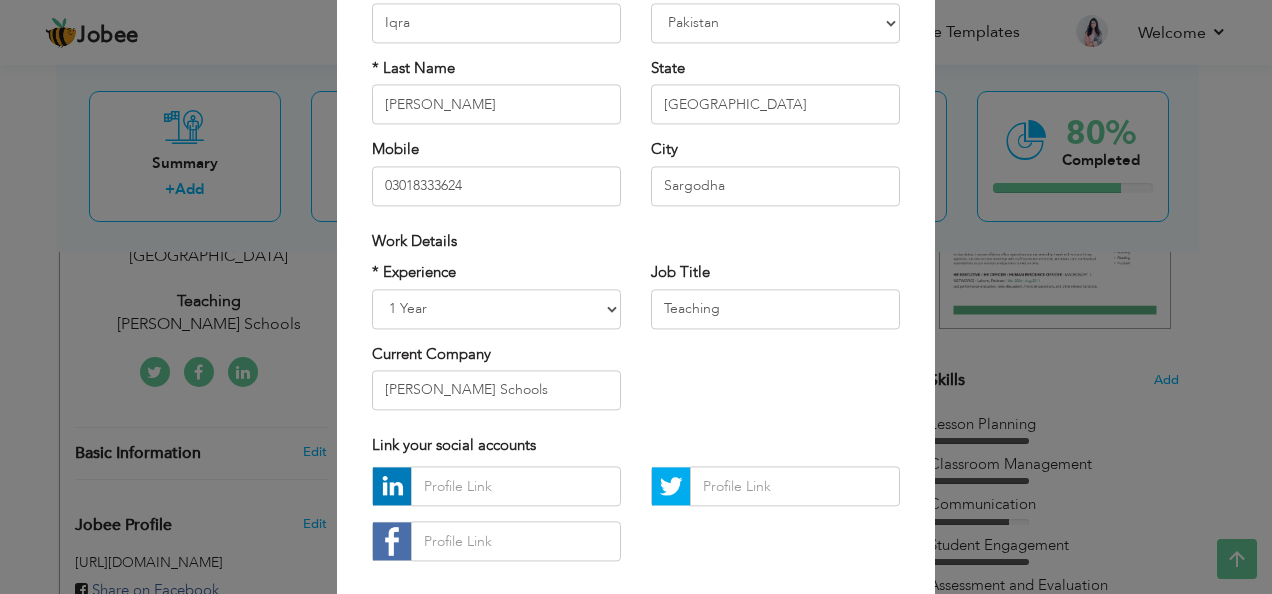 click on "×
Profile
Contact Information
* First Name
Iqra
* Last Name
Abbas U.K" at bounding box center [636, 297] 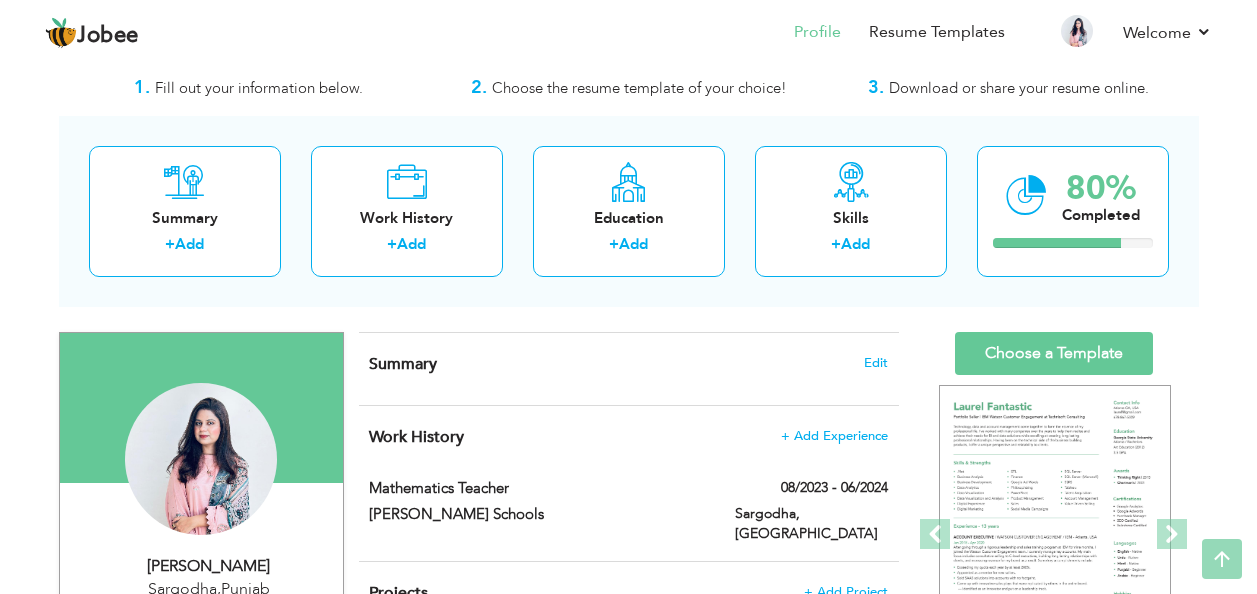 scroll, scrollTop: 0, scrollLeft: 0, axis: both 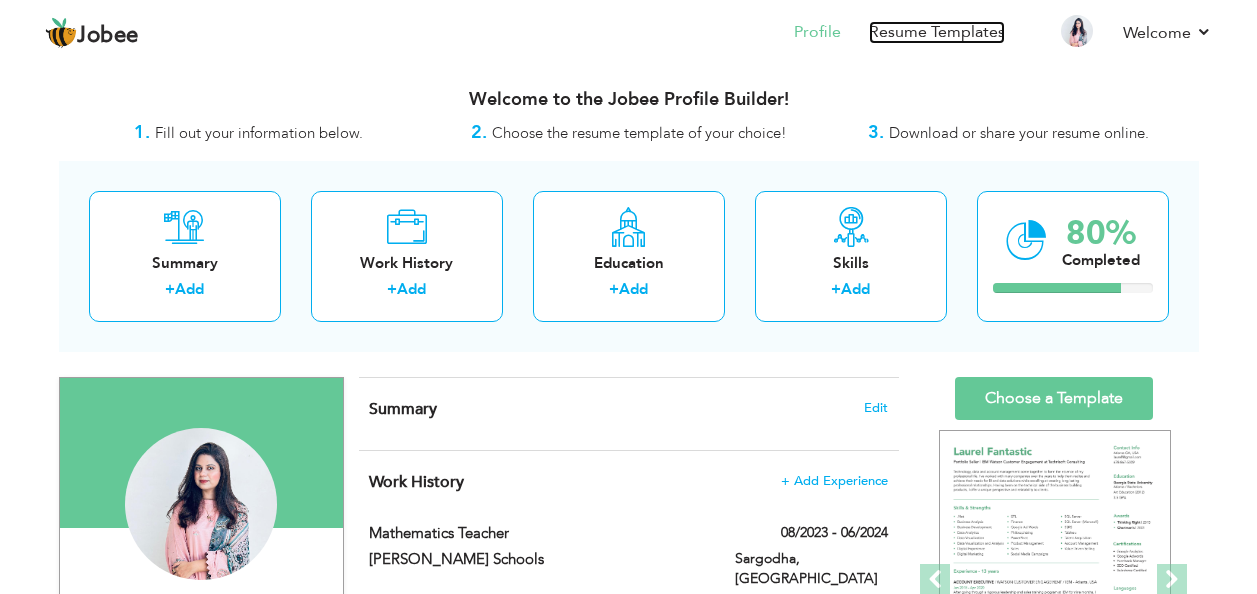 click on "Resume Templates" at bounding box center (937, 32) 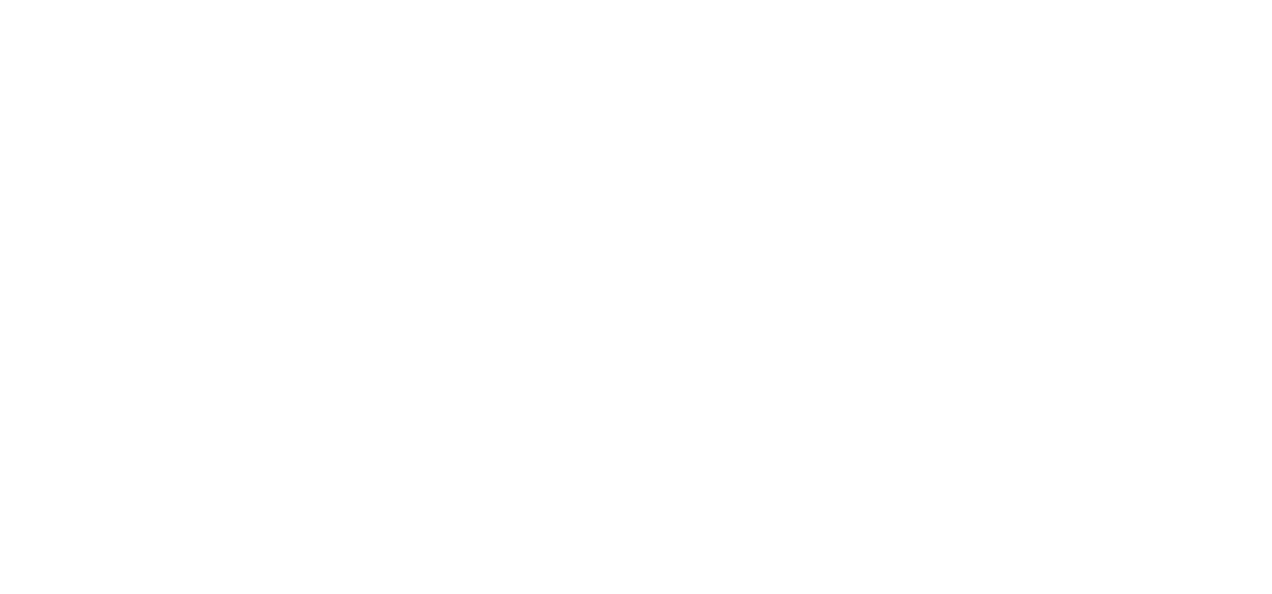 scroll, scrollTop: 0, scrollLeft: 0, axis: both 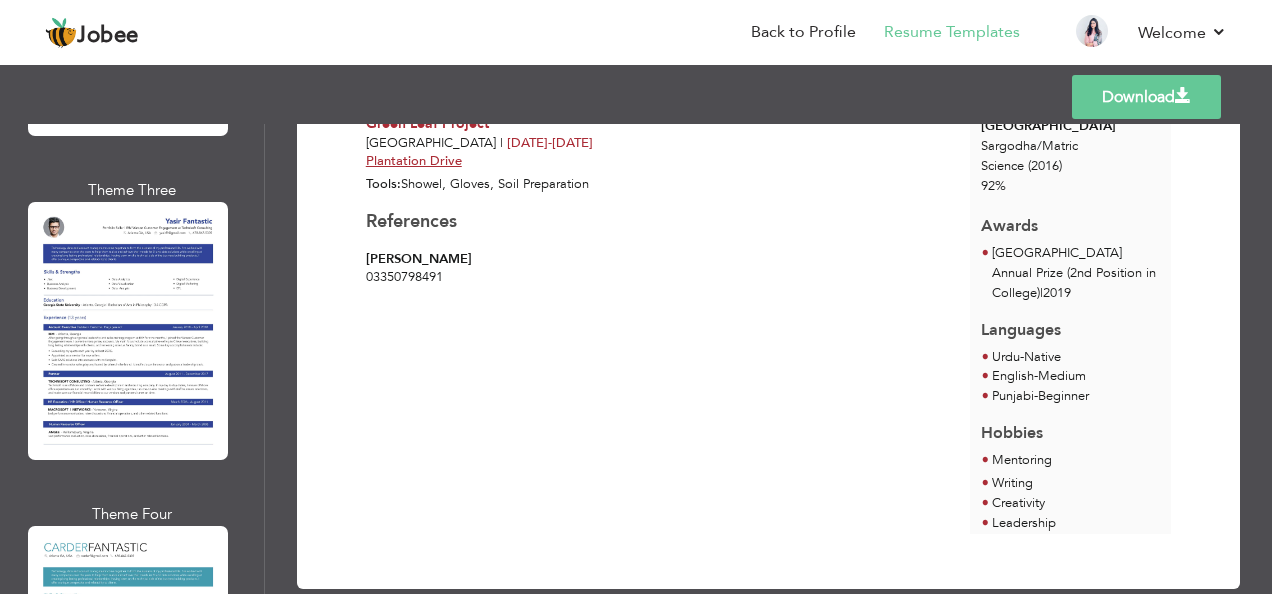 click at bounding box center (128, 655) 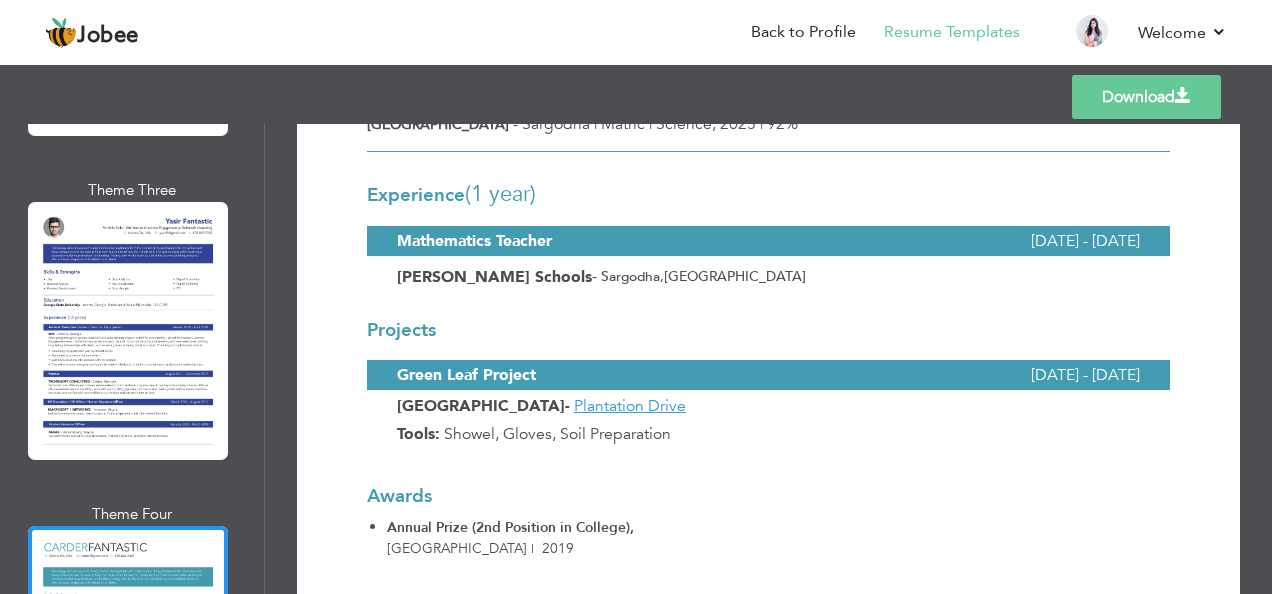 scroll, scrollTop: 0, scrollLeft: 0, axis: both 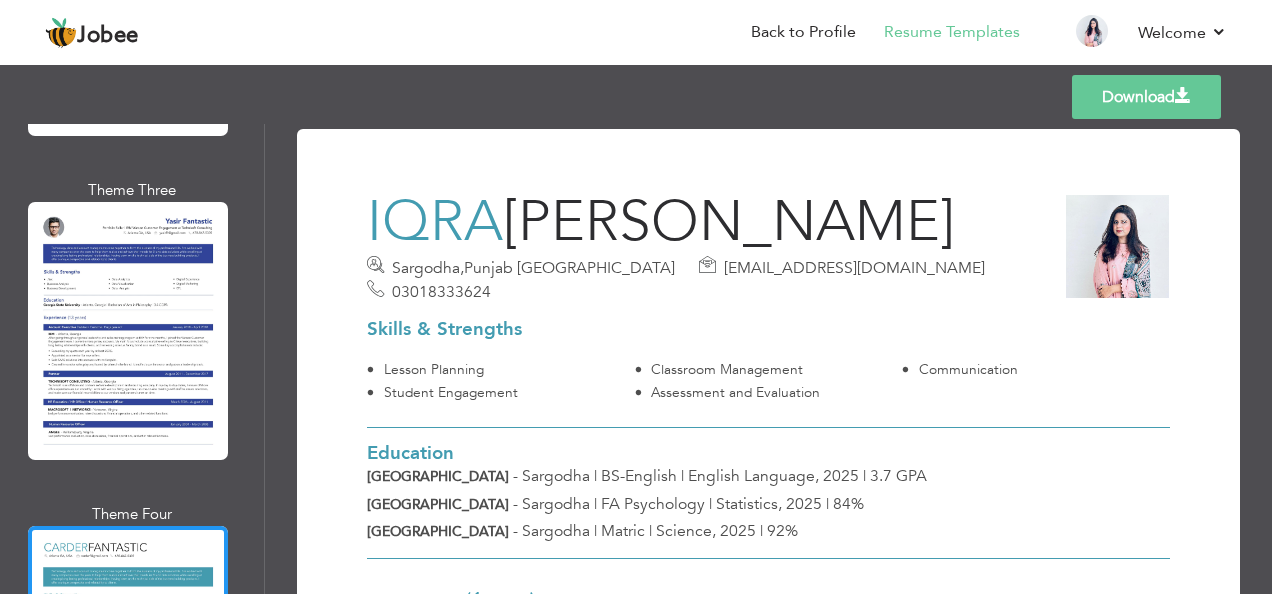 click on "Download" at bounding box center [1146, 97] 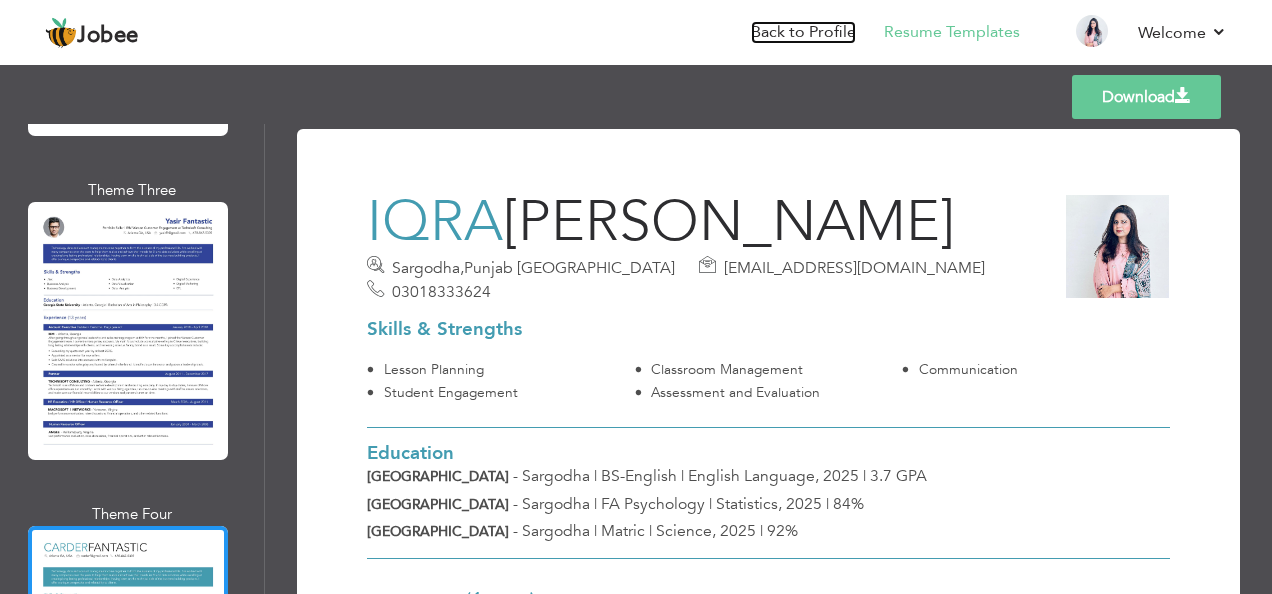 click on "Back to Profile" at bounding box center [803, 32] 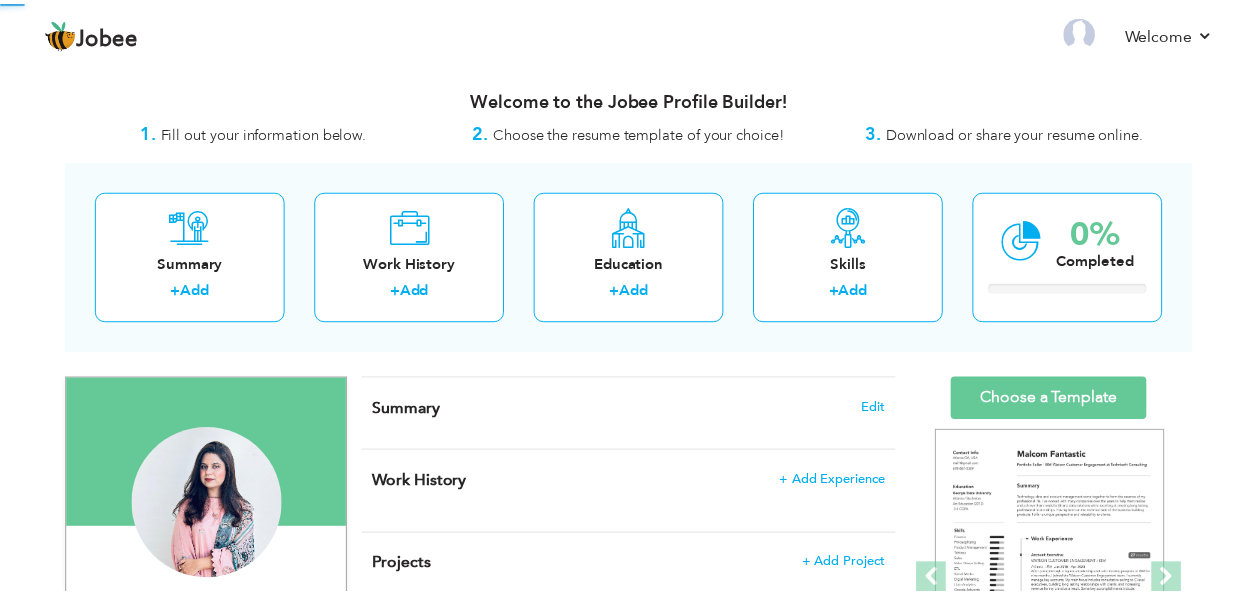 scroll, scrollTop: 0, scrollLeft: 0, axis: both 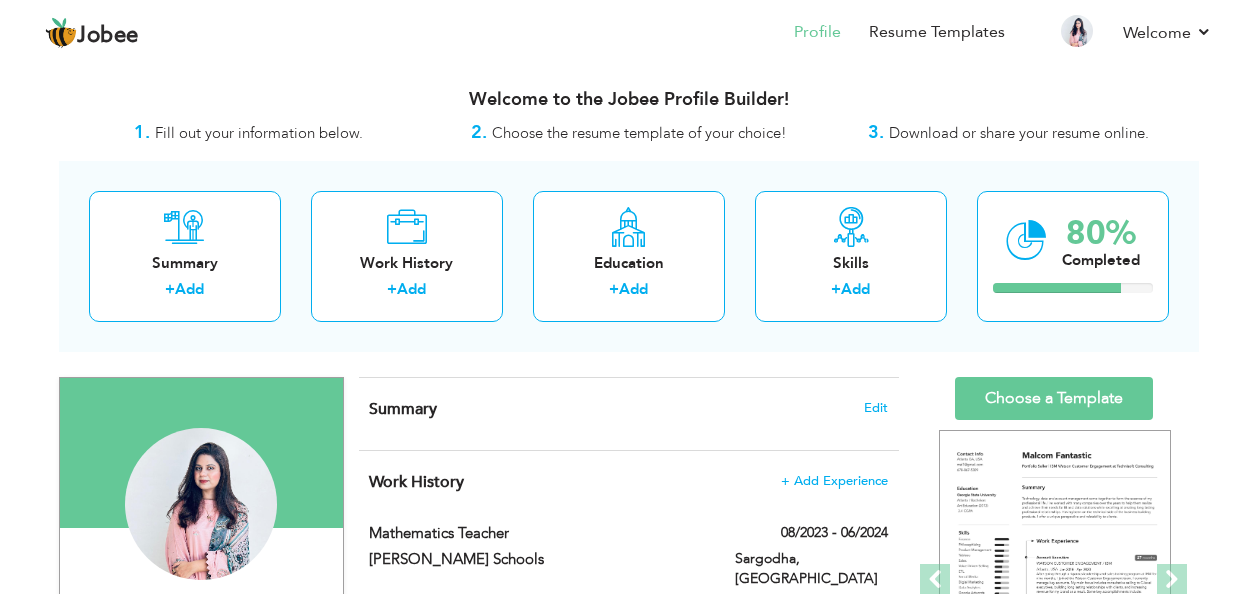 click on "Summary
+  Add" at bounding box center [185, 256] 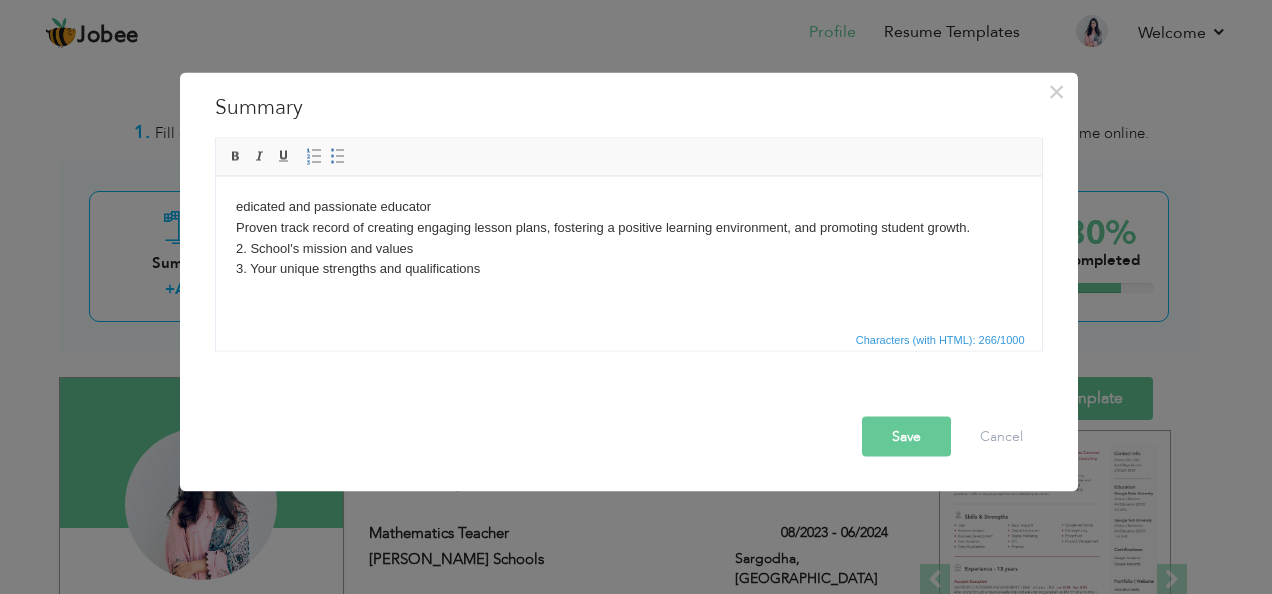 click on "edicated and passionate educator   Proven track record of creating engaging lesson plans, fostering a positive learning environment, and promoting student growth. ​​​​​​​ 2. School's mission and values 3. Your unique strengths and qualifications" at bounding box center [628, 237] 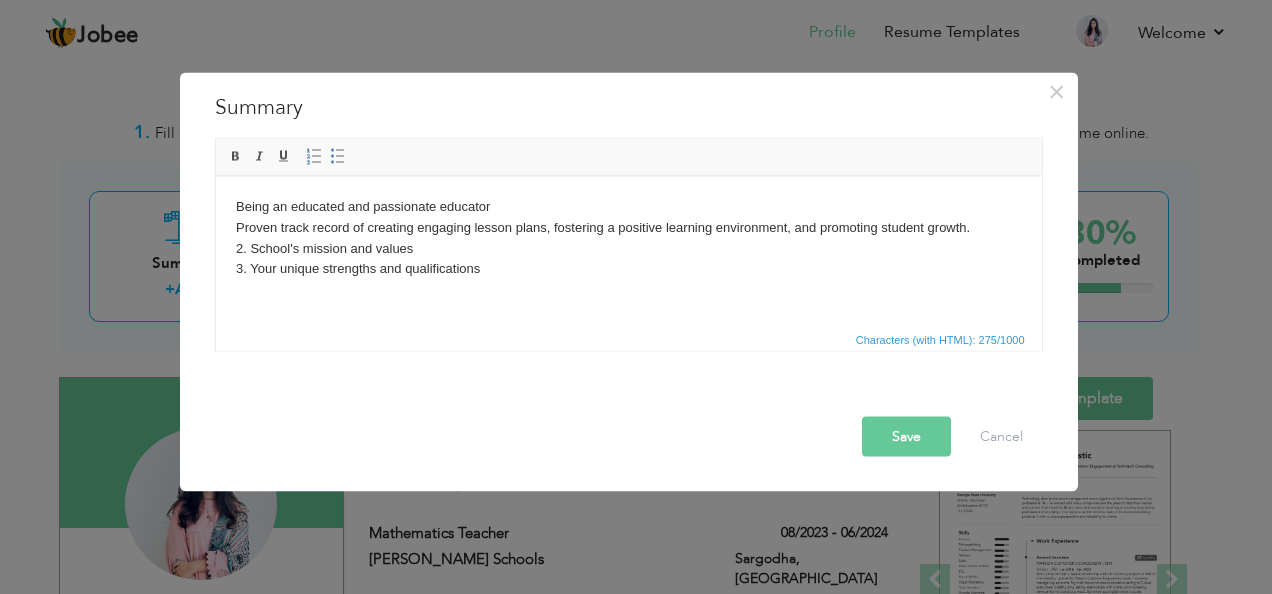 click on "Being an educated and passionate educator   Proven track record of creating engaging lesson plans, fostering a positive learning environment, and promoting student growth. 2. School's mission and values 3. Your unique strengths and qualifications" at bounding box center (628, 237) 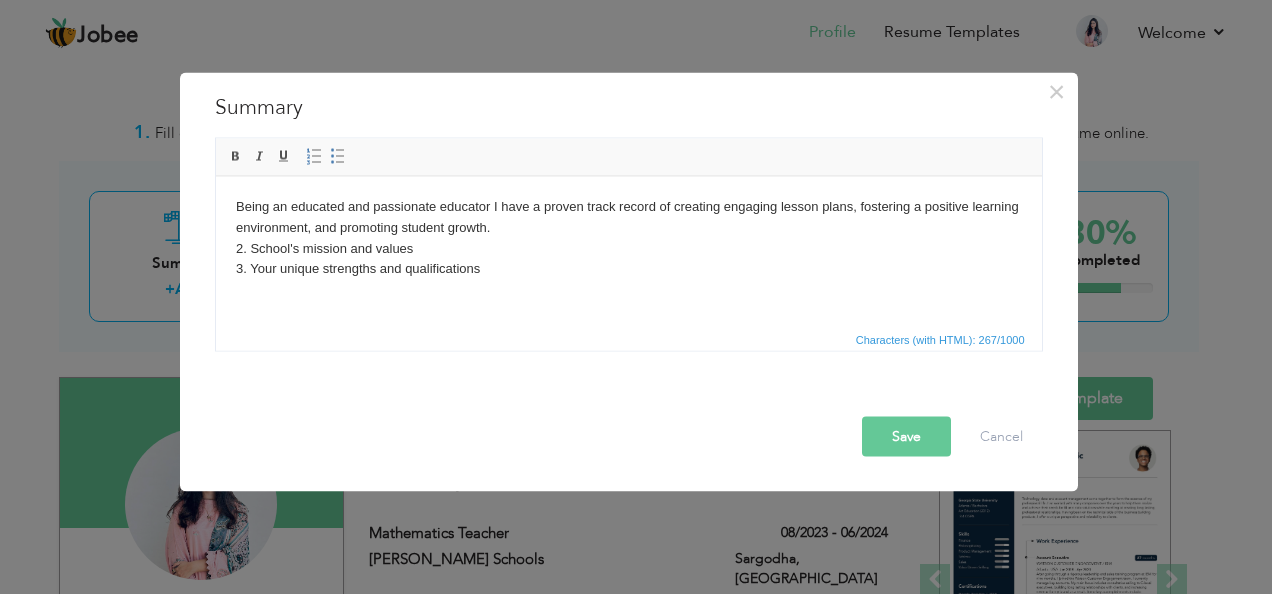 click on "Being an educated and passionate educator I have a p roven track record of creating engaging lesson plans, fostering a positive learning environment, and promoting student growth. 2. School's mission and values 3. Your unique strengths and qualifications" at bounding box center (628, 237) 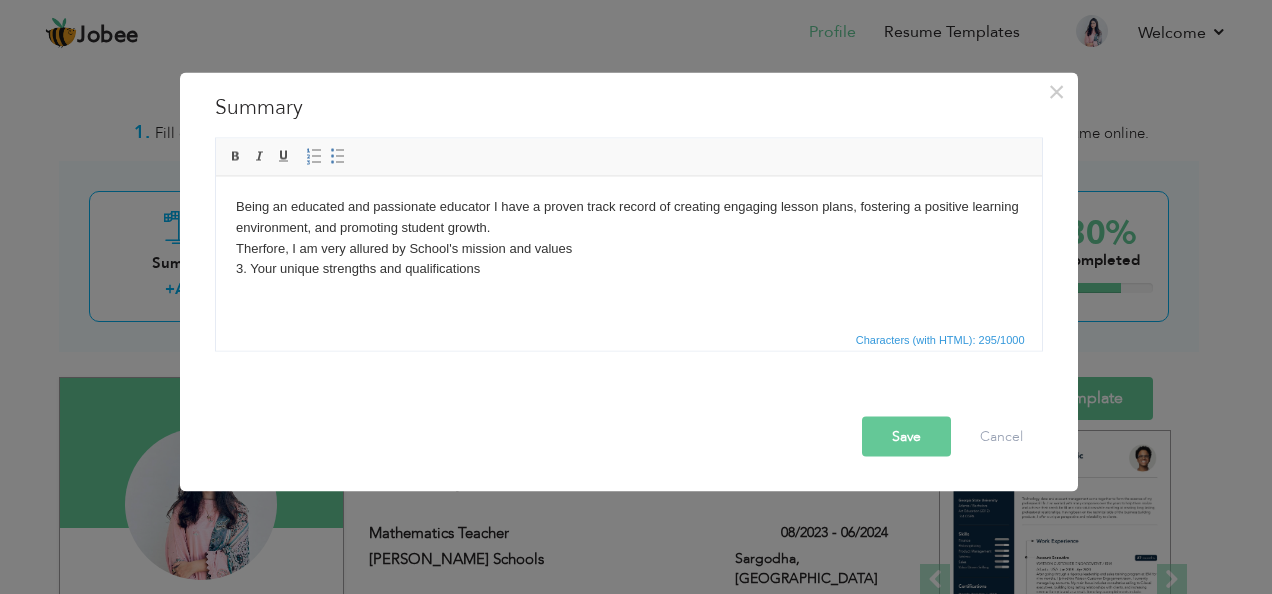 click on "Being an educated and passionate educator I have a p roven track record of creating engaging lesson plans, fostering a positive learning environment, and promoting student growth. Therfore, I am very allured by School's mission and values 3. Your unique strengths and qualifications" at bounding box center [628, 237] 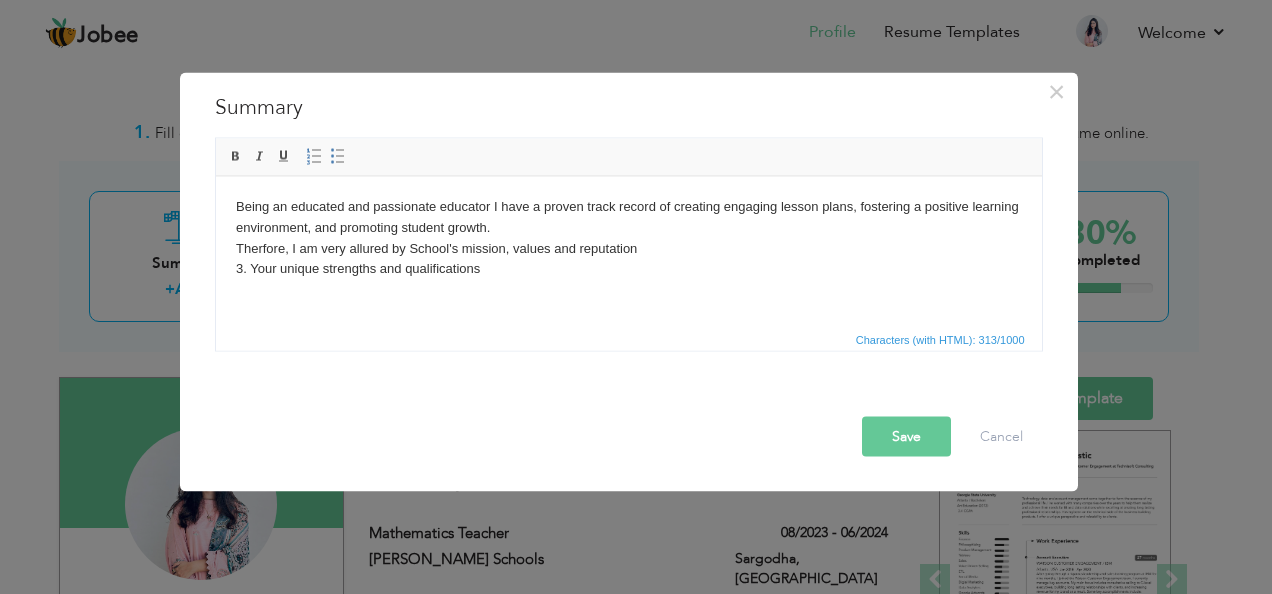 click on "Being an educated and passionate educator I have a p roven track record of creating engaging lesson plans, fostering a positive learning environment, and promoting student growth. Therfore, I am very allured by School's mission, values and reputation  3. Your unique strengths and qualifications" at bounding box center [628, 237] 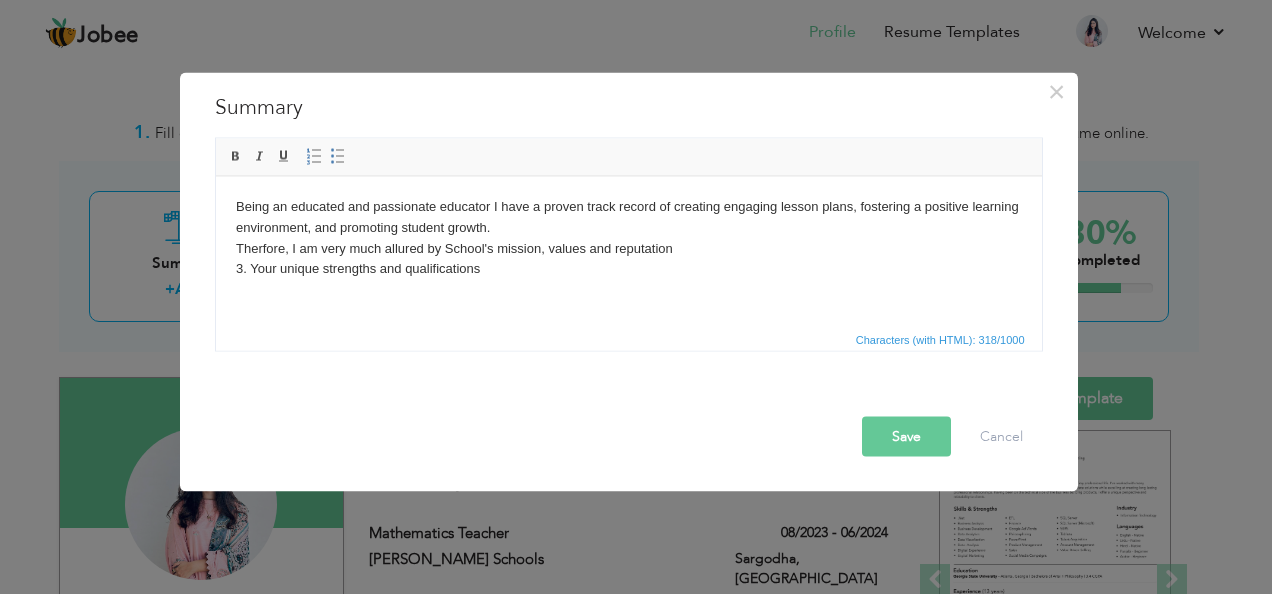 click on "Being an educated and passionate educator I have a p roven track record of creating engaging lesson plans, fostering a positive learning environment, and promoting student growth. Therfore, I am very much allured by School's mission, values and reputation  3. Your unique strengths and qualifications" at bounding box center (628, 237) 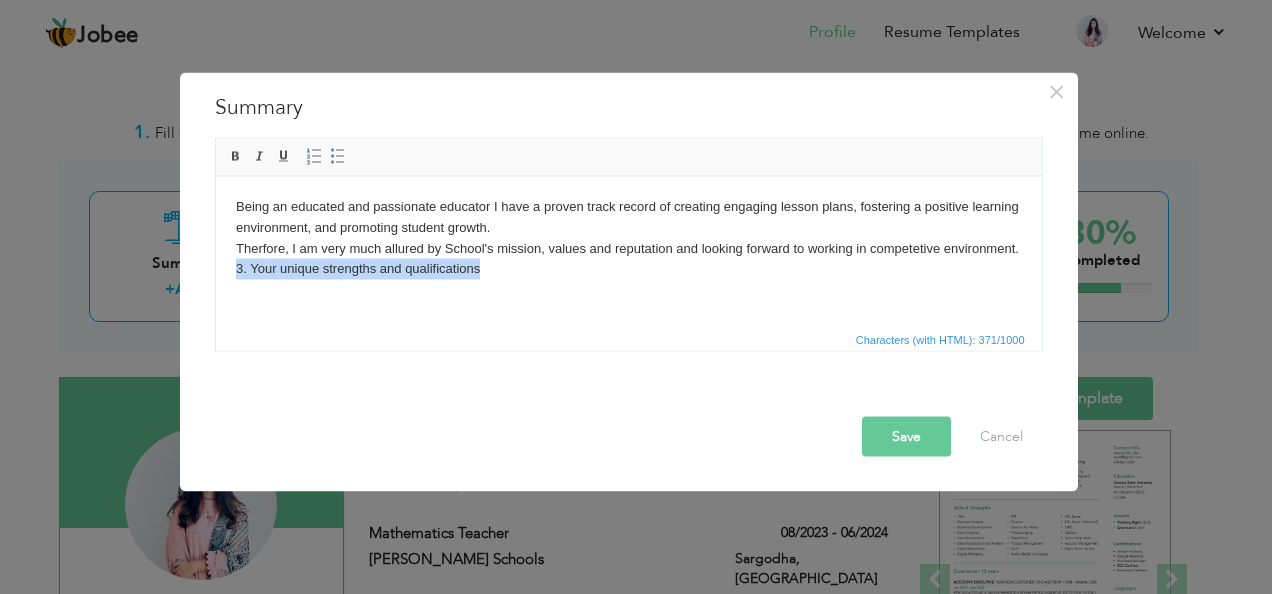 drag, startPoint x: 501, startPoint y: 272, endPoint x: 229, endPoint y: 291, distance: 272.66278 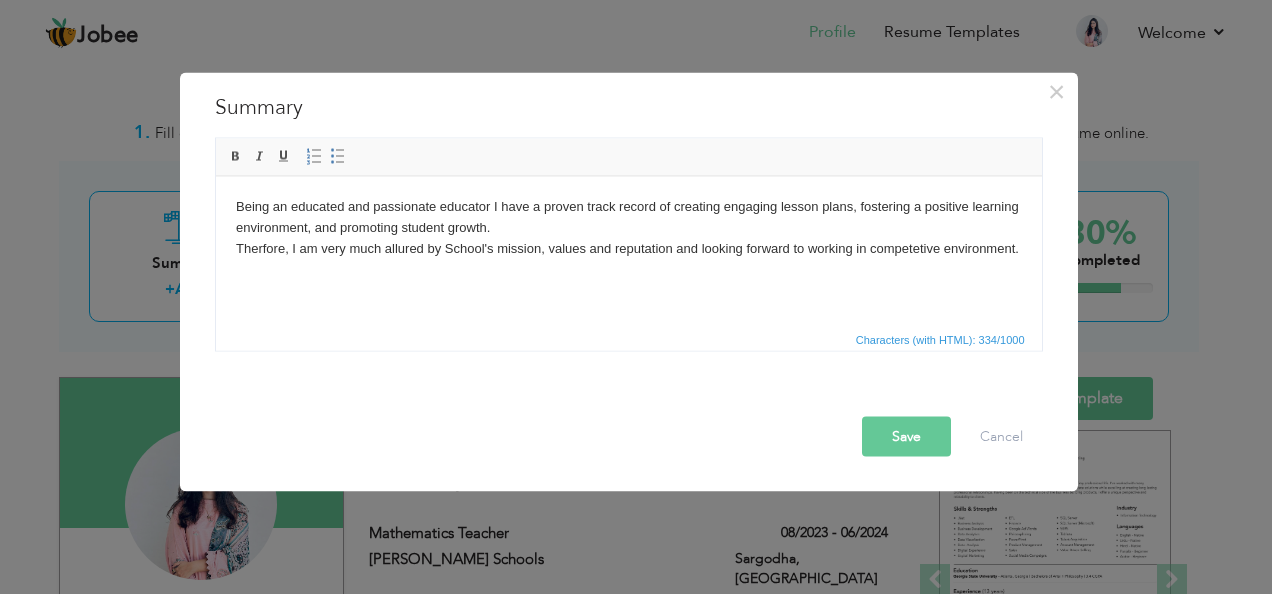 click on "Being an educated and passionate educator I have a p roven track record of creating engaging lesson plans, fostering a positive learning environment, and promoting student growth. Therfore, I am very much allured by School's mission, values and reputation and looking forward to working in competetive environment." at bounding box center [628, 237] 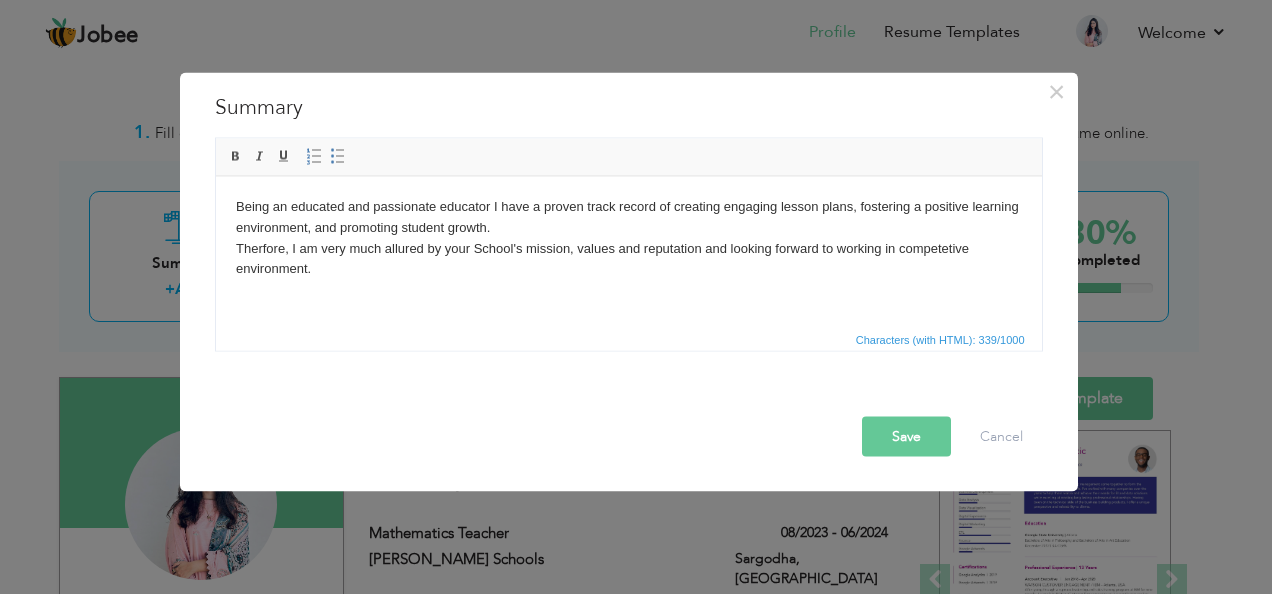 click on "Save" at bounding box center [906, 437] 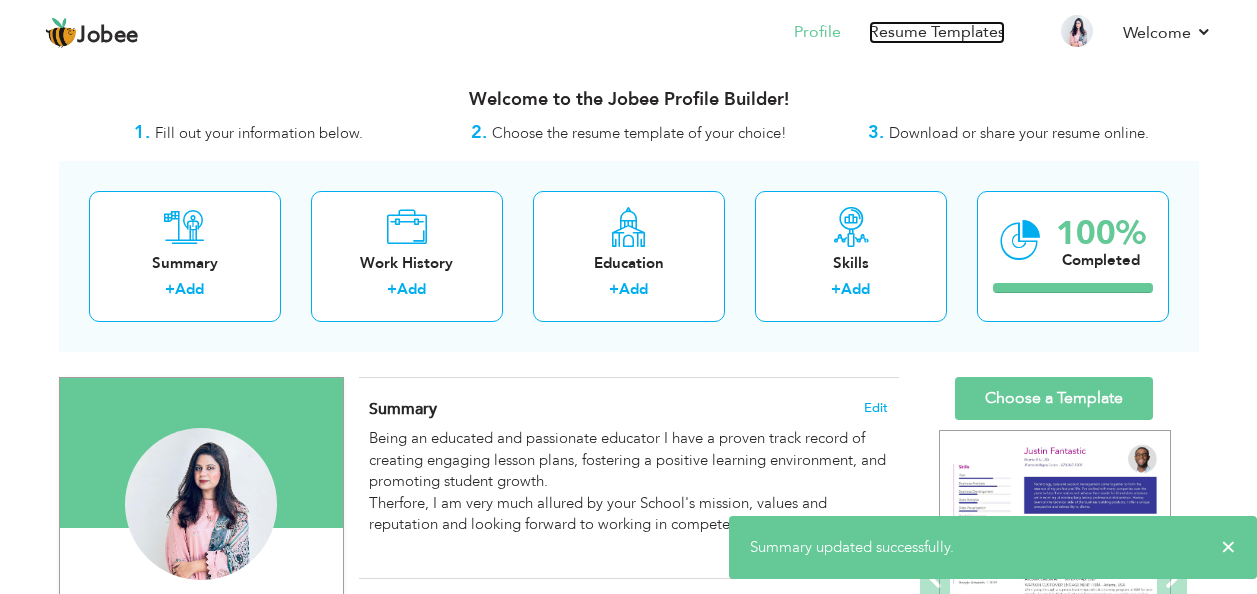 click on "Resume Templates" at bounding box center [937, 32] 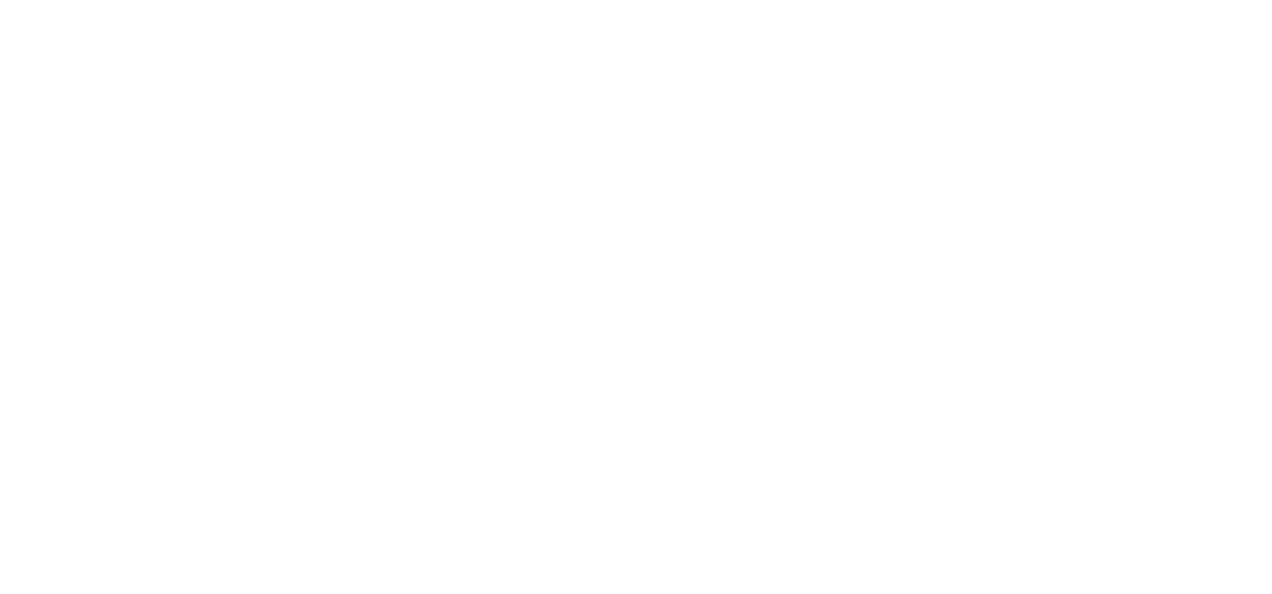 scroll, scrollTop: 0, scrollLeft: 0, axis: both 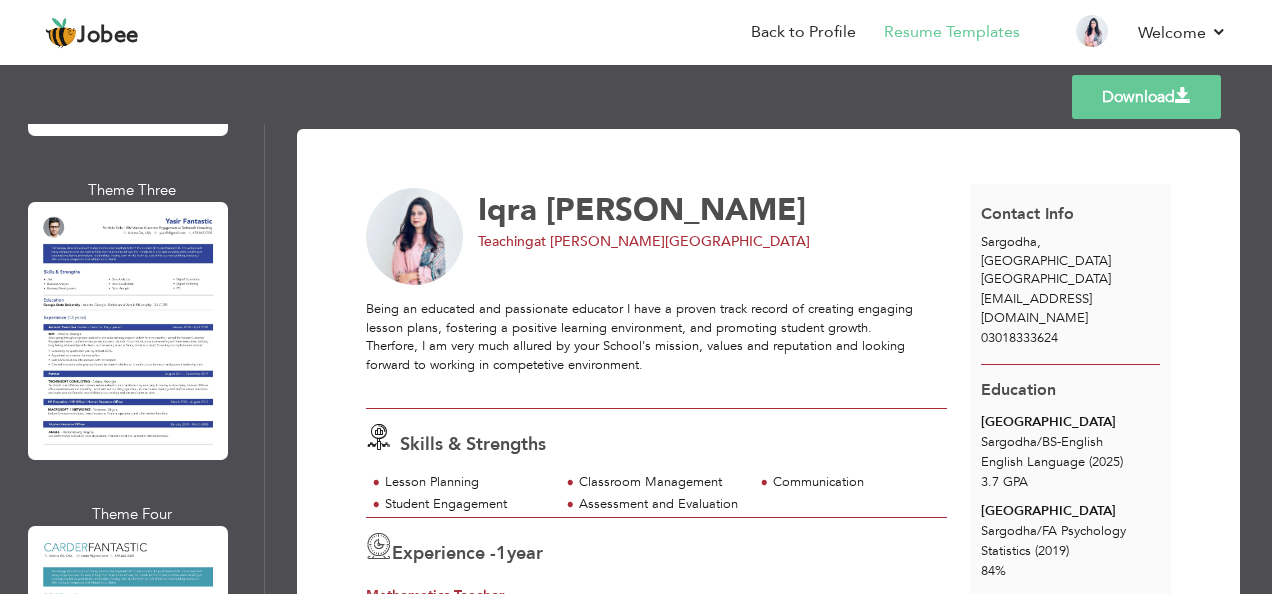 click at bounding box center (128, 655) 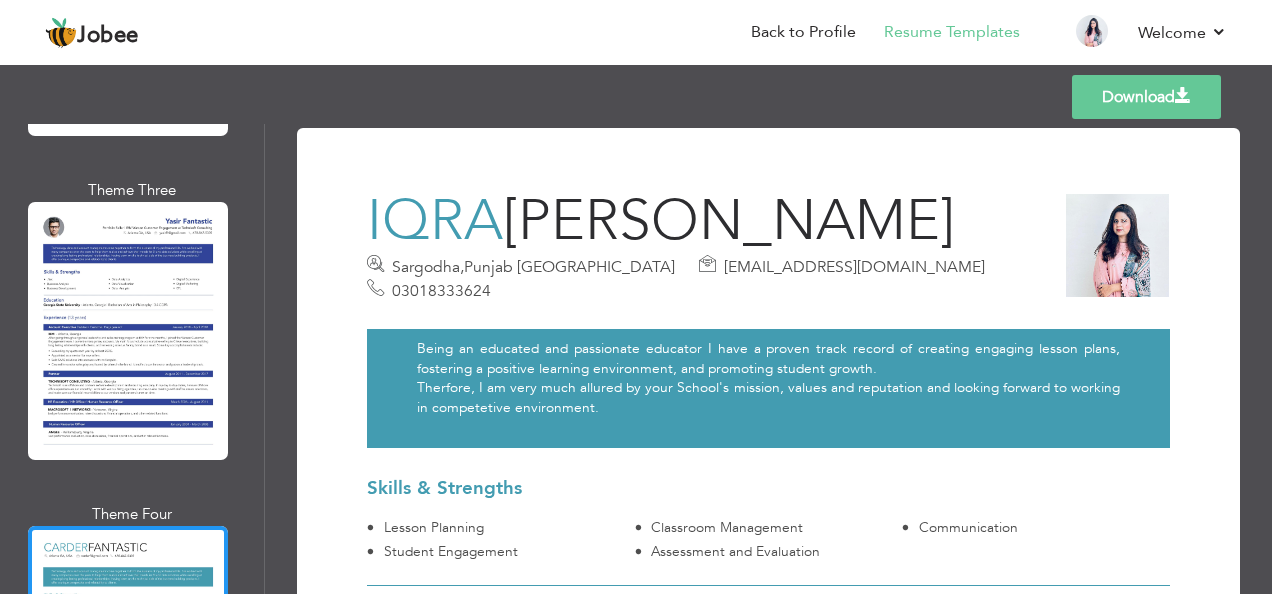scroll, scrollTop: 0, scrollLeft: 0, axis: both 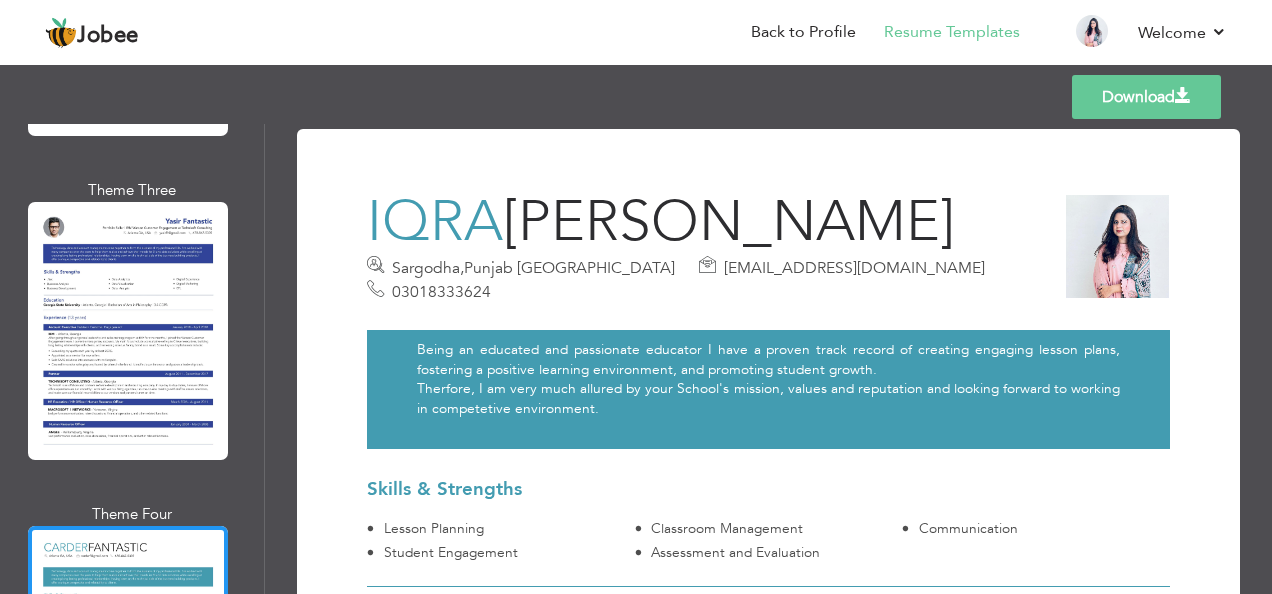 click on "Download" at bounding box center (1146, 97) 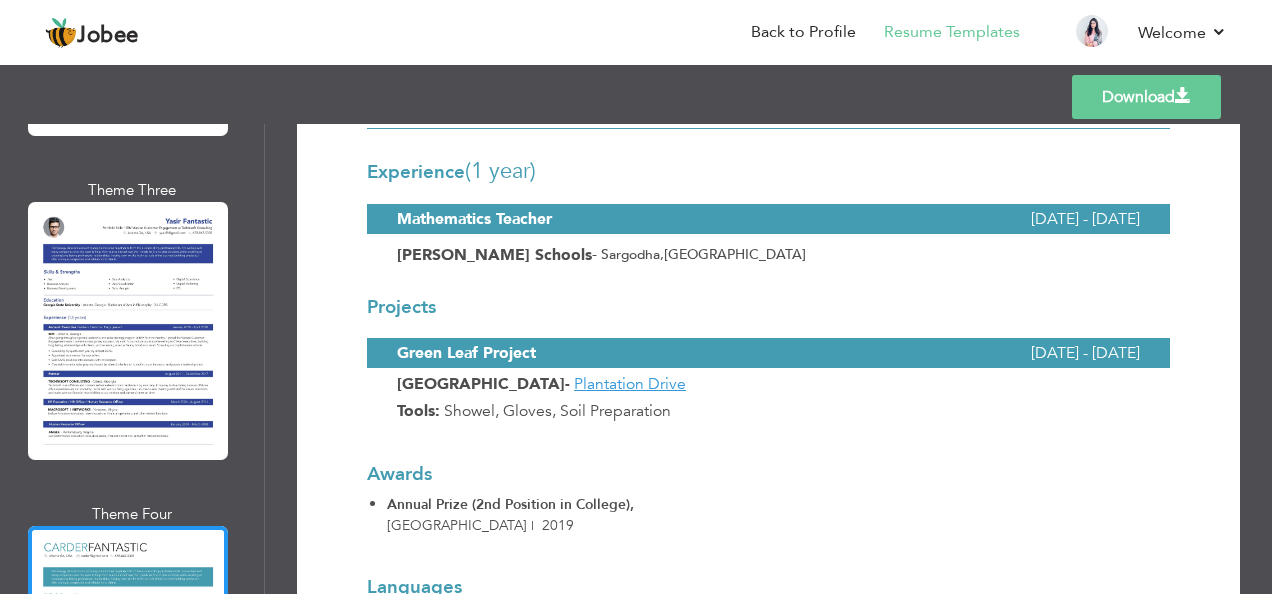 scroll, scrollTop: 600, scrollLeft: 0, axis: vertical 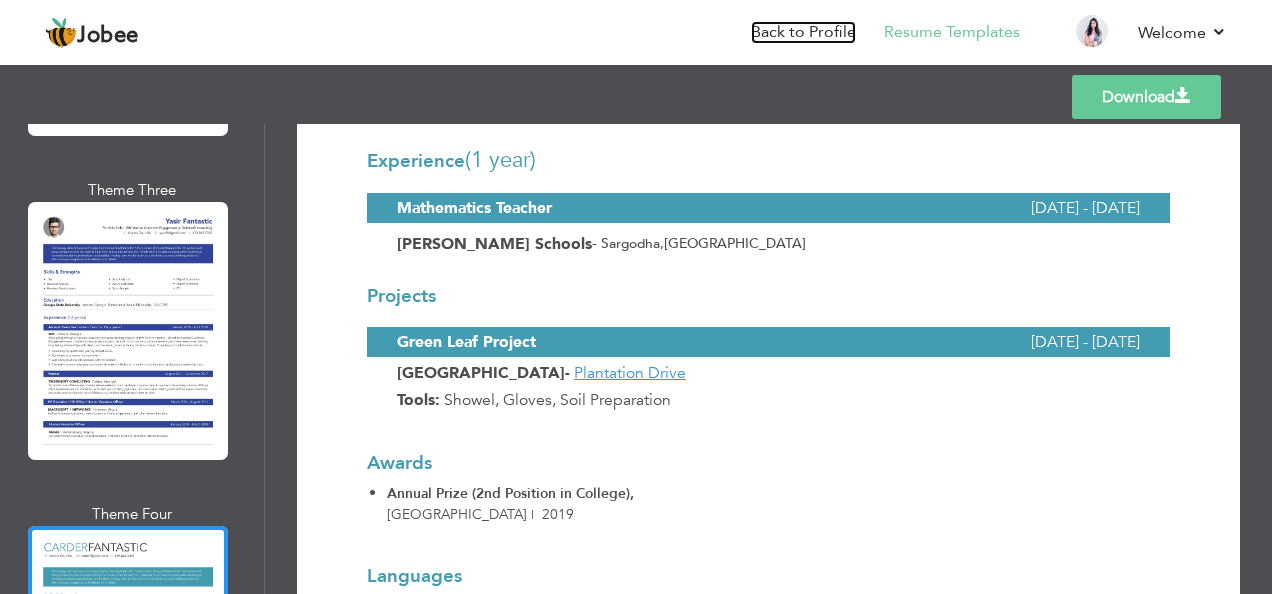 click on "Back to Profile" at bounding box center (803, 32) 